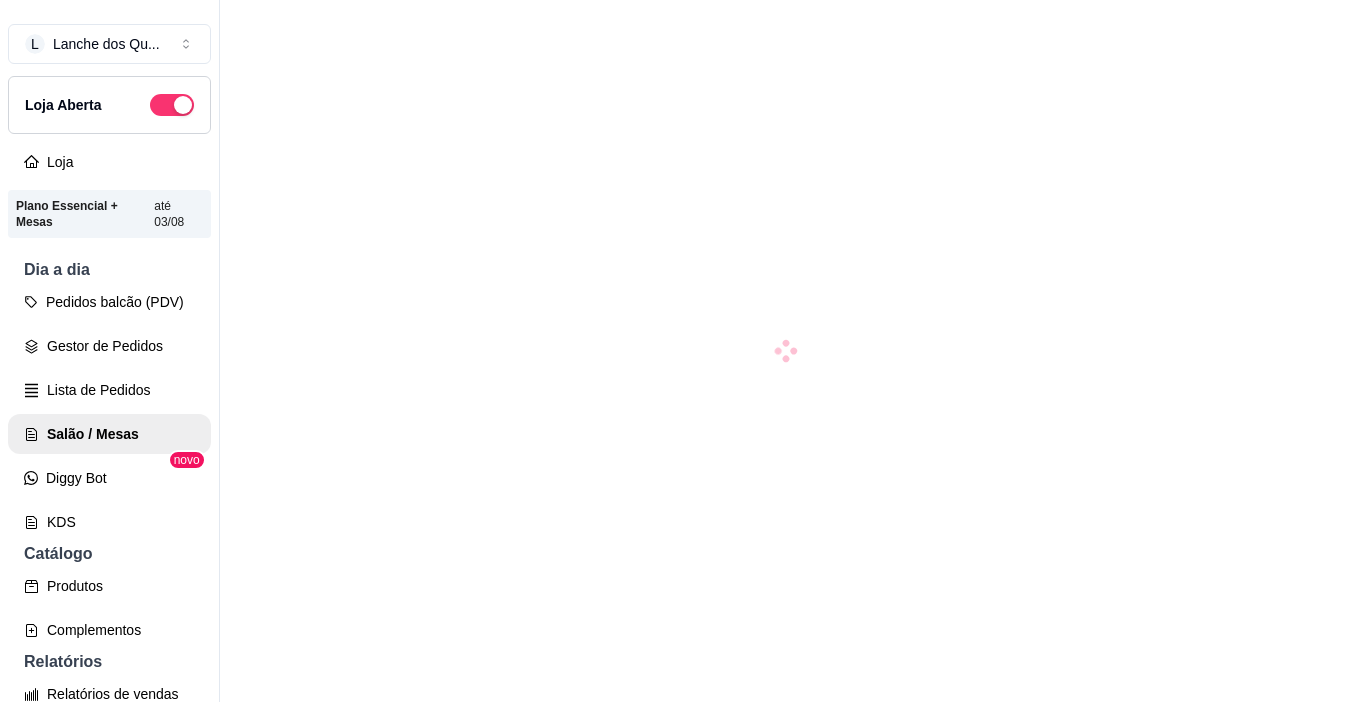 scroll, scrollTop: 0, scrollLeft: 0, axis: both 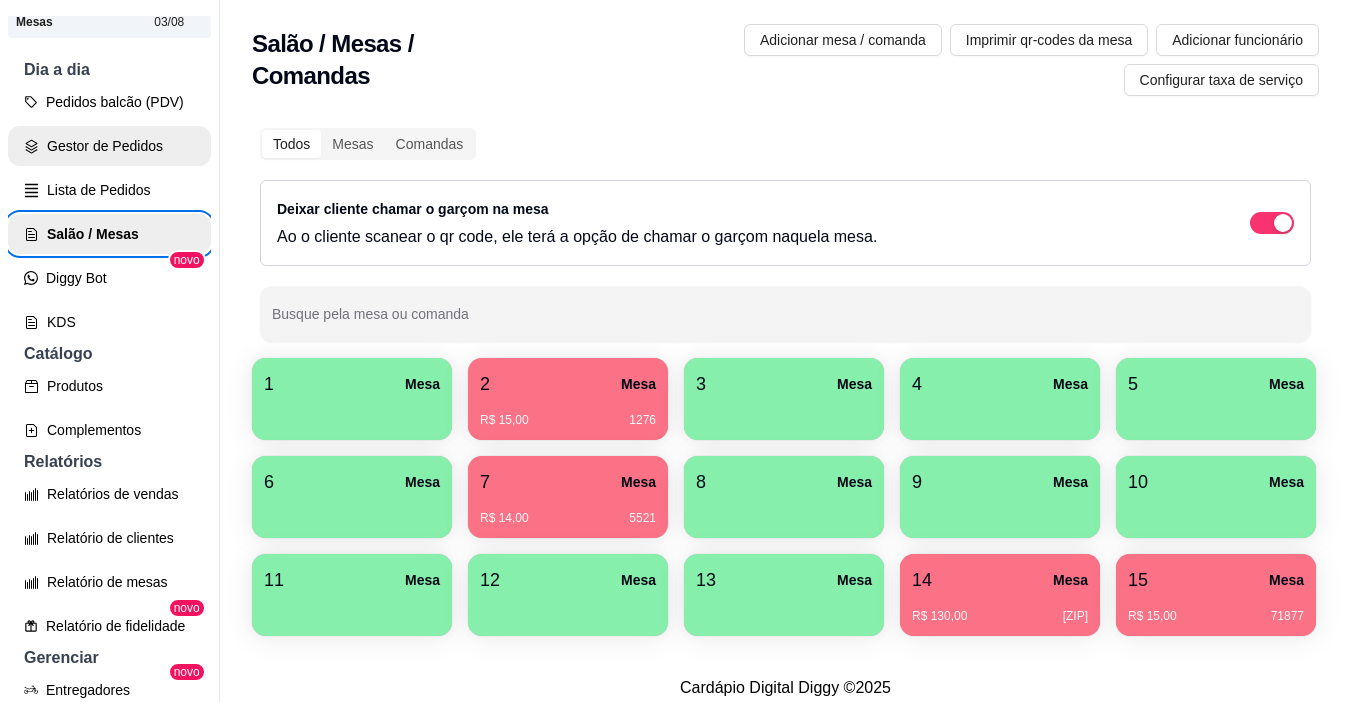 click on "Gestor de Pedidos" at bounding box center [109, 146] 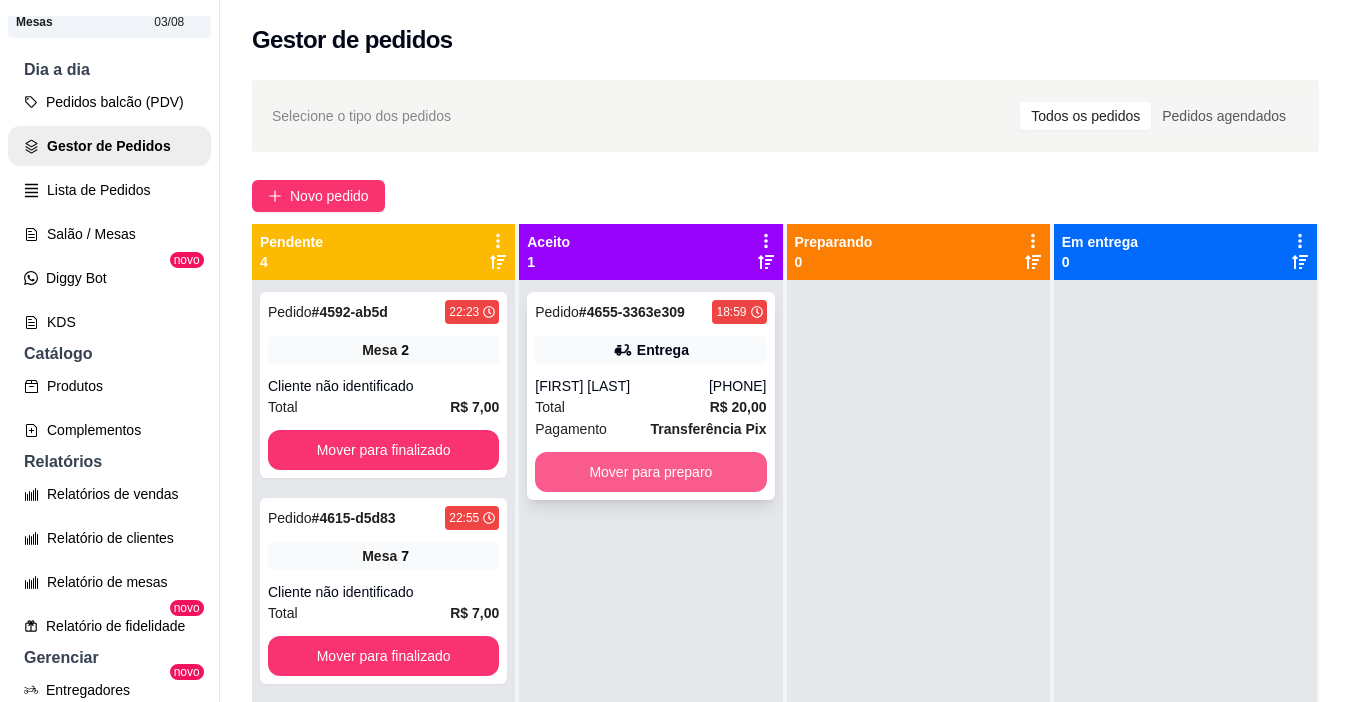 click on "Mover para preparo" at bounding box center (650, 472) 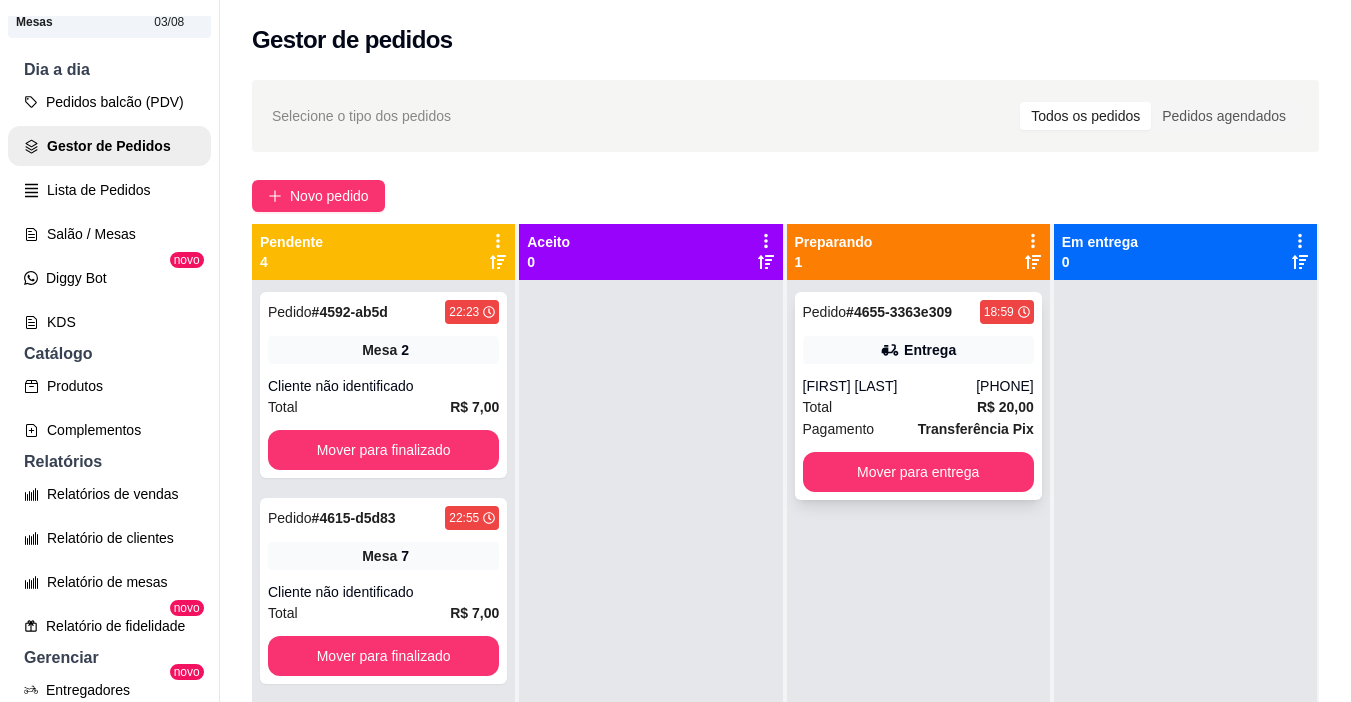 click on "[FIRST] [LAST]" at bounding box center (890, 386) 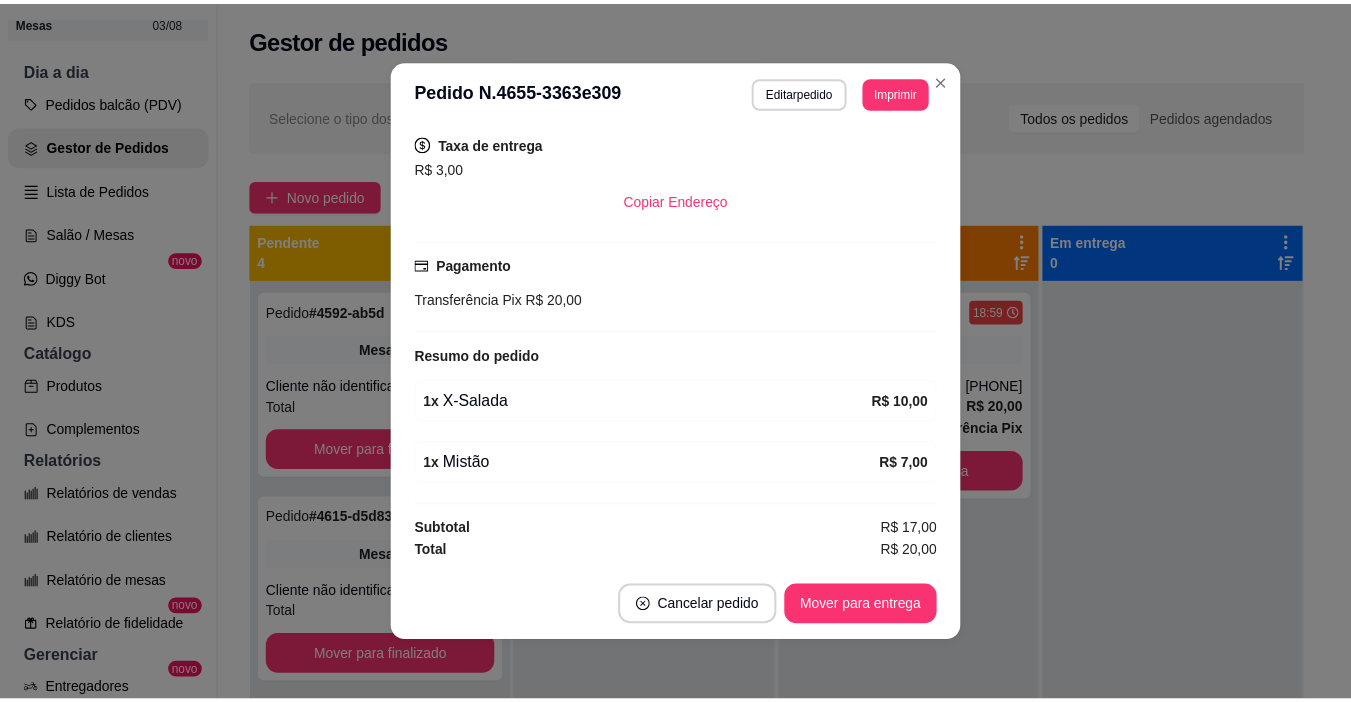 scroll, scrollTop: 9, scrollLeft: 0, axis: vertical 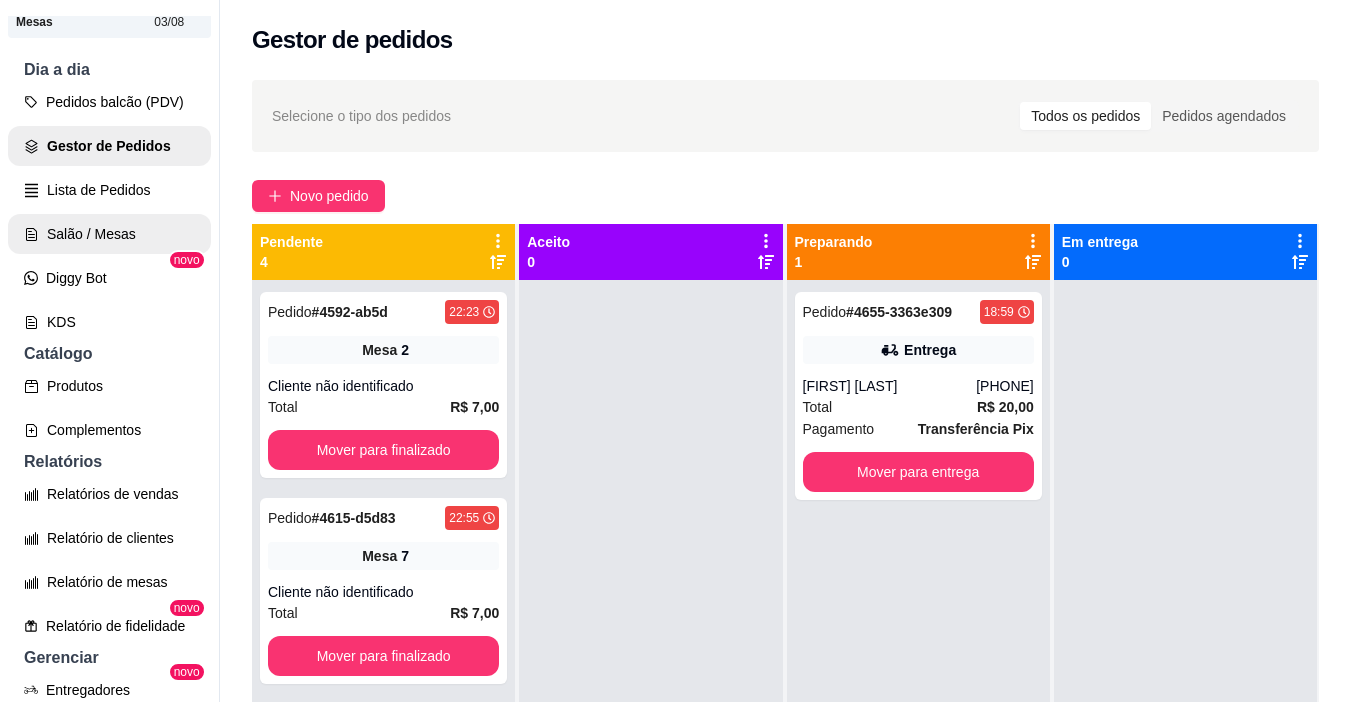 click on "Salão / Mesas" at bounding box center [109, 234] 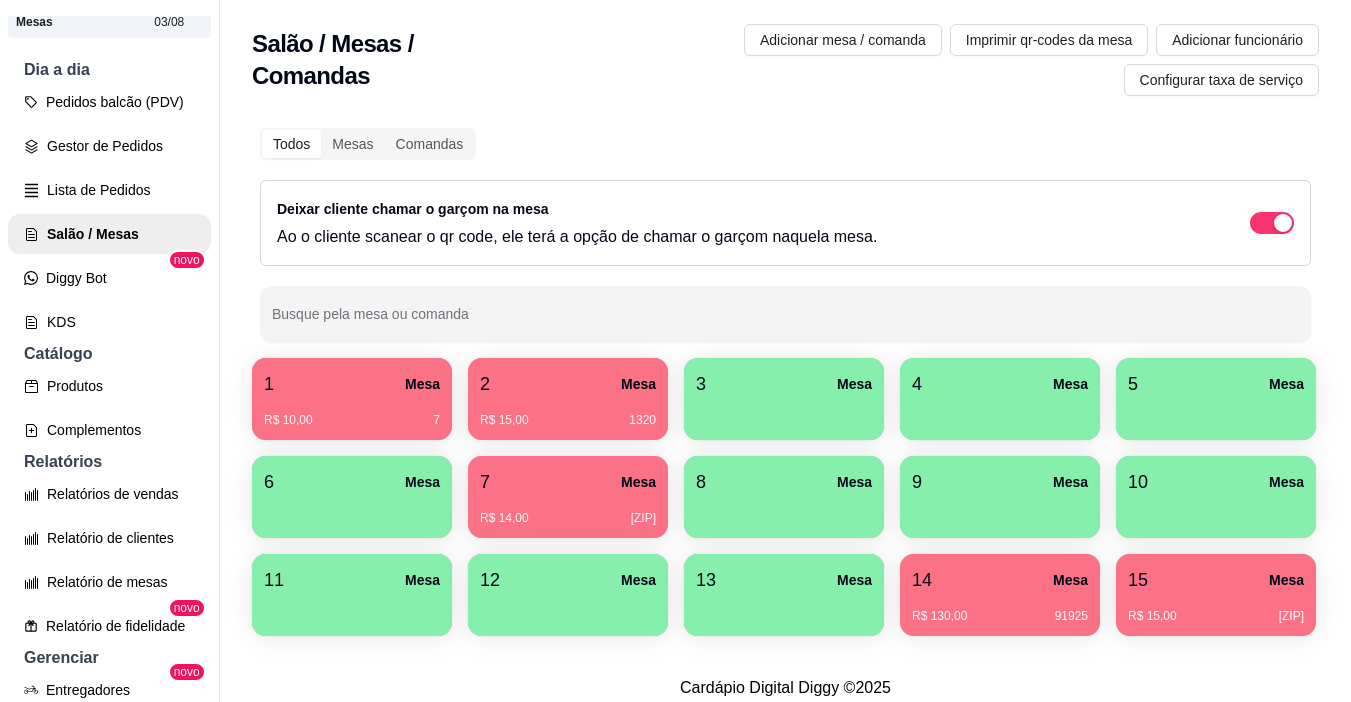 scroll, scrollTop: 100, scrollLeft: 0, axis: vertical 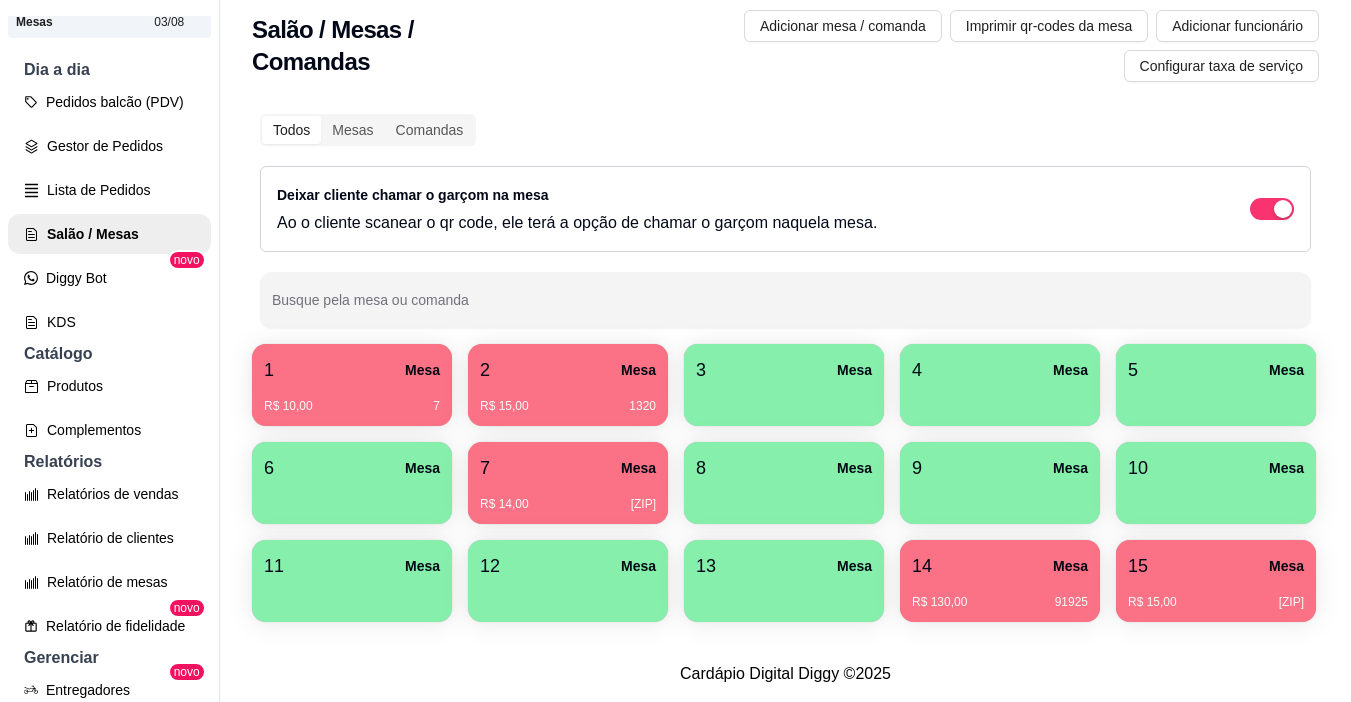 click on "1 Mesa" at bounding box center (352, 370) 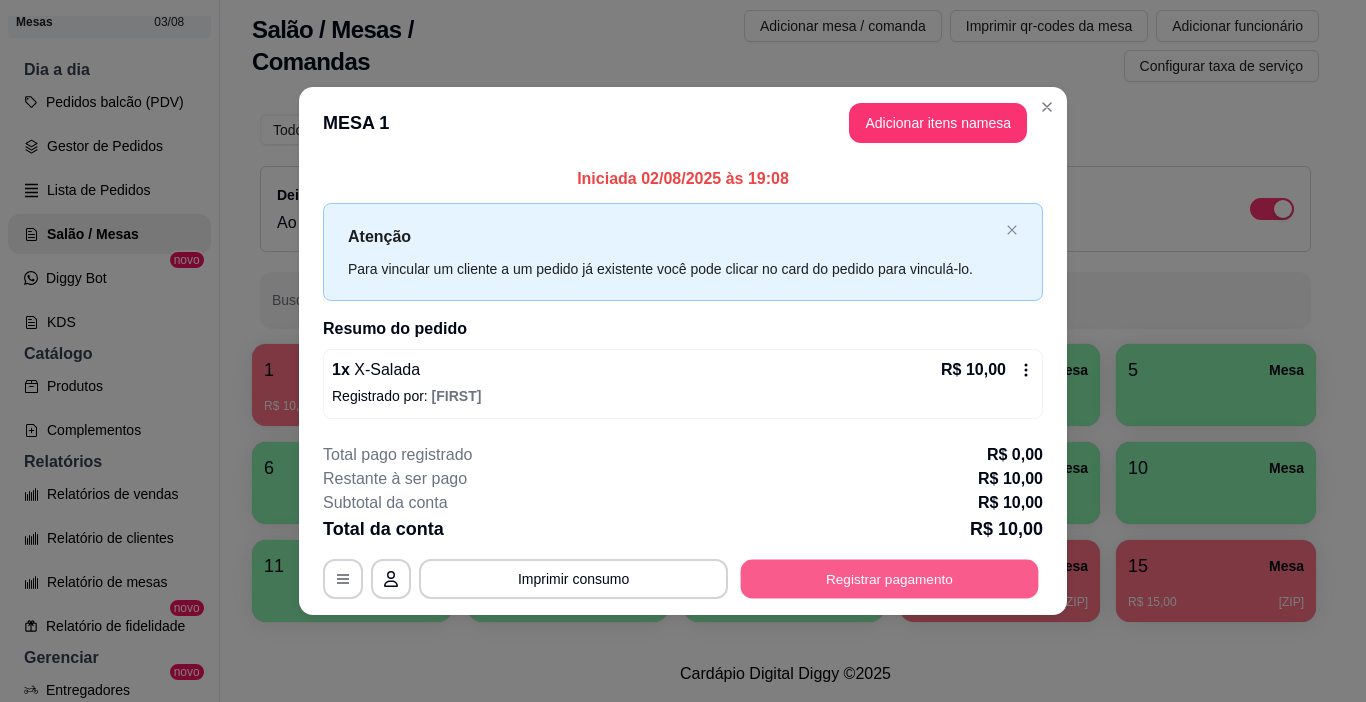 click on "Registrar pagamento" at bounding box center [890, 578] 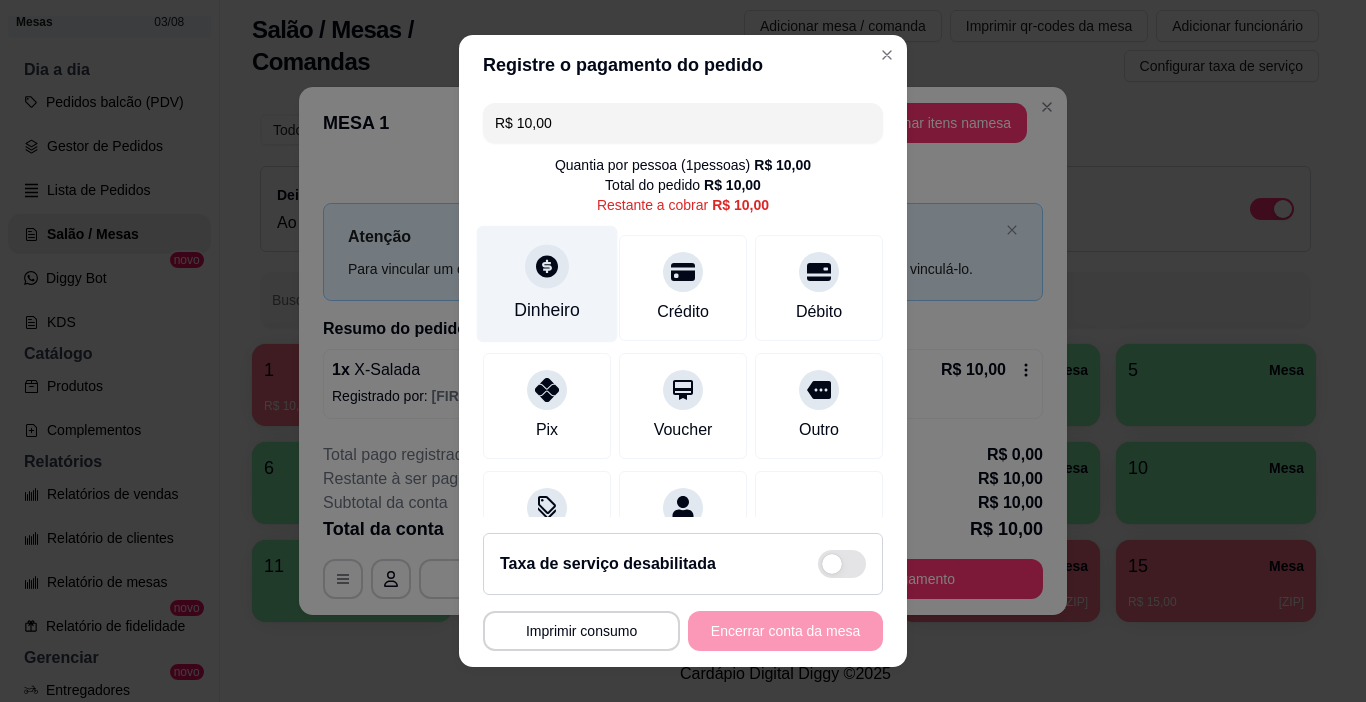 click on "Dinheiro" at bounding box center (547, 310) 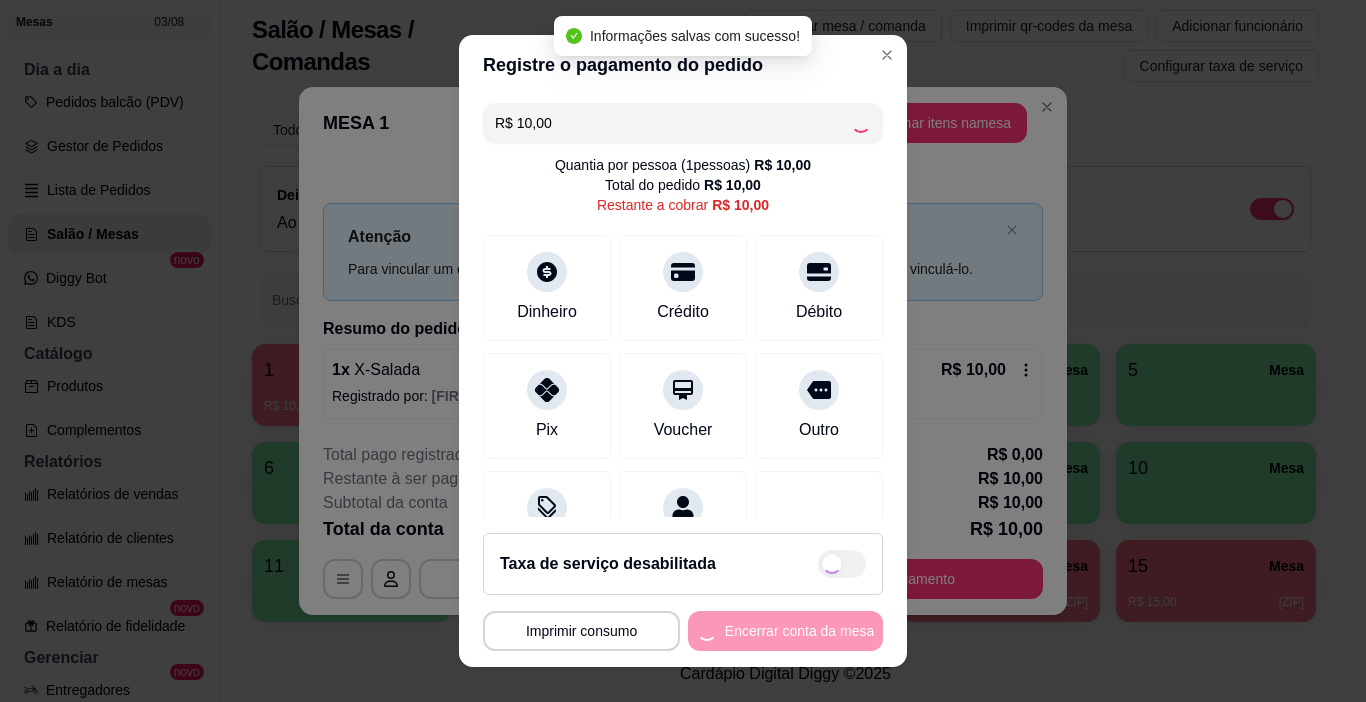 type on "R$ 0,00" 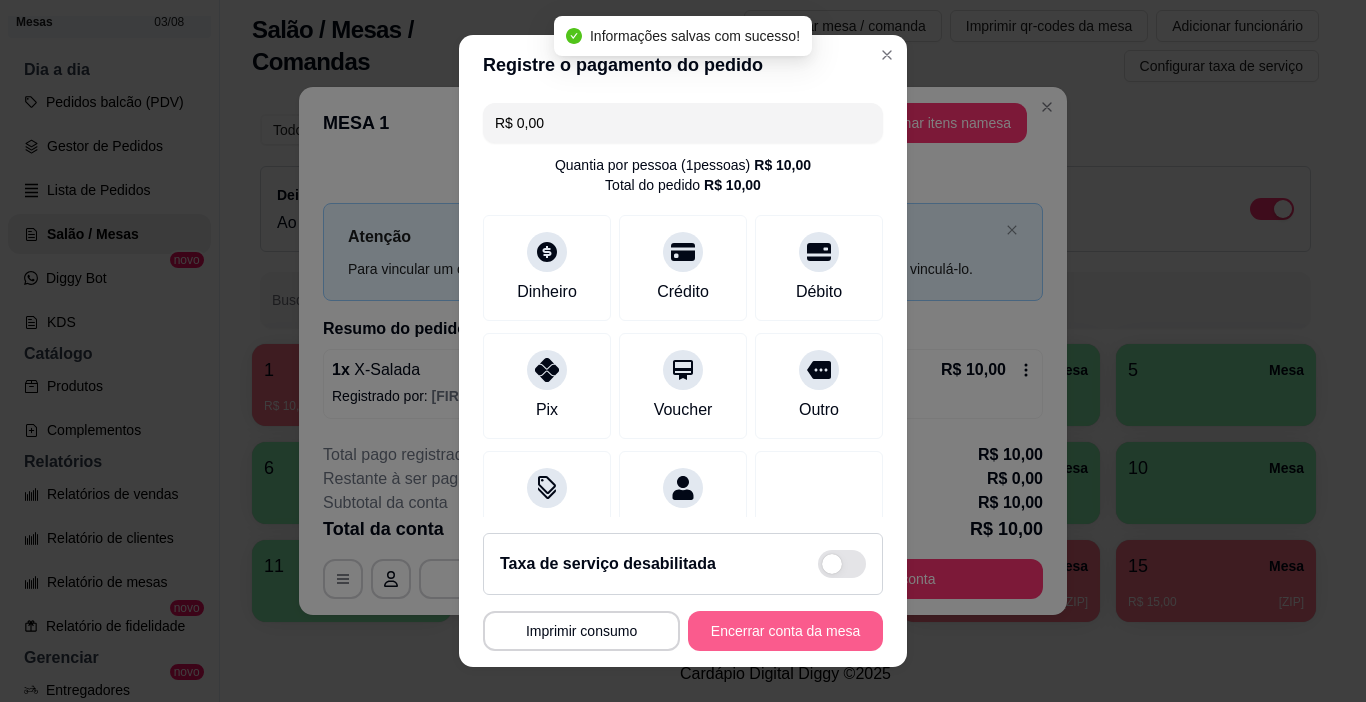 click on "Encerrar conta da mesa" at bounding box center [785, 631] 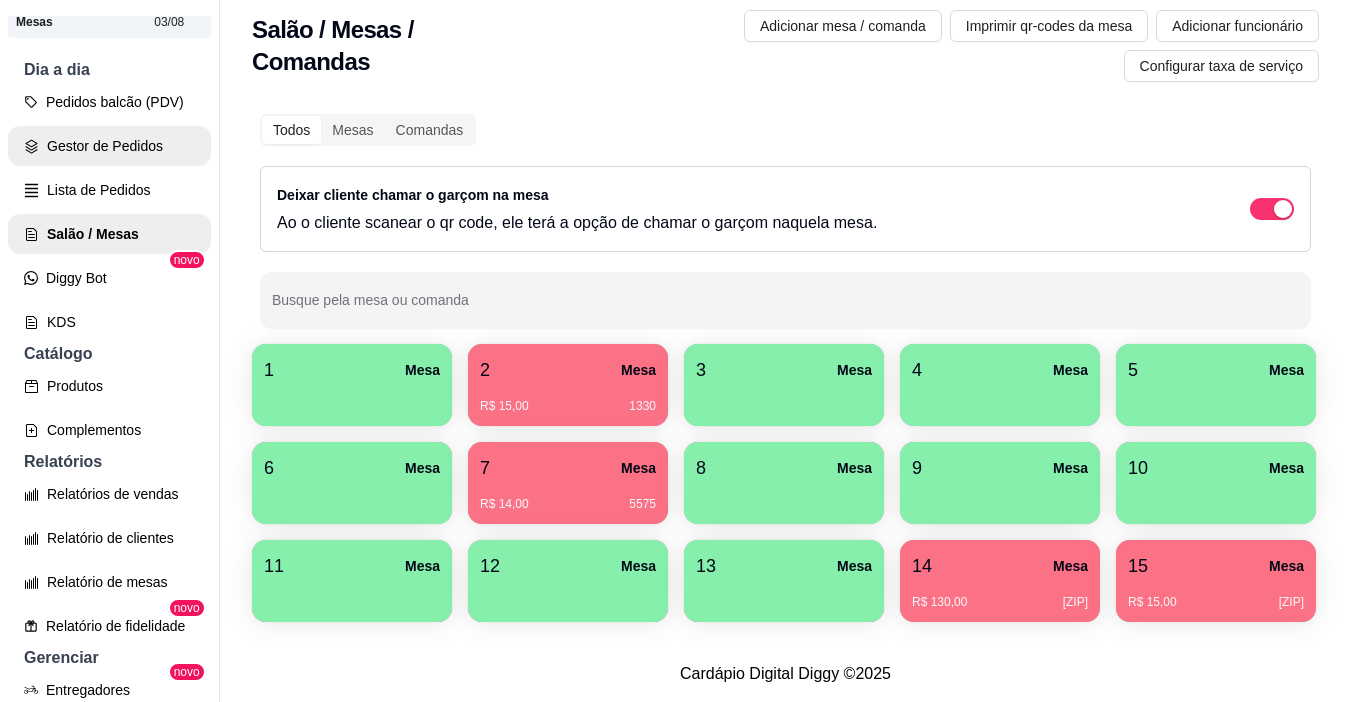 click on "Gestor de Pedidos" at bounding box center (109, 146) 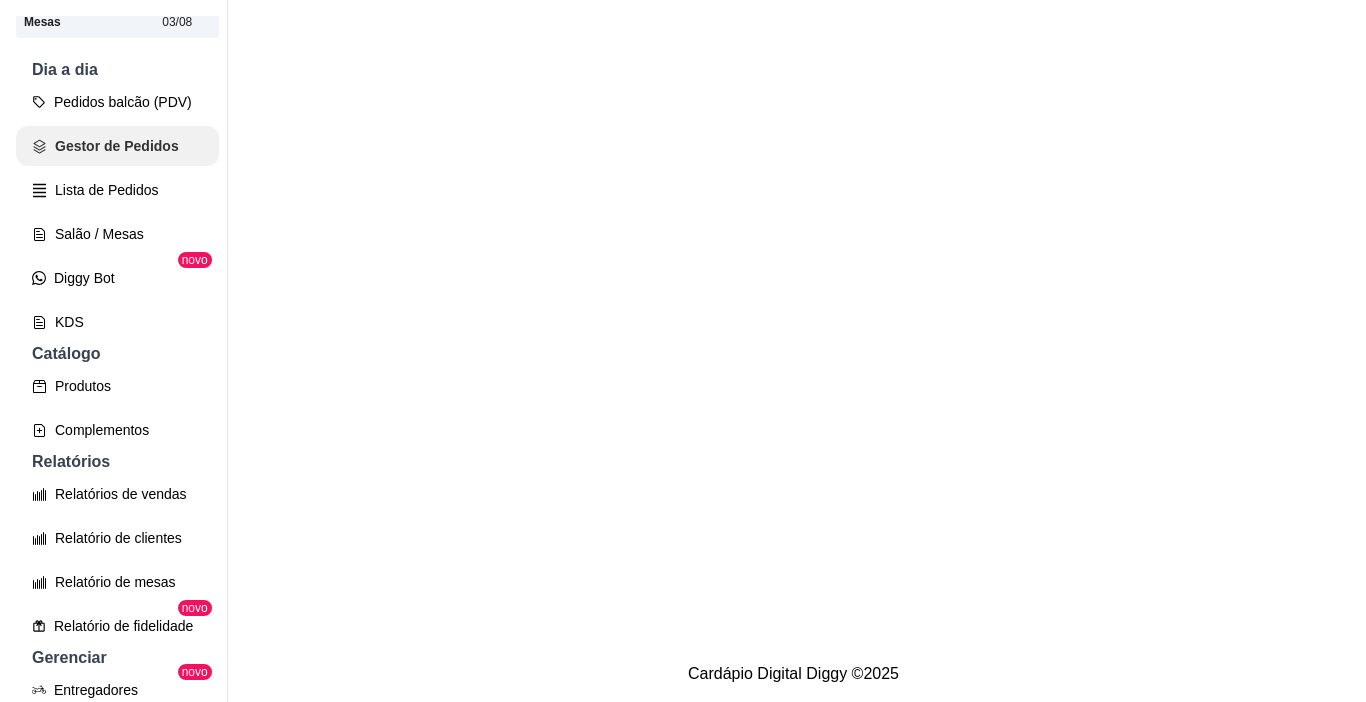 scroll, scrollTop: 0, scrollLeft: 0, axis: both 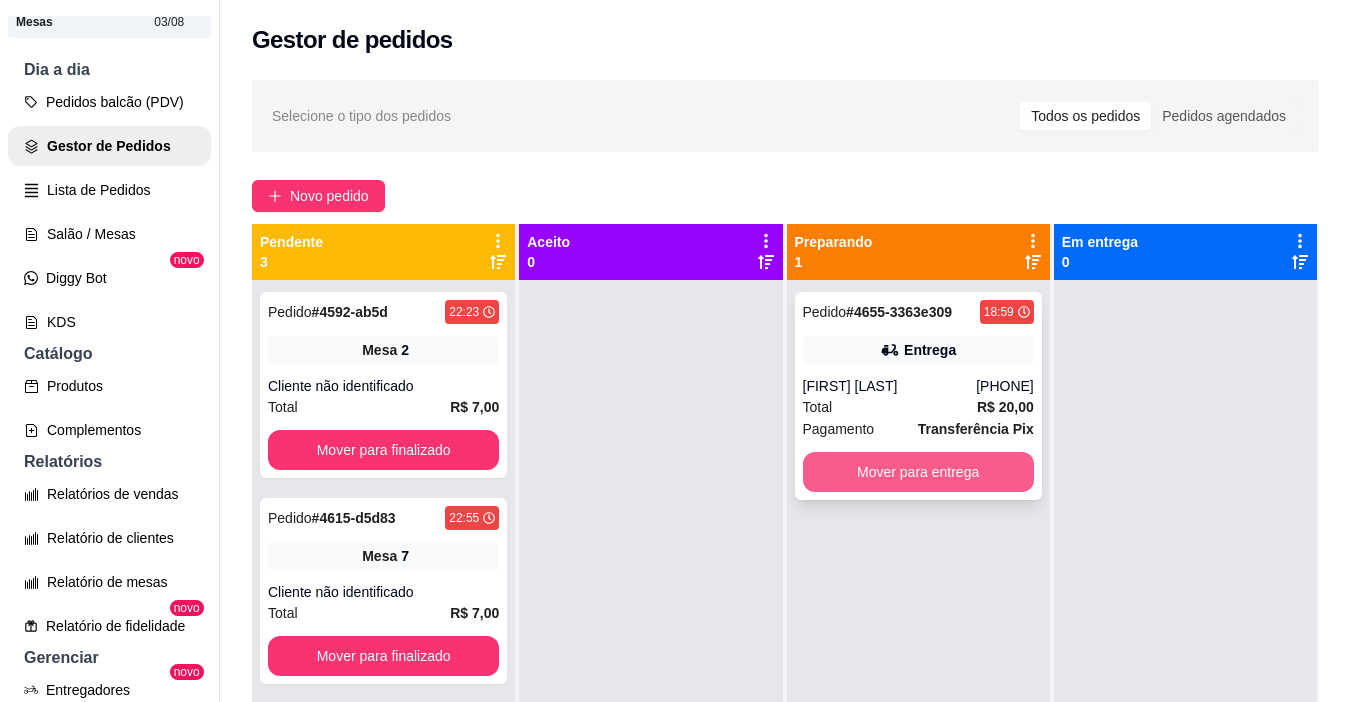 click on "Mover para entrega" at bounding box center (918, 472) 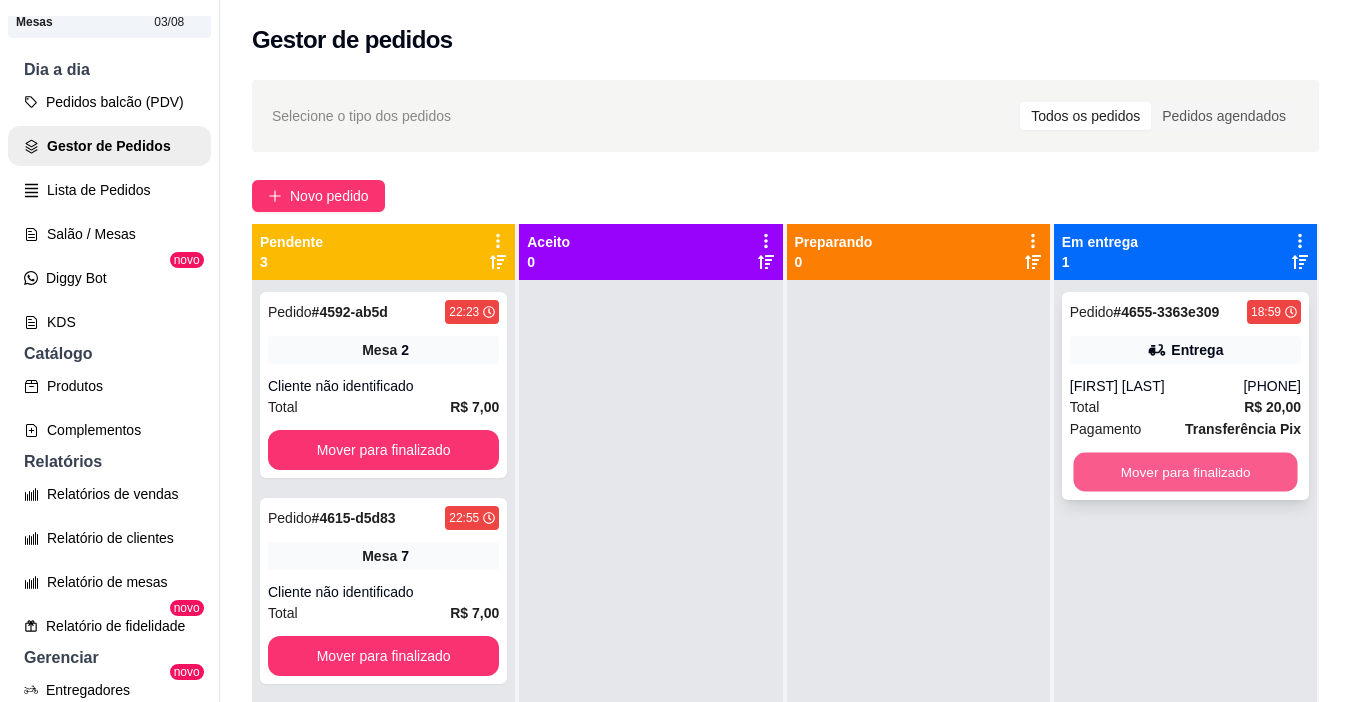 click on "Mover para finalizado" at bounding box center [1185, 472] 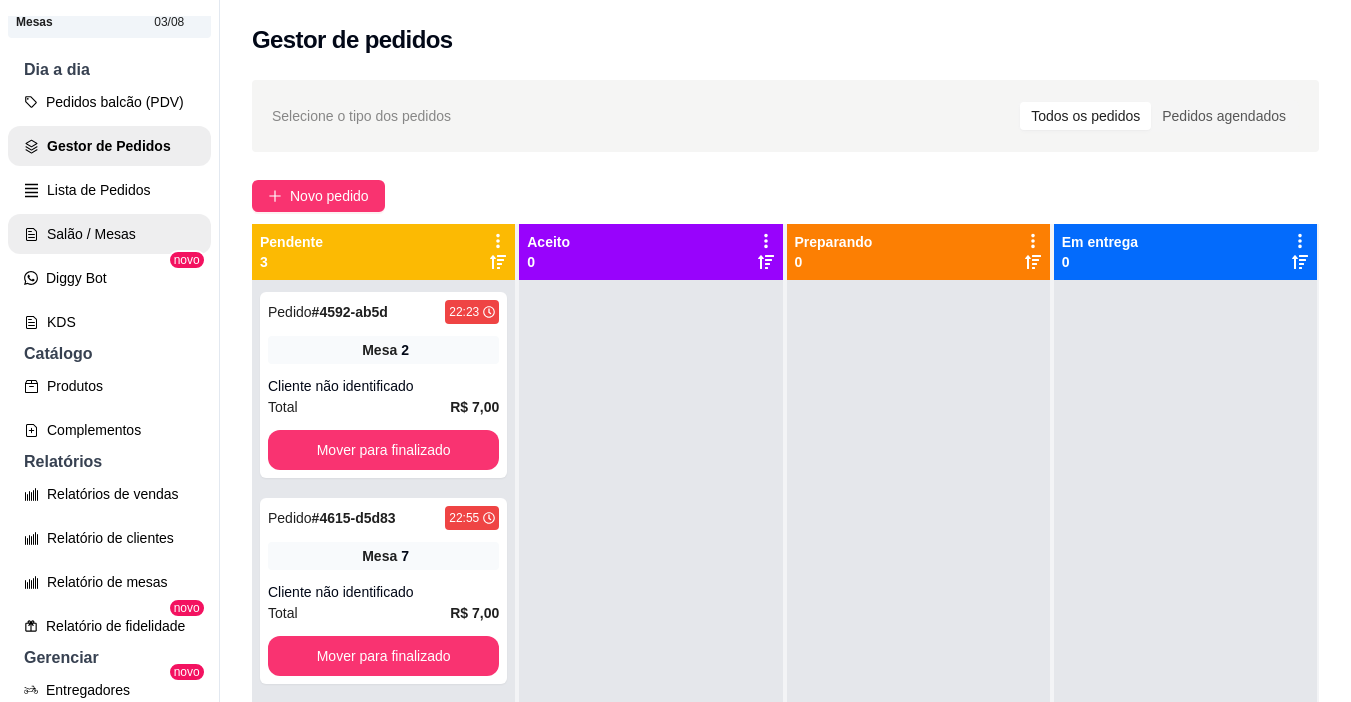 click on "Salão / Mesas" at bounding box center [109, 234] 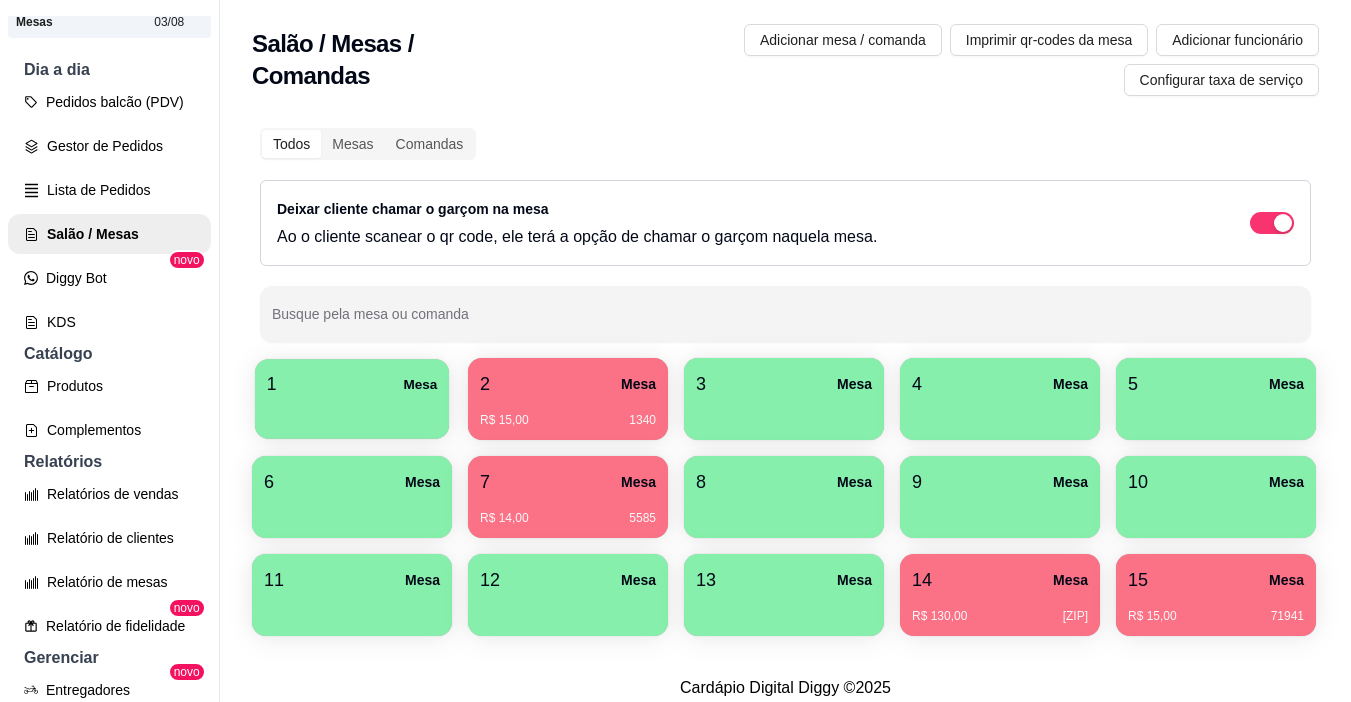 click at bounding box center [352, 412] 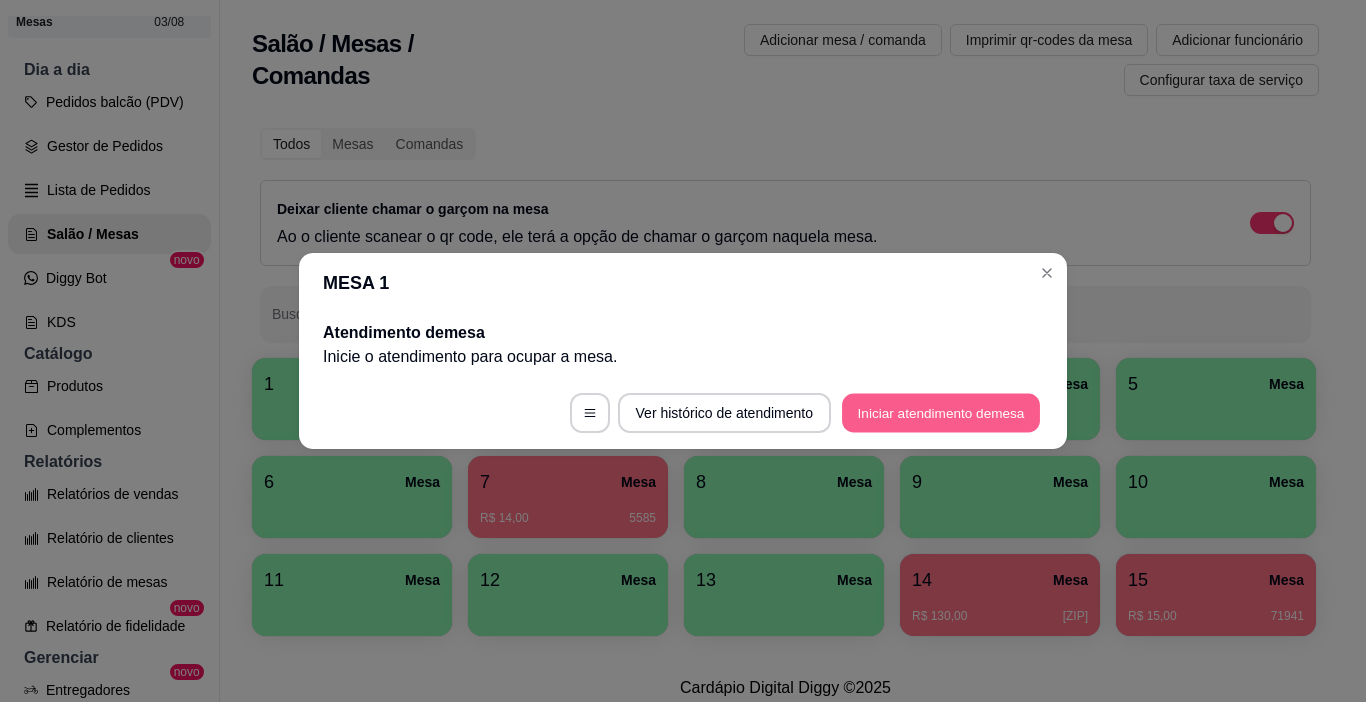 click on "Iniciar atendimento de  mesa" at bounding box center [941, 413] 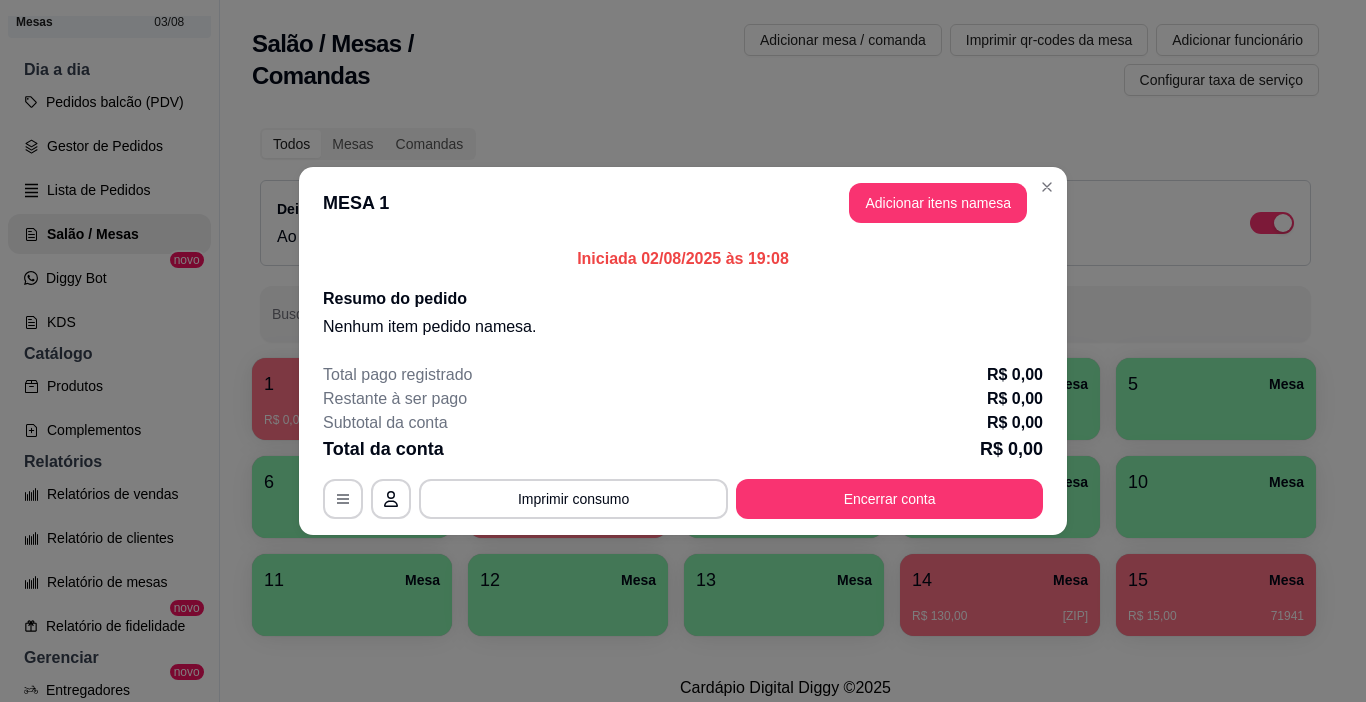 click on "Adicionar itens na  mesa" at bounding box center [938, 203] 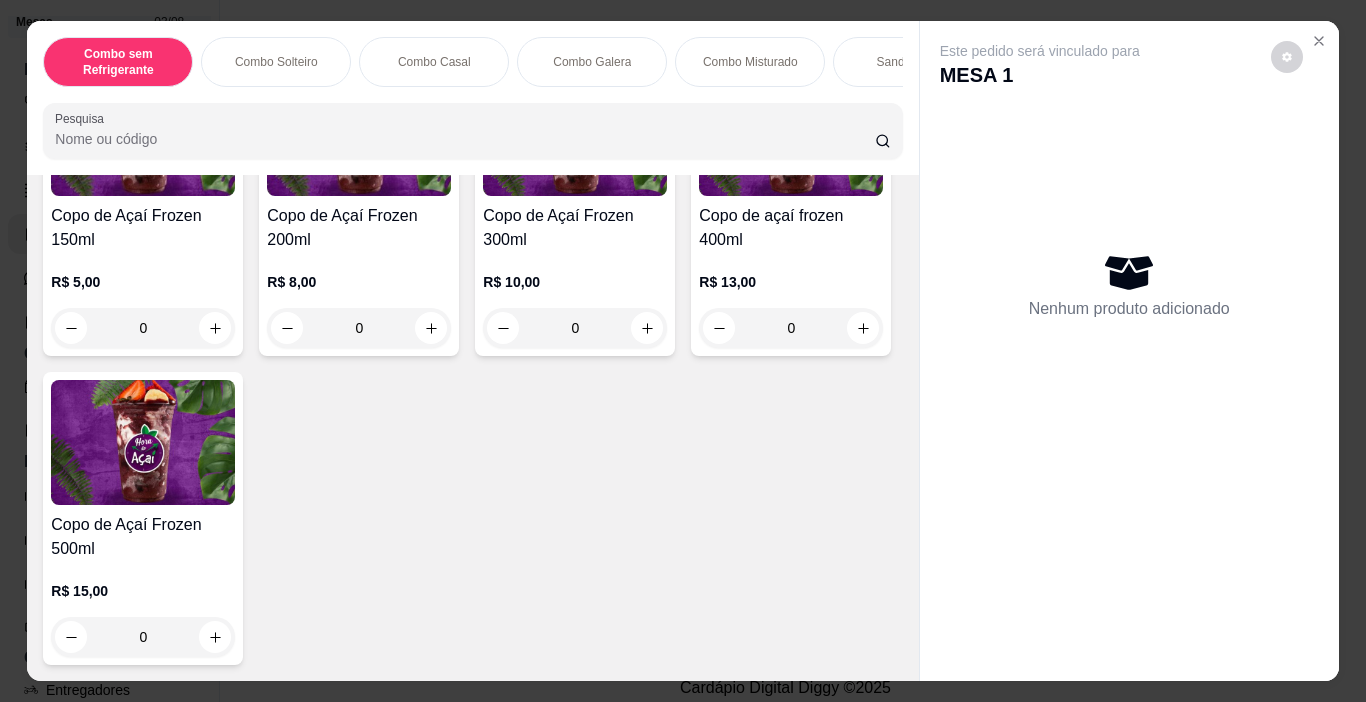 scroll, scrollTop: 4800, scrollLeft: 0, axis: vertical 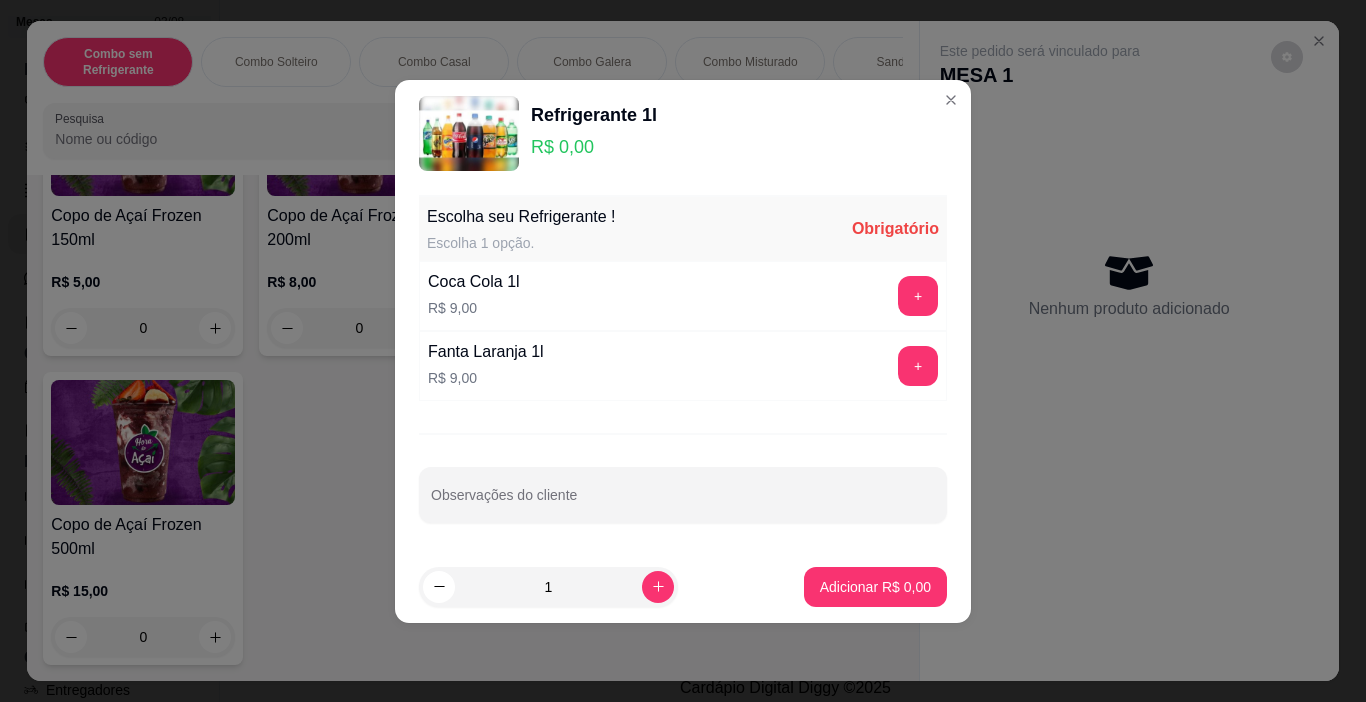 click on "+" at bounding box center [918, 296] 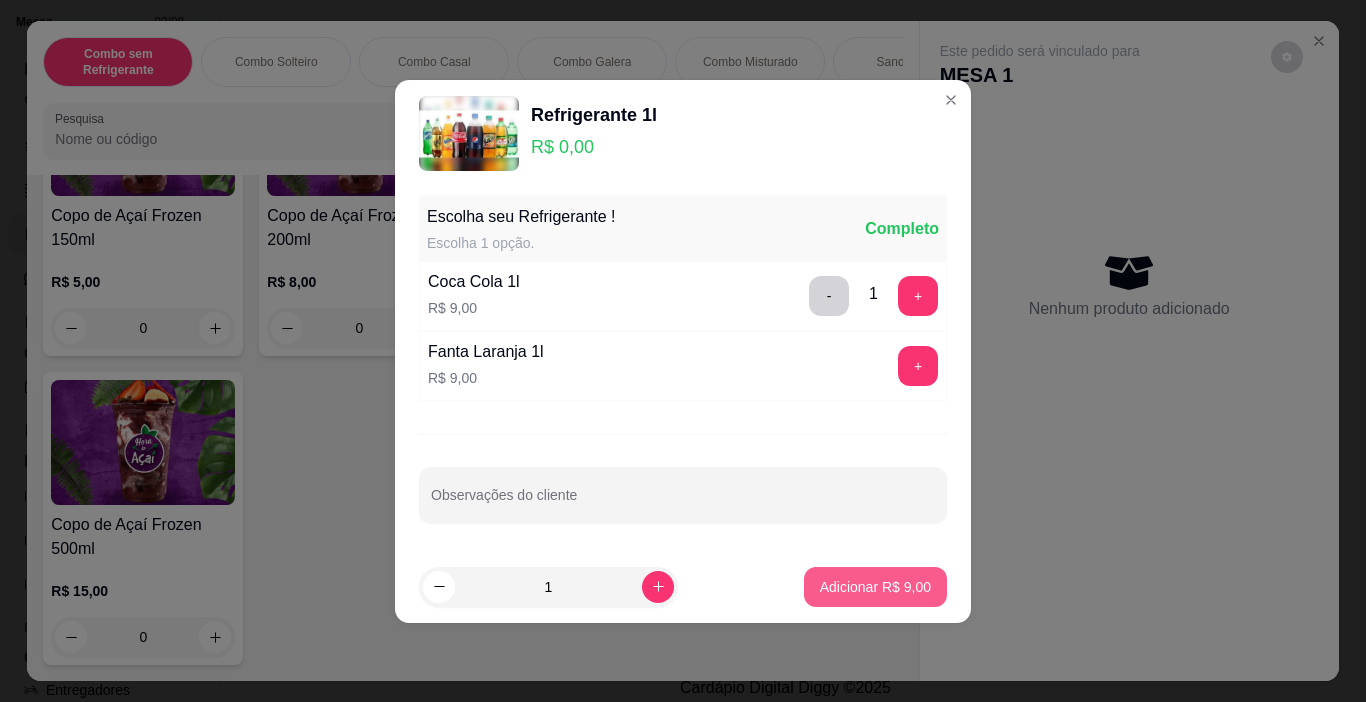 click on "Adicionar   R$ 9,00" at bounding box center (875, 587) 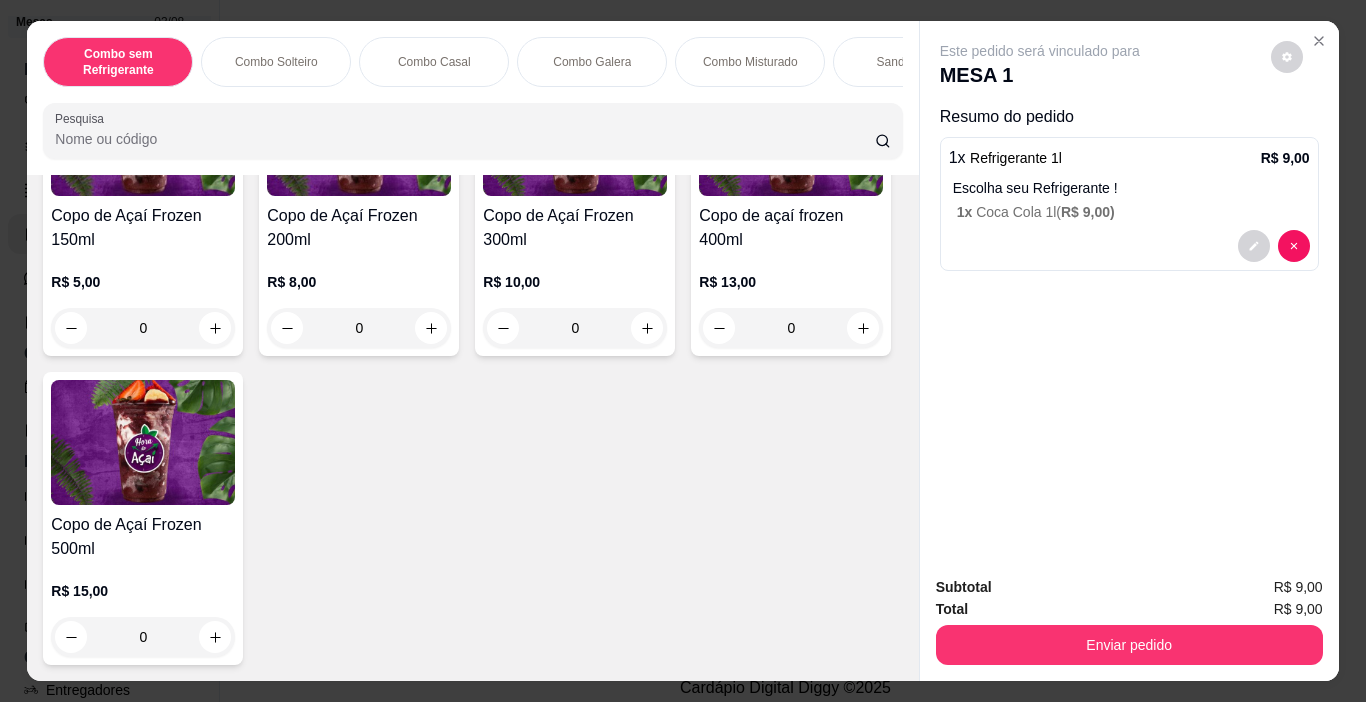 click on "Enviar pedido" at bounding box center (1129, 642) 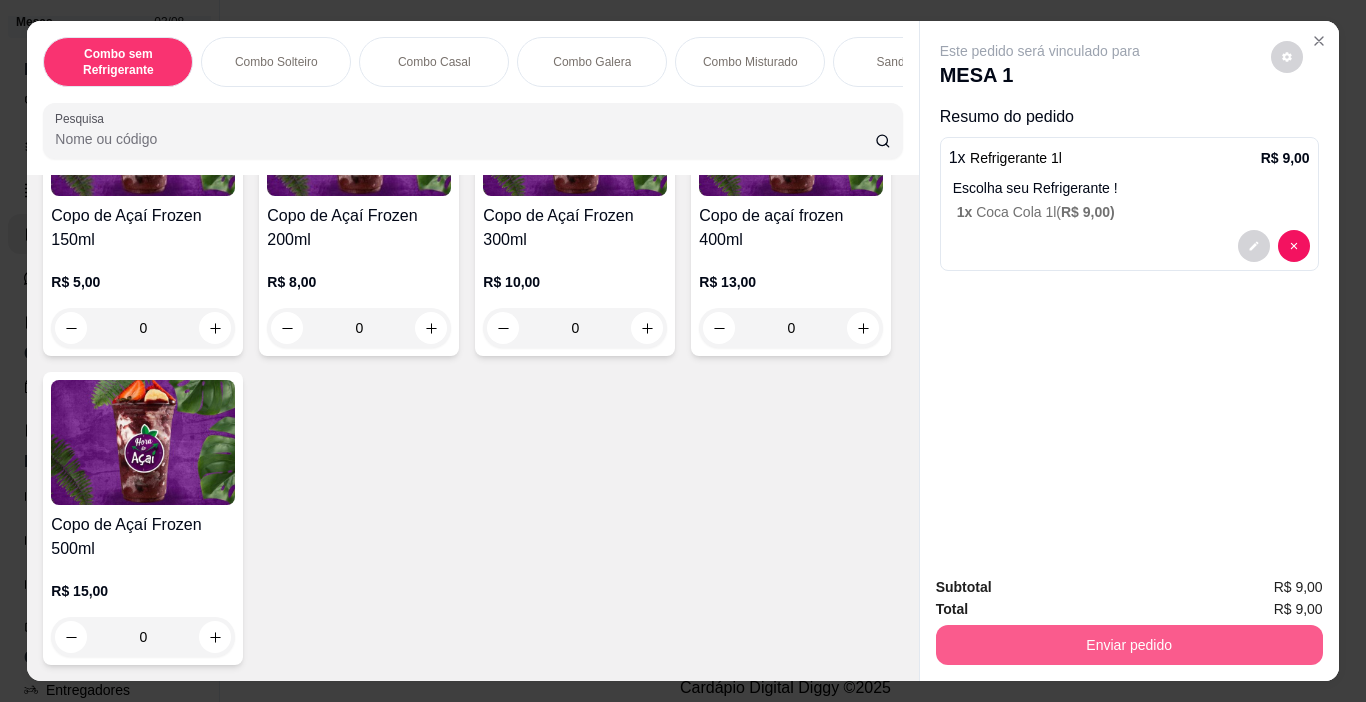 click on "Enviar pedido" at bounding box center (1129, 645) 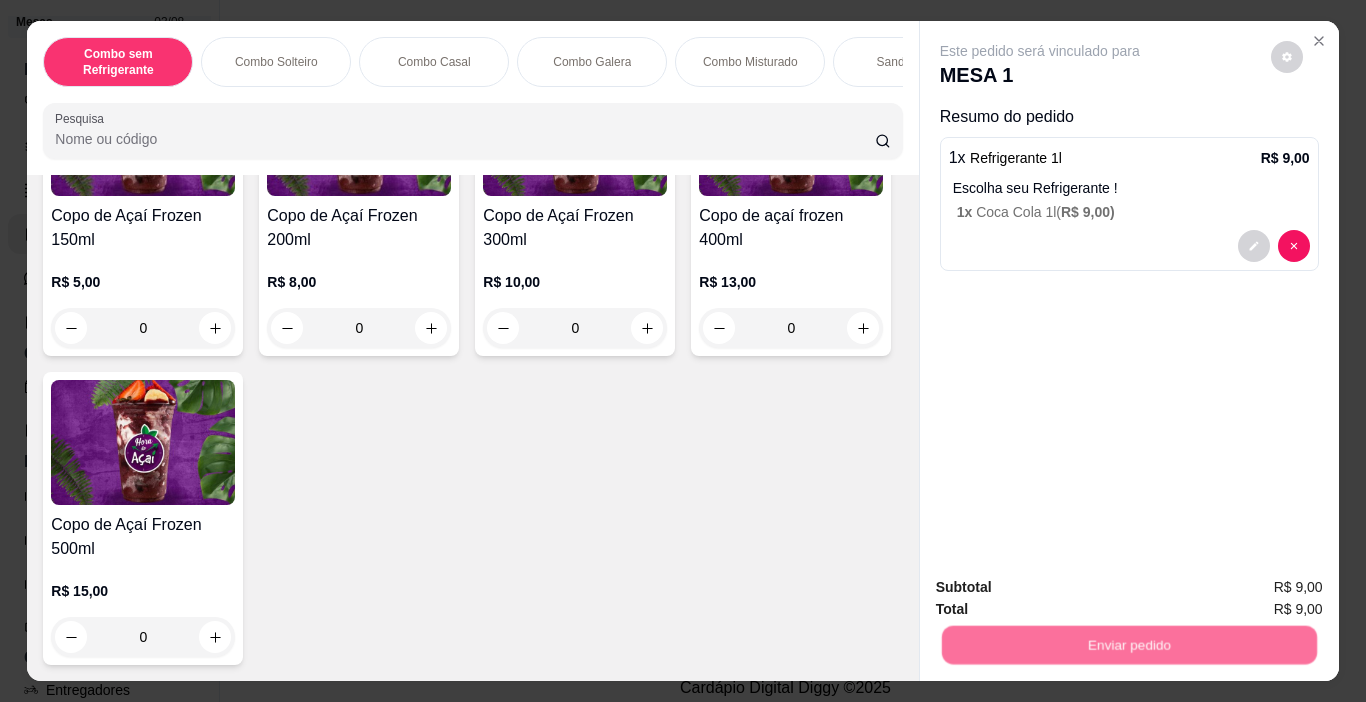click on "Não registrar e enviar pedido" at bounding box center [1063, 588] 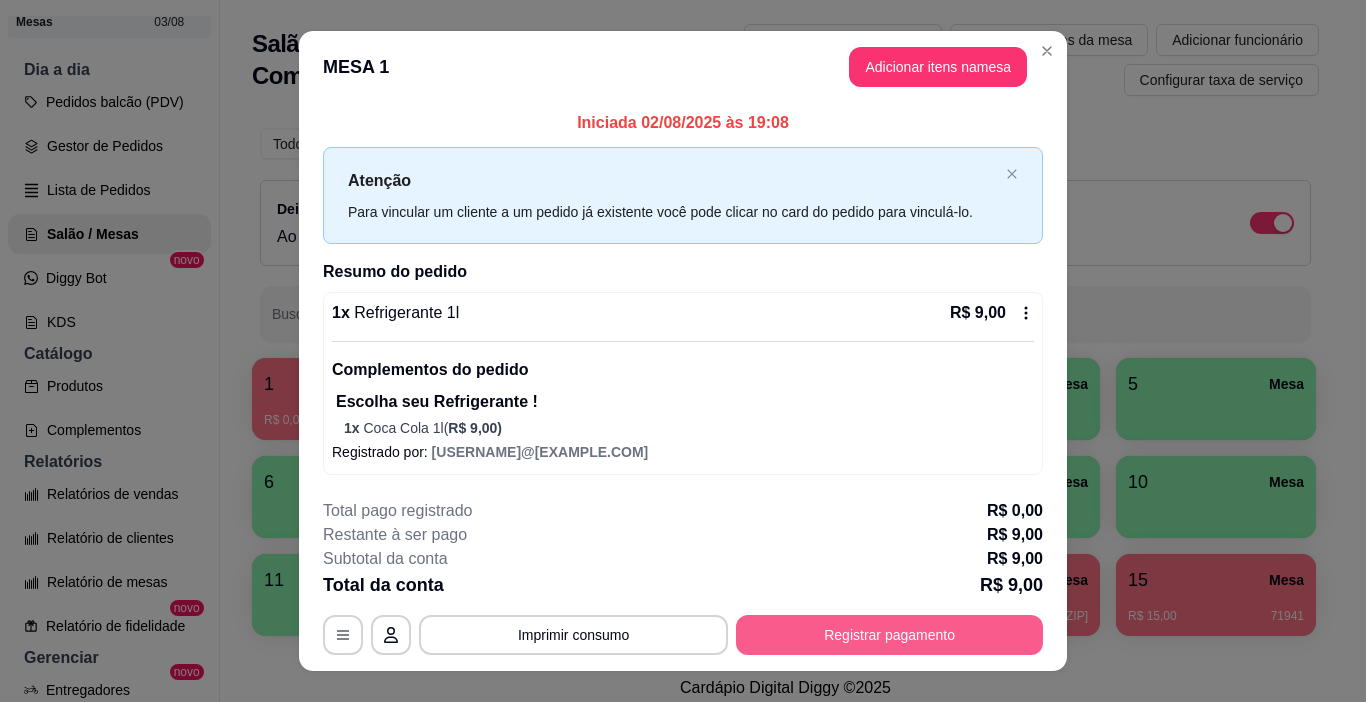 click on "Registrar pagamento" at bounding box center [889, 635] 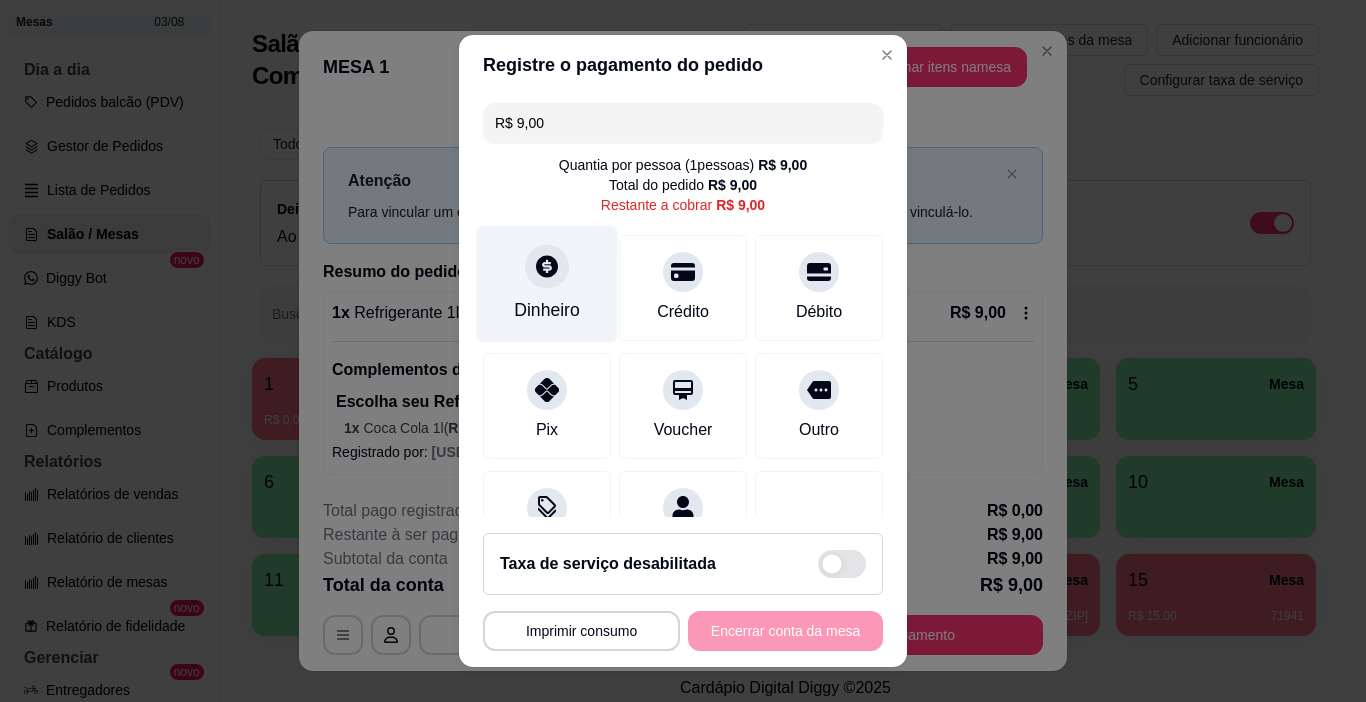 click on "Dinheiro" at bounding box center [547, 284] 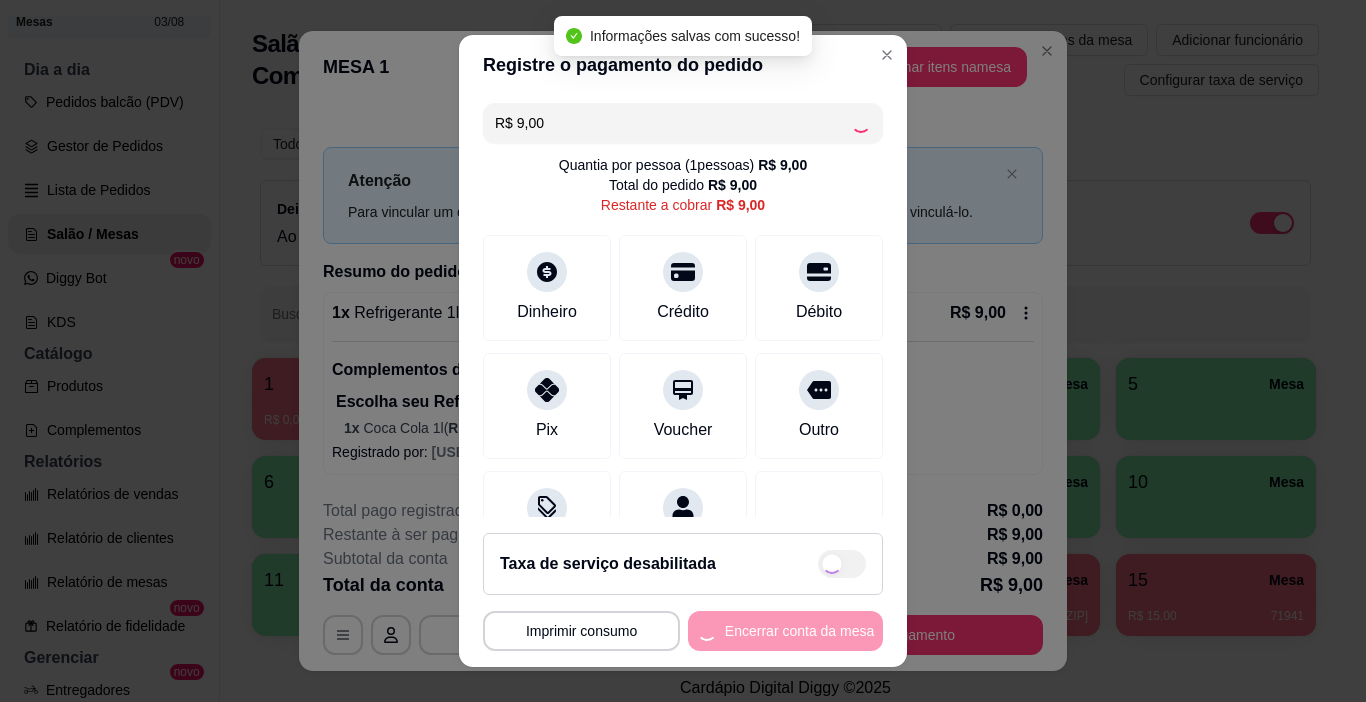 type on "R$ 0,00" 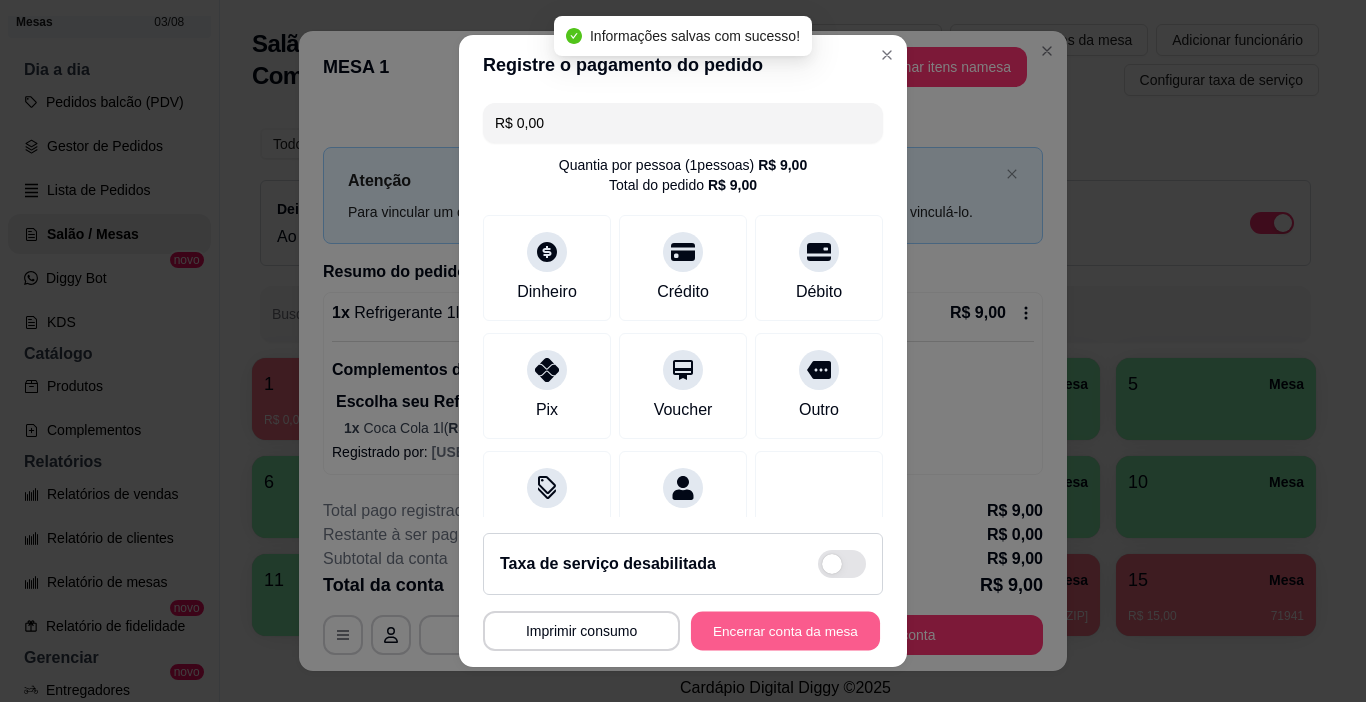 click on "Encerrar conta da mesa" at bounding box center (785, 631) 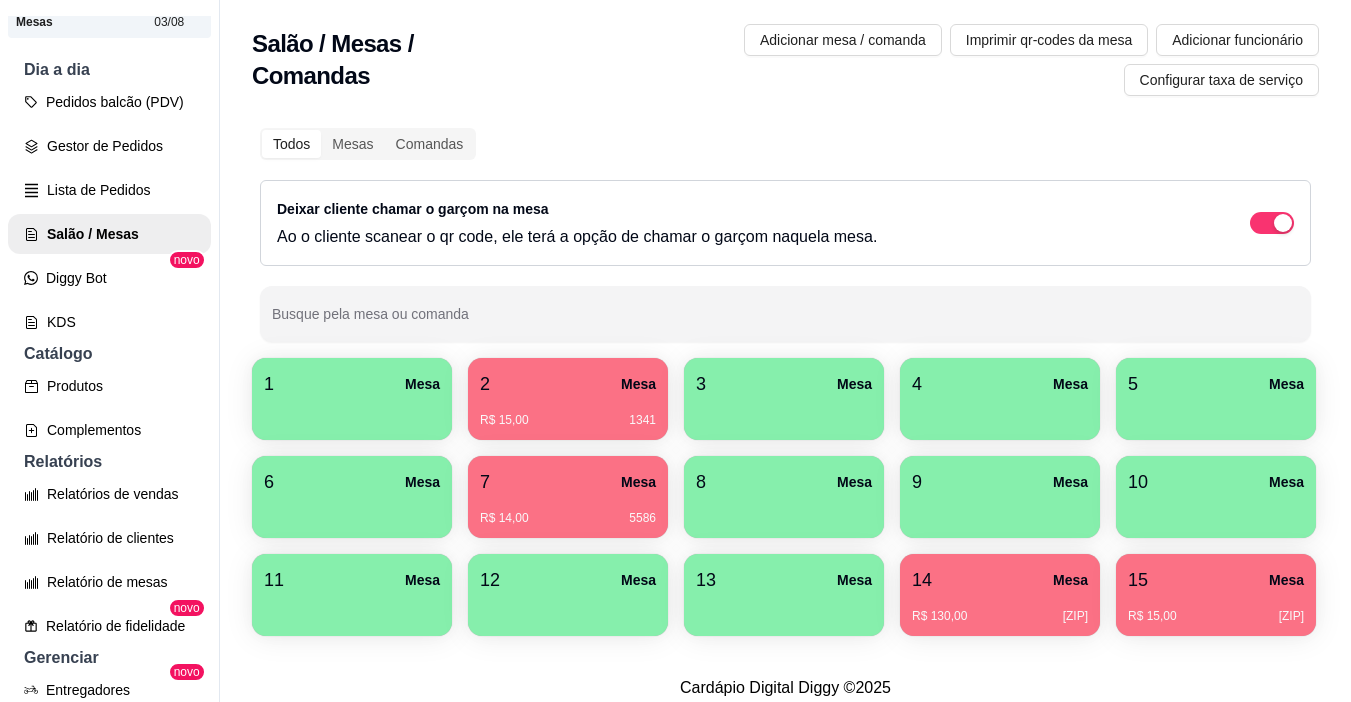 click at bounding box center (352, 413) 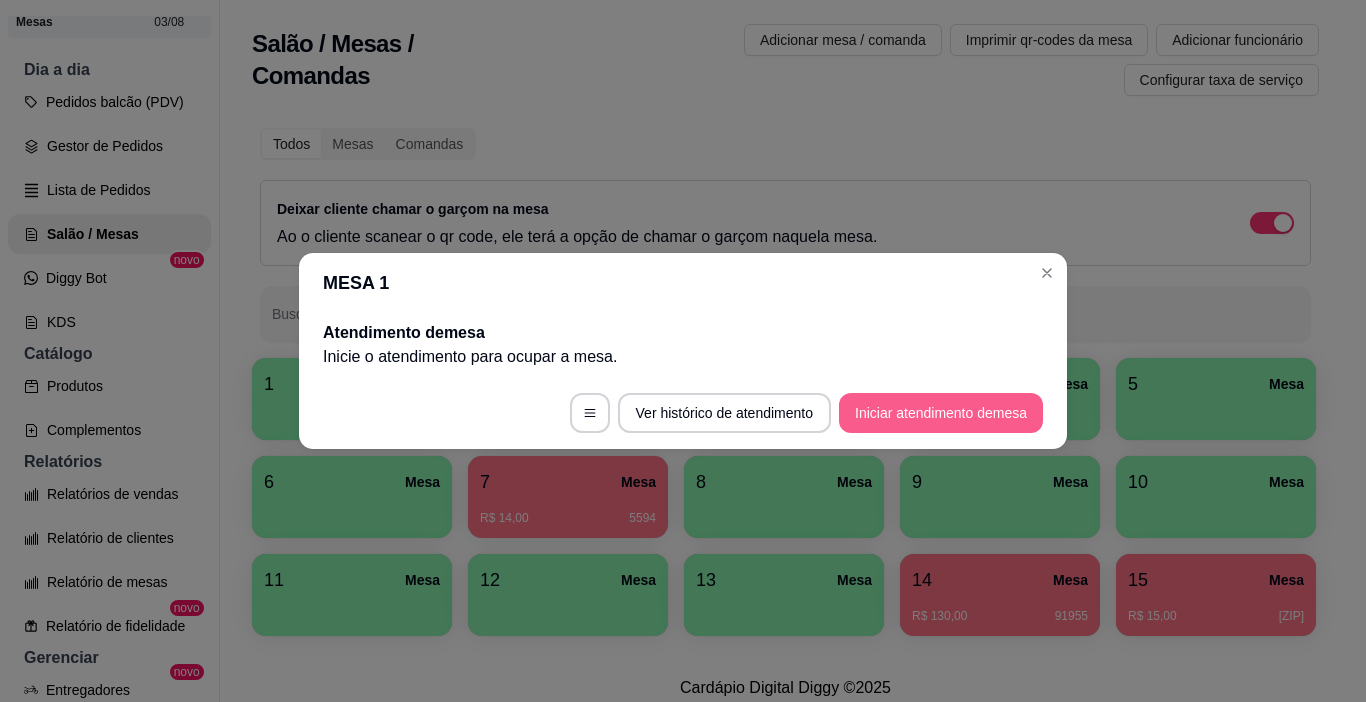 click on "Iniciar atendimento de  mesa" at bounding box center [941, 413] 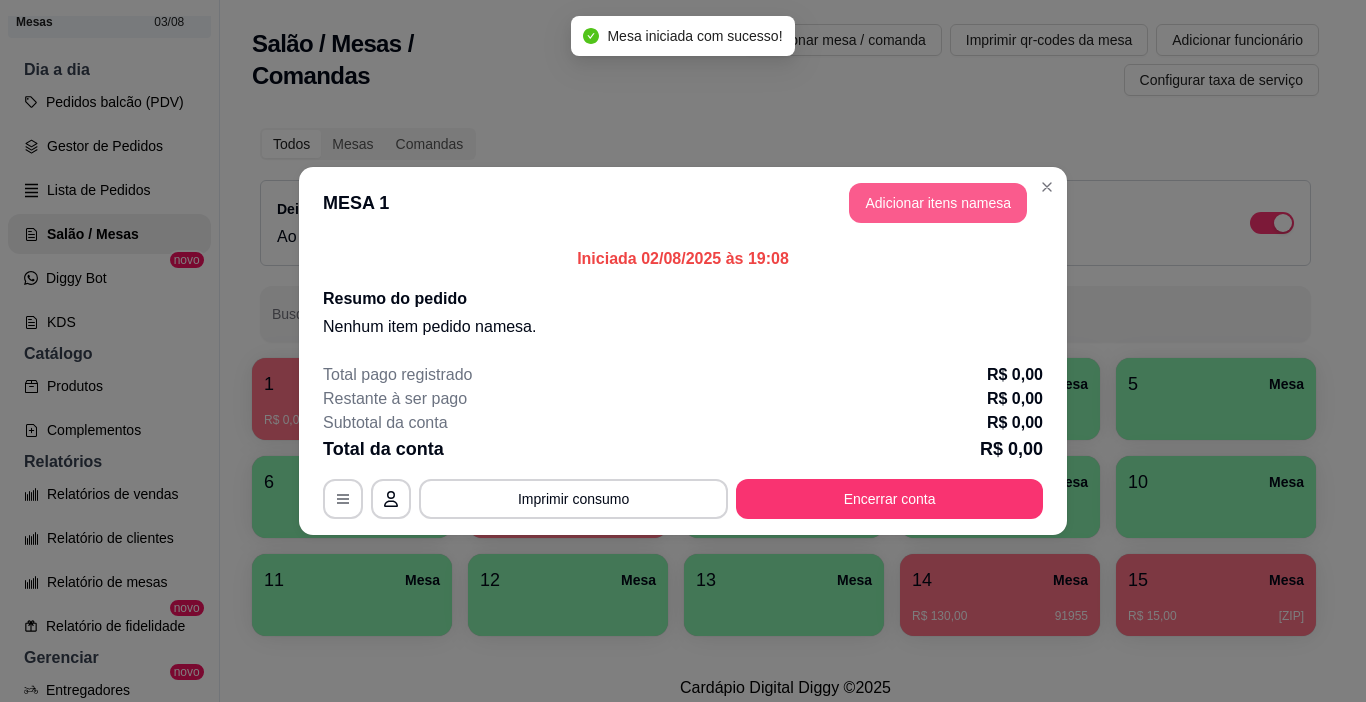 click on "Adicionar itens na  mesa" at bounding box center (938, 203) 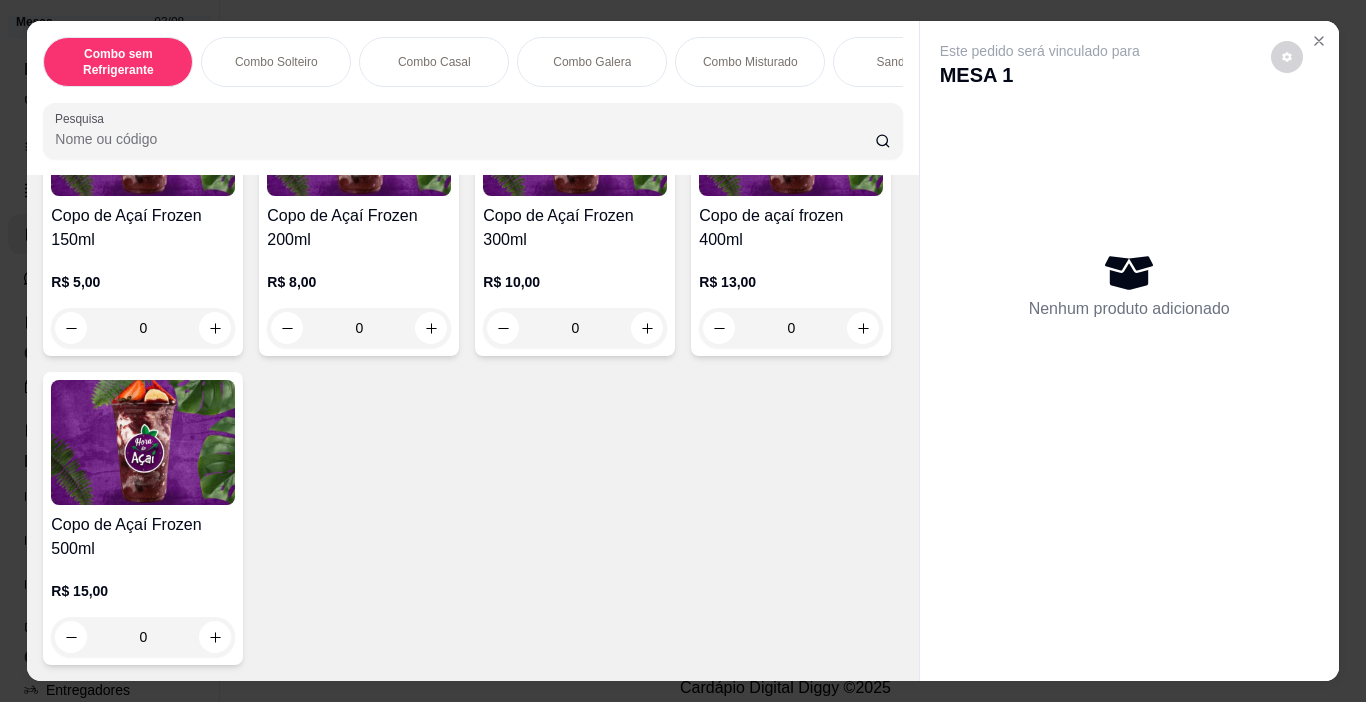 scroll, scrollTop: 5110, scrollLeft: 0, axis: vertical 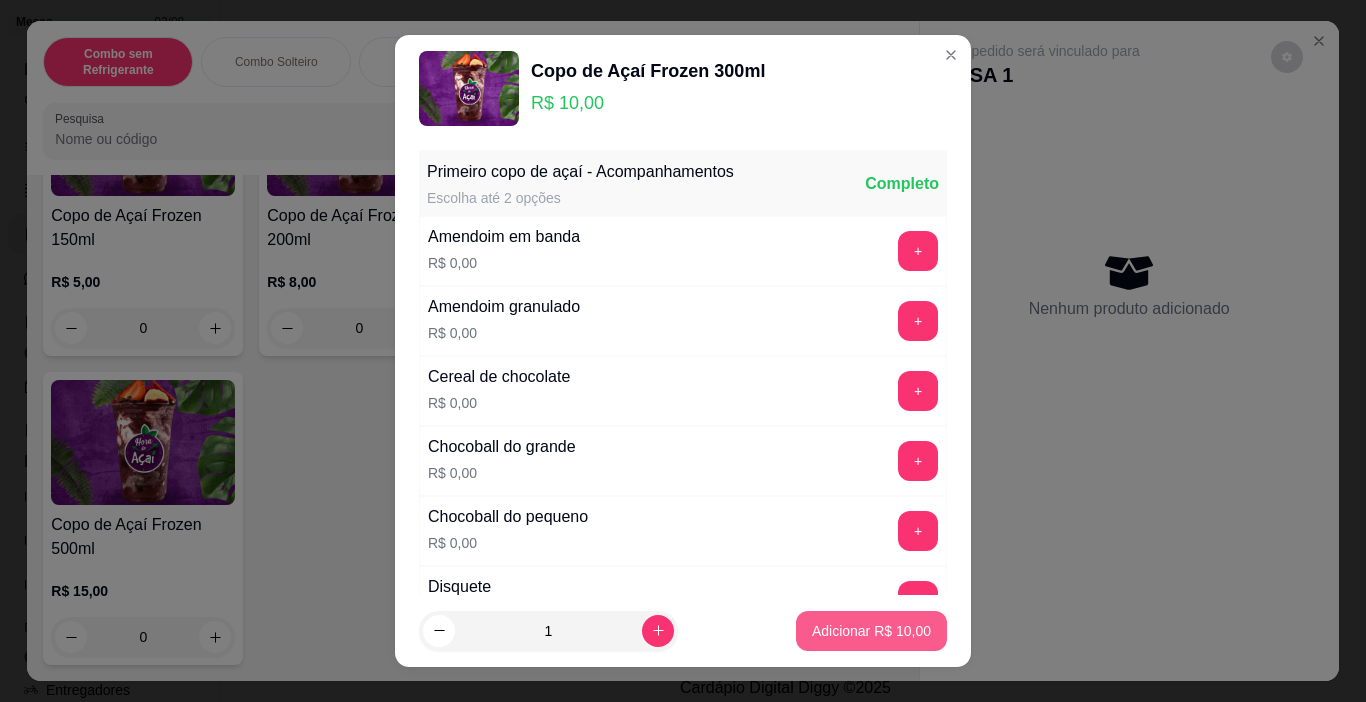 click on "Adicionar   R$ 10,00" at bounding box center [871, 631] 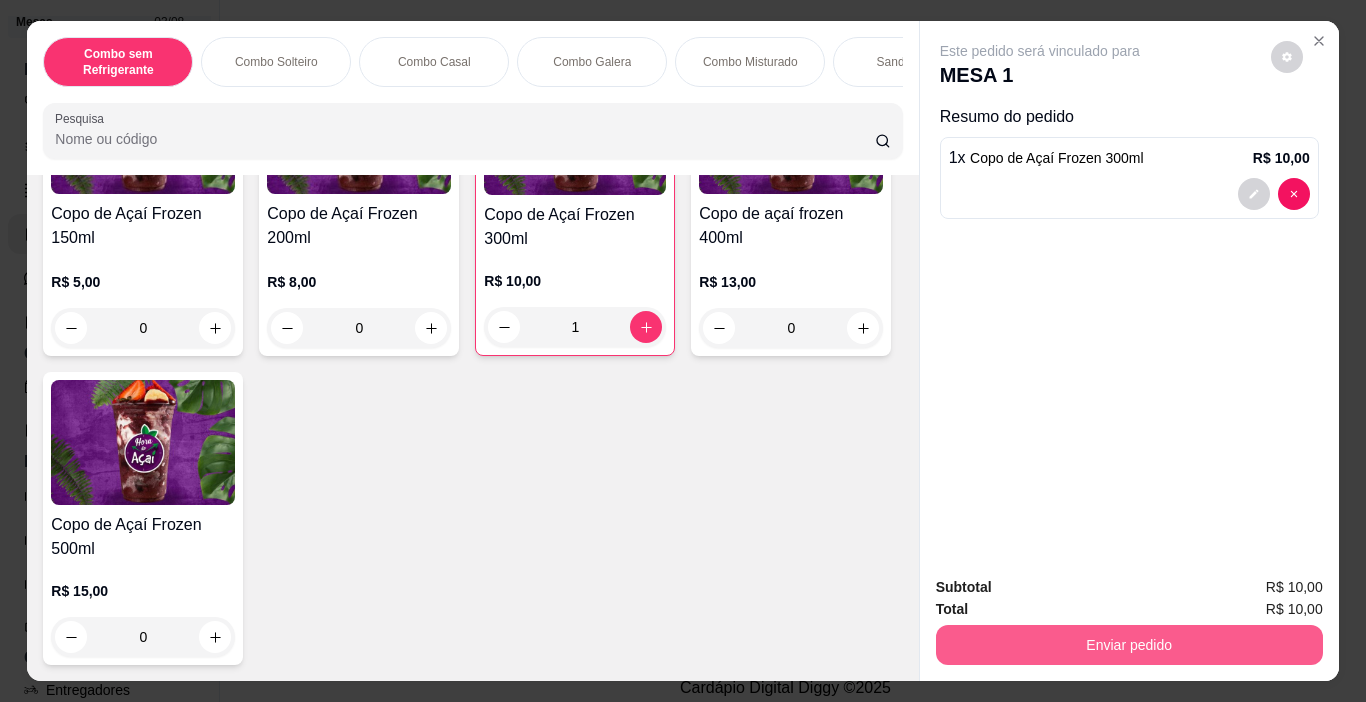 click on "Enviar pedido" at bounding box center (1129, 645) 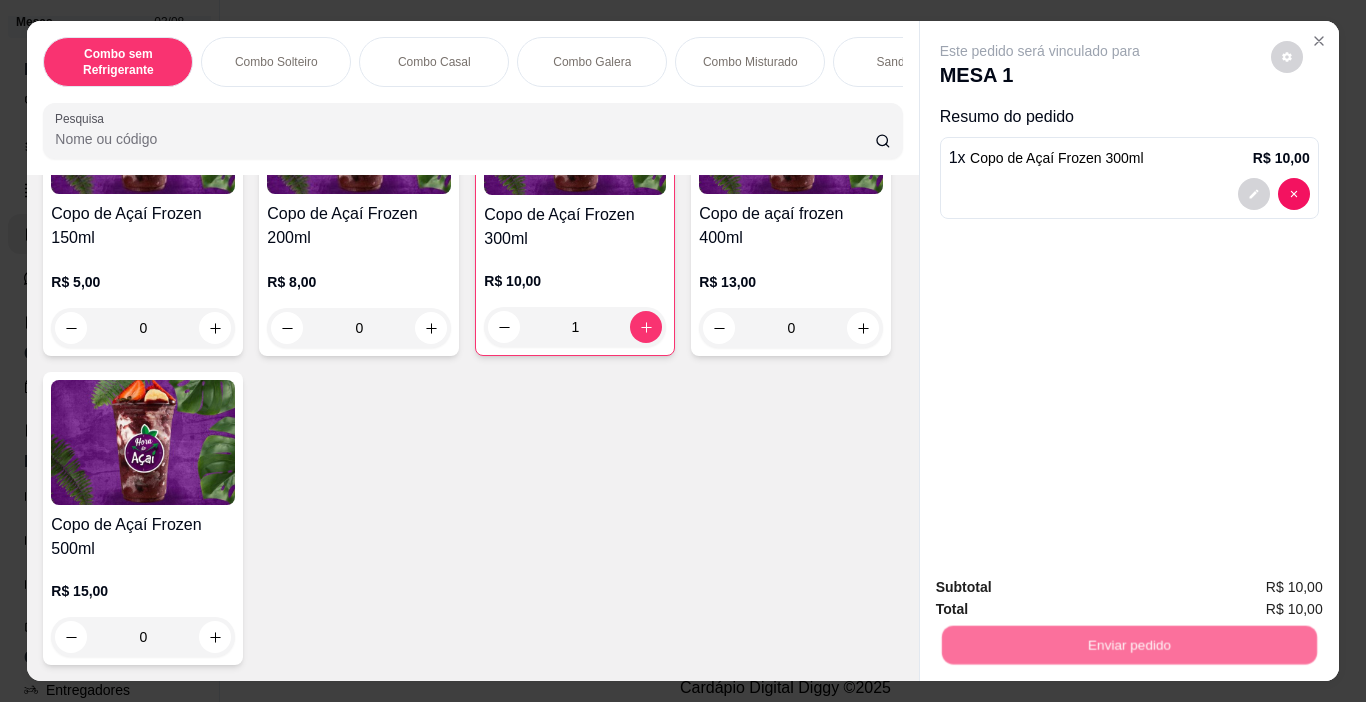 click on "Não registrar e enviar pedido" at bounding box center (1063, 587) 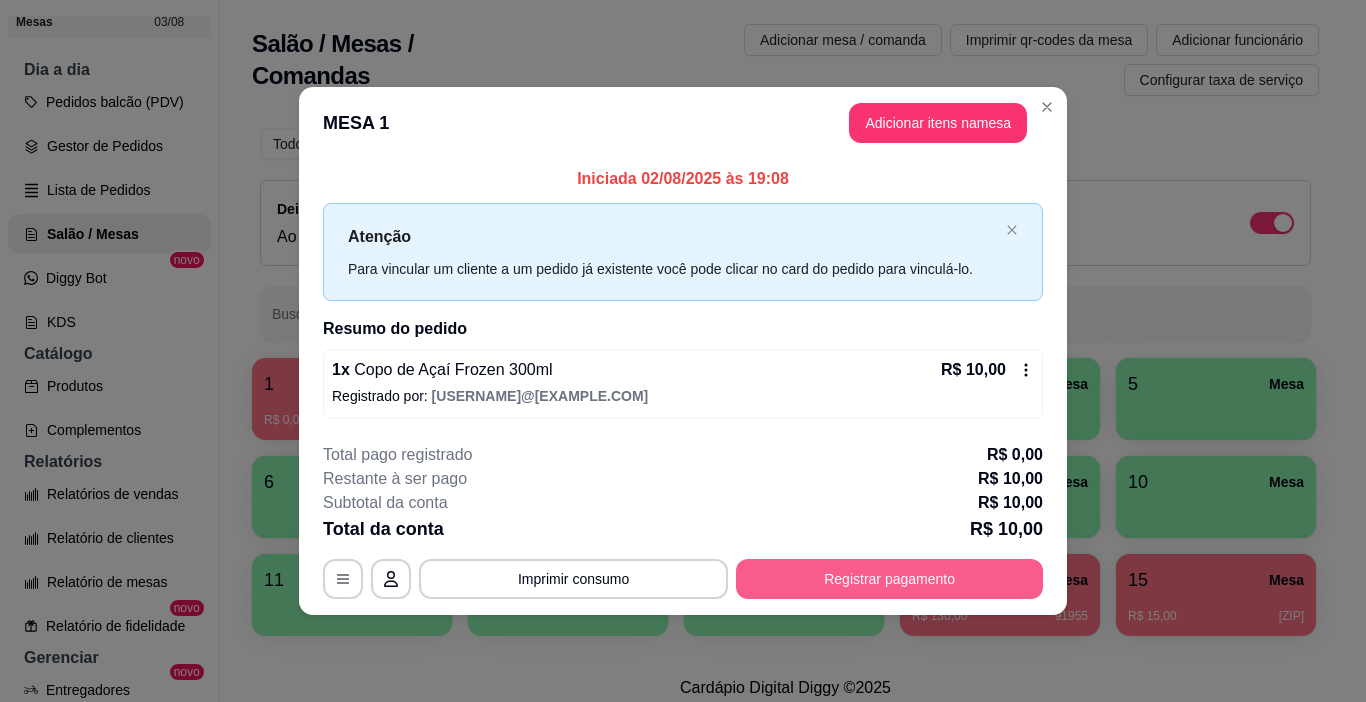 click on "Registrar pagamento" at bounding box center (889, 579) 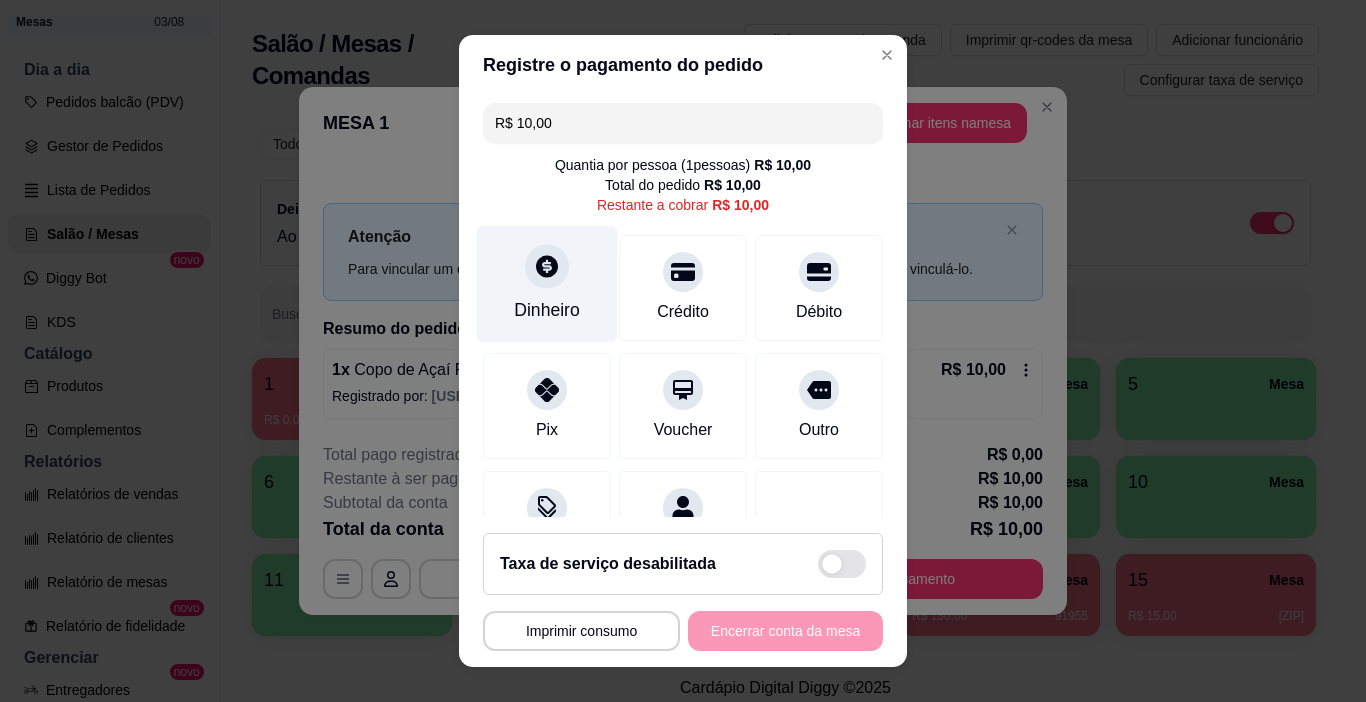 click 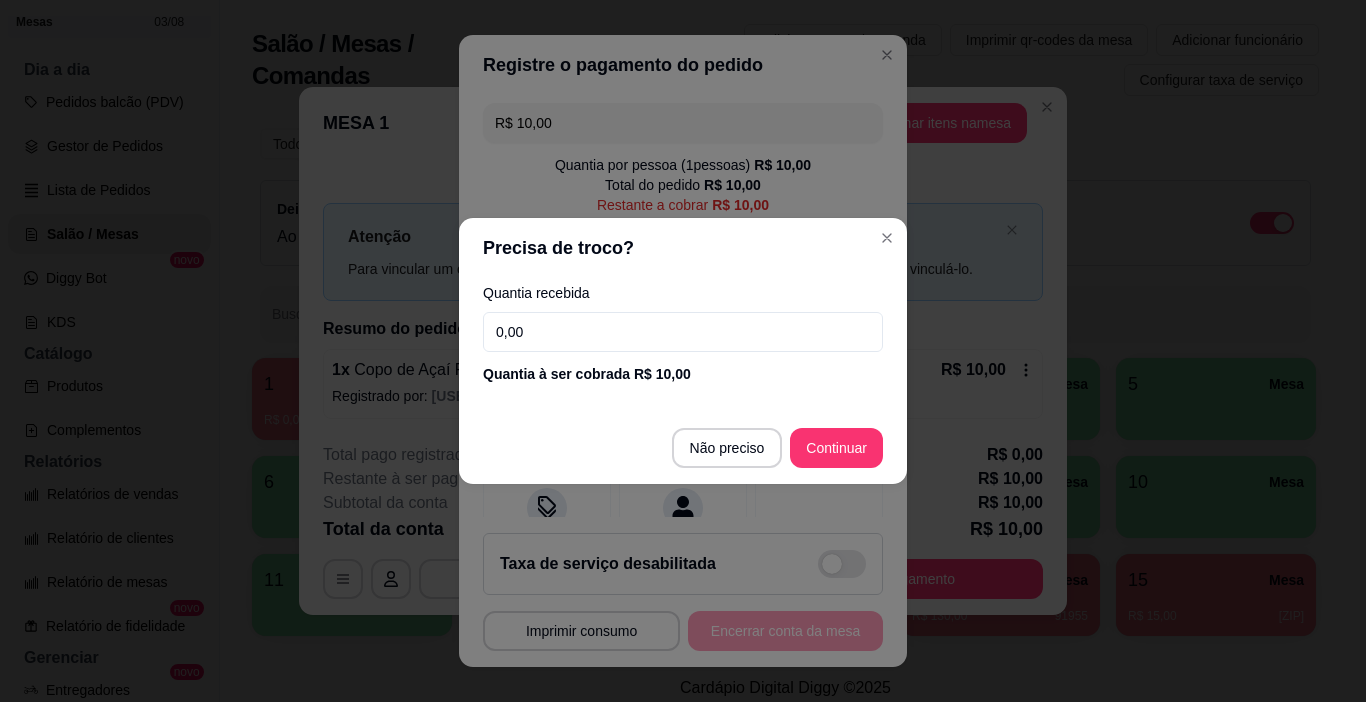 click on "0,00" at bounding box center [683, 332] 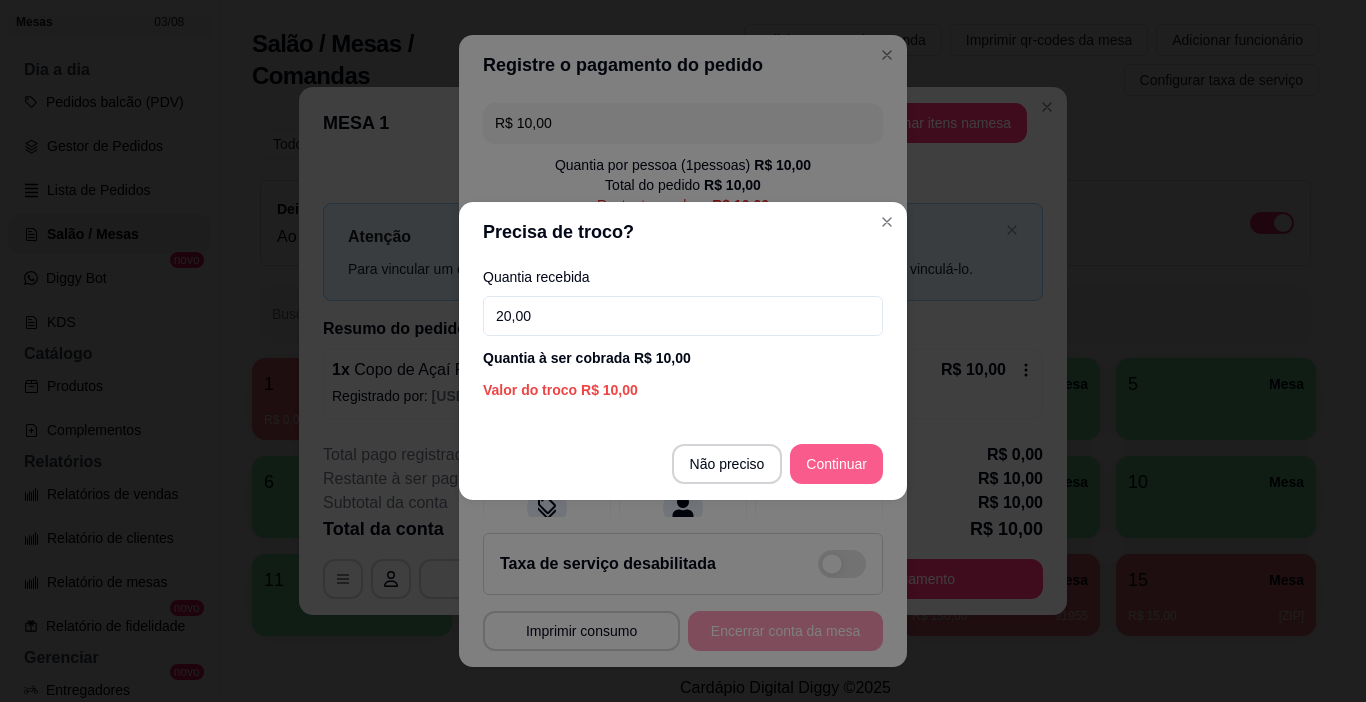 type on "20,00" 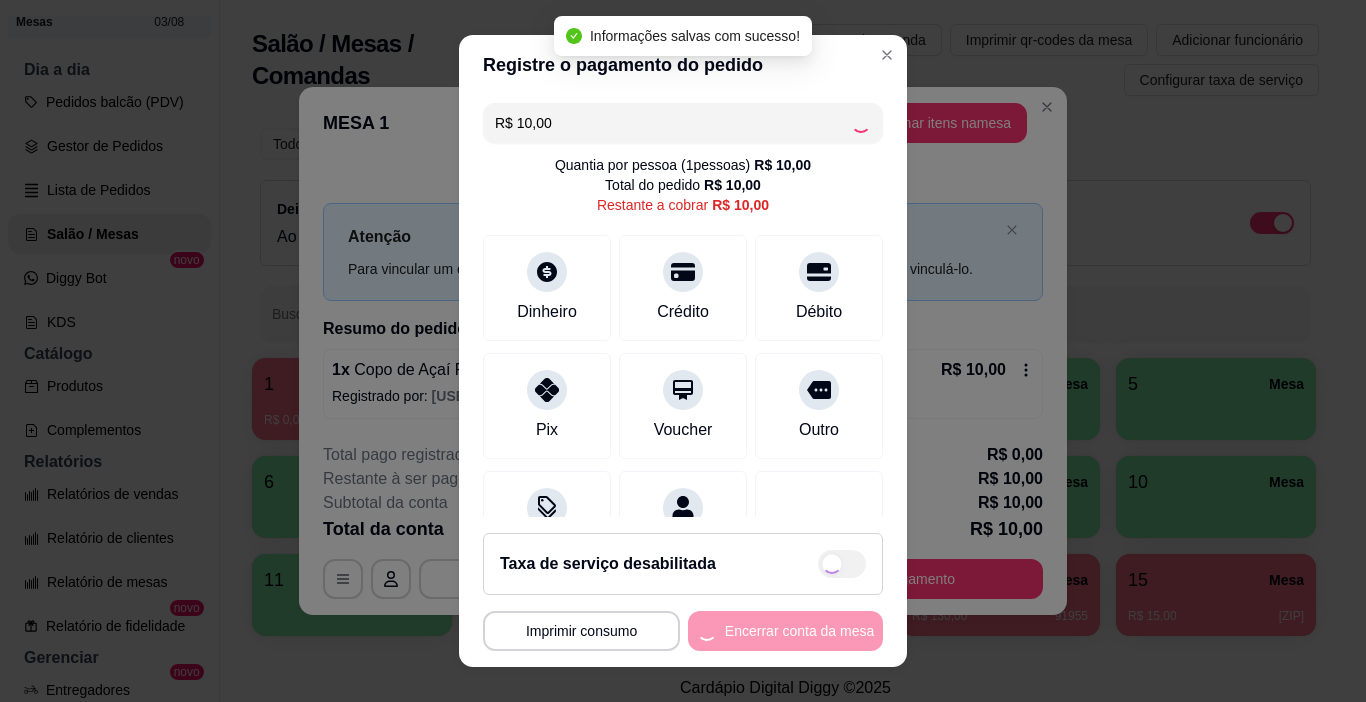 type on "R$ 0,00" 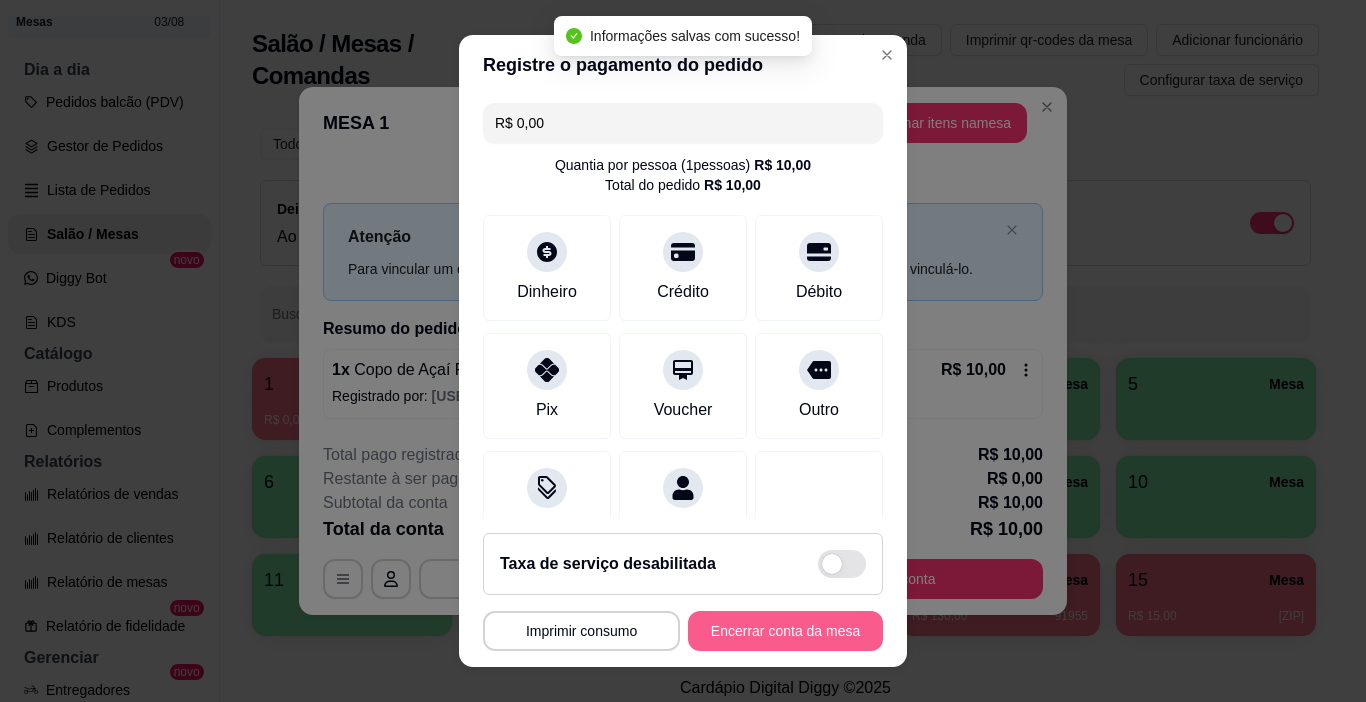 click on "Encerrar conta da mesa" at bounding box center (785, 631) 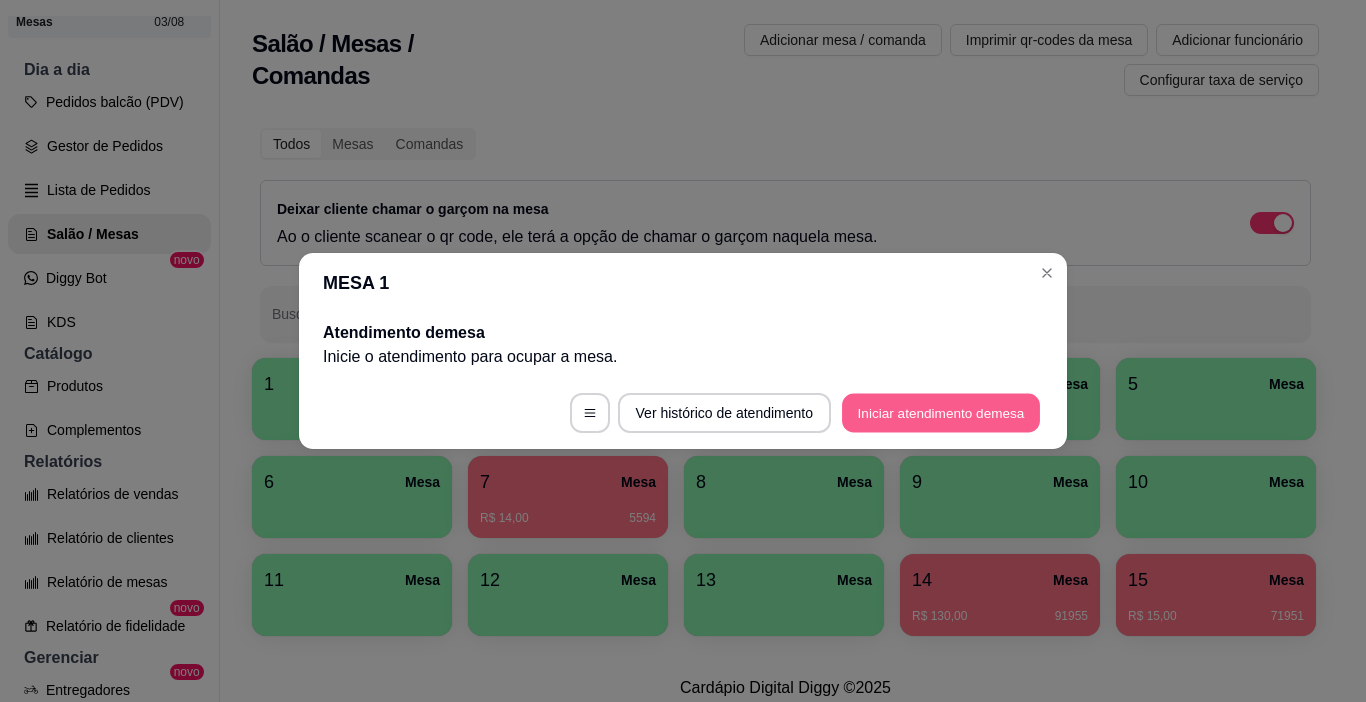 click on "Iniciar atendimento de  mesa" at bounding box center [941, 413] 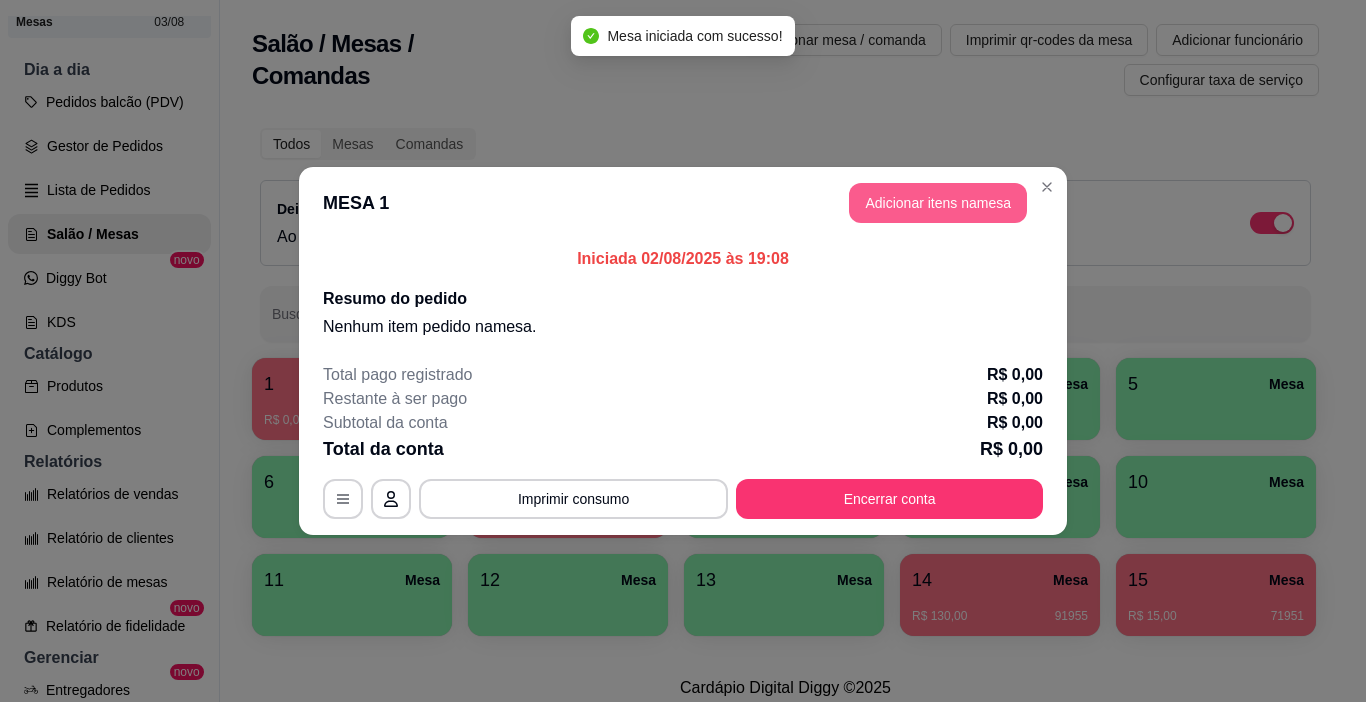click on "Adicionar itens na  mesa" at bounding box center (938, 203) 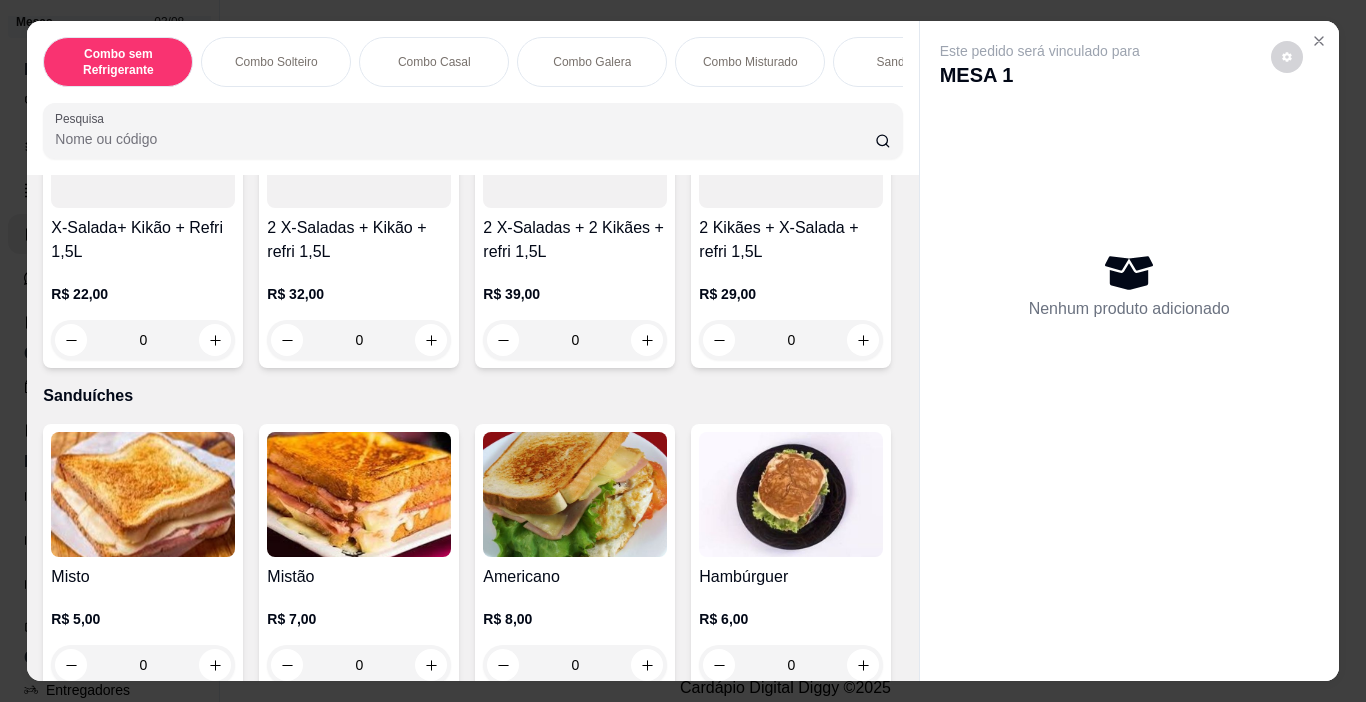 scroll, scrollTop: 2600, scrollLeft: 0, axis: vertical 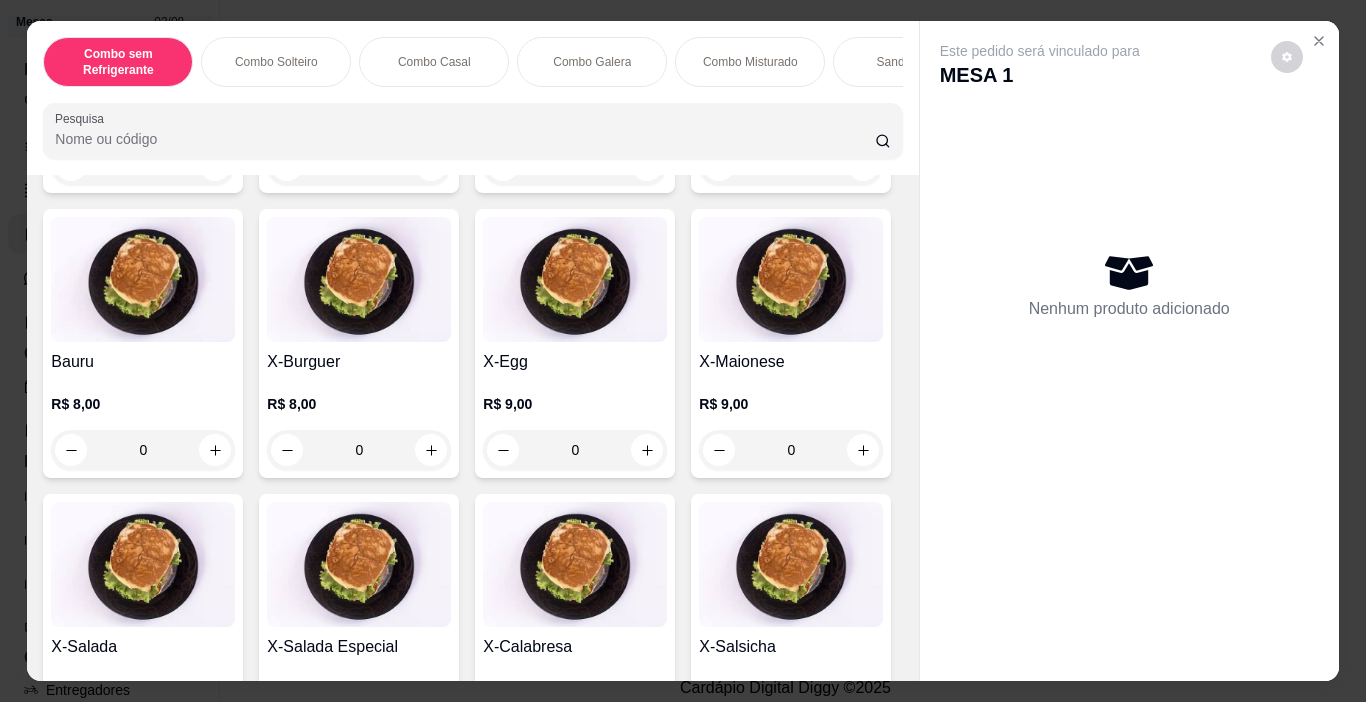 click at bounding box center [359, -6] 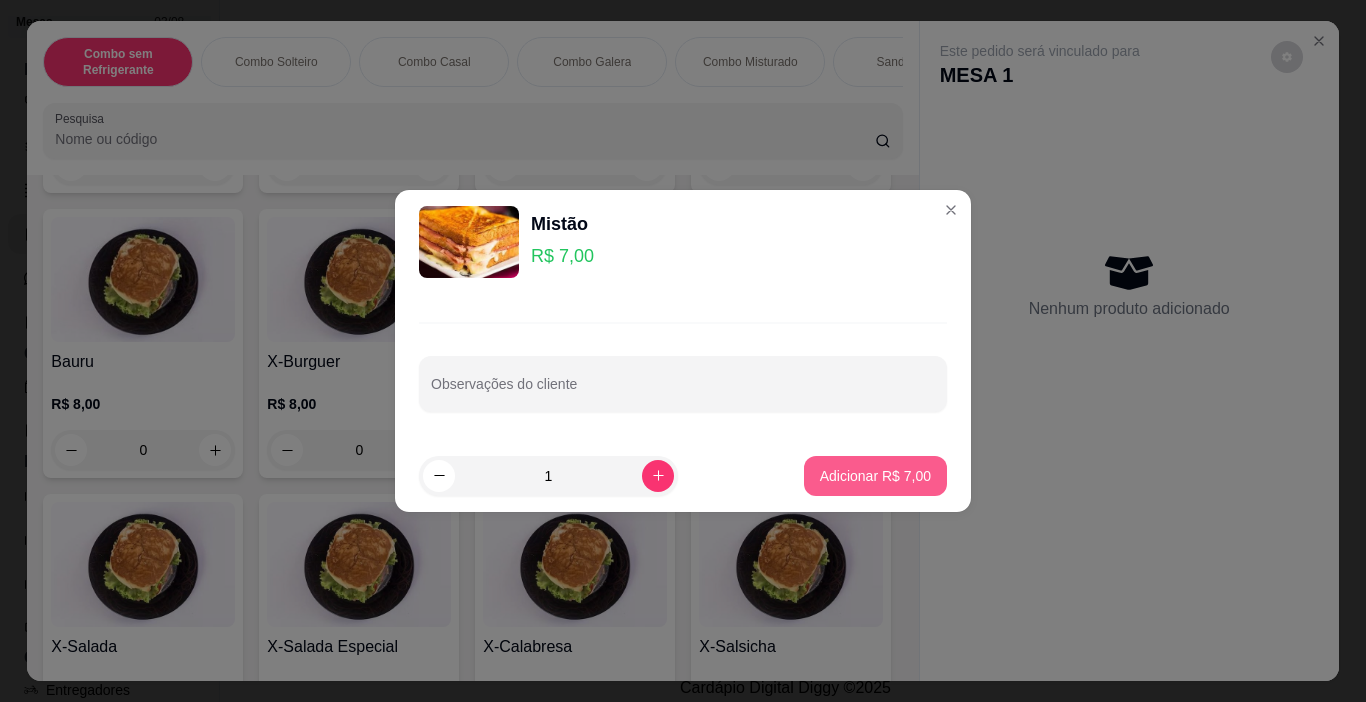 click on "Adicionar   R$ 7,00" at bounding box center (875, 476) 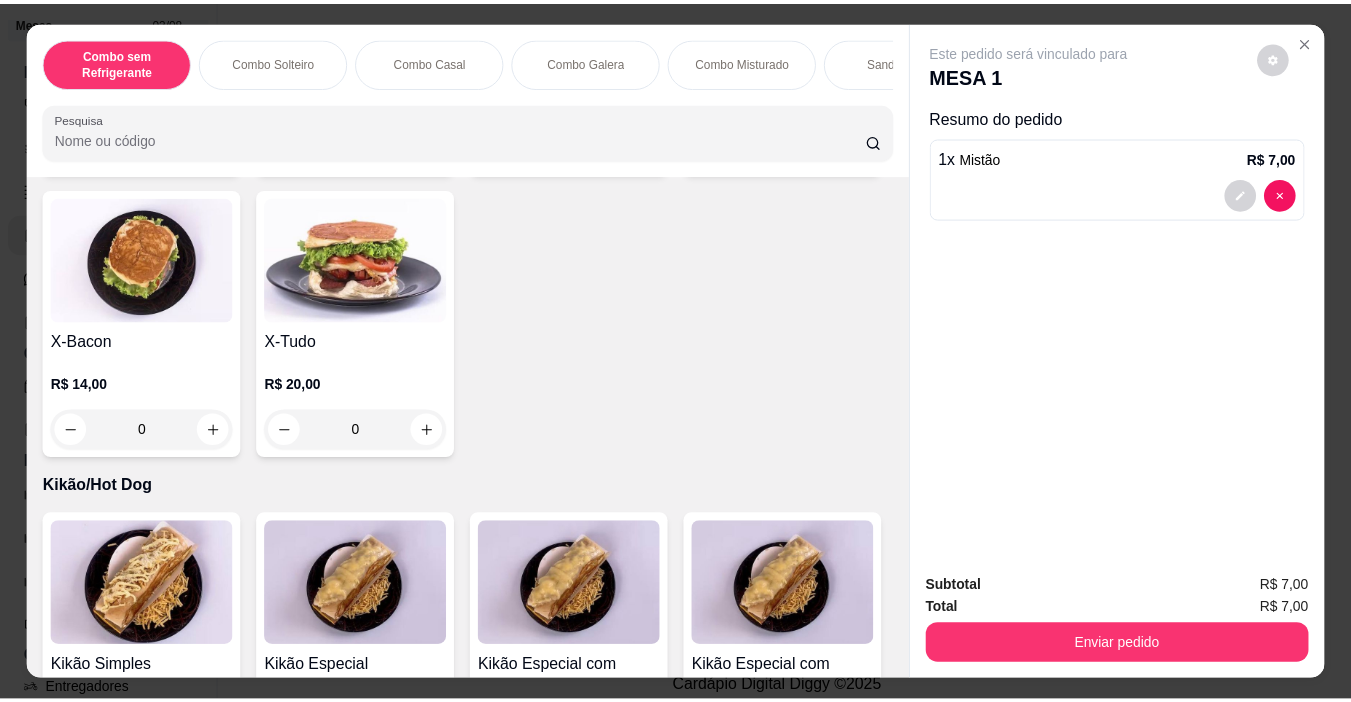 scroll, scrollTop: 3200, scrollLeft: 0, axis: vertical 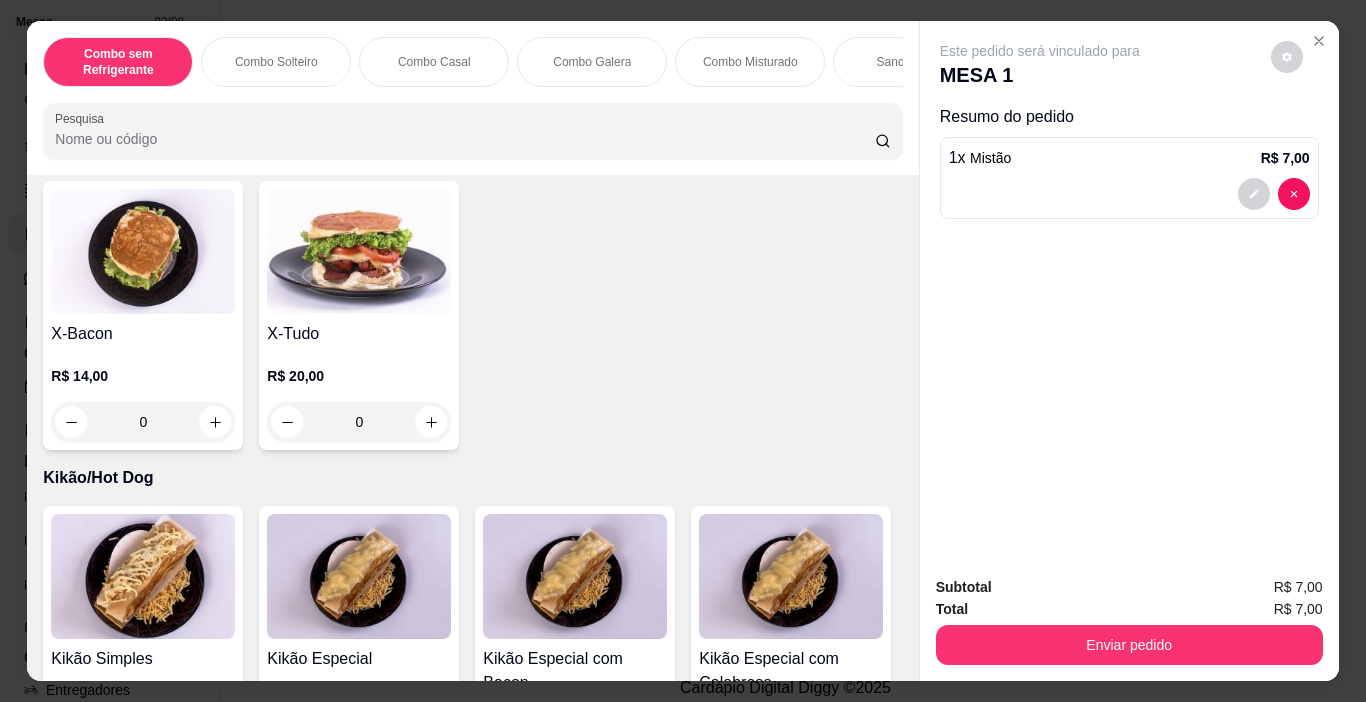 click at bounding box center (143, -34) 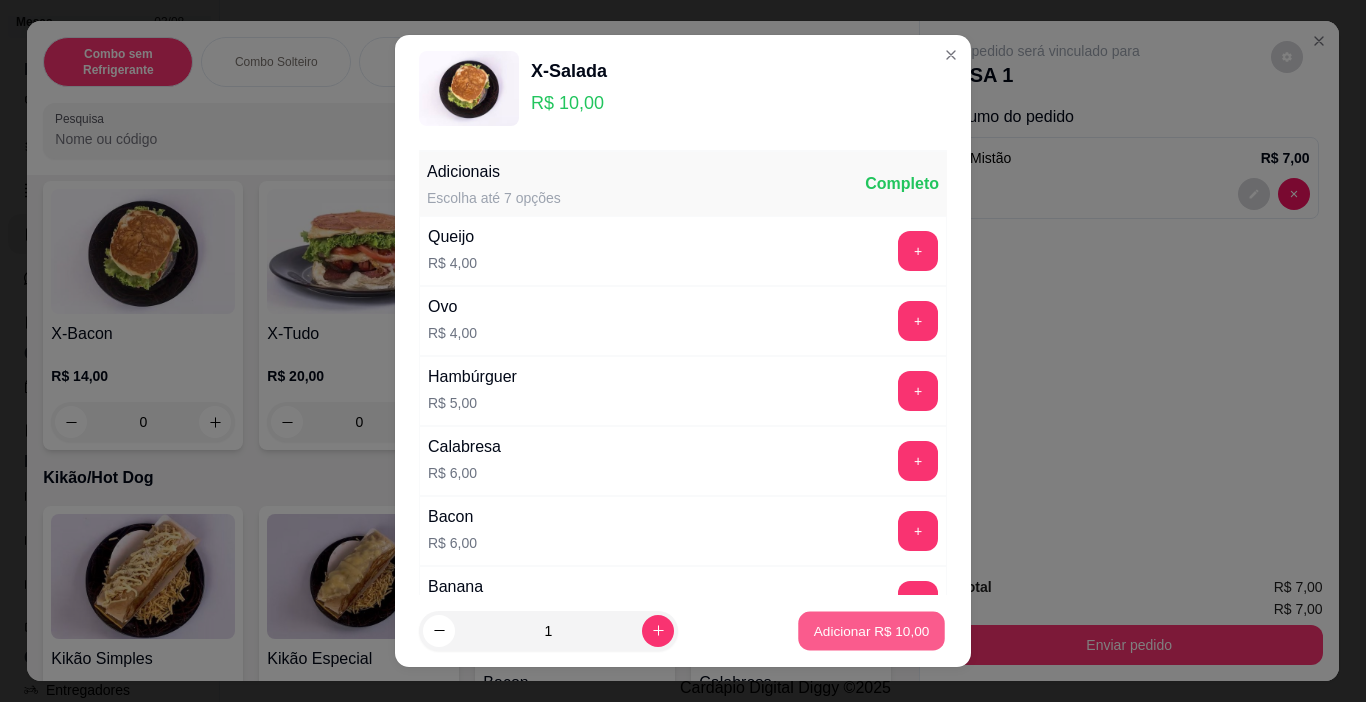 click on "Adicionar   R$ 10,00" at bounding box center [872, 630] 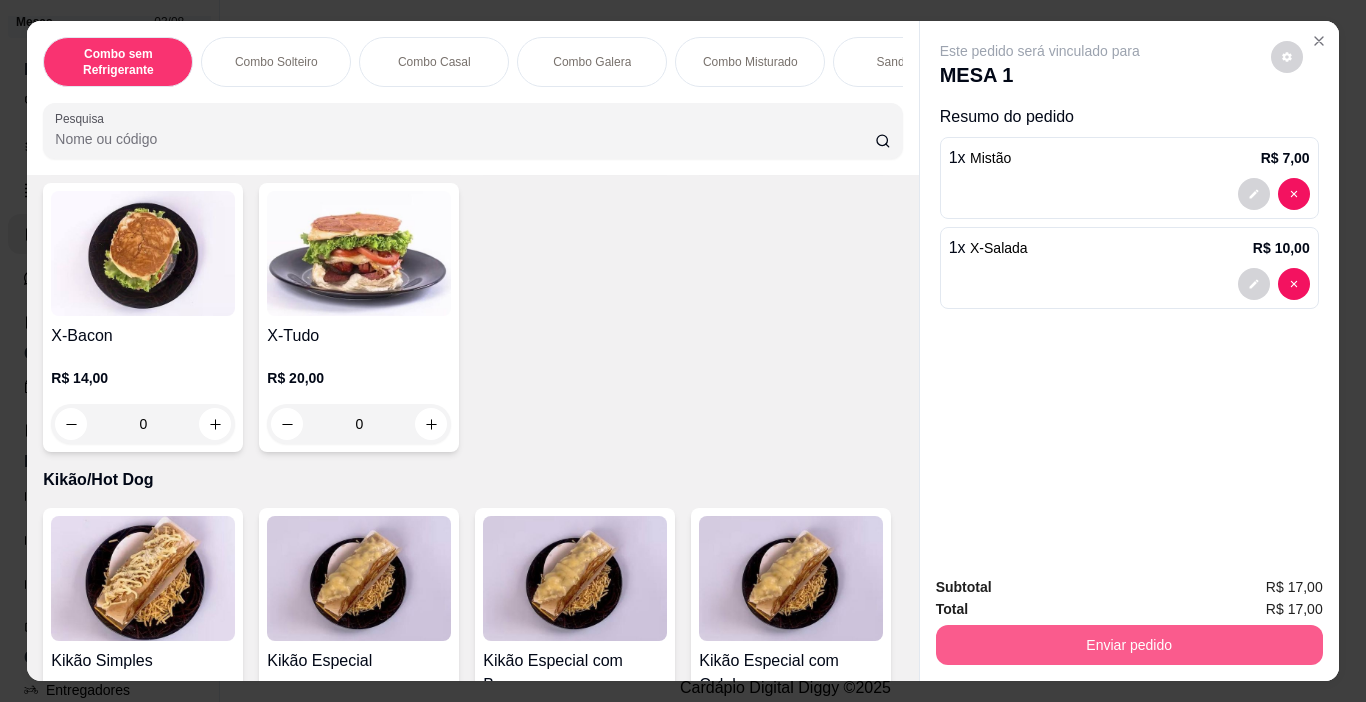 click on "Enviar pedido" at bounding box center [1129, 645] 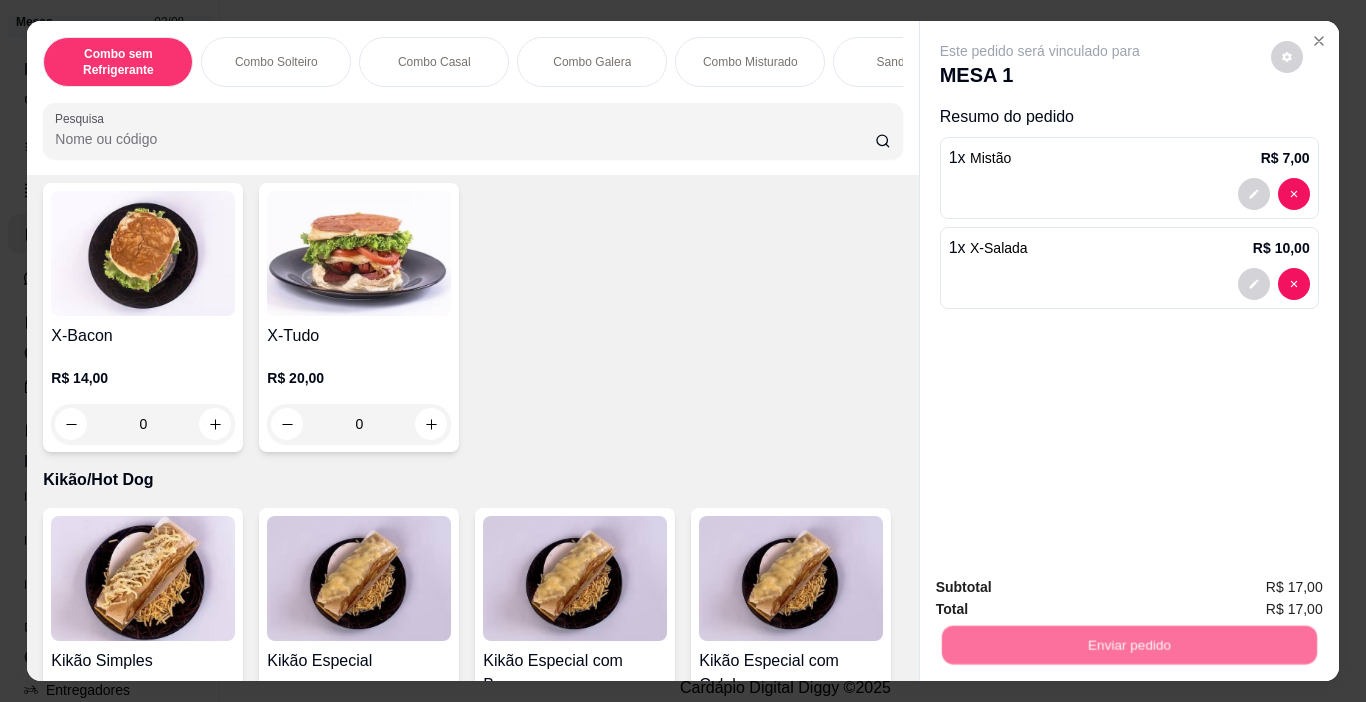 click on "Não registrar e enviar pedido" at bounding box center [1063, 588] 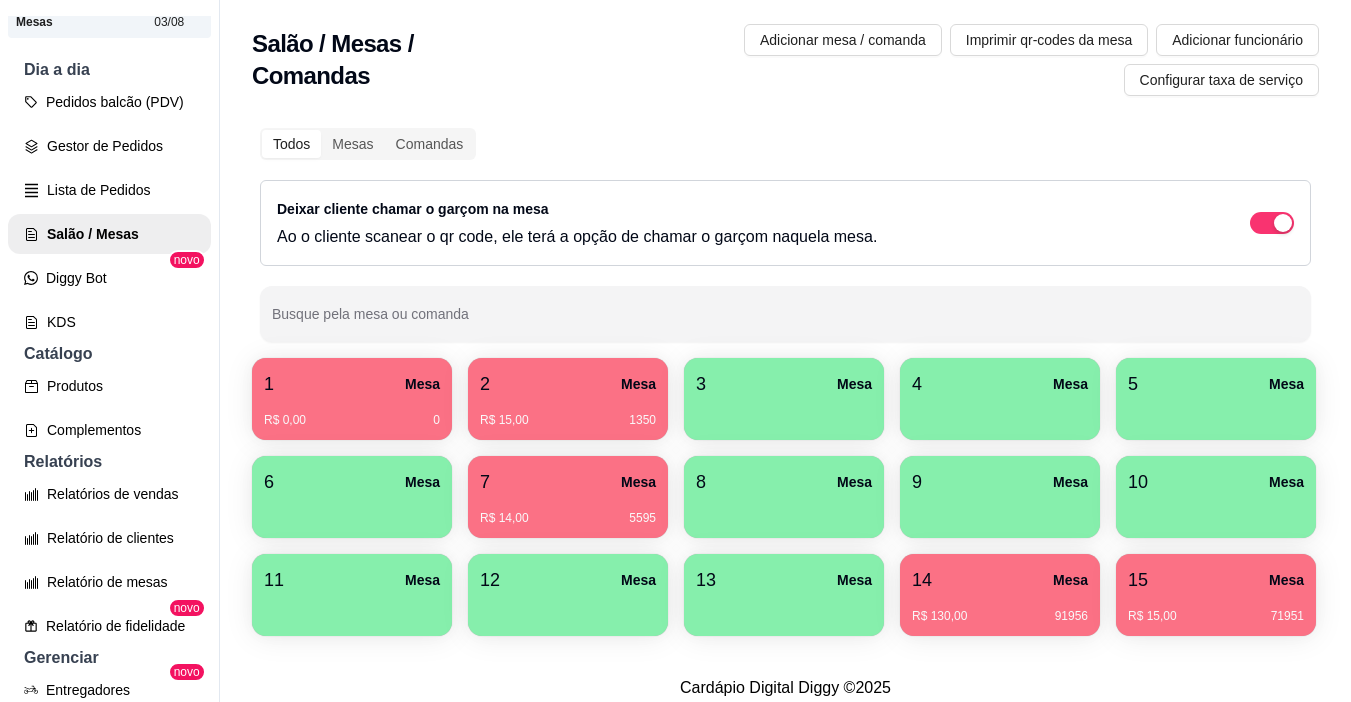 type 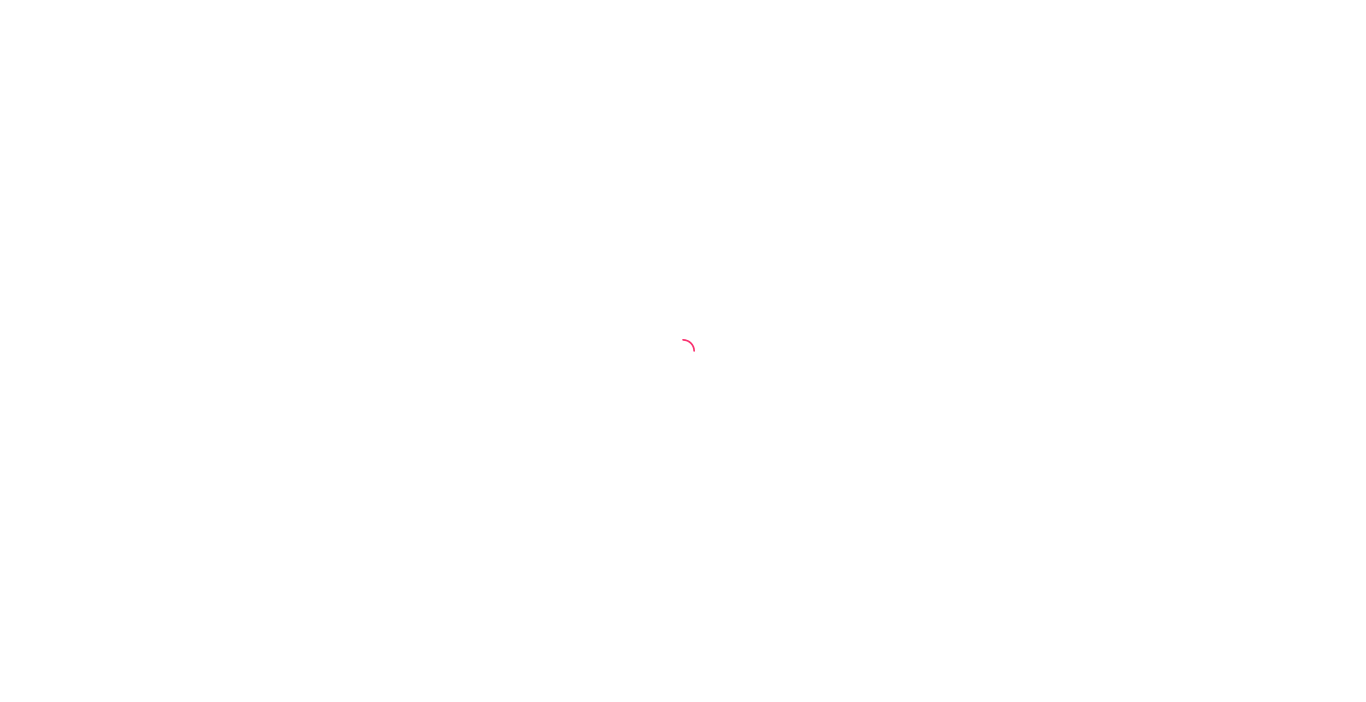 scroll, scrollTop: 0, scrollLeft: 0, axis: both 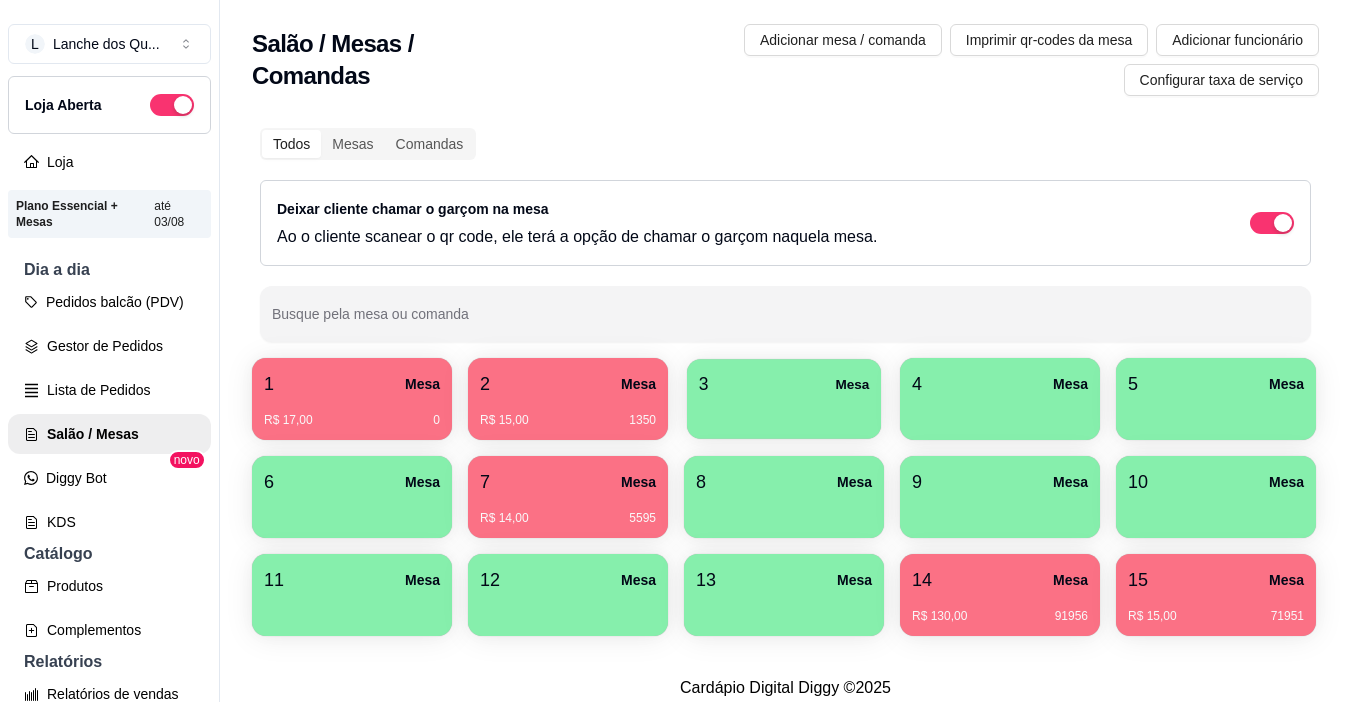 click on "3 Mesa" at bounding box center (784, 384) 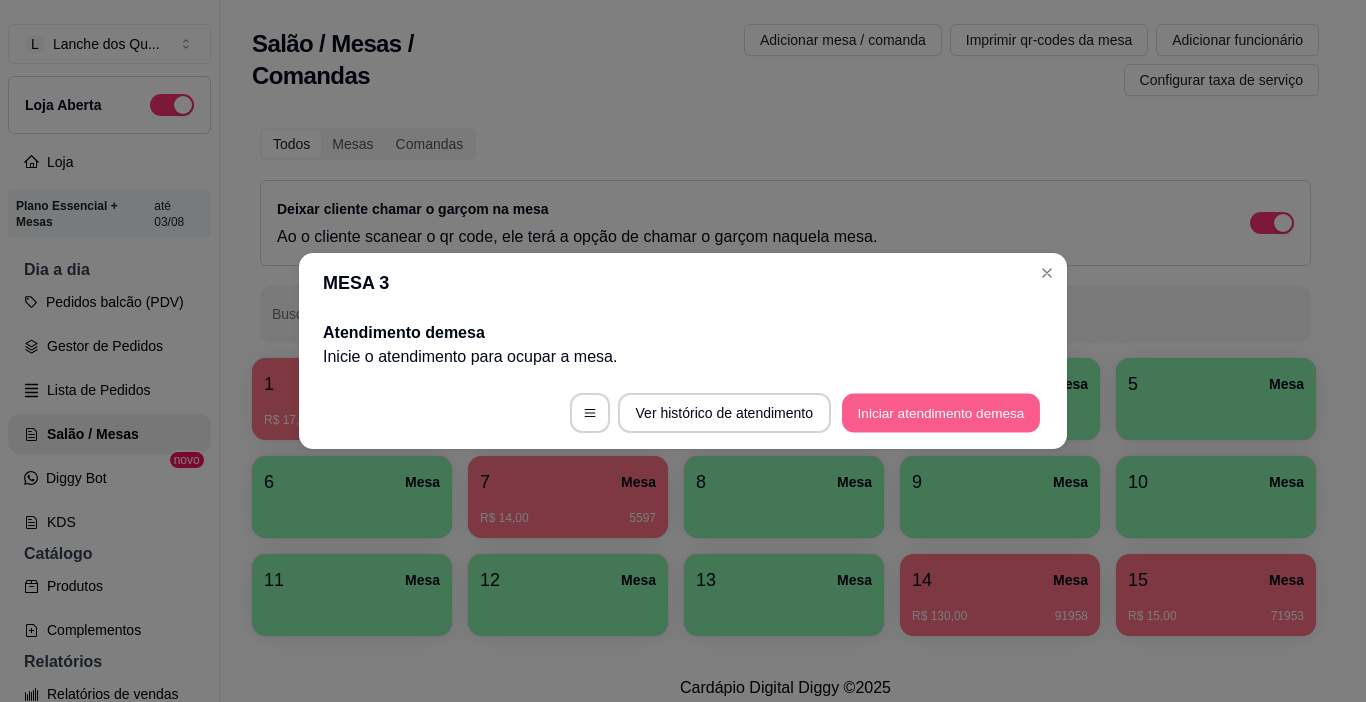 click on "Iniciar atendimento de  mesa" at bounding box center [941, 413] 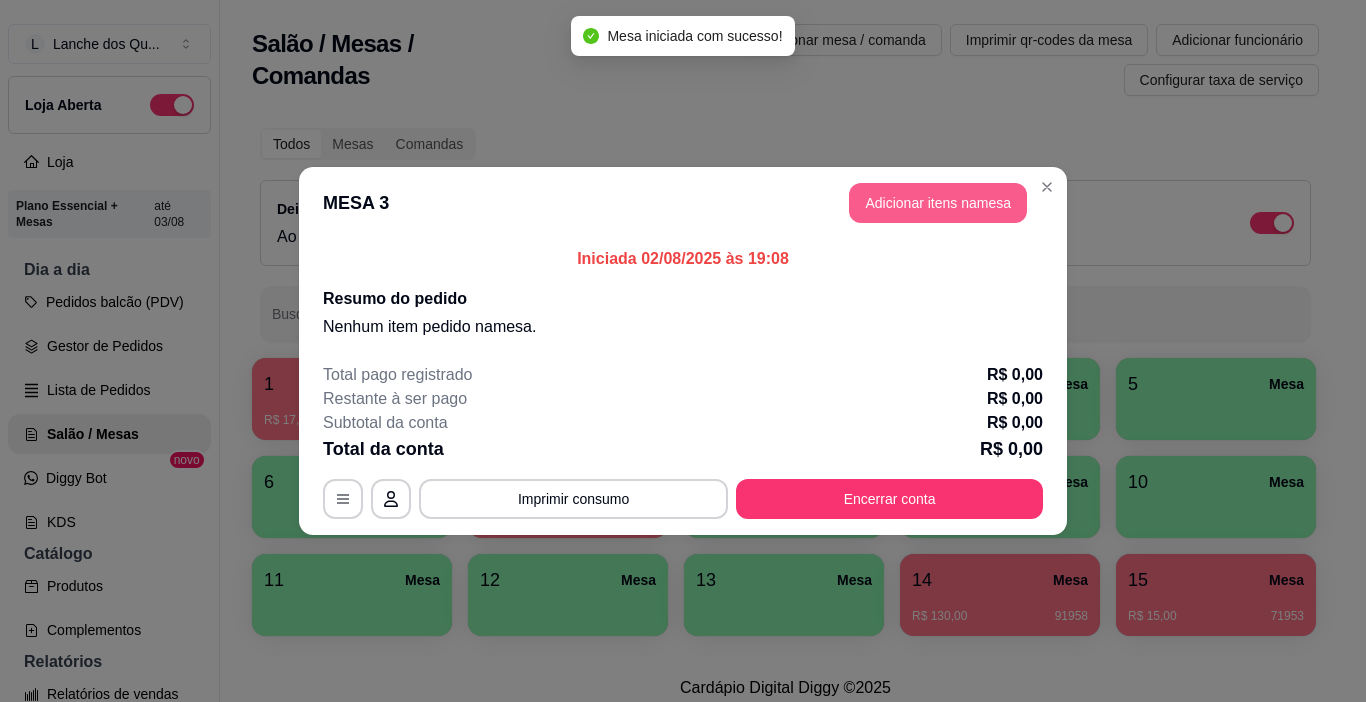 click on "Adicionar itens na  mesa" at bounding box center [938, 203] 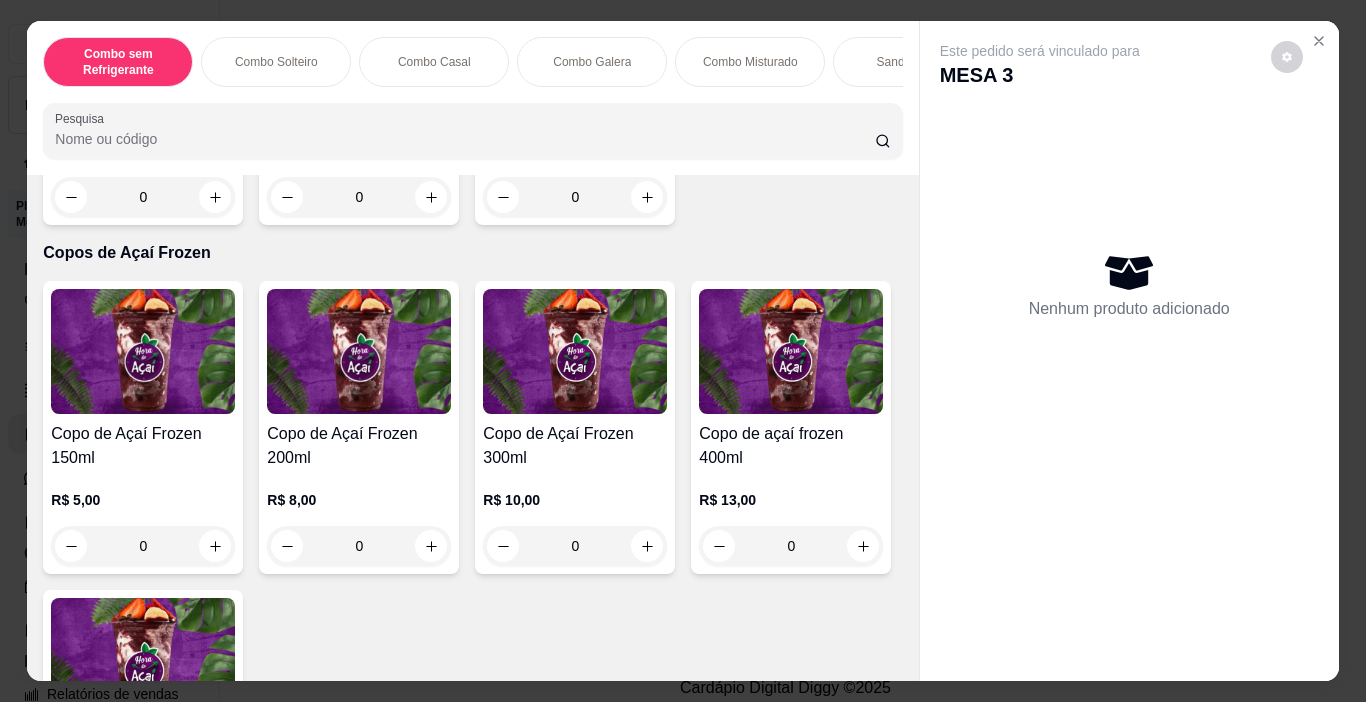 scroll, scrollTop: 4100, scrollLeft: 0, axis: vertical 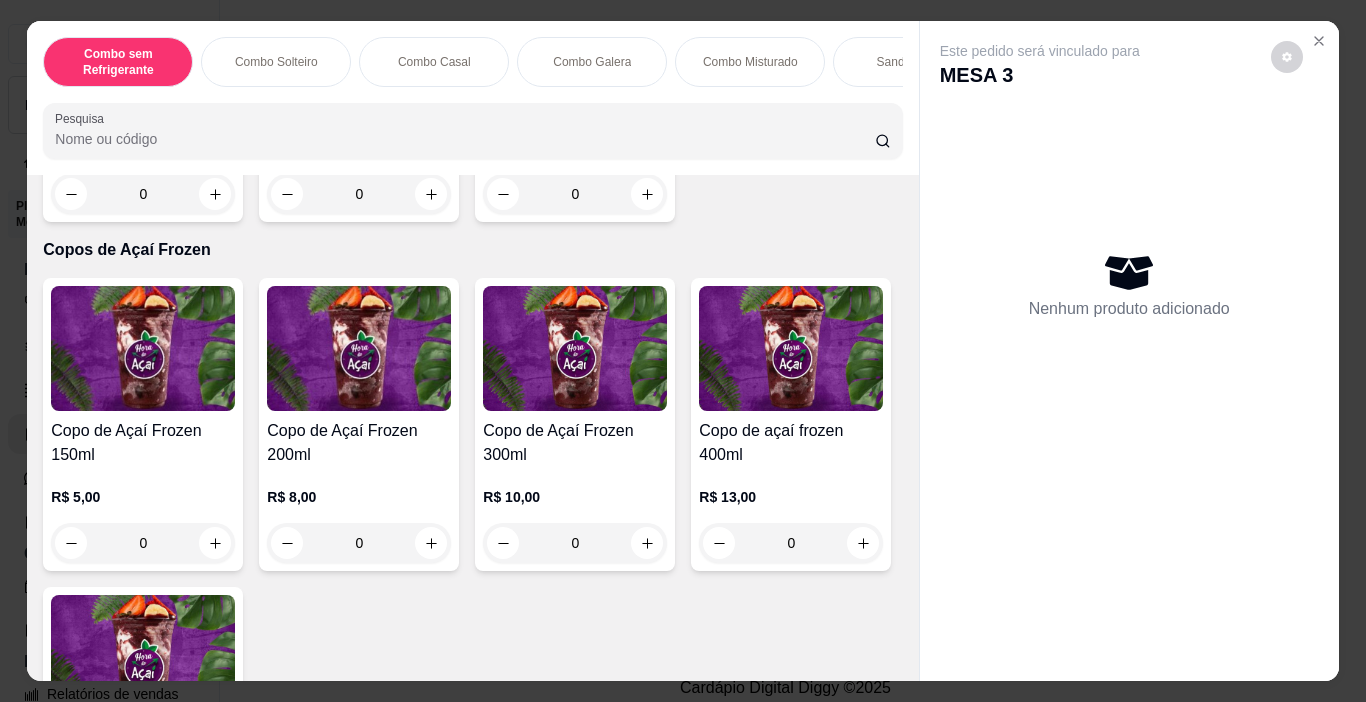 click at bounding box center [143, -326] 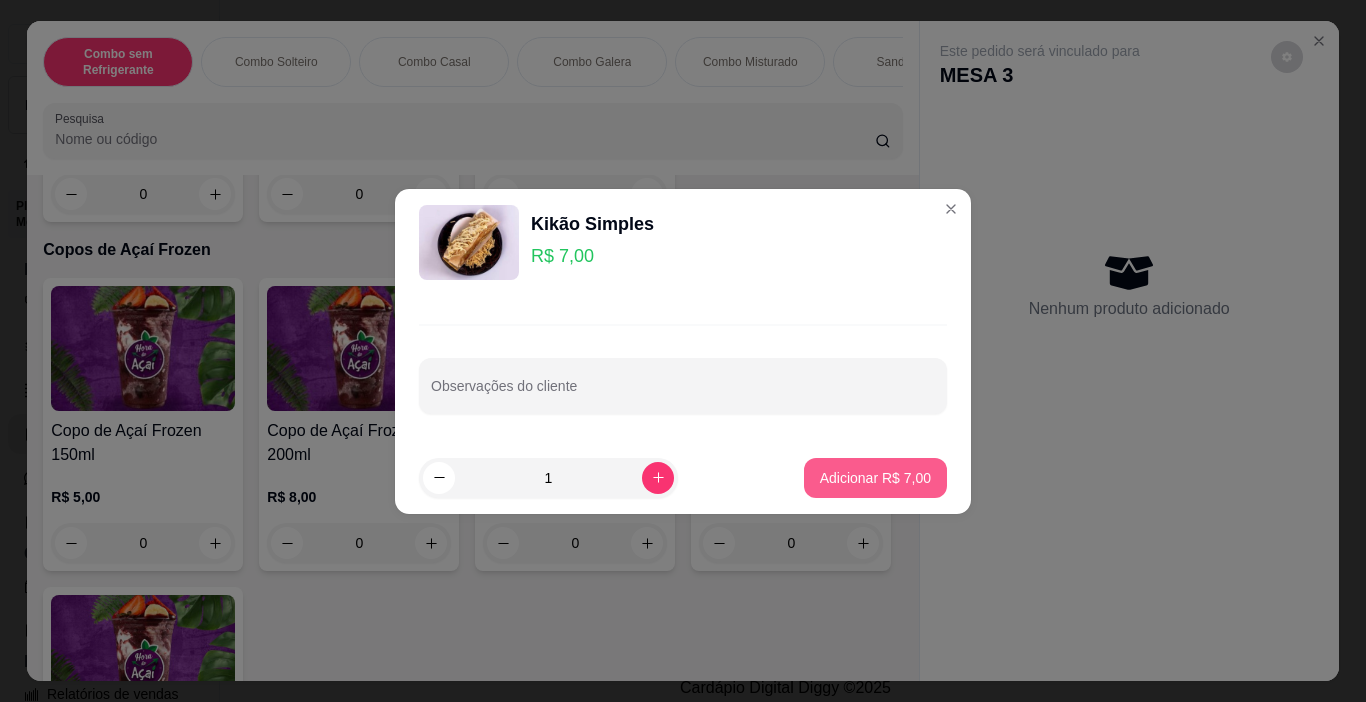click on "Adicionar   R$ 7,00" at bounding box center [875, 478] 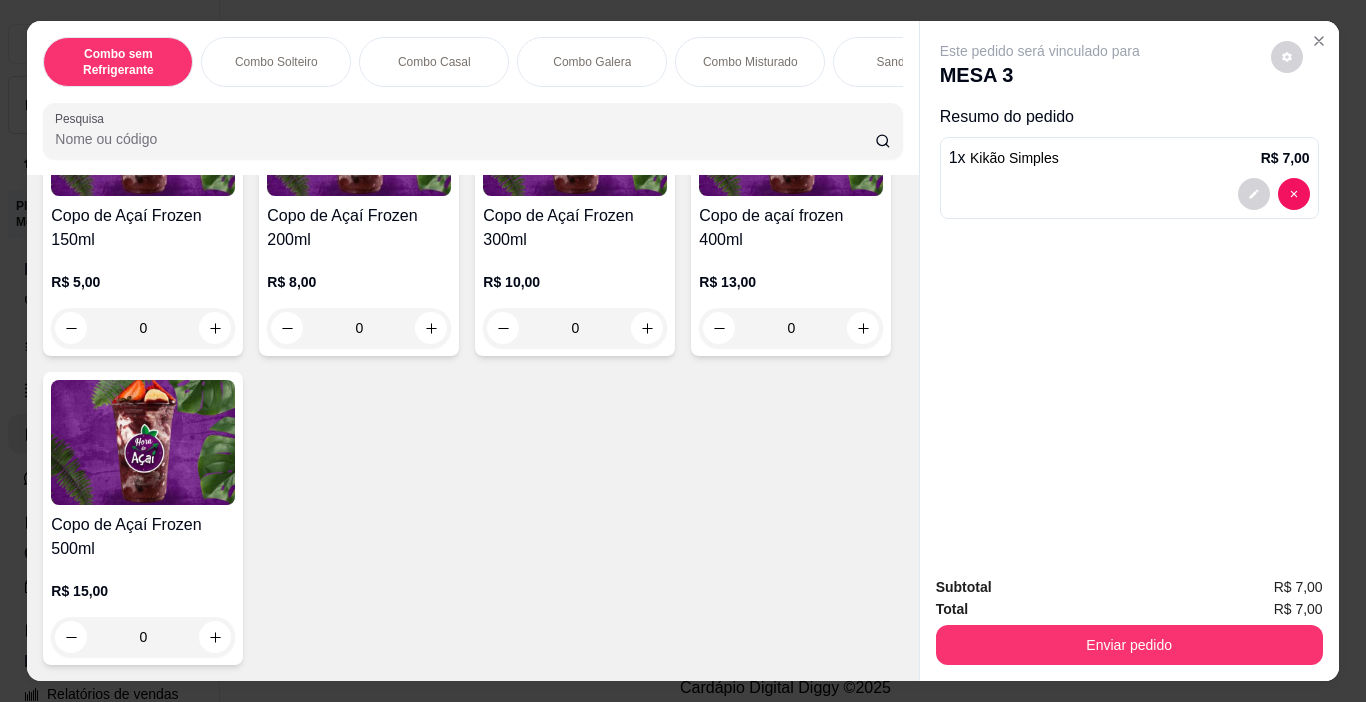 scroll, scrollTop: 4600, scrollLeft: 0, axis: vertical 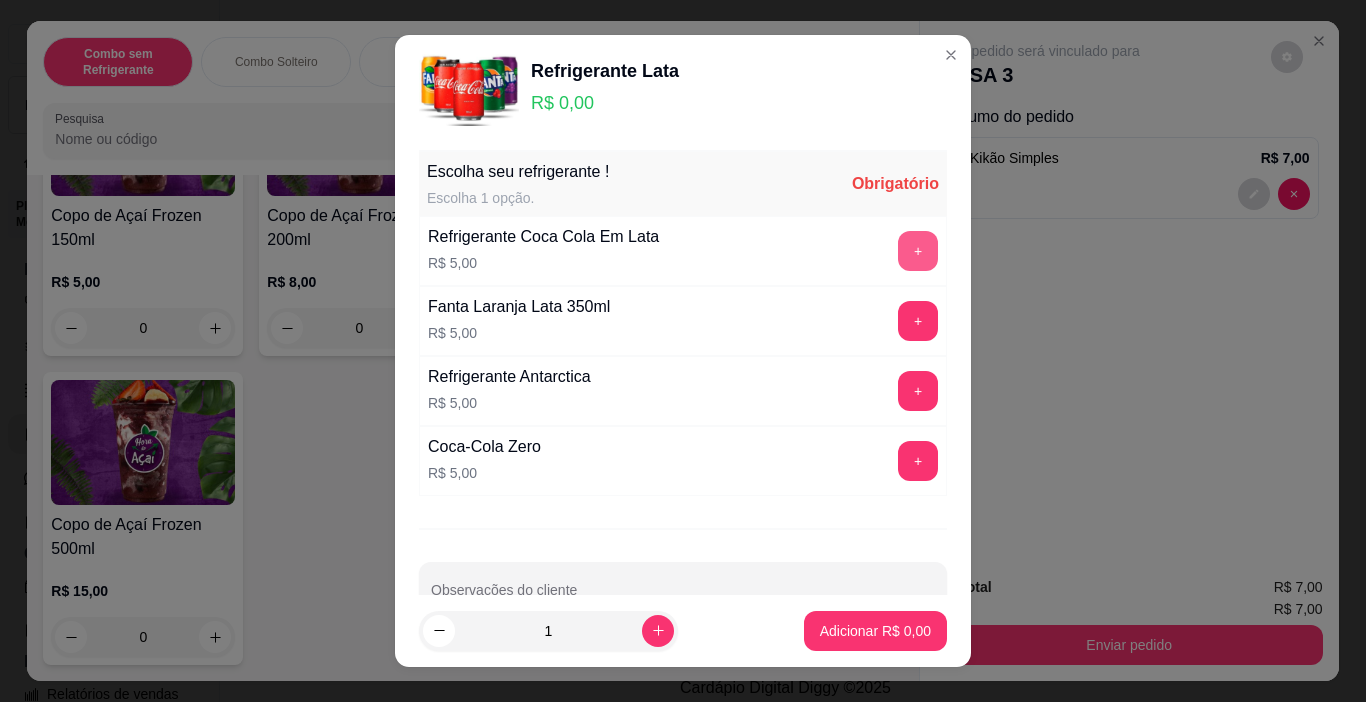 click on "+" at bounding box center (918, 251) 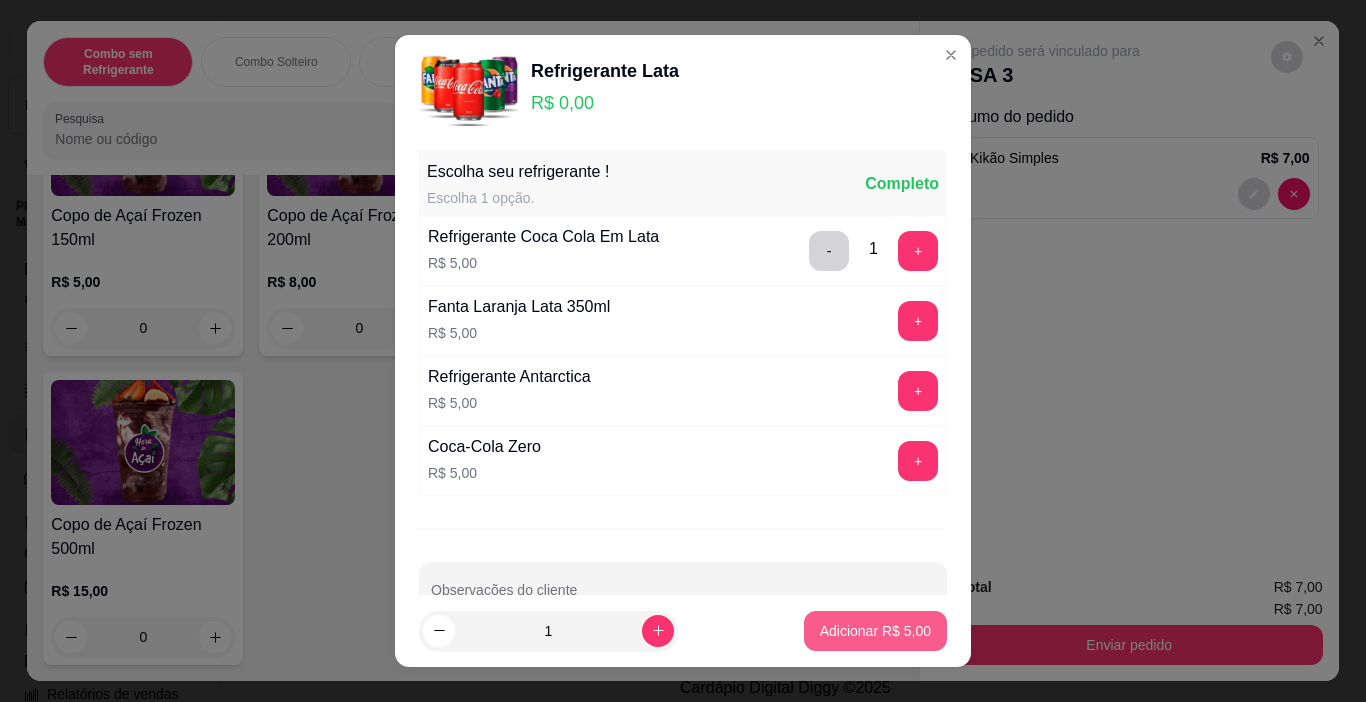 click on "Adicionar   R$ 5,00" at bounding box center (875, 631) 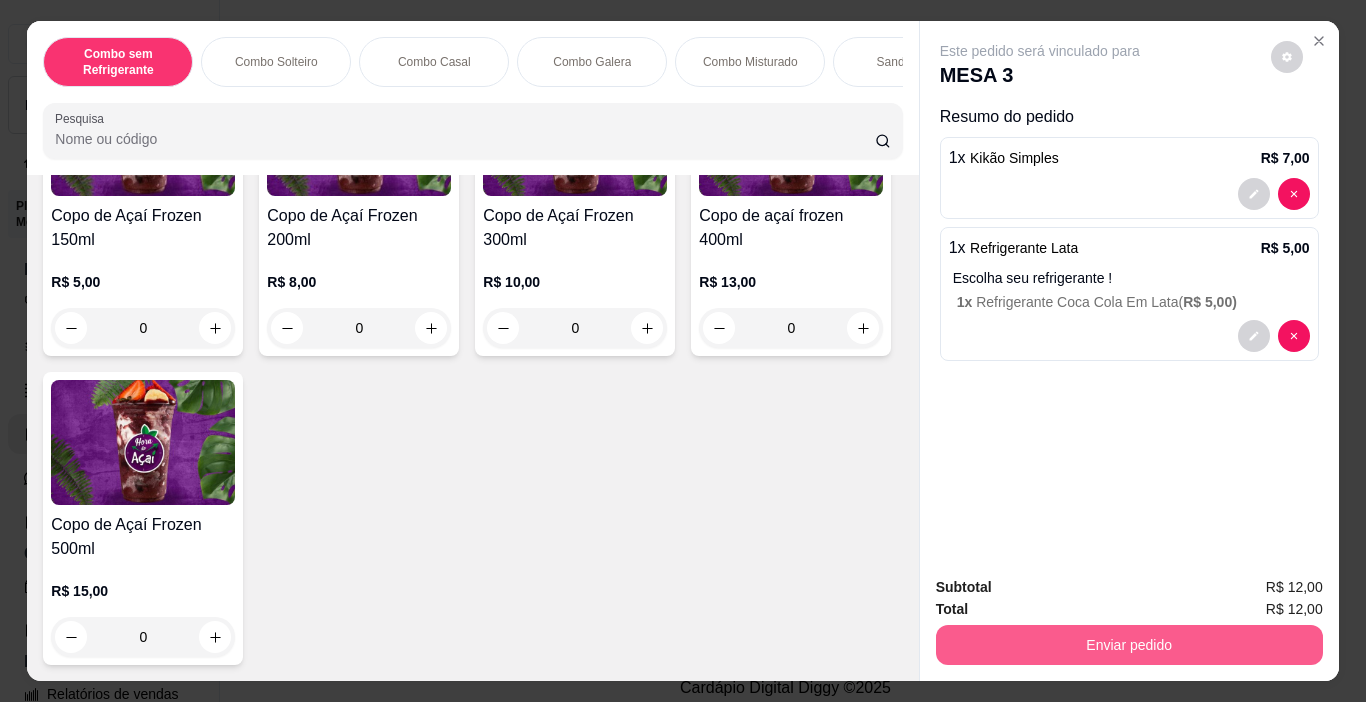 click on "Enviar pedido" at bounding box center [1129, 645] 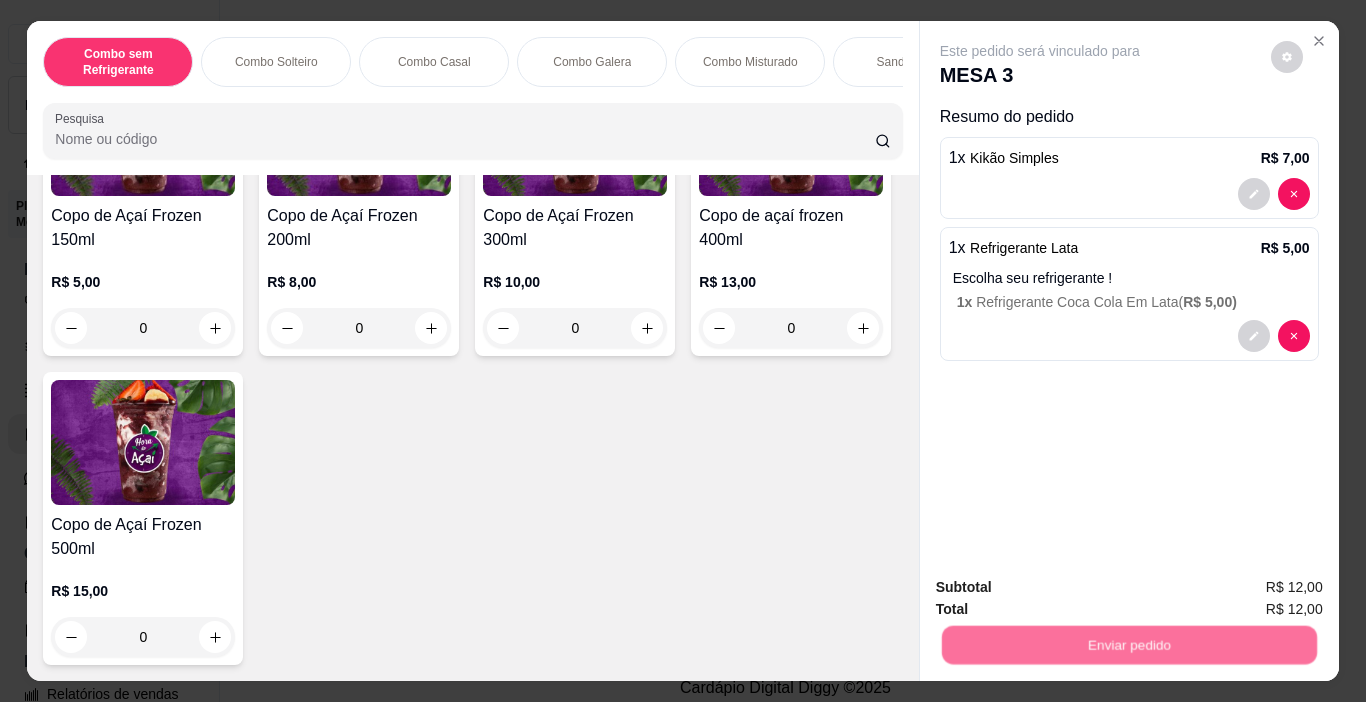 click on "Não registrar e enviar pedido" at bounding box center [1063, 588] 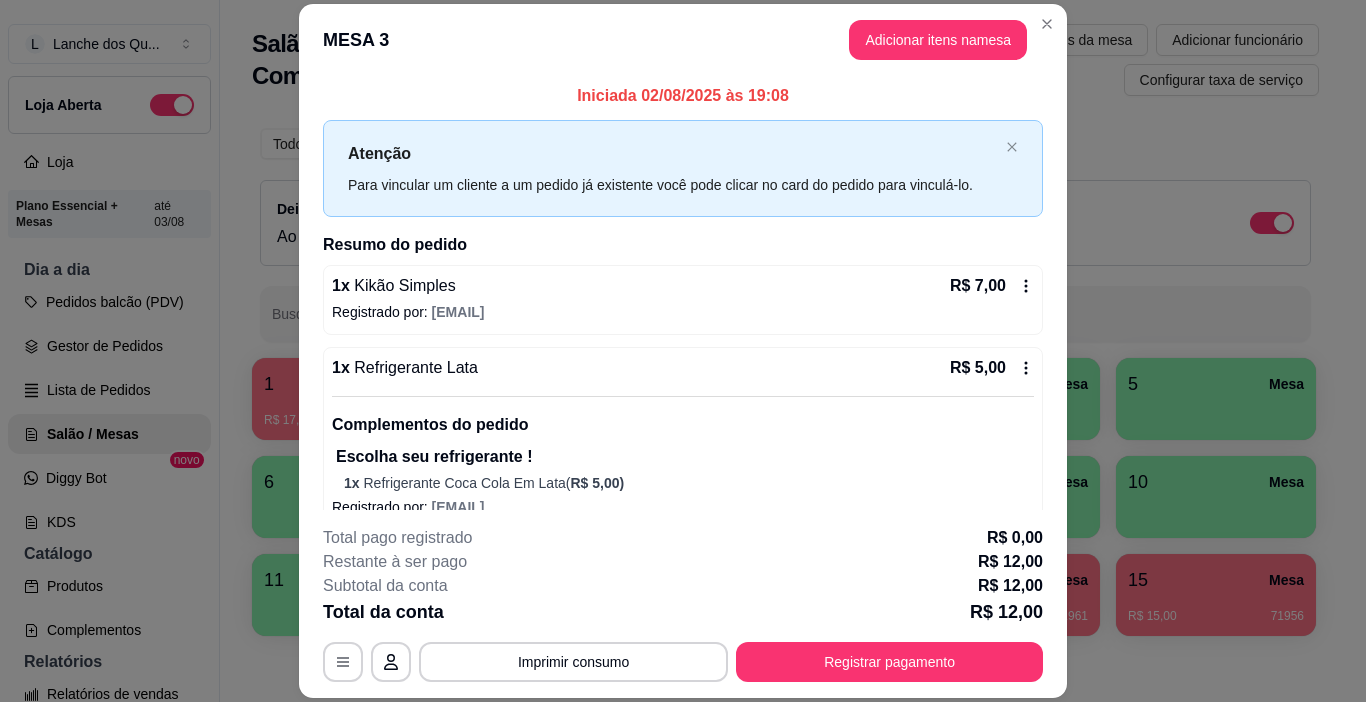 scroll, scrollTop: 27, scrollLeft: 0, axis: vertical 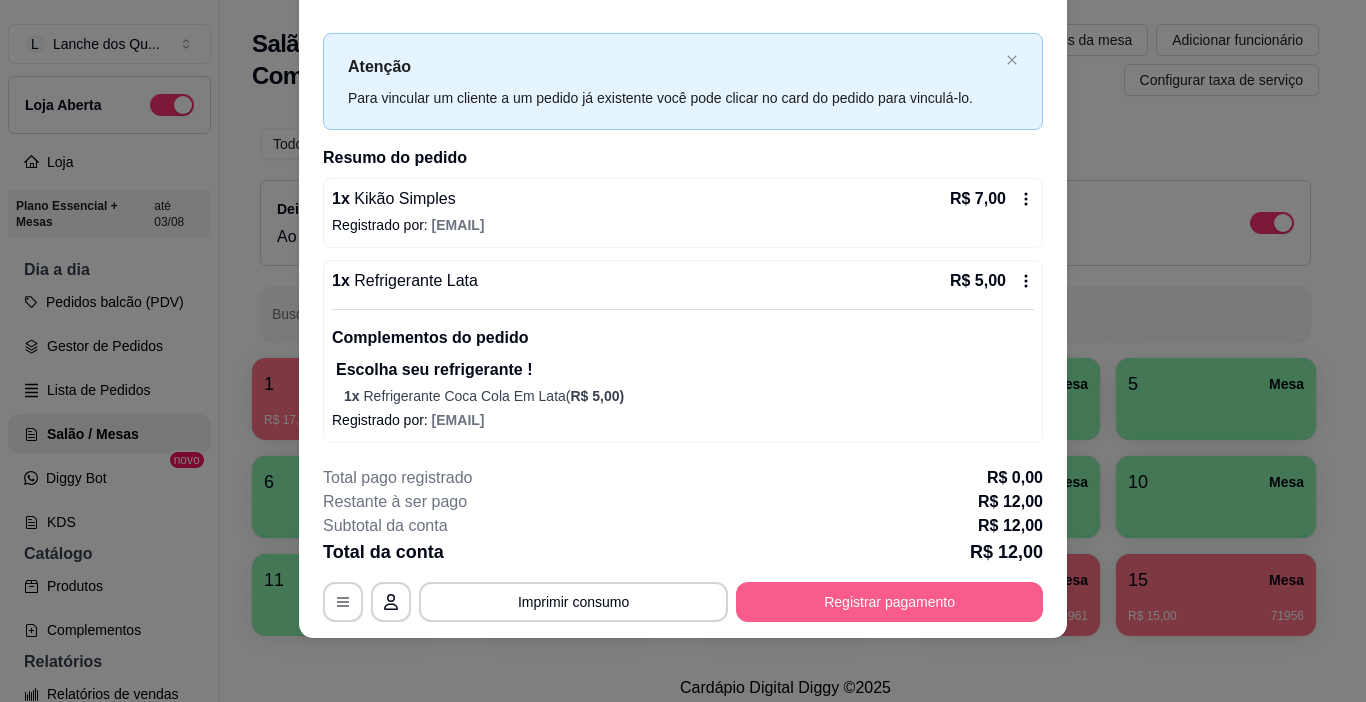 click on "Registrar pagamento" at bounding box center (889, 602) 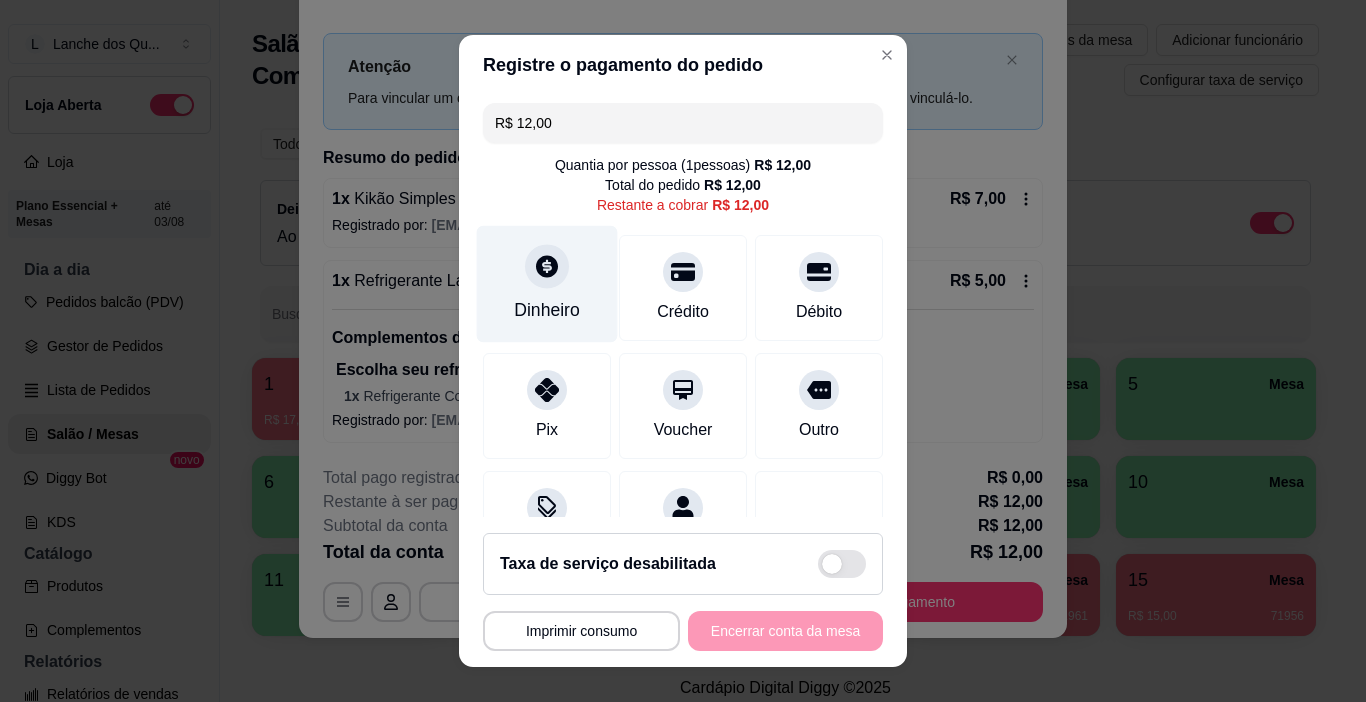 click on "Dinheiro" at bounding box center [547, 284] 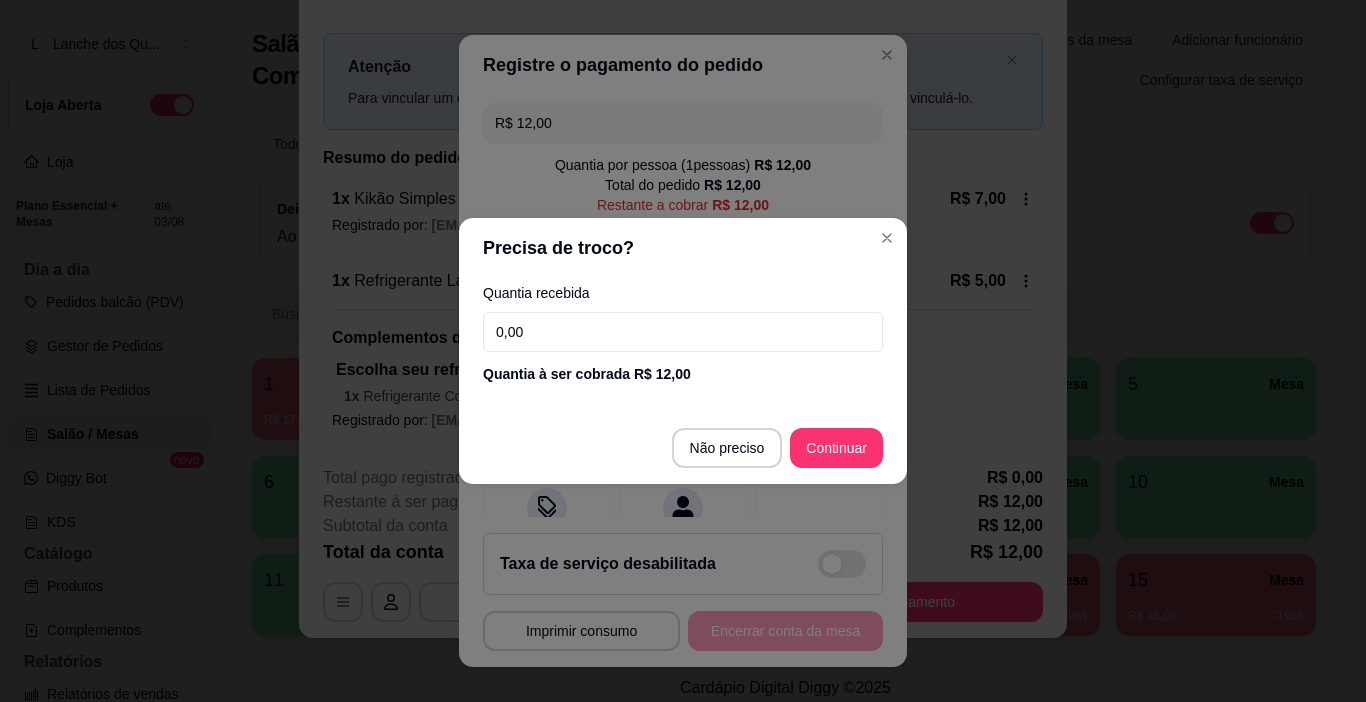 click on "0,00" at bounding box center (683, 332) 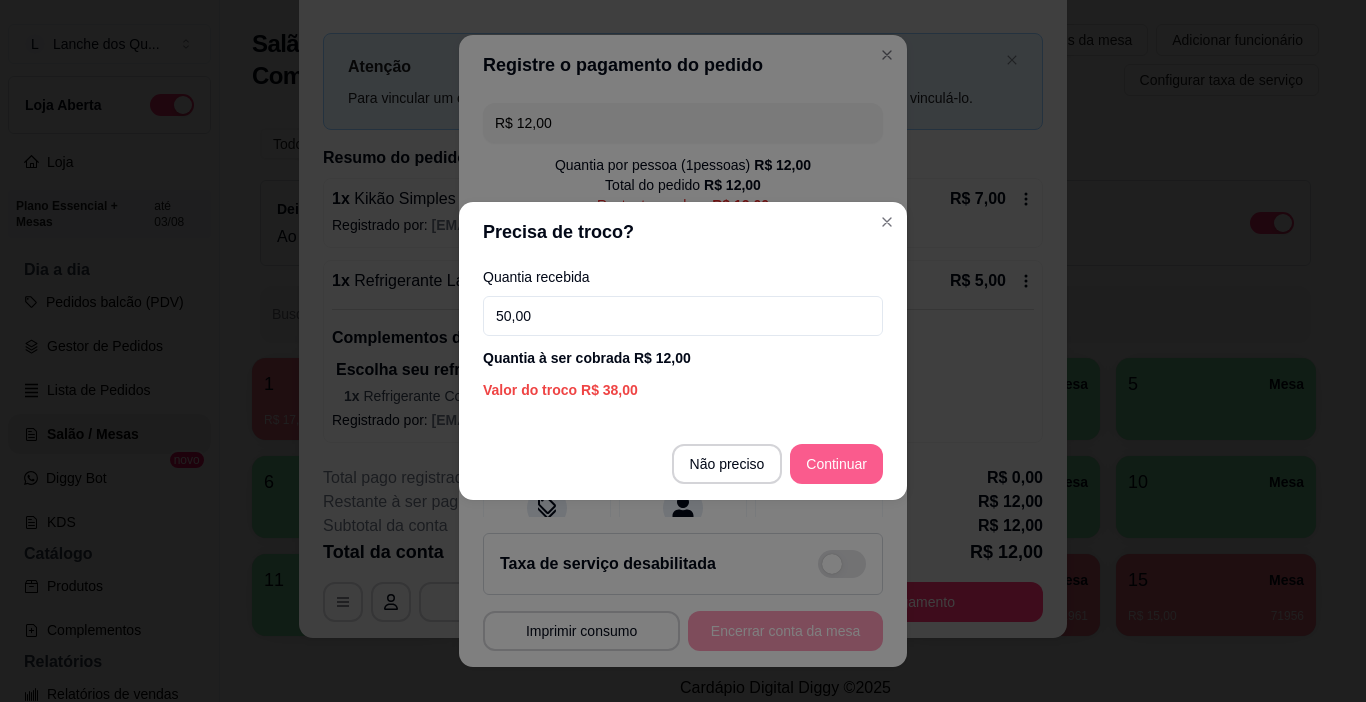 type on "50,00" 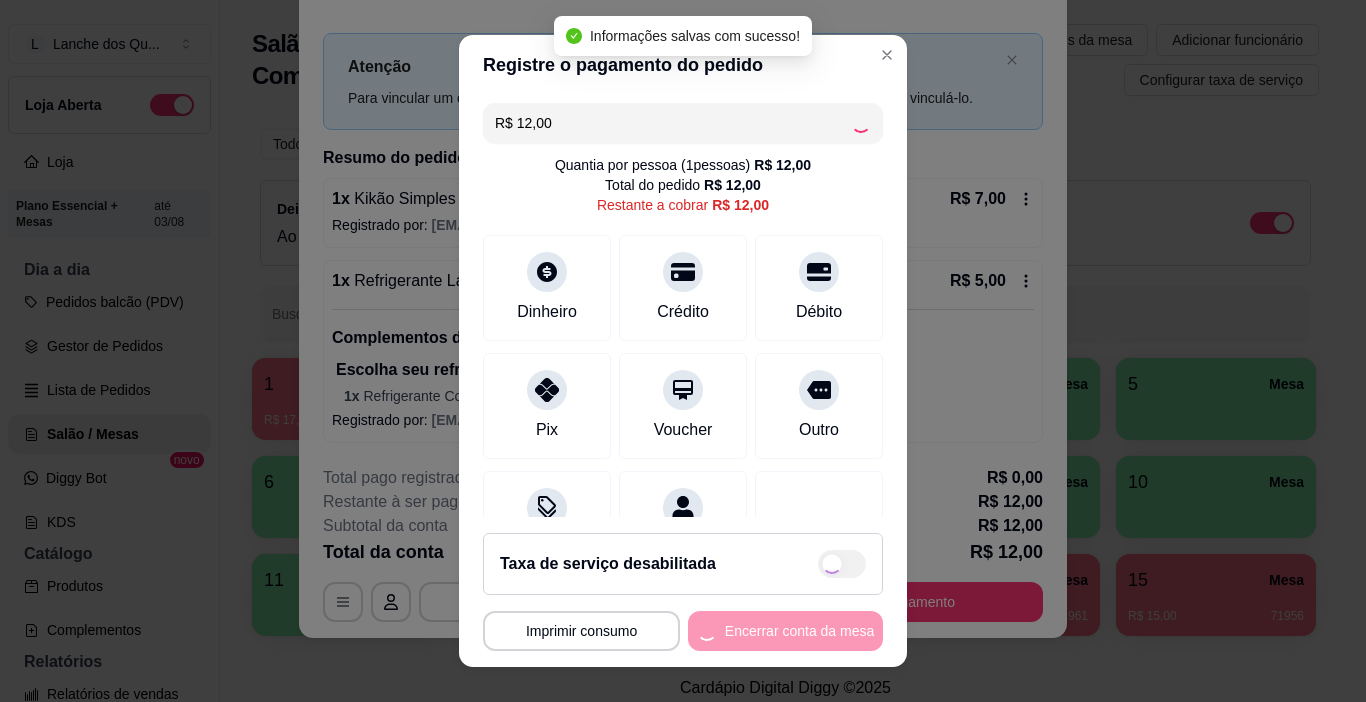 type on "R$ 0,00" 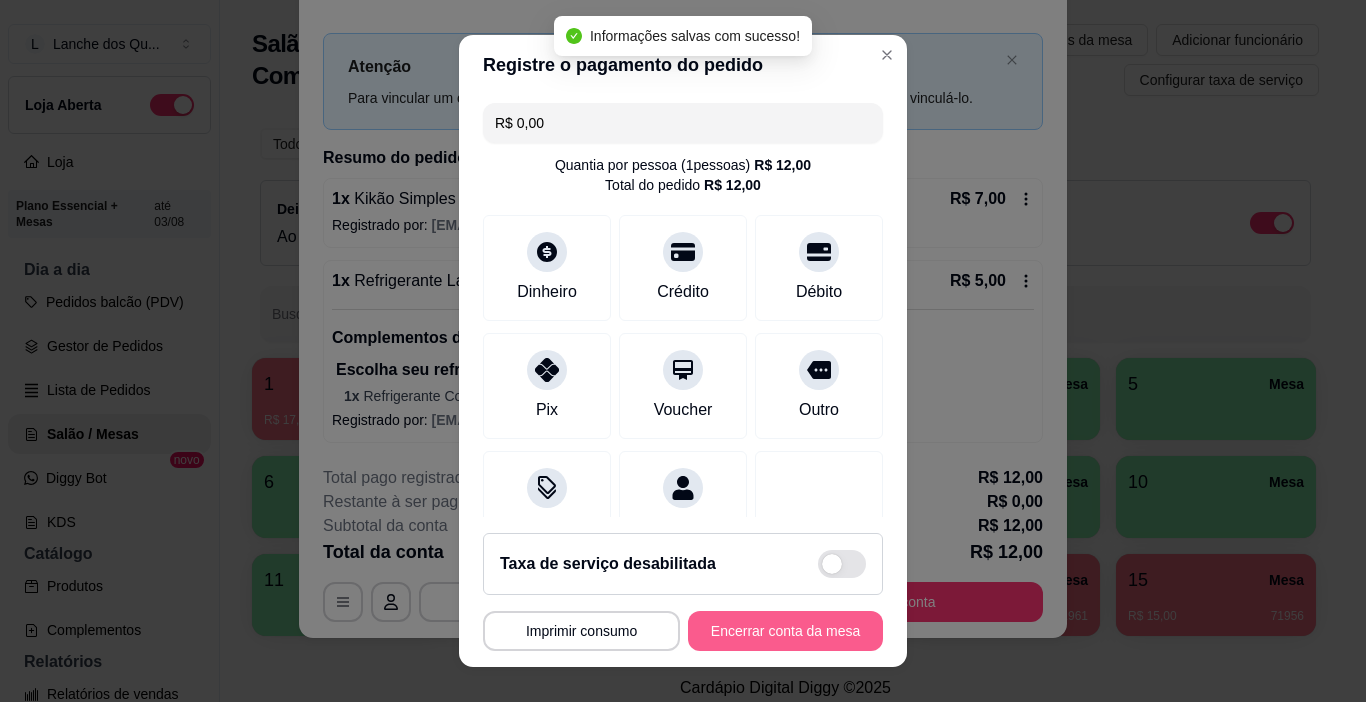 click on "Encerrar conta da mesa" at bounding box center [785, 631] 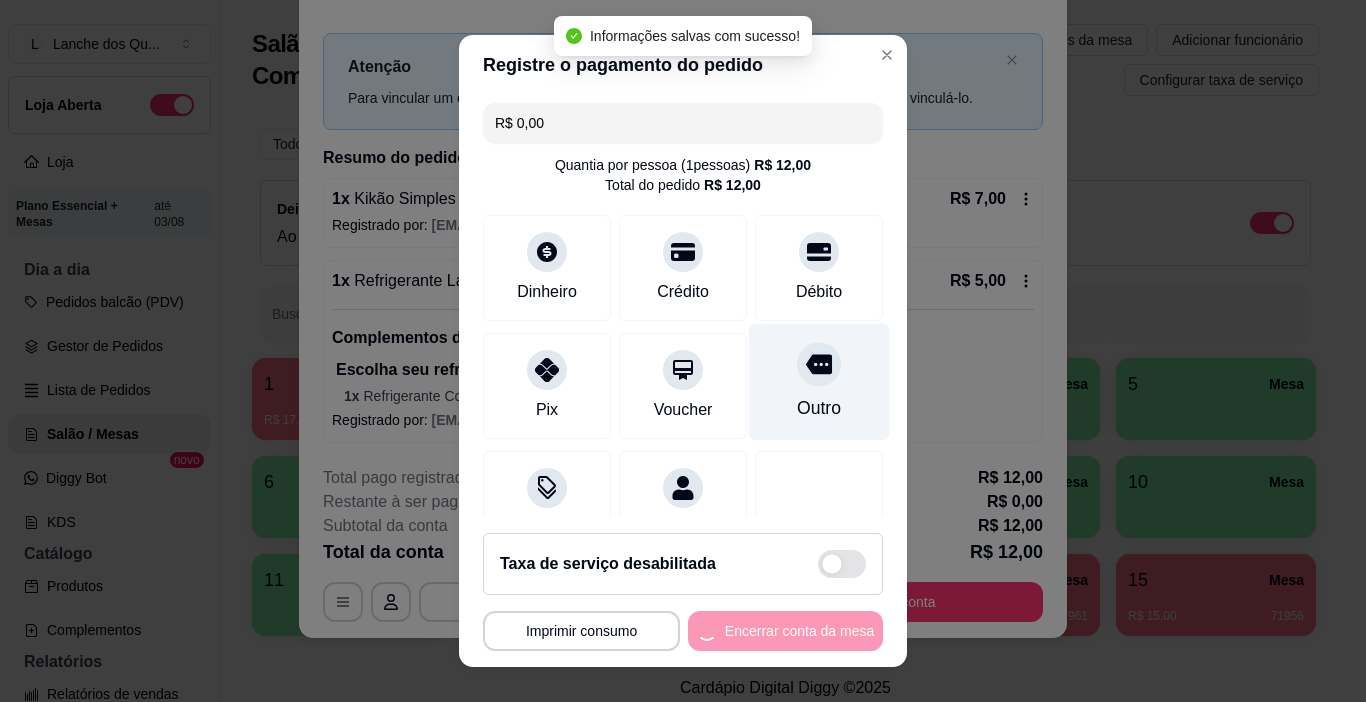 scroll, scrollTop: 0, scrollLeft: 0, axis: both 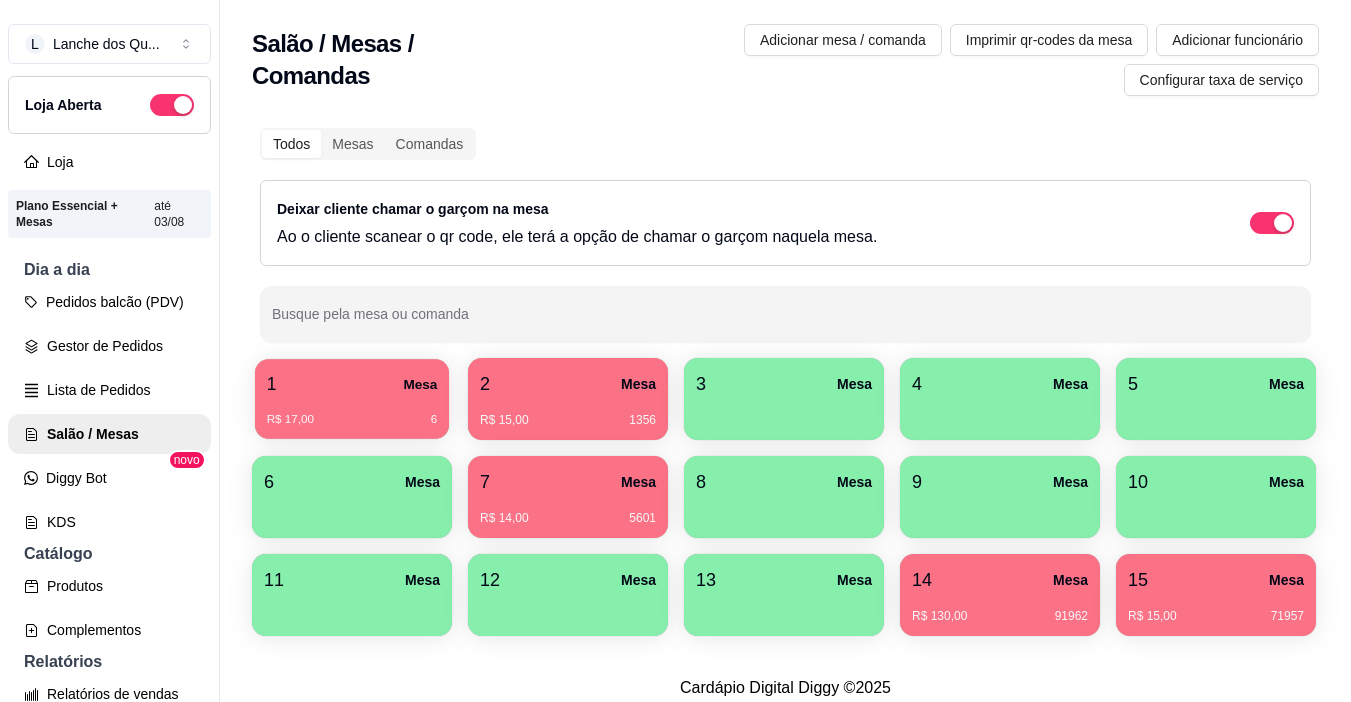 click on "R$ 17,00 6" at bounding box center [352, 412] 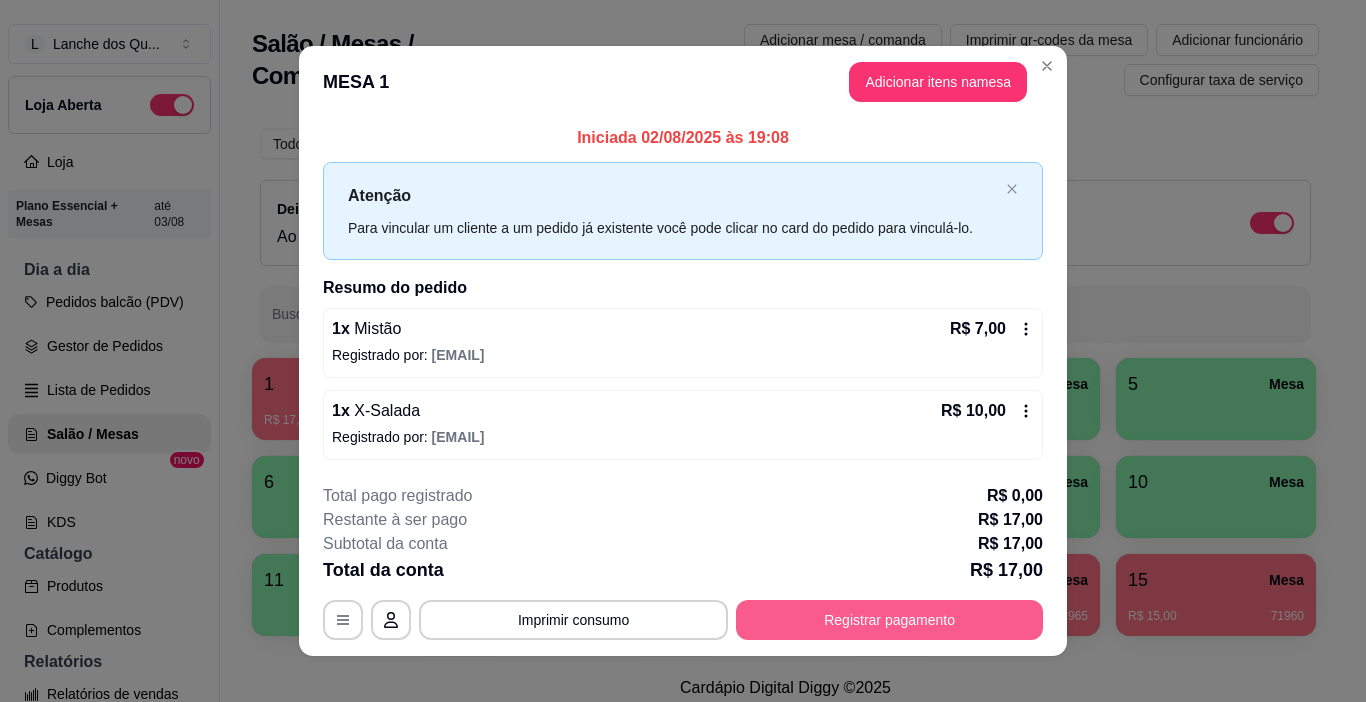 click on "Registrar pagamento" at bounding box center [889, 620] 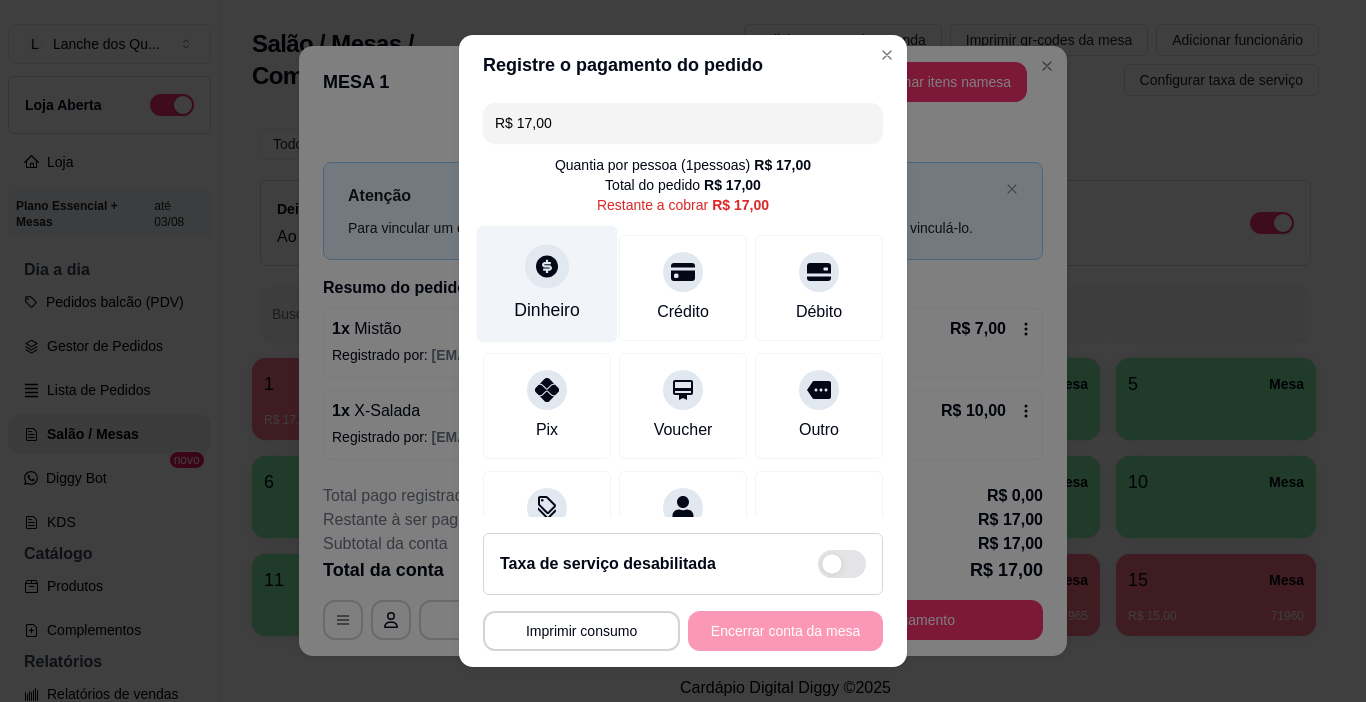 click on "Dinheiro" at bounding box center (547, 284) 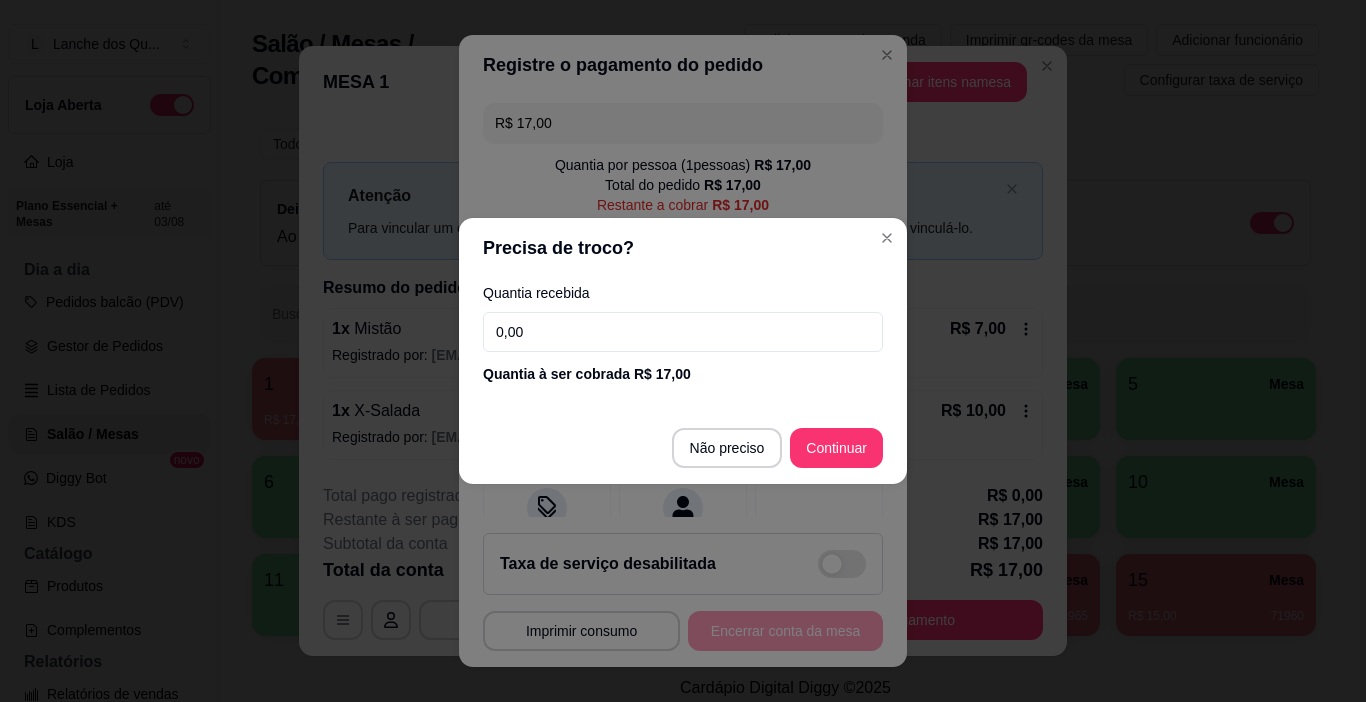 click on "0,00" at bounding box center [683, 332] 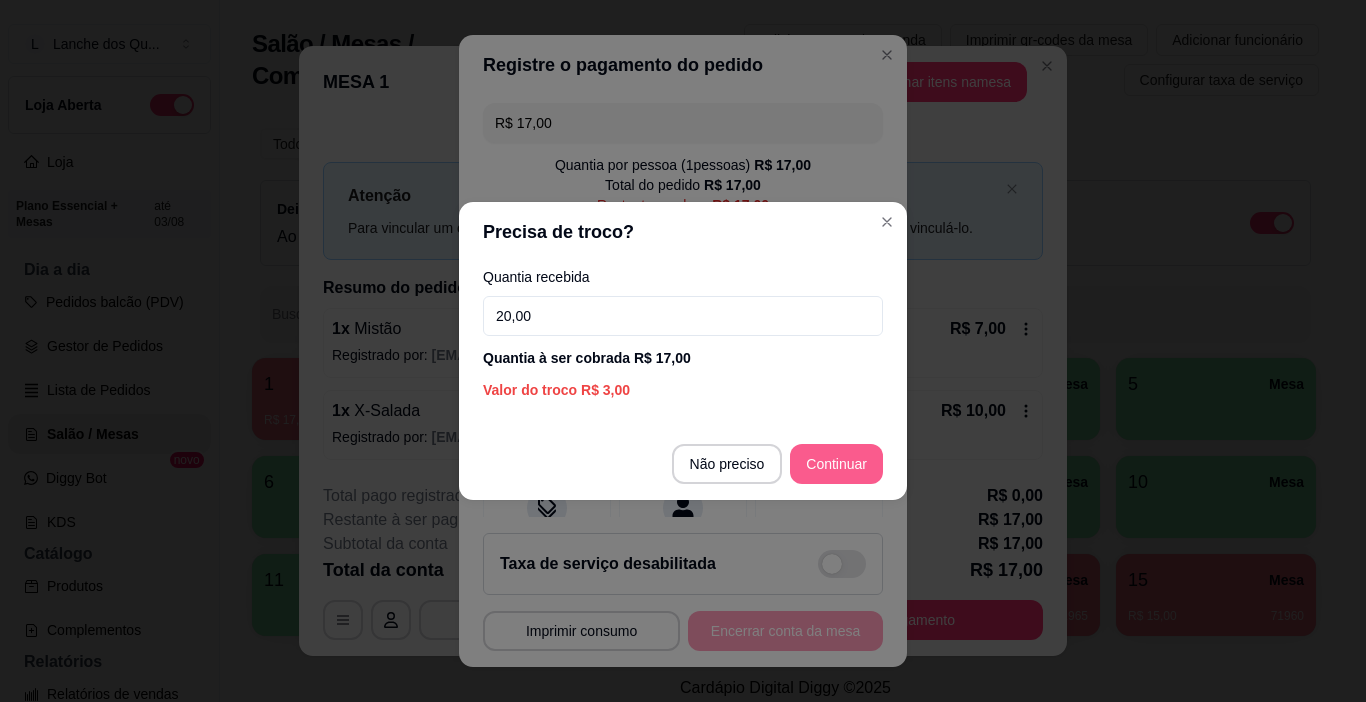 type on "20,00" 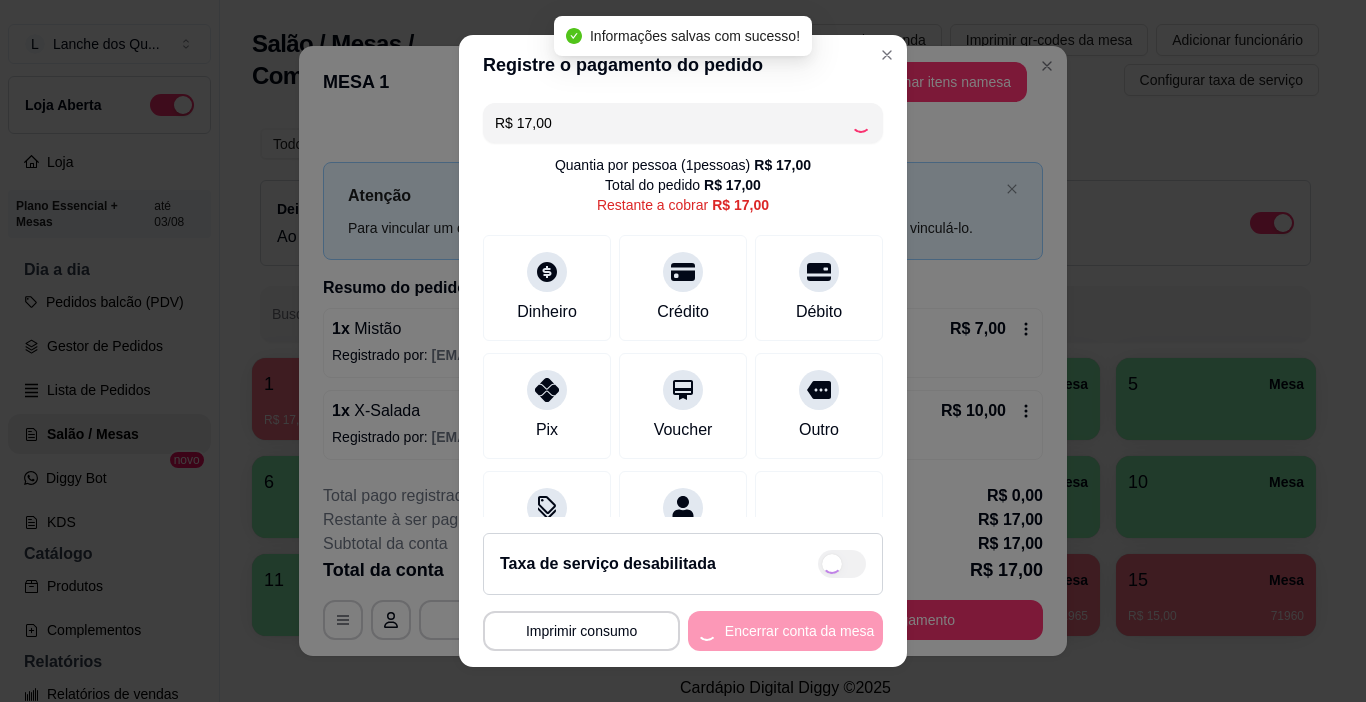 type on "R$ 0,00" 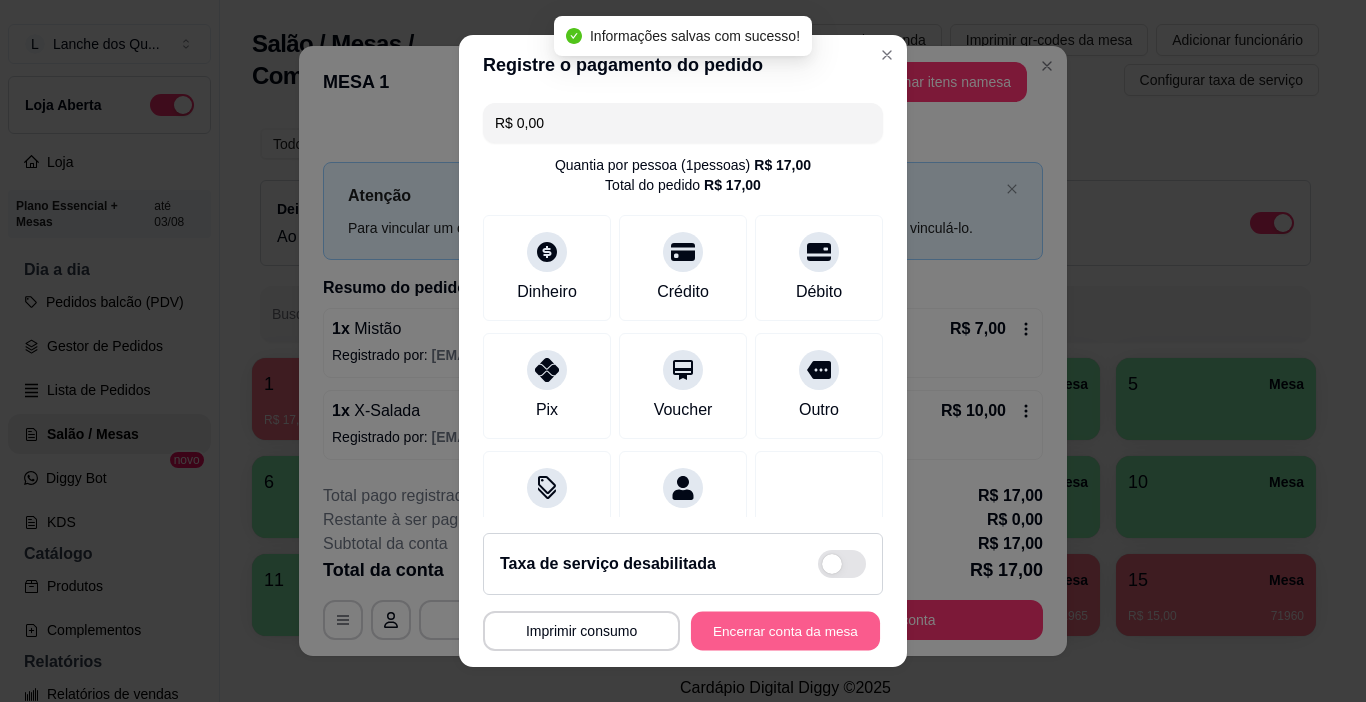 click on "Encerrar conta da mesa" at bounding box center [785, 631] 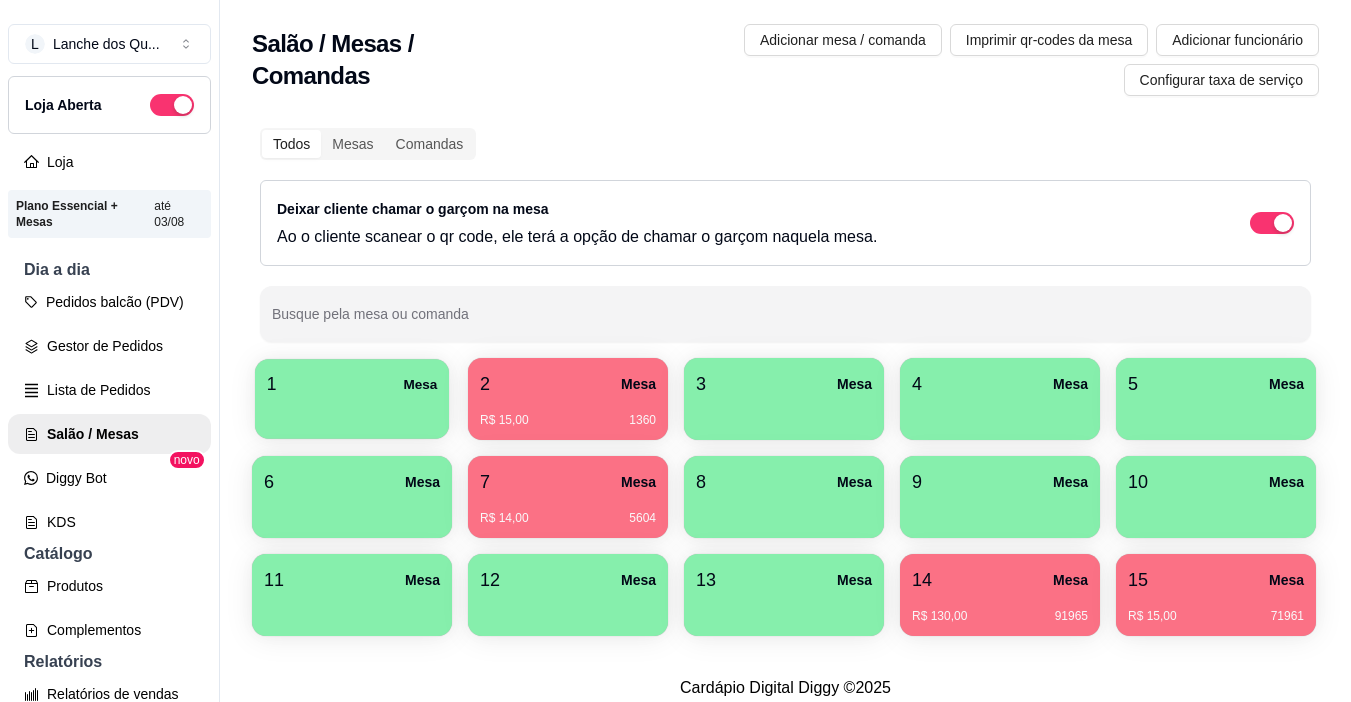 click on "1 Mesa" at bounding box center [352, 384] 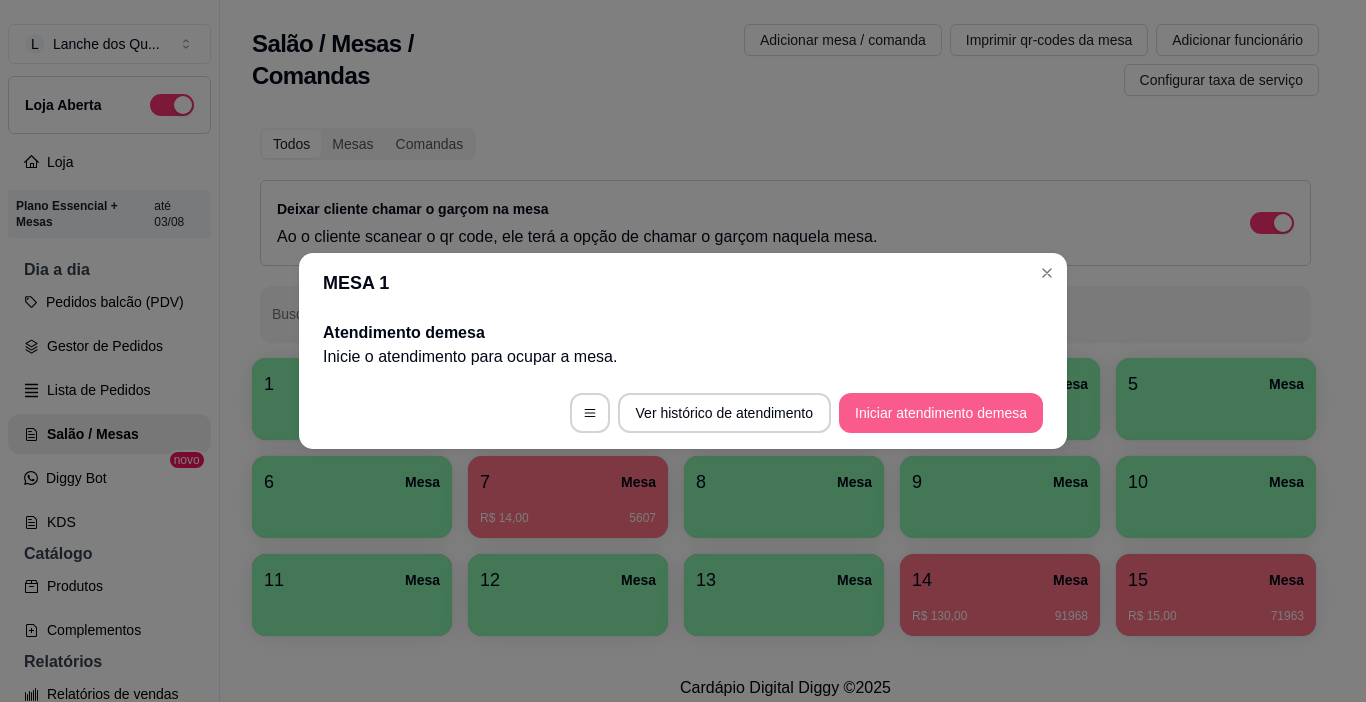 click on "Iniciar atendimento de  mesa" at bounding box center [941, 413] 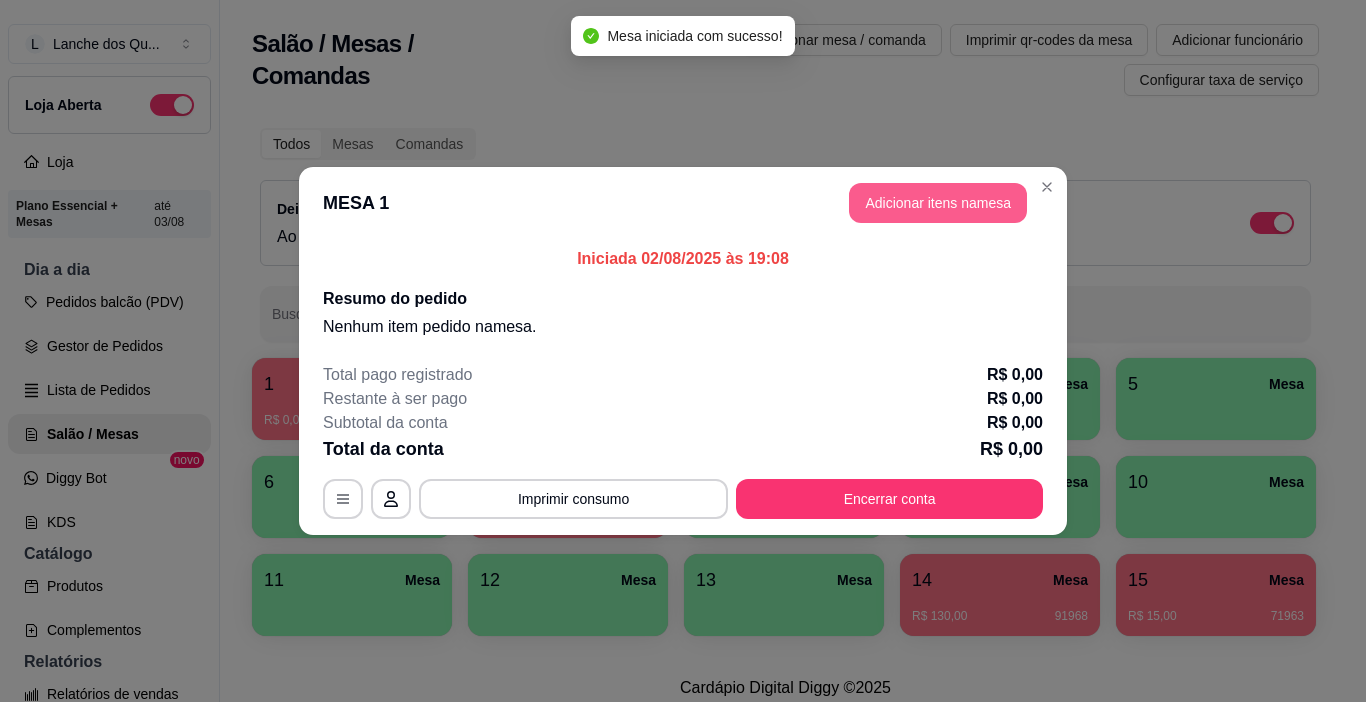 click on "Adicionar itens na  mesa" at bounding box center [938, 203] 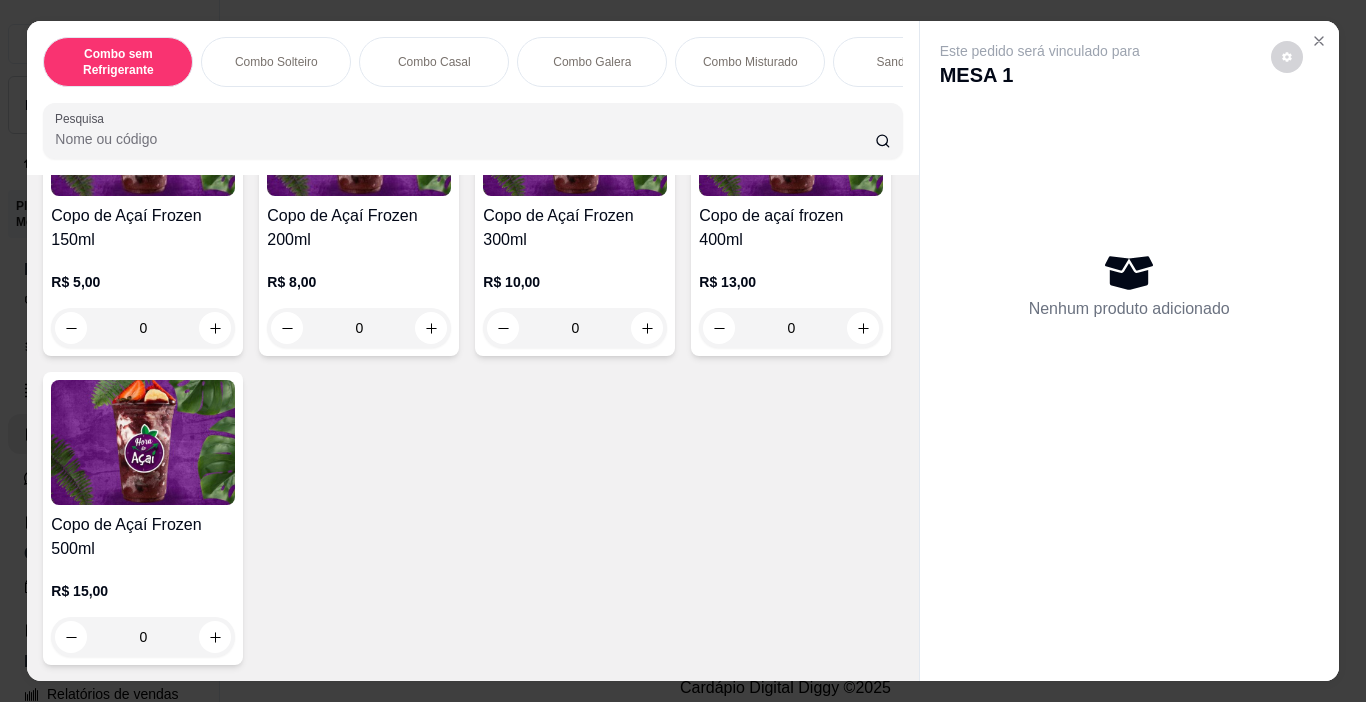 scroll, scrollTop: 5209, scrollLeft: 0, axis: vertical 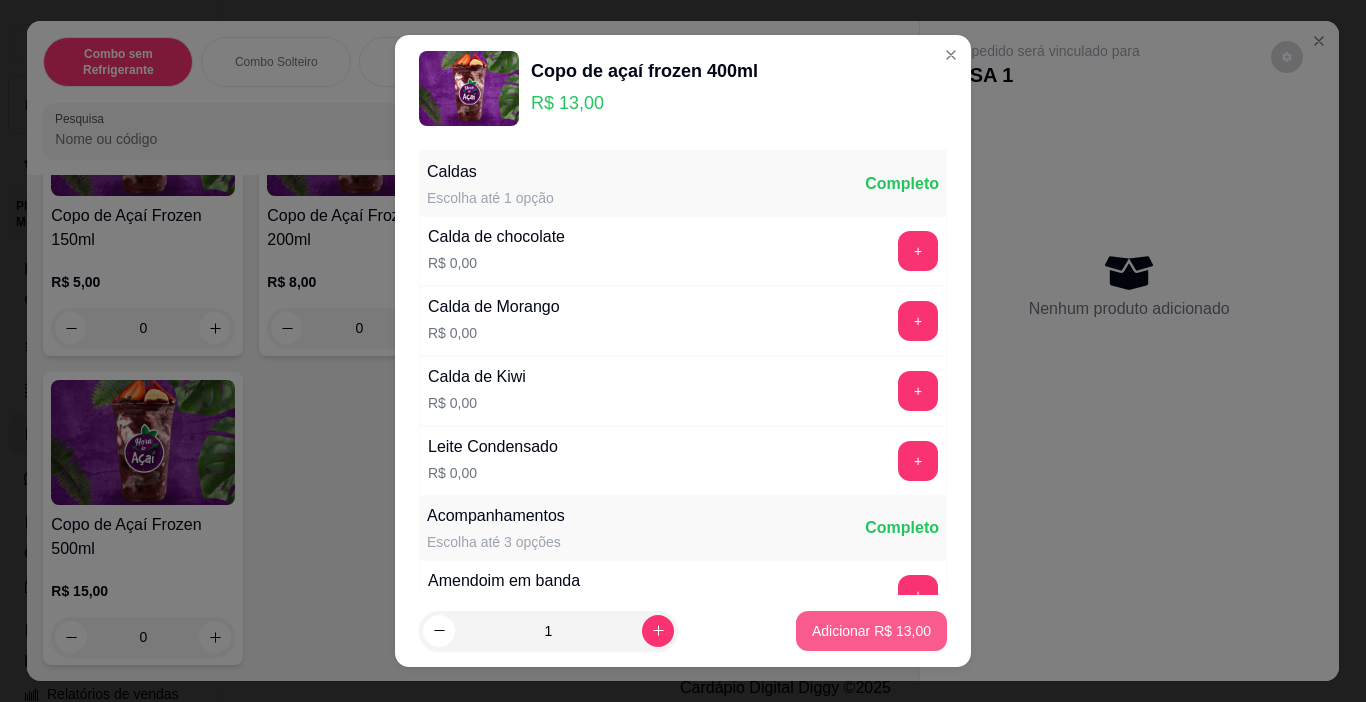 click on "Adicionar   R$ 13,00" at bounding box center [871, 631] 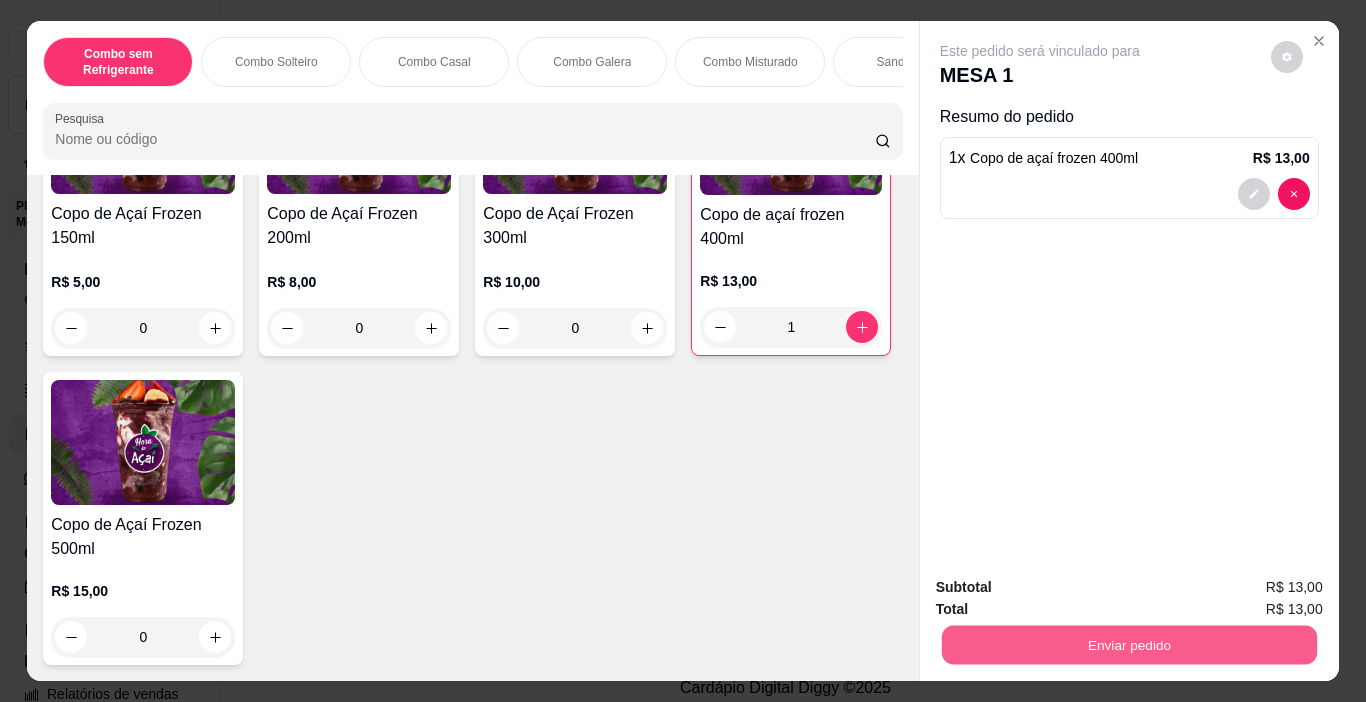 click on "Enviar pedido" at bounding box center (1128, 645) 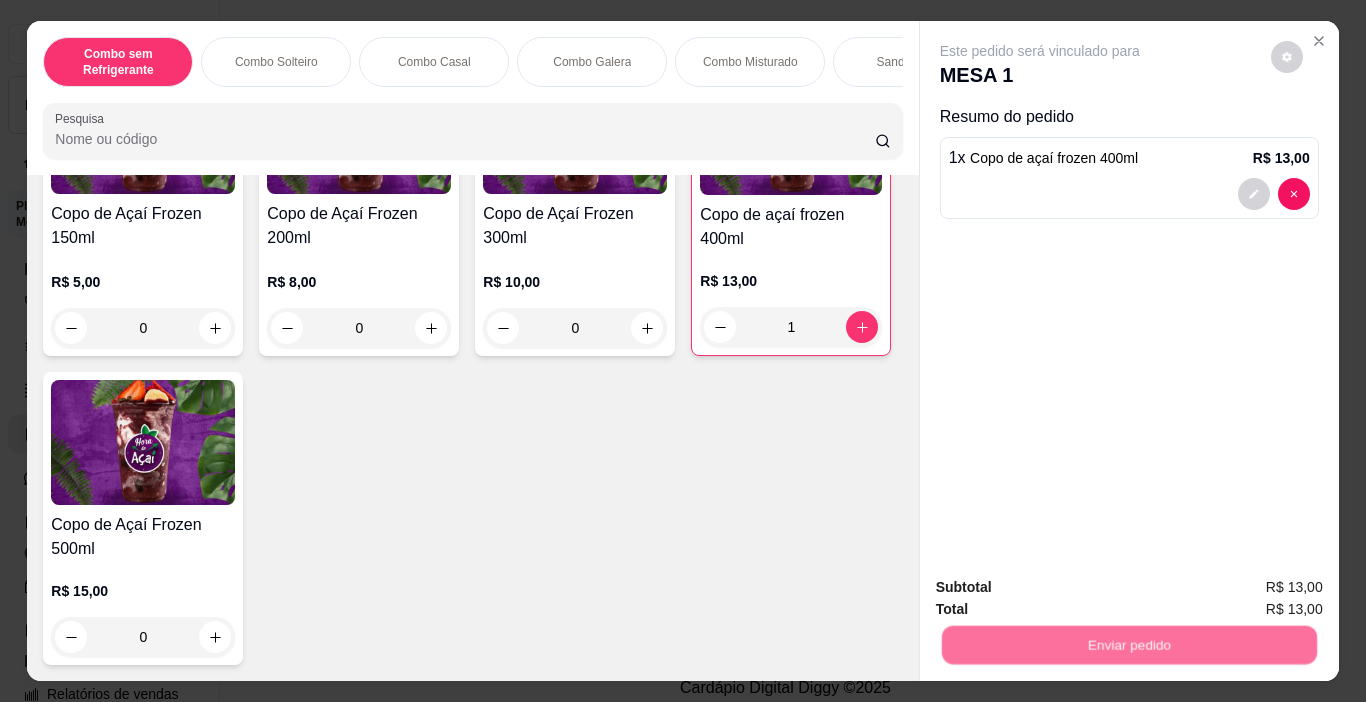 click on "Não registrar e enviar pedido" at bounding box center (1063, 587) 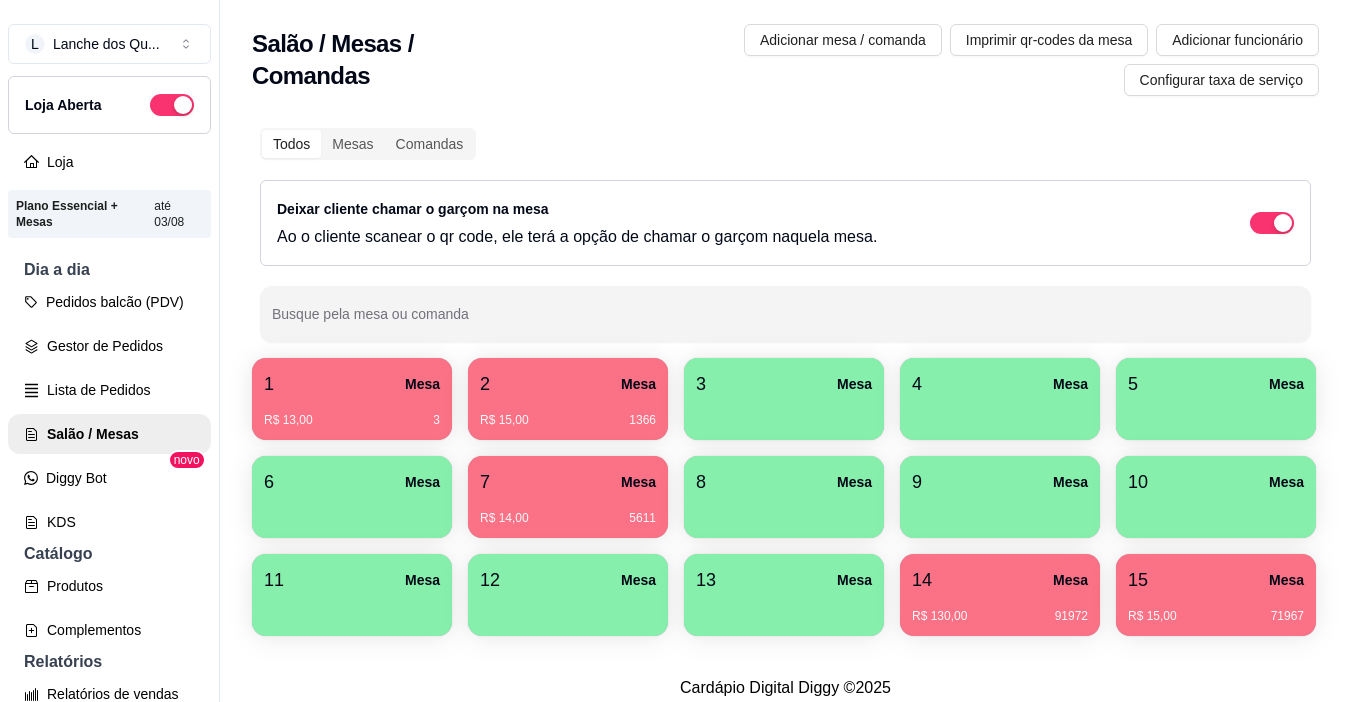 type 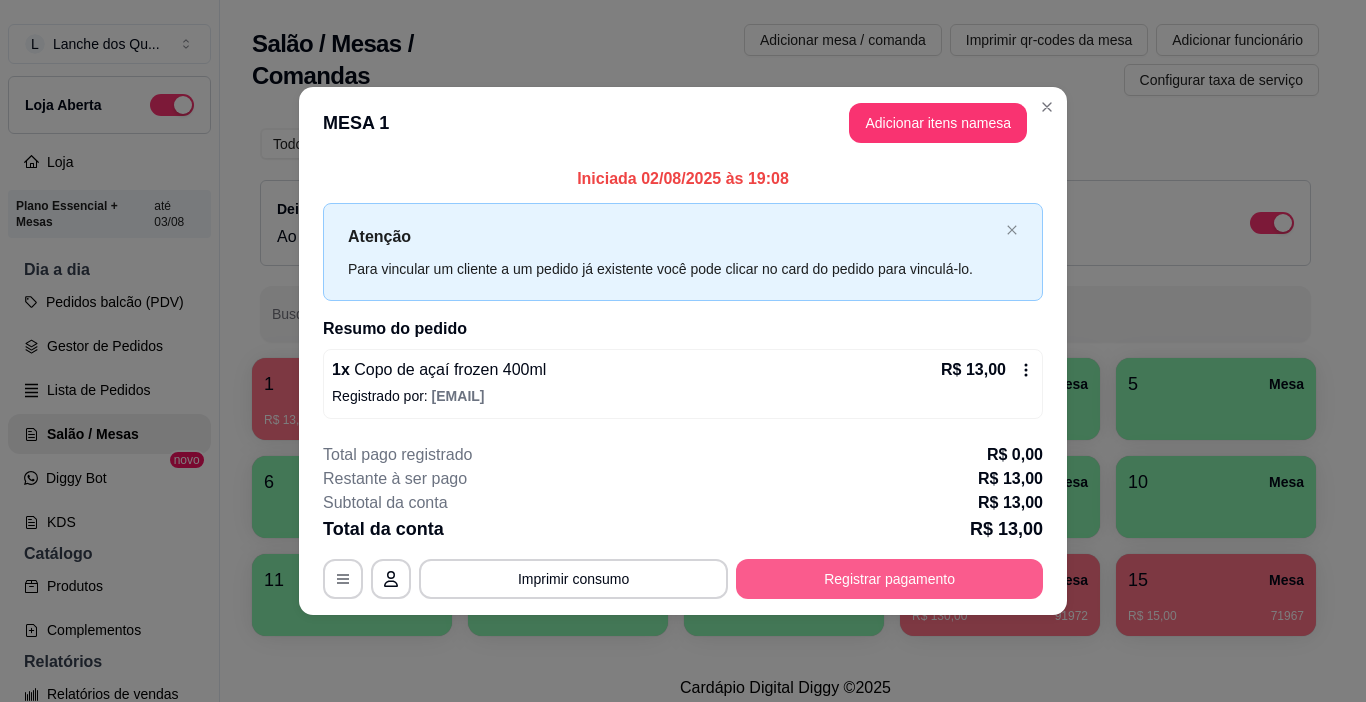 click on "Registrar pagamento" at bounding box center (889, 579) 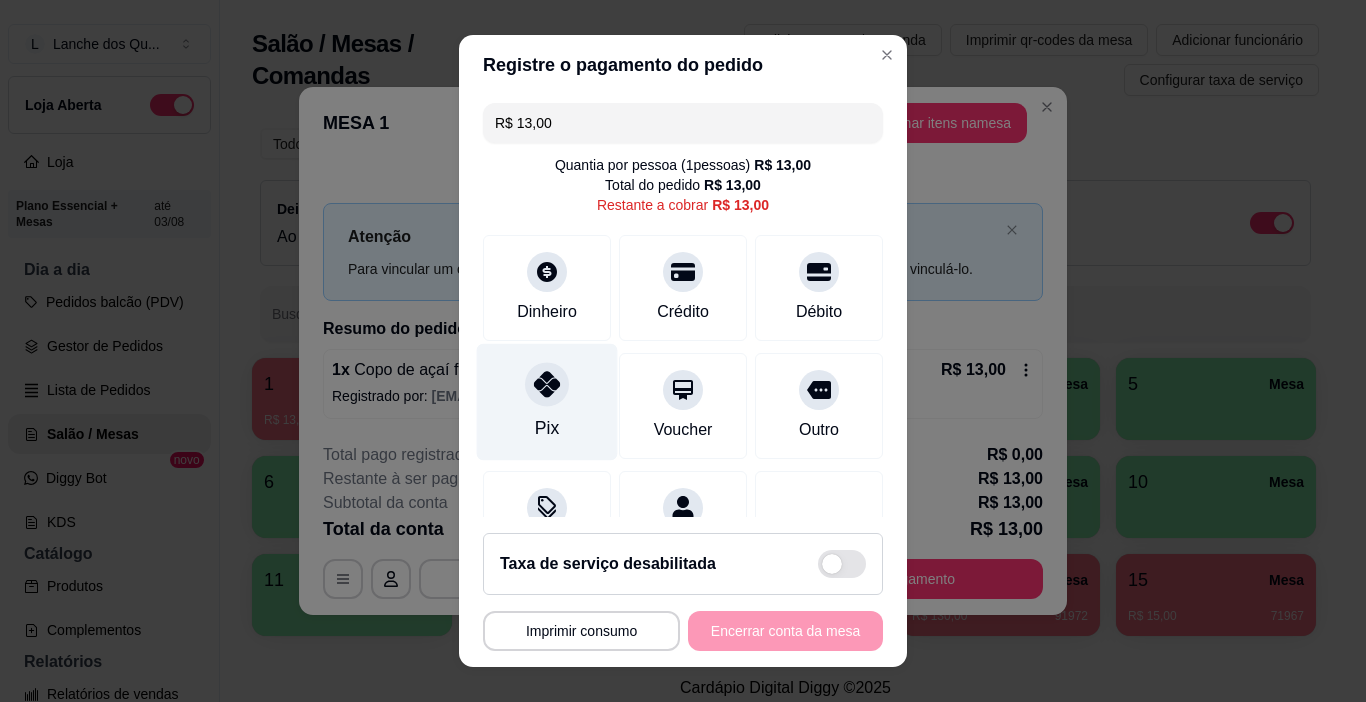 click on "Pix" at bounding box center [547, 402] 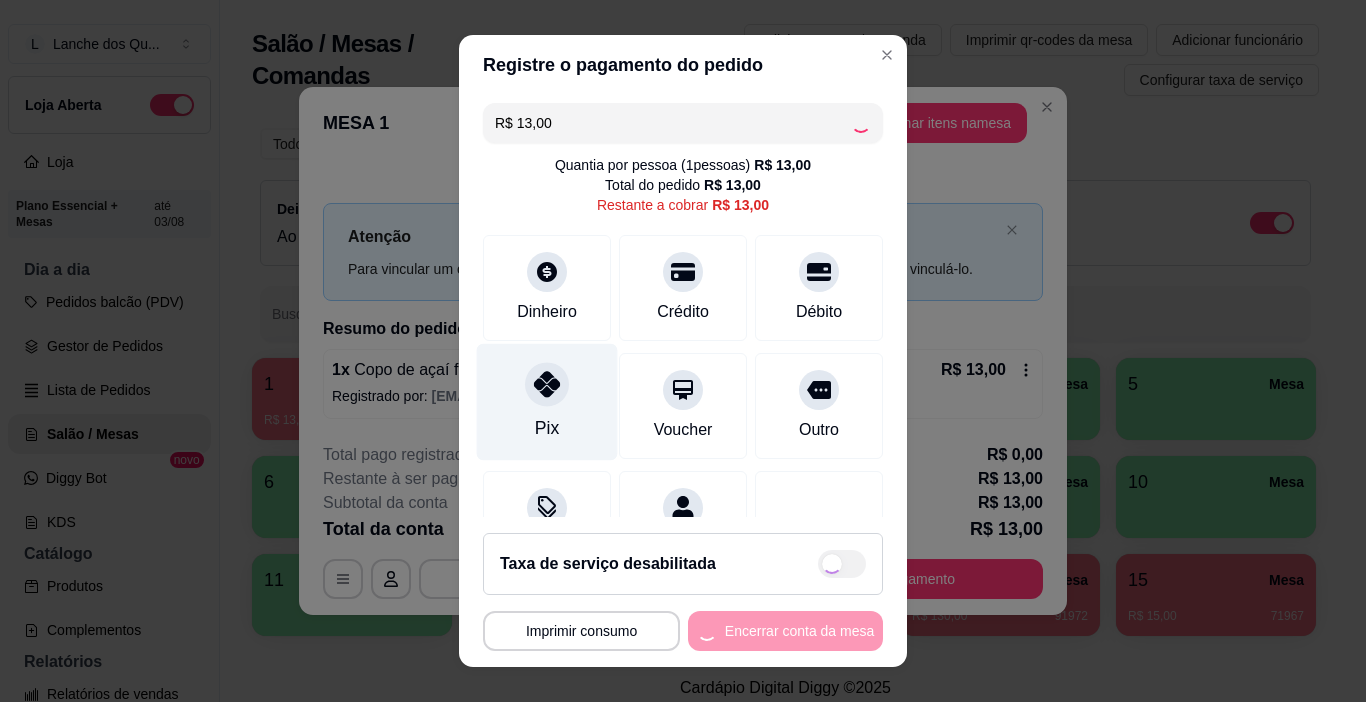 click on "Pix" at bounding box center [547, 402] 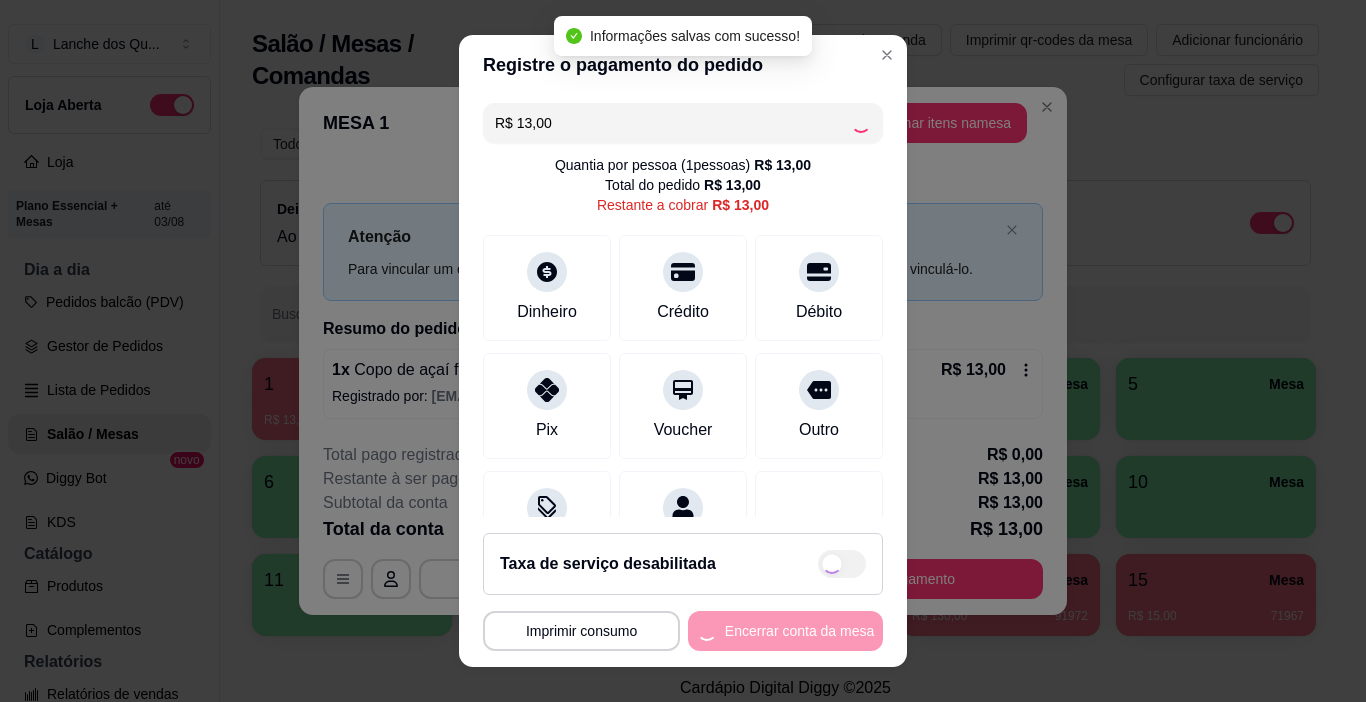 type on "R$ 0,00" 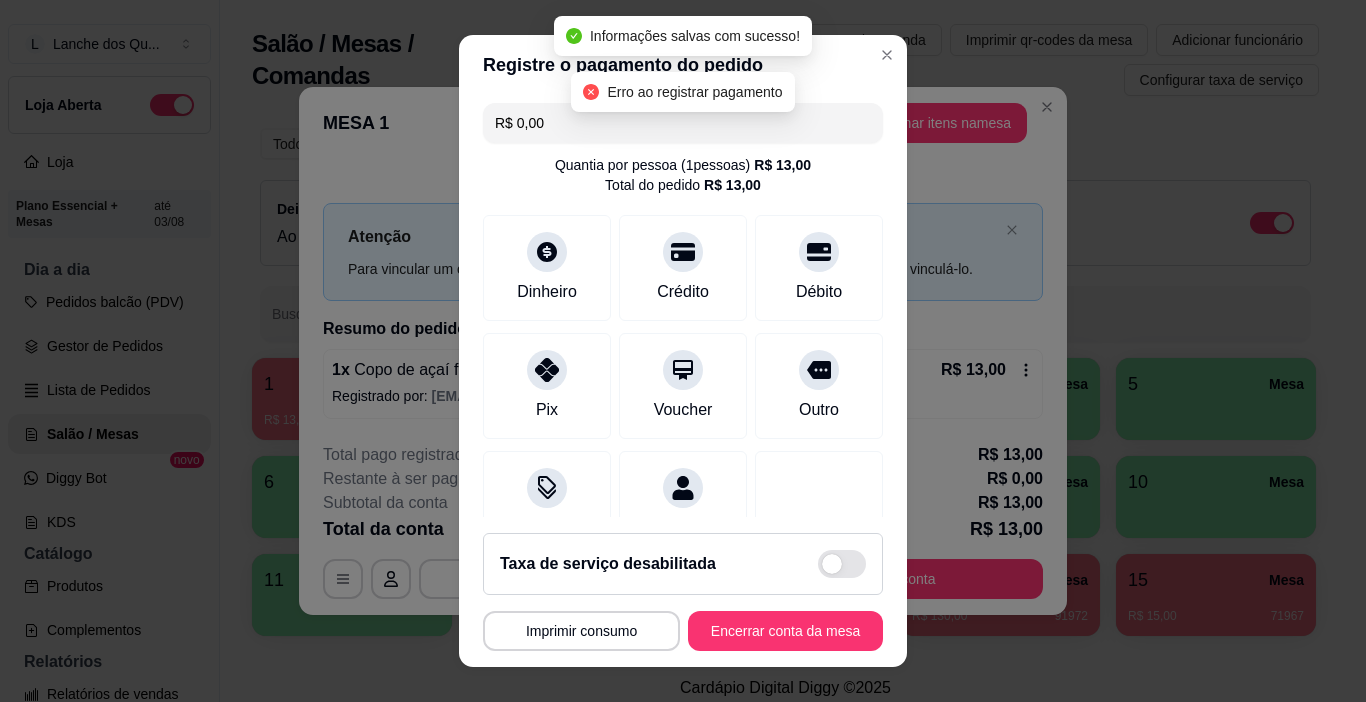 scroll, scrollTop: 176, scrollLeft: 0, axis: vertical 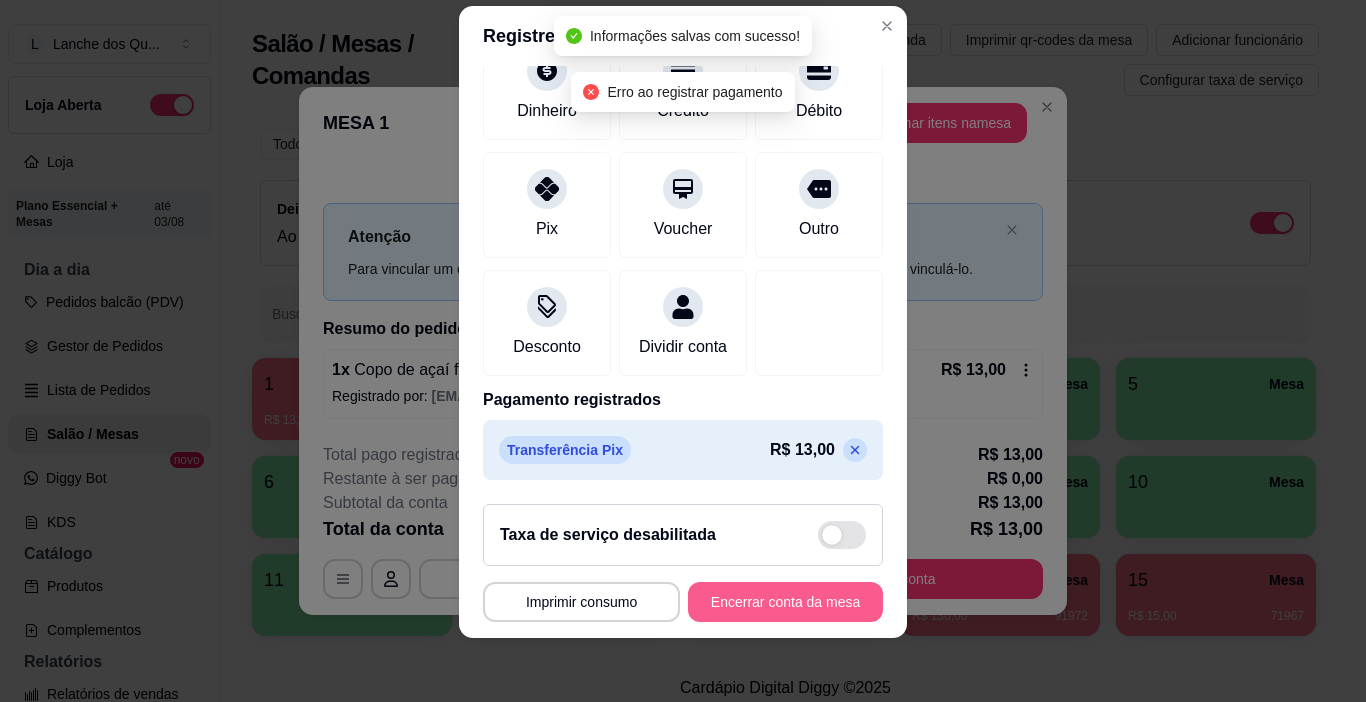 click on "Encerrar conta da mesa" at bounding box center [785, 602] 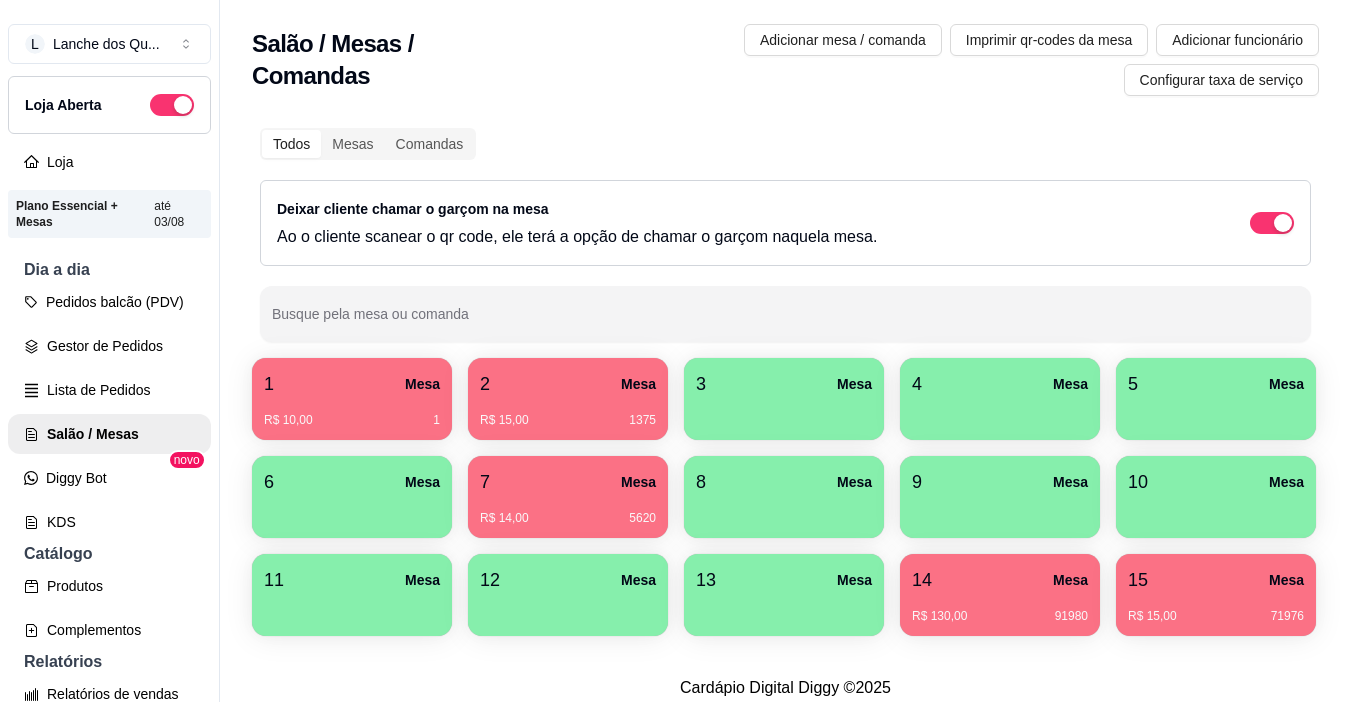 click on "R$ 10,00 1" at bounding box center [352, 413] 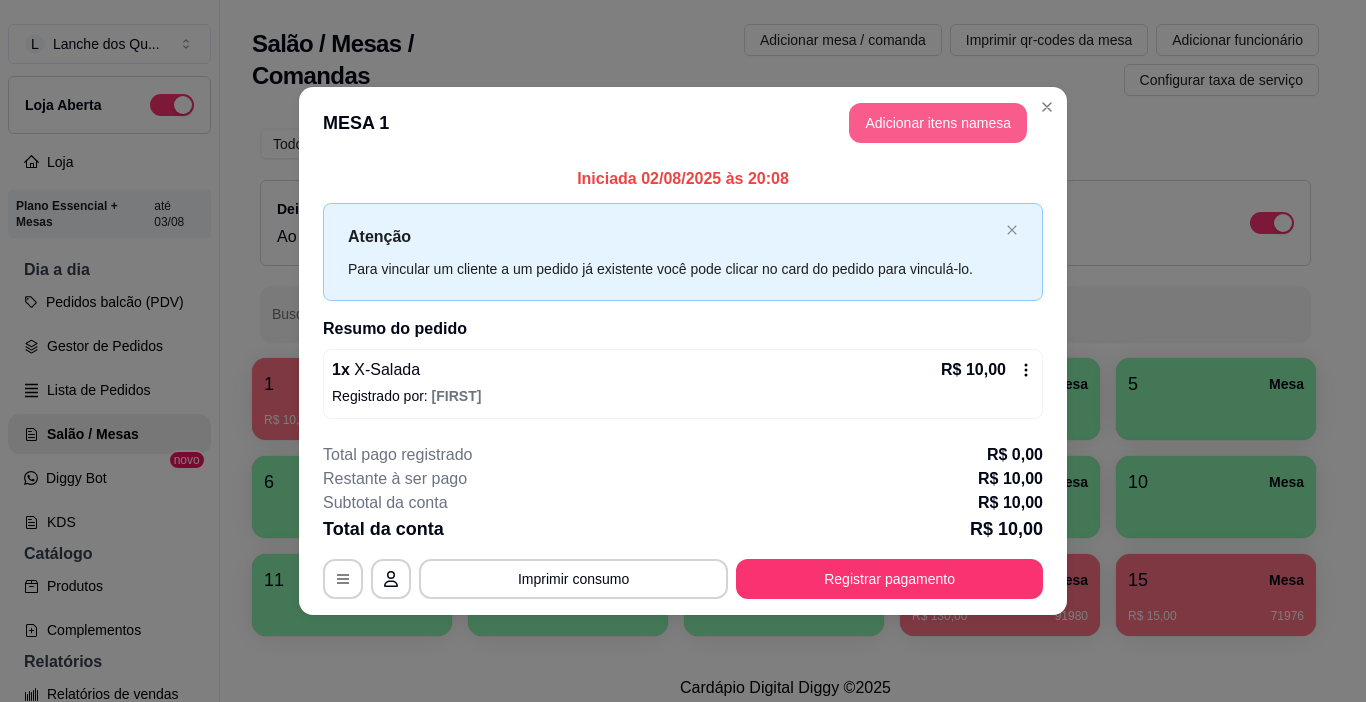 click on "Adicionar itens na  mesa" at bounding box center [938, 123] 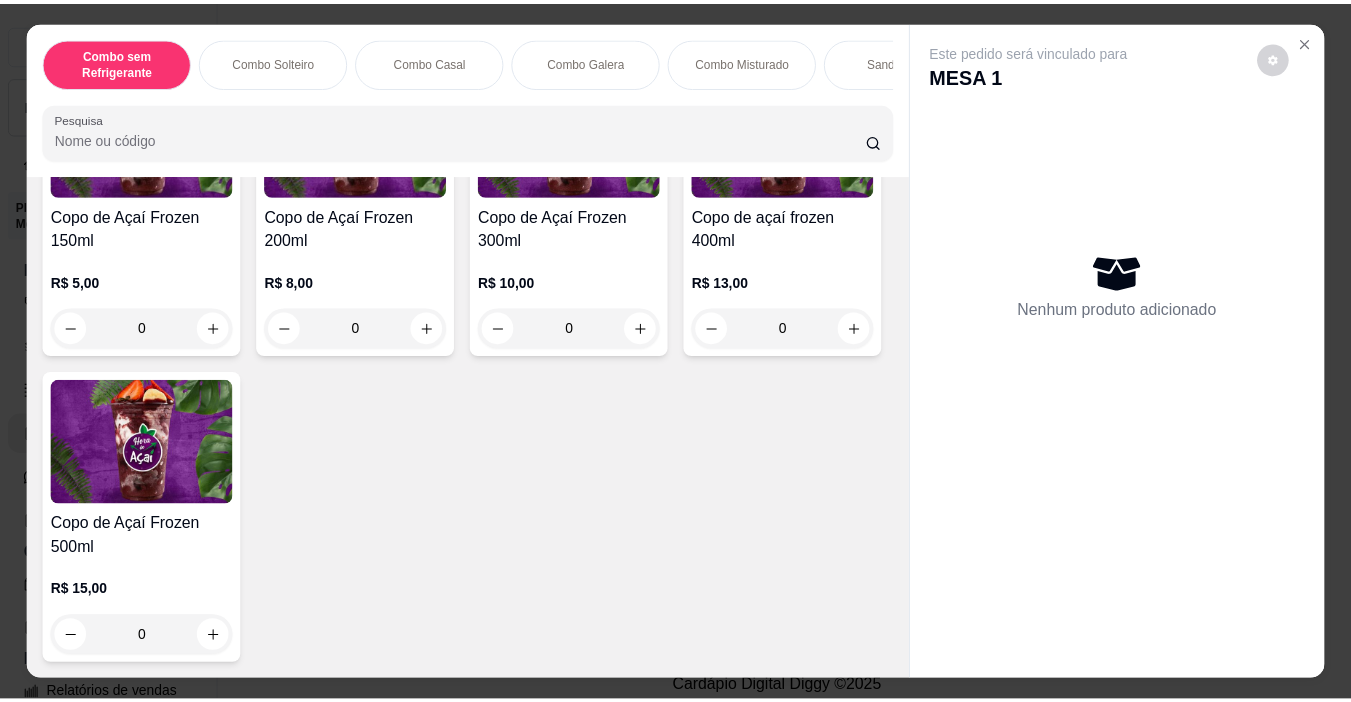 scroll, scrollTop: 4800, scrollLeft: 0, axis: vertical 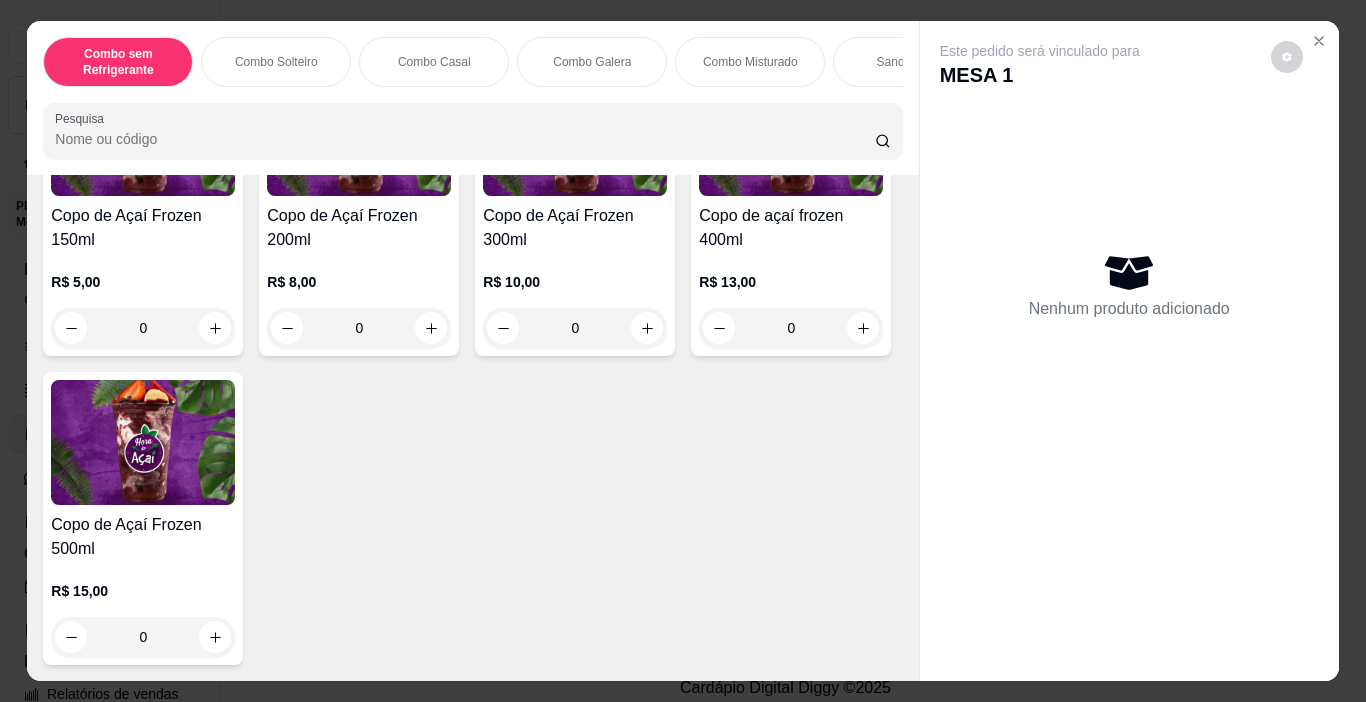 click at bounding box center (143, -192) 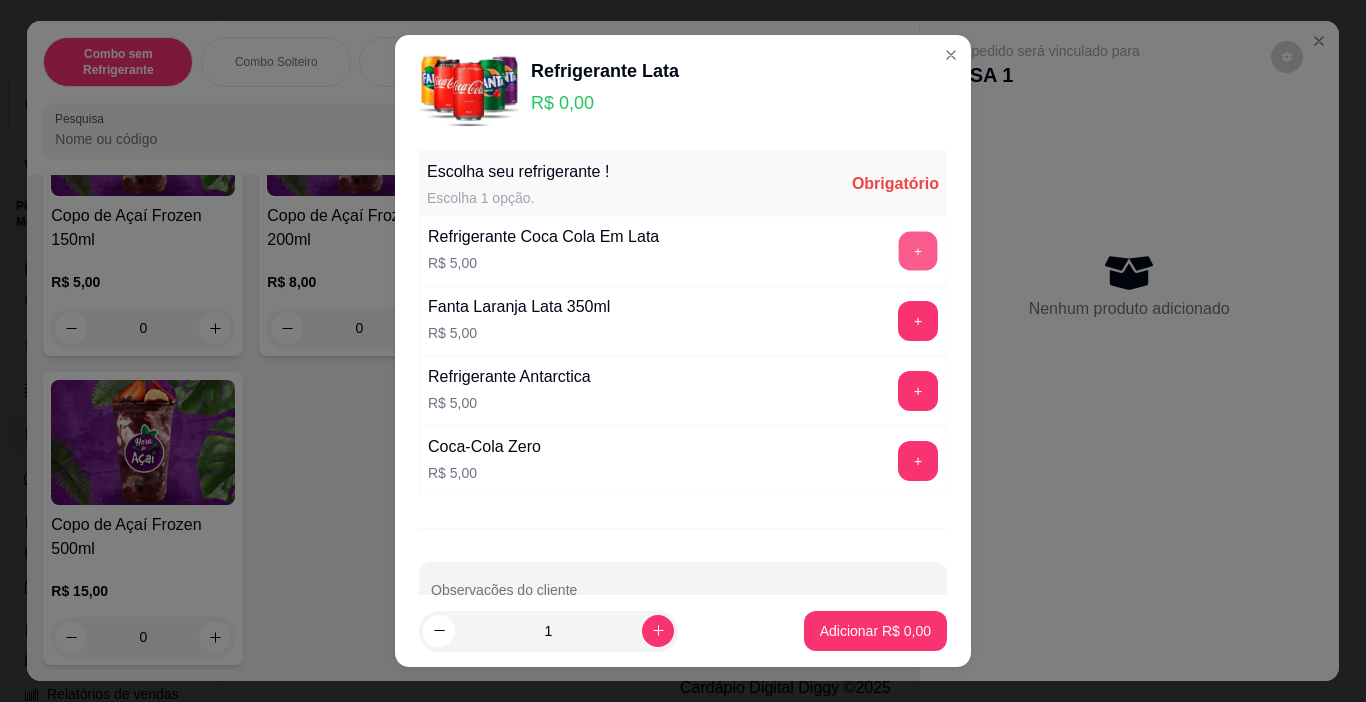 click on "+" at bounding box center (918, 251) 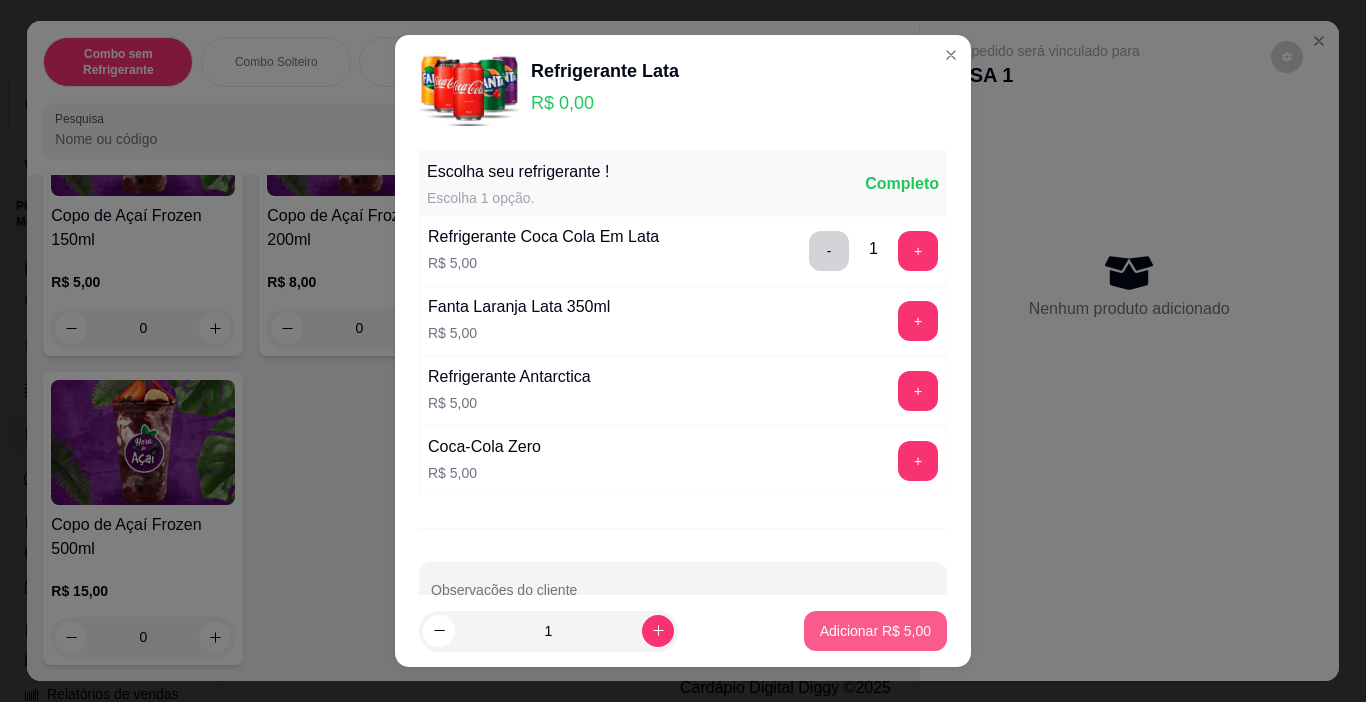 click on "Adicionar   R$ 5,00" at bounding box center [875, 631] 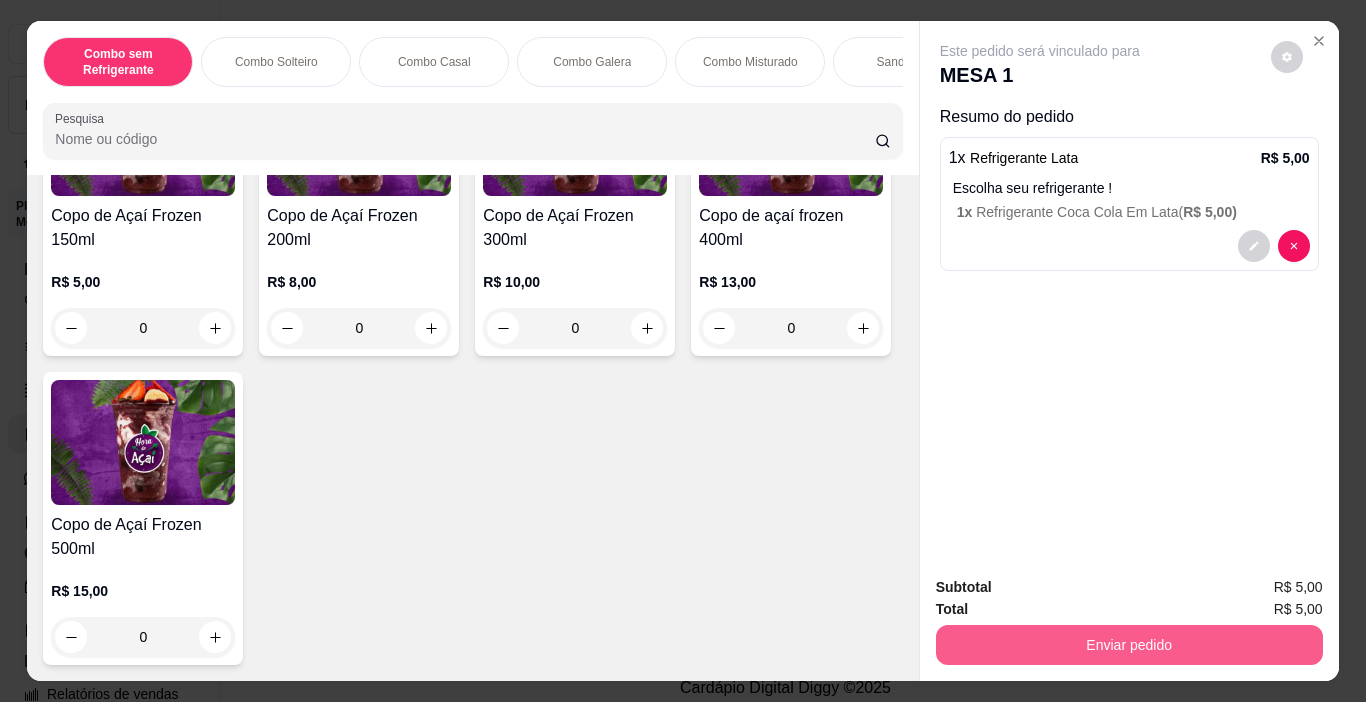 click on "Enviar pedido" at bounding box center [1129, 645] 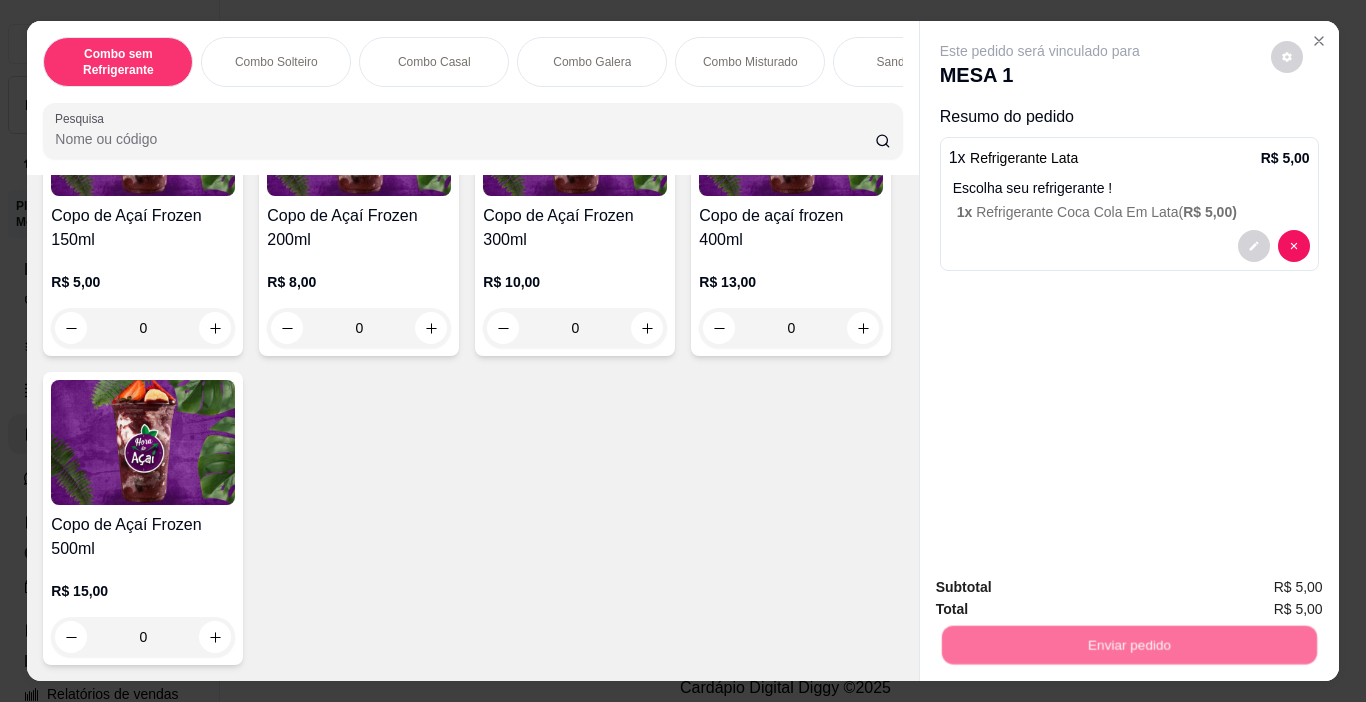click on "Não registrar e enviar pedido" at bounding box center [1063, 588] 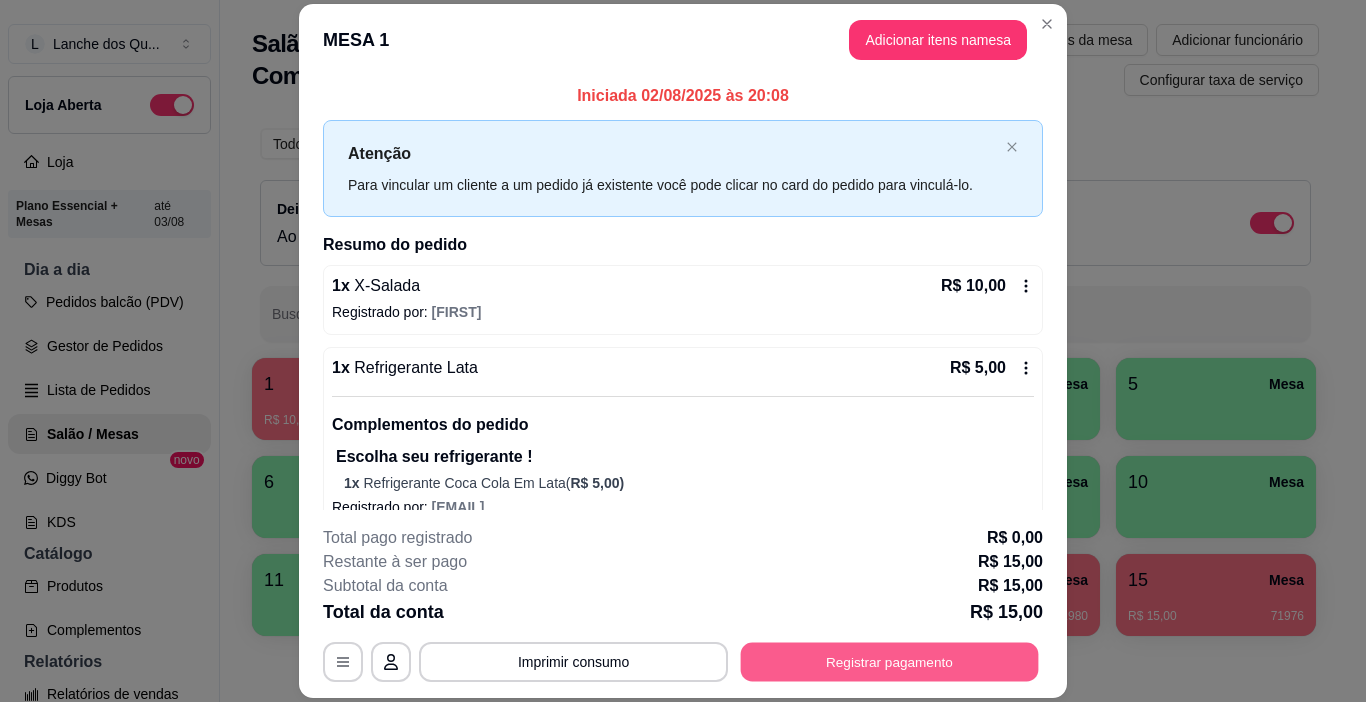click on "Registrar pagamento" at bounding box center [890, 662] 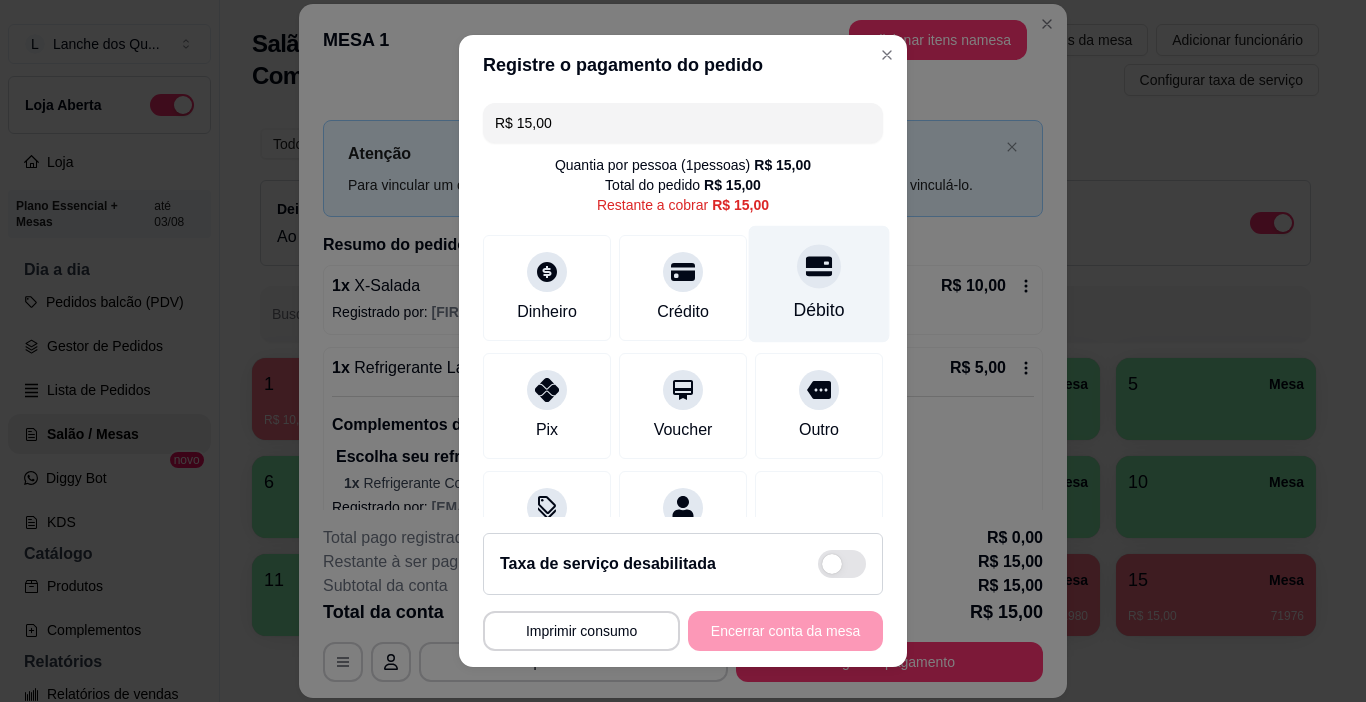 click 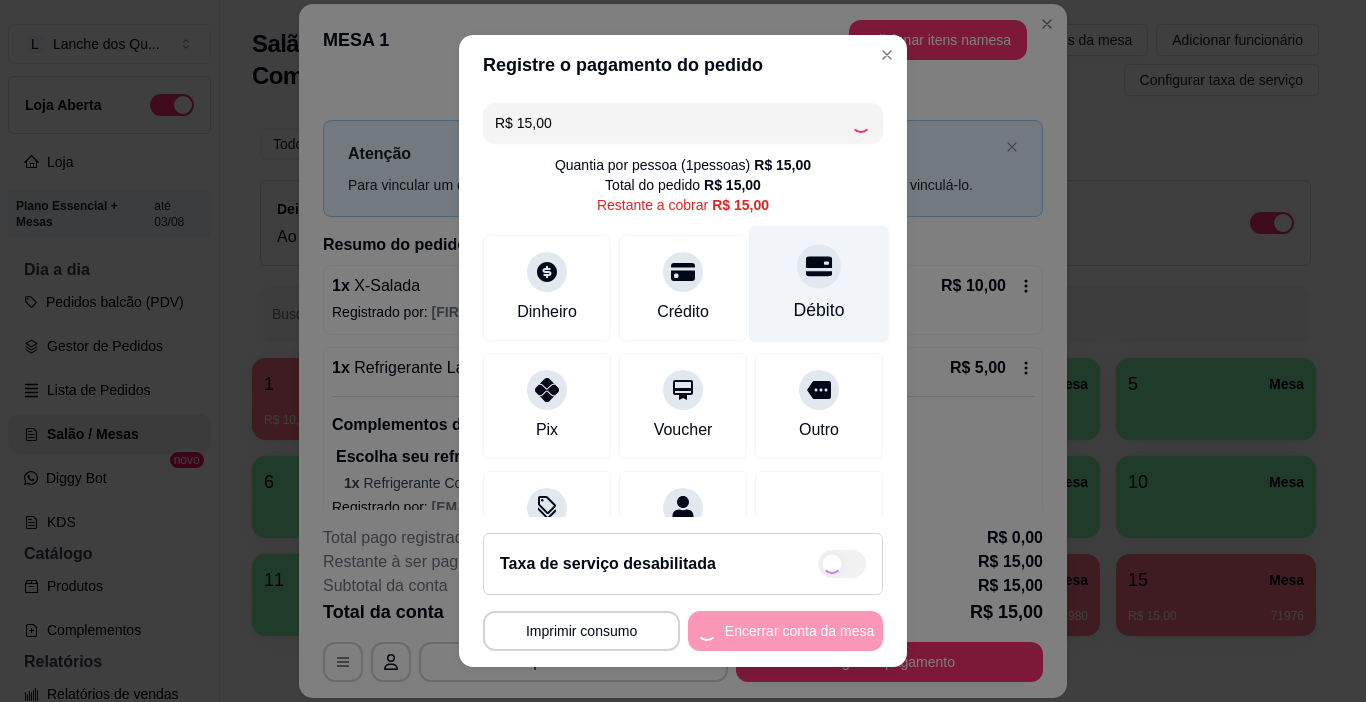 type on "R$ 0,00" 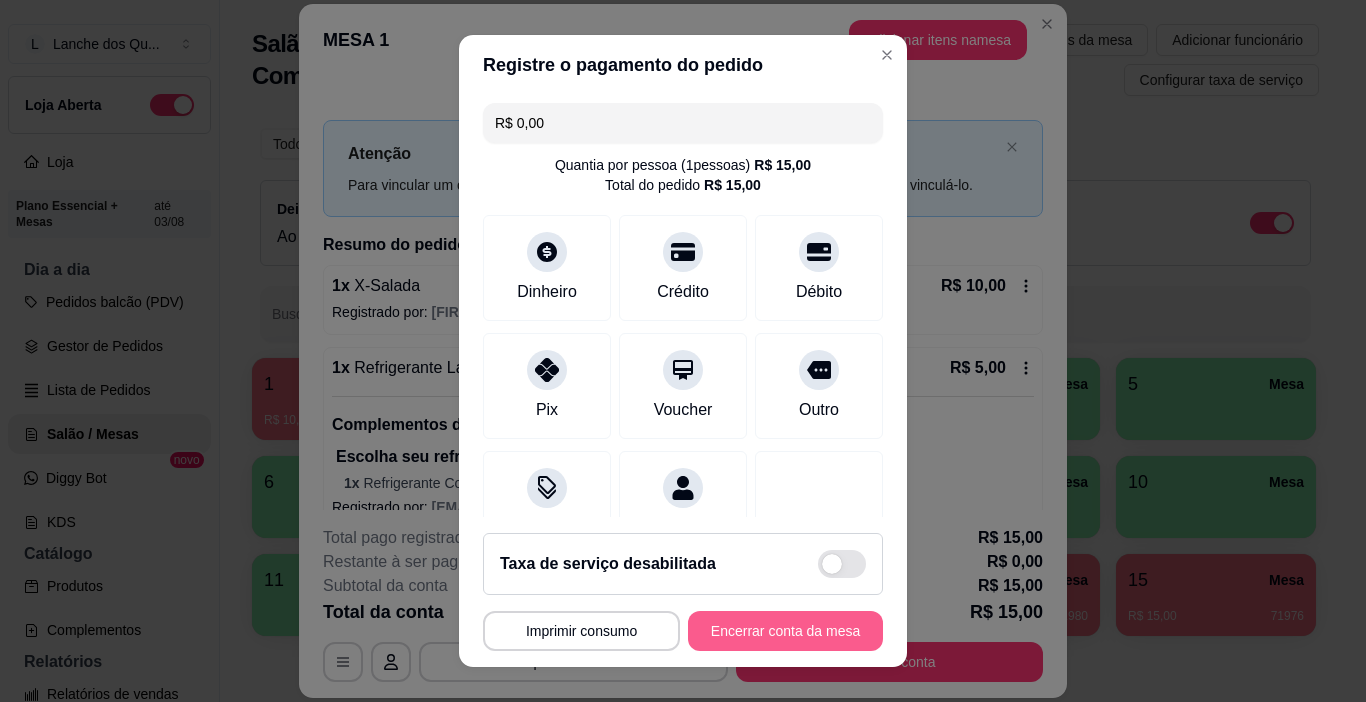 click on "Encerrar conta da mesa" at bounding box center [785, 631] 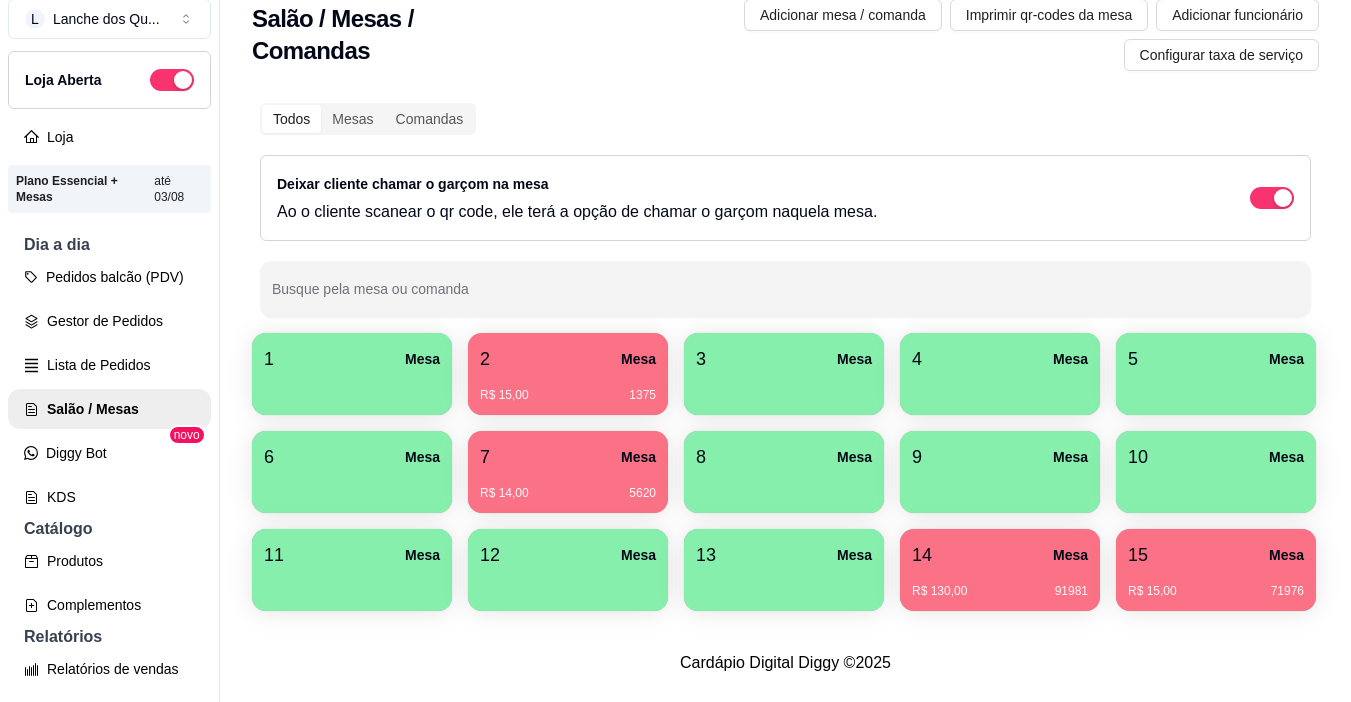 scroll, scrollTop: 32, scrollLeft: 0, axis: vertical 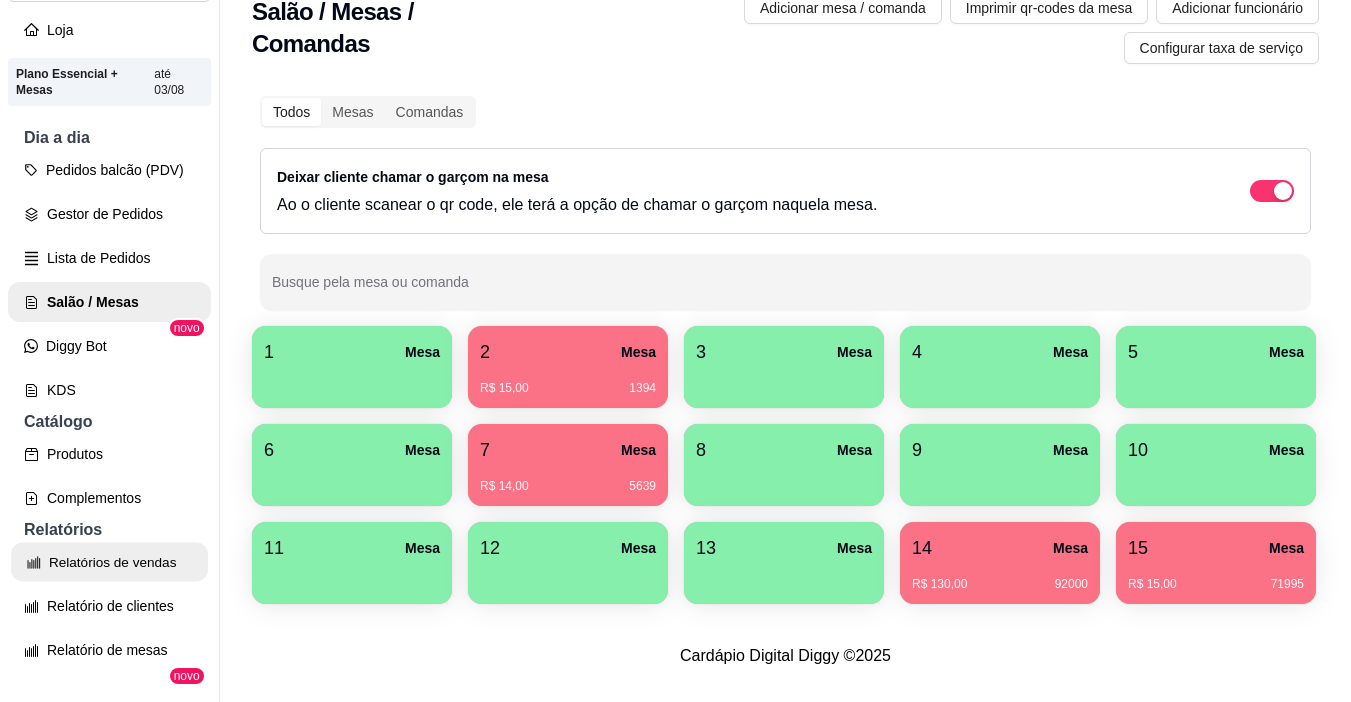 click on "Relatórios de vendas" at bounding box center (109, 562) 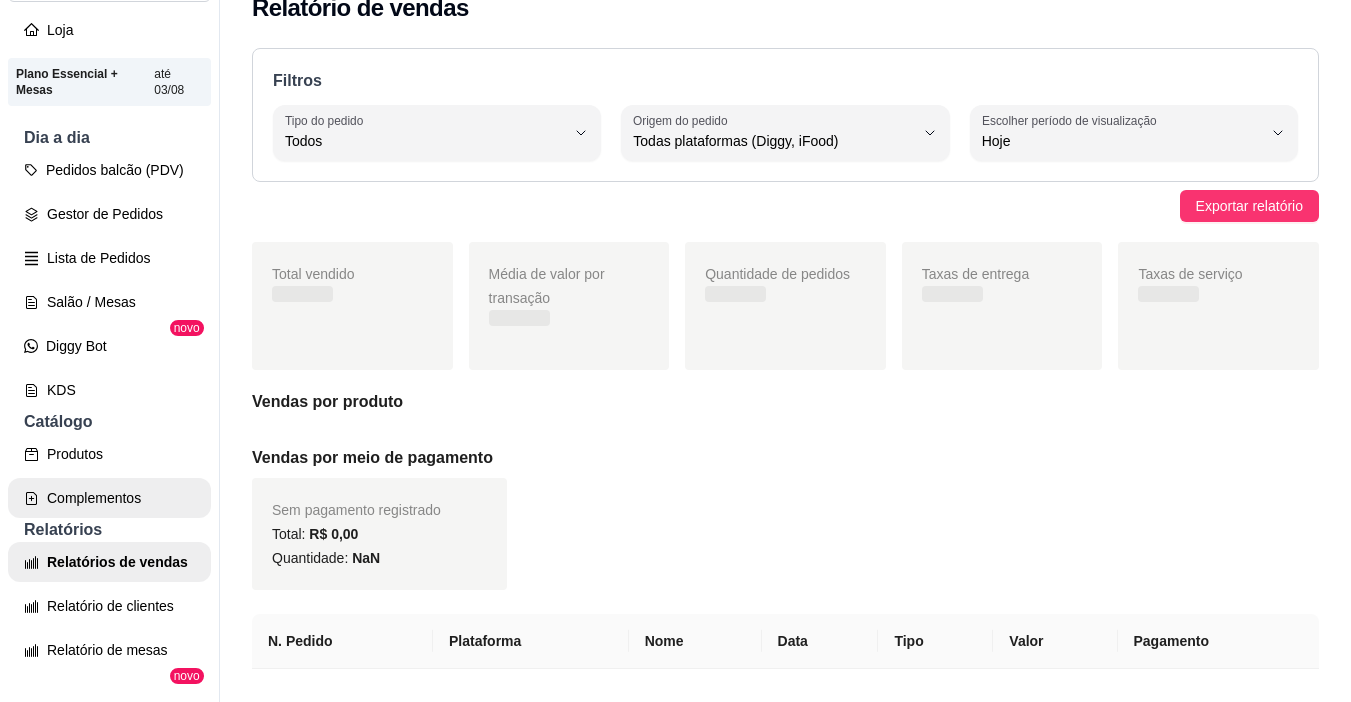 scroll, scrollTop: 0, scrollLeft: 0, axis: both 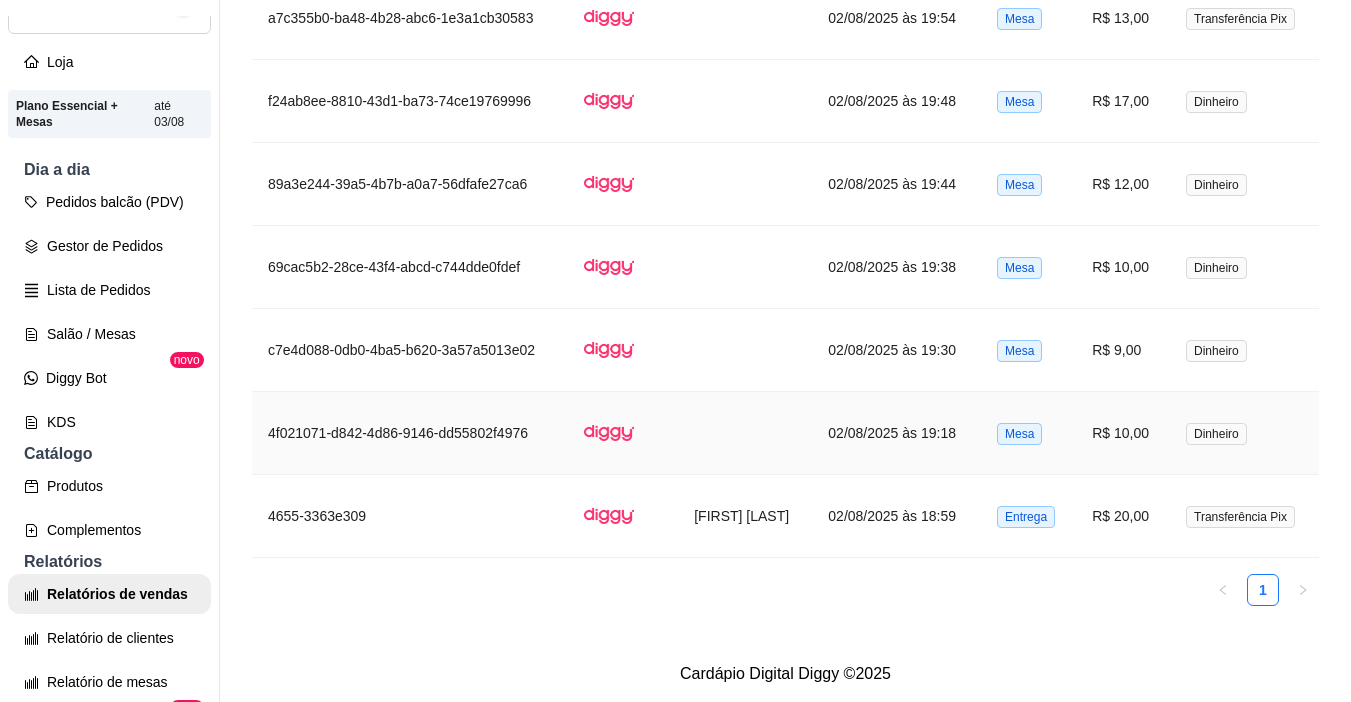 click on "R$ 10,00" at bounding box center [1123, 433] 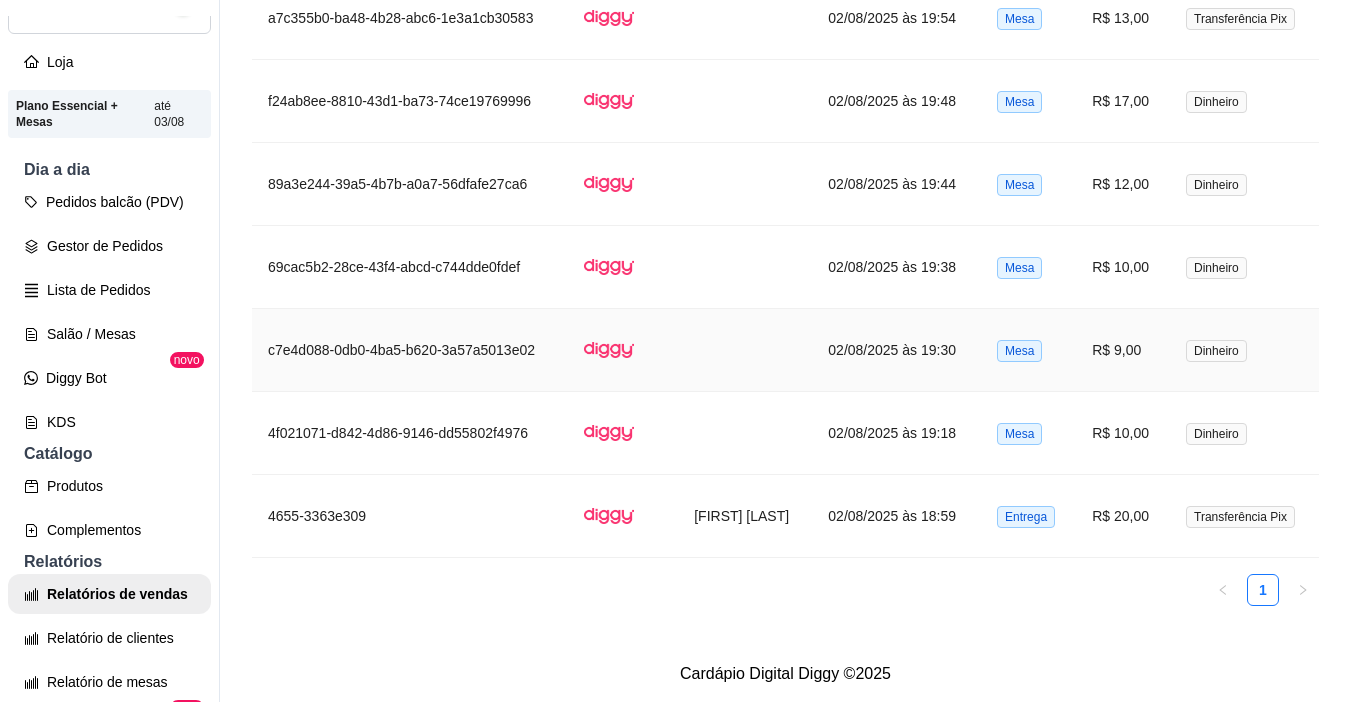click on "R$ 9,00" at bounding box center [1123, 350] 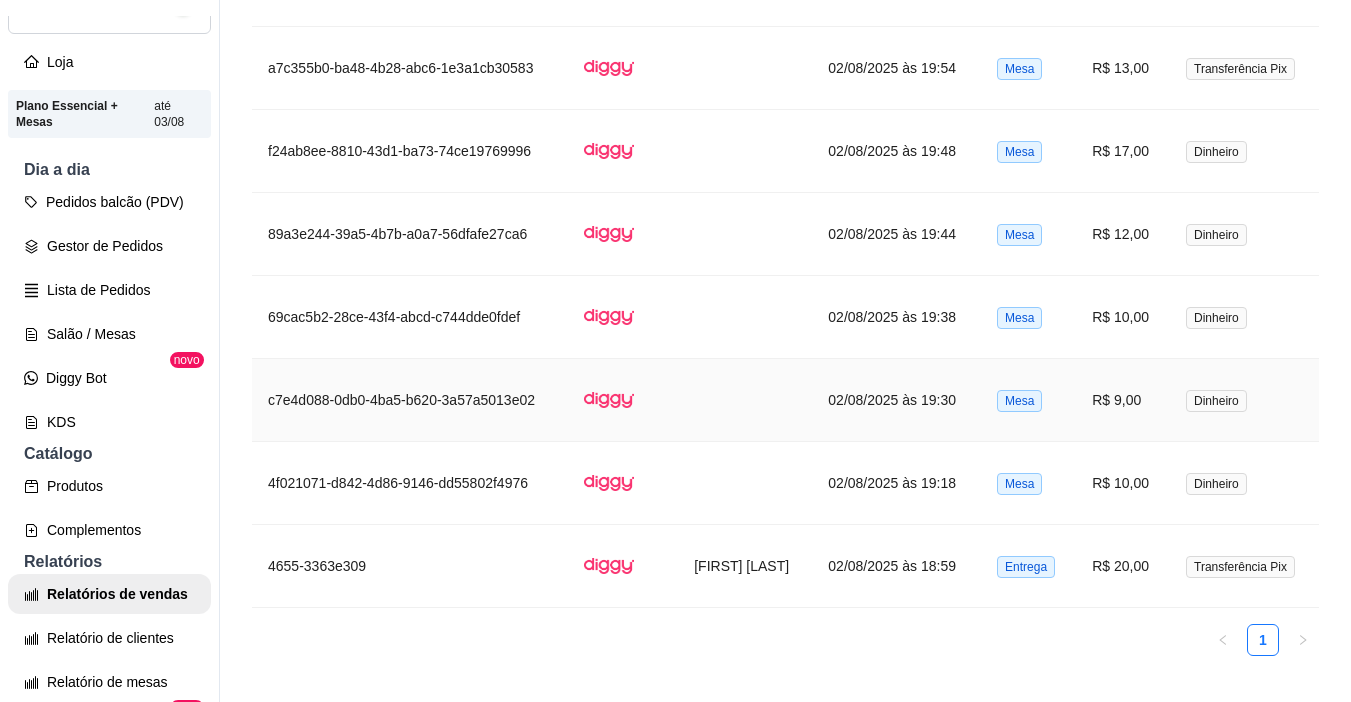 scroll, scrollTop: 970, scrollLeft: 0, axis: vertical 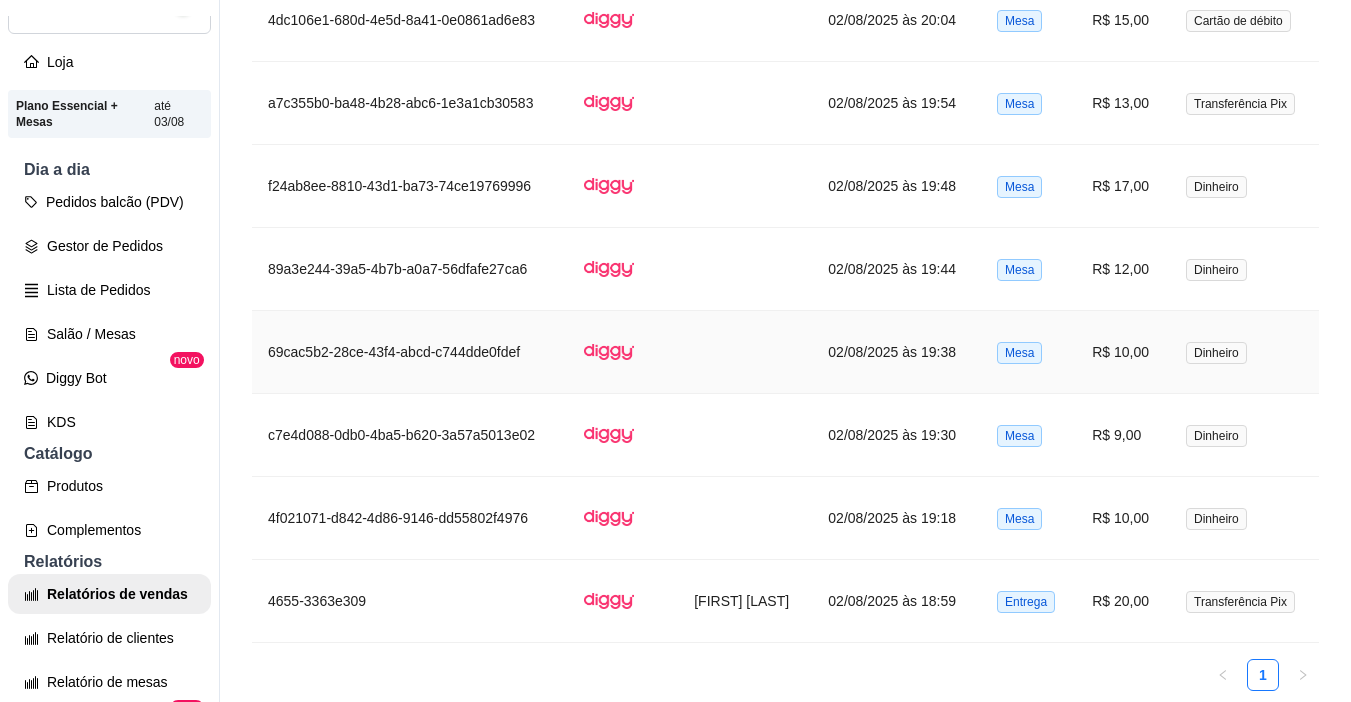 click on "R$ 10,00" at bounding box center [1123, 352] 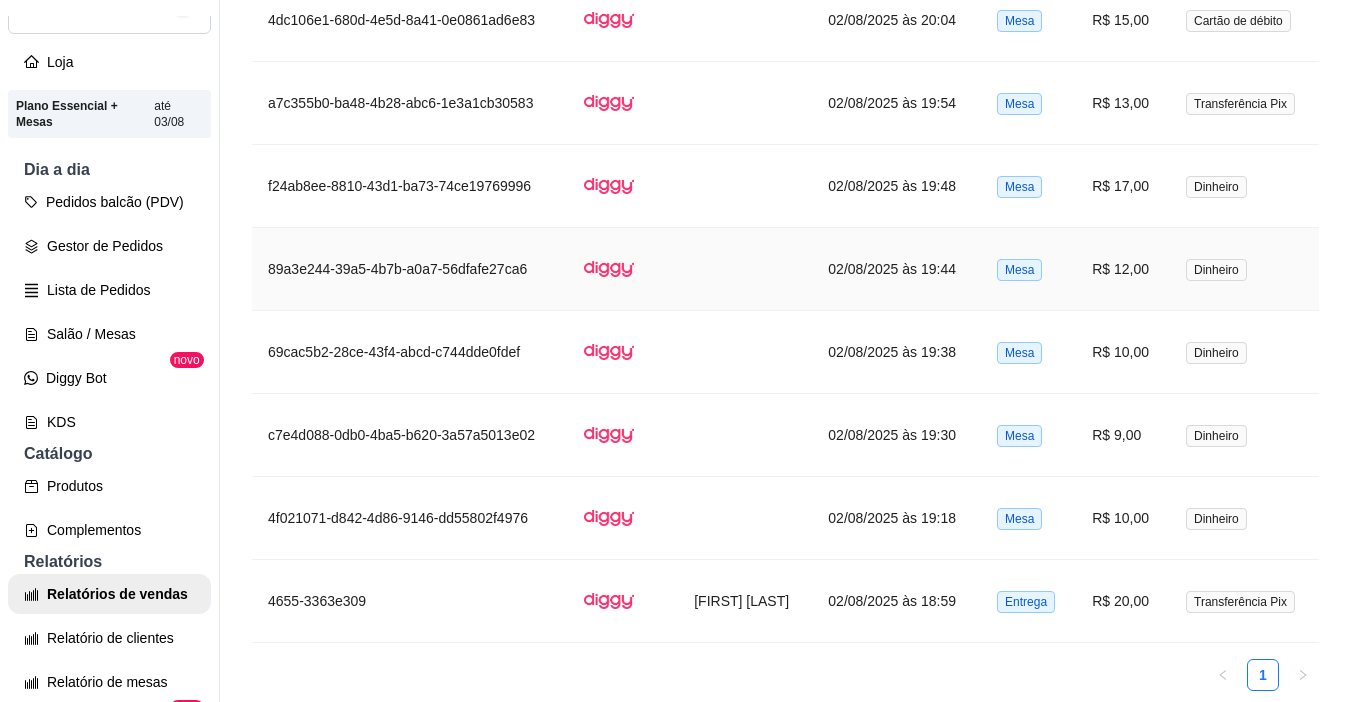 click on "R$ 12,00" at bounding box center [1123, 269] 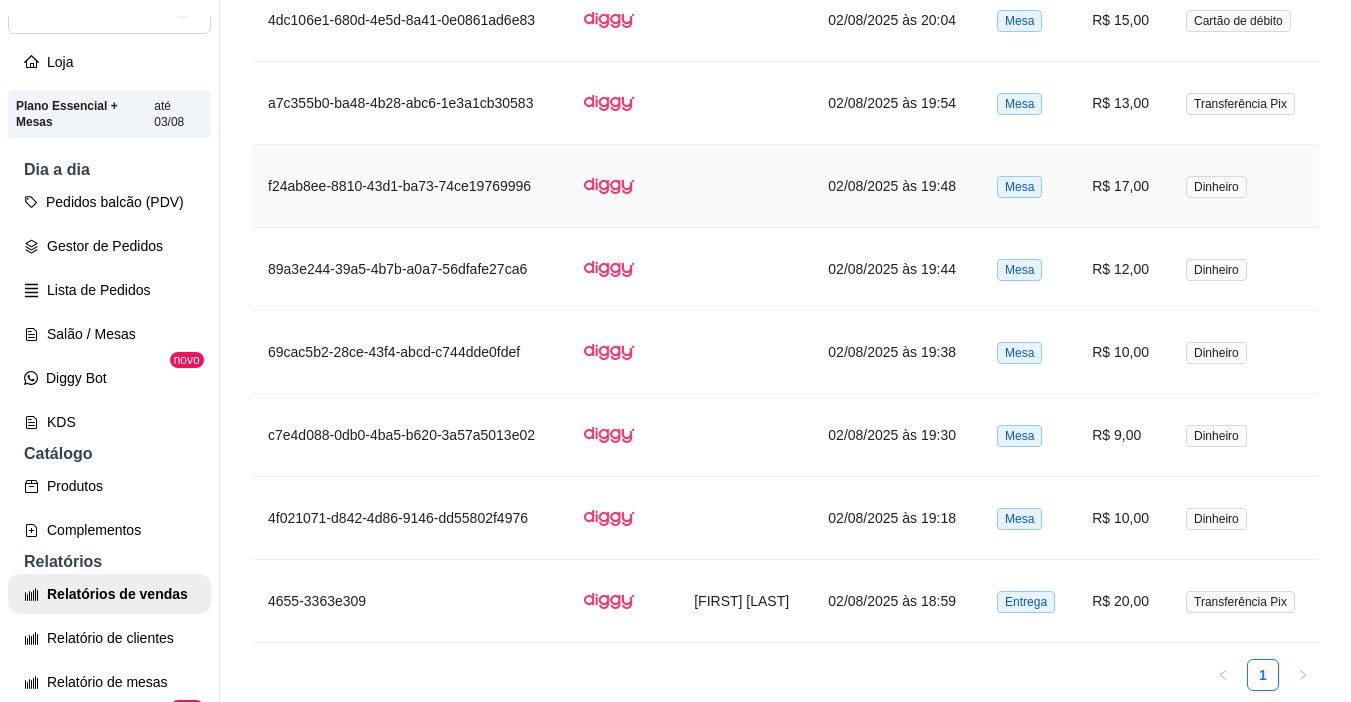 click on "R$ 17,00" at bounding box center [1123, 186] 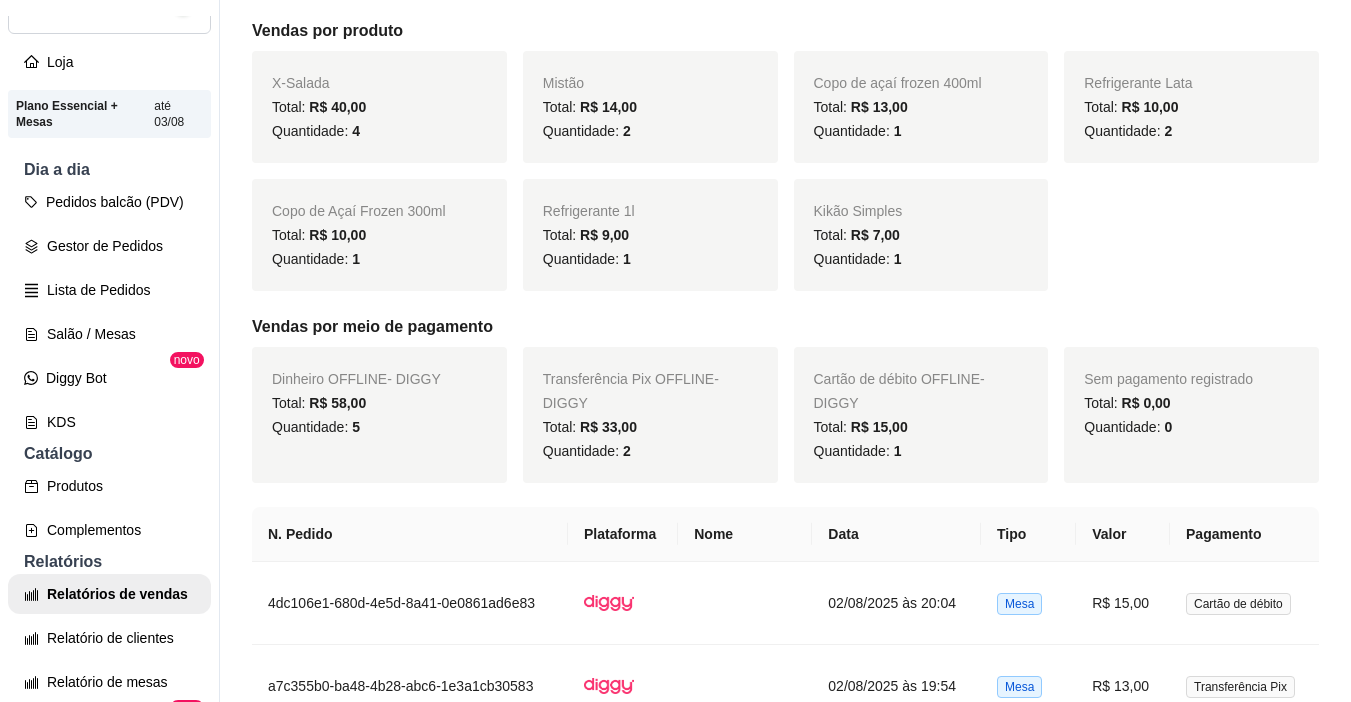 scroll, scrollTop: 370, scrollLeft: 0, axis: vertical 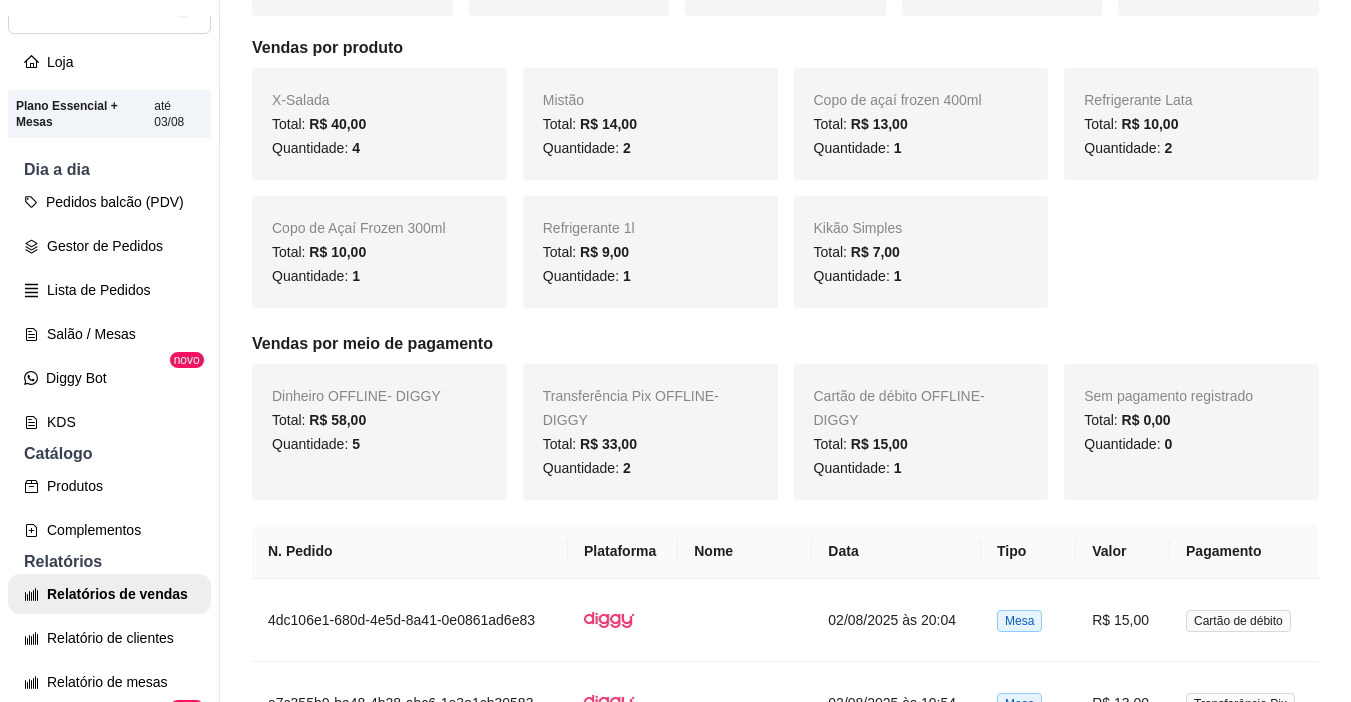 click on "Copo de Açaí Frozen 300ml" at bounding box center [359, 228] 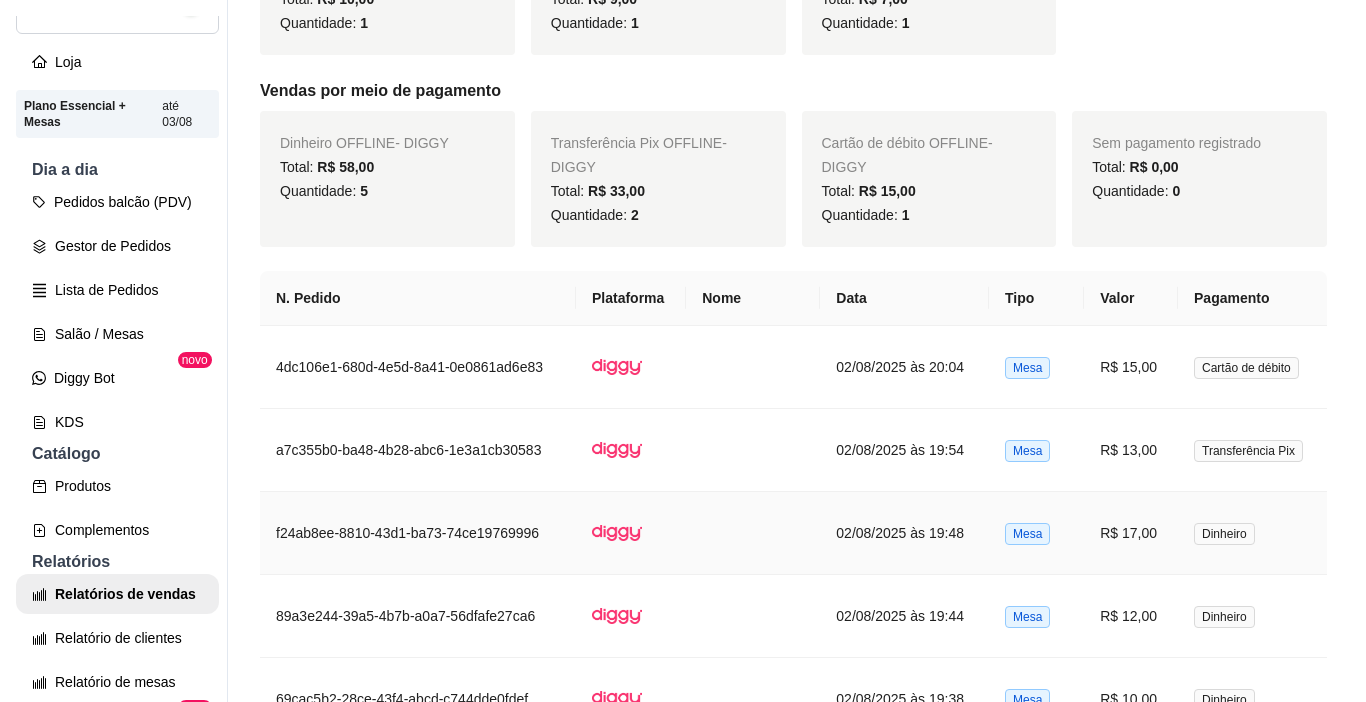 scroll, scrollTop: 800, scrollLeft: 0, axis: vertical 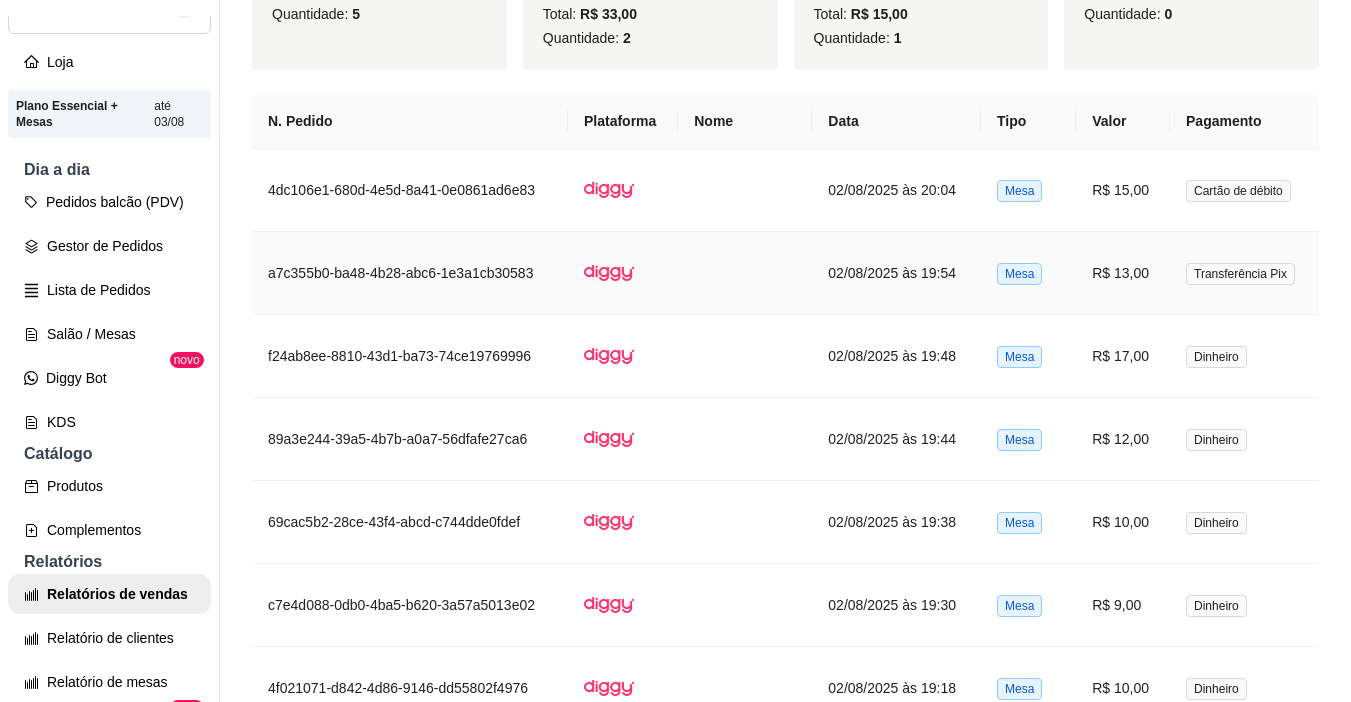 click on "R$ 13,00" at bounding box center (1123, 273) 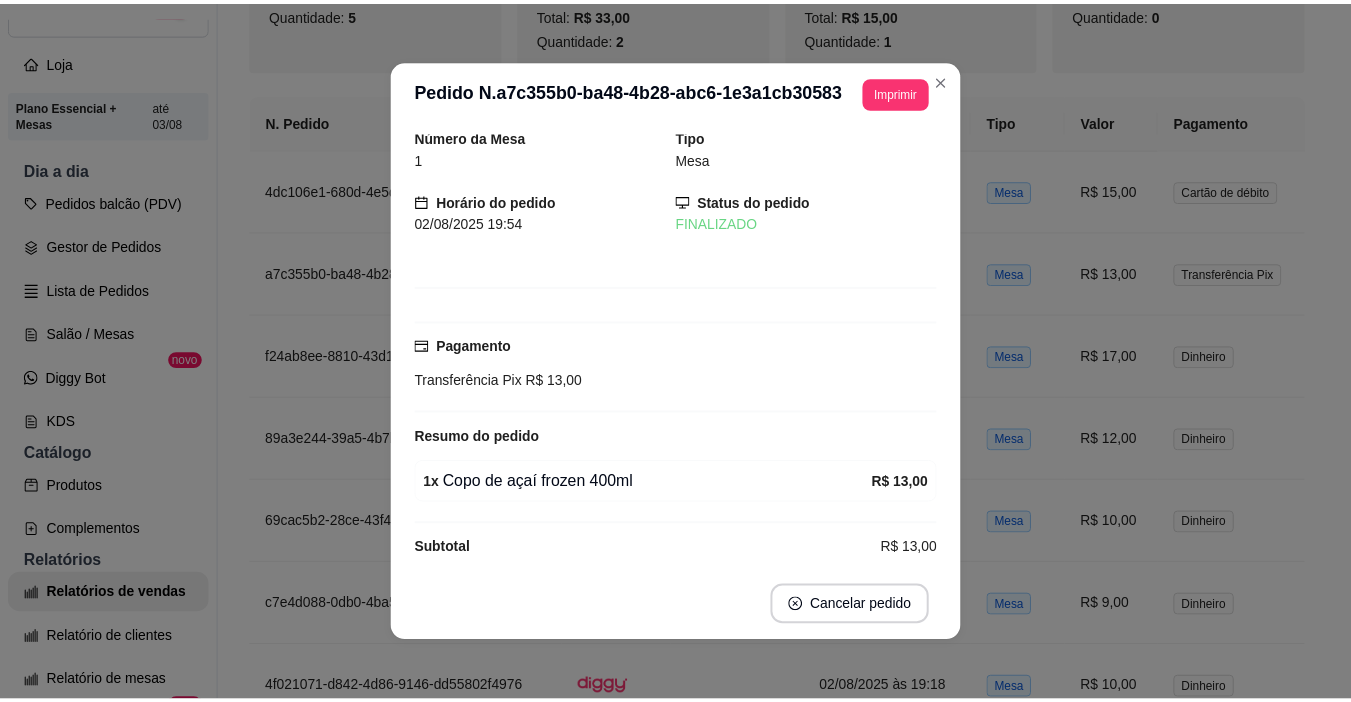scroll, scrollTop: 0, scrollLeft: 0, axis: both 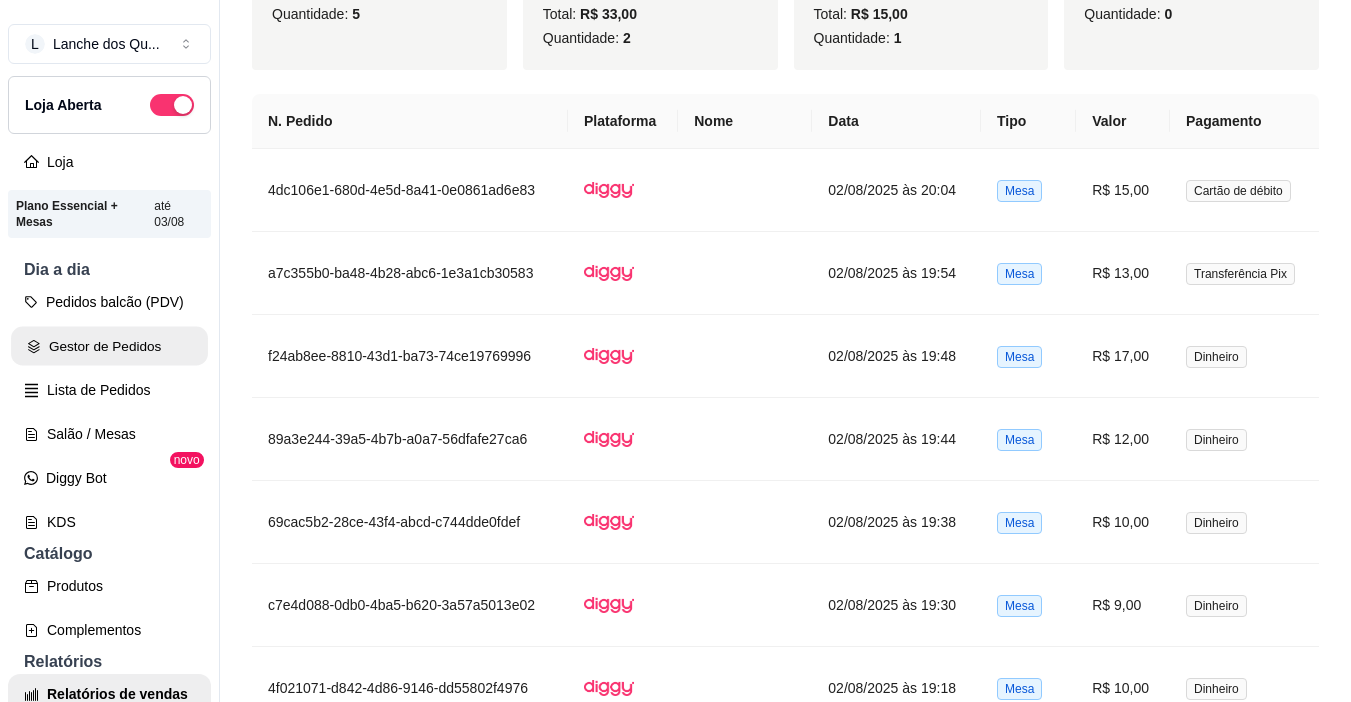 click on "Gestor de Pedidos" at bounding box center (109, 346) 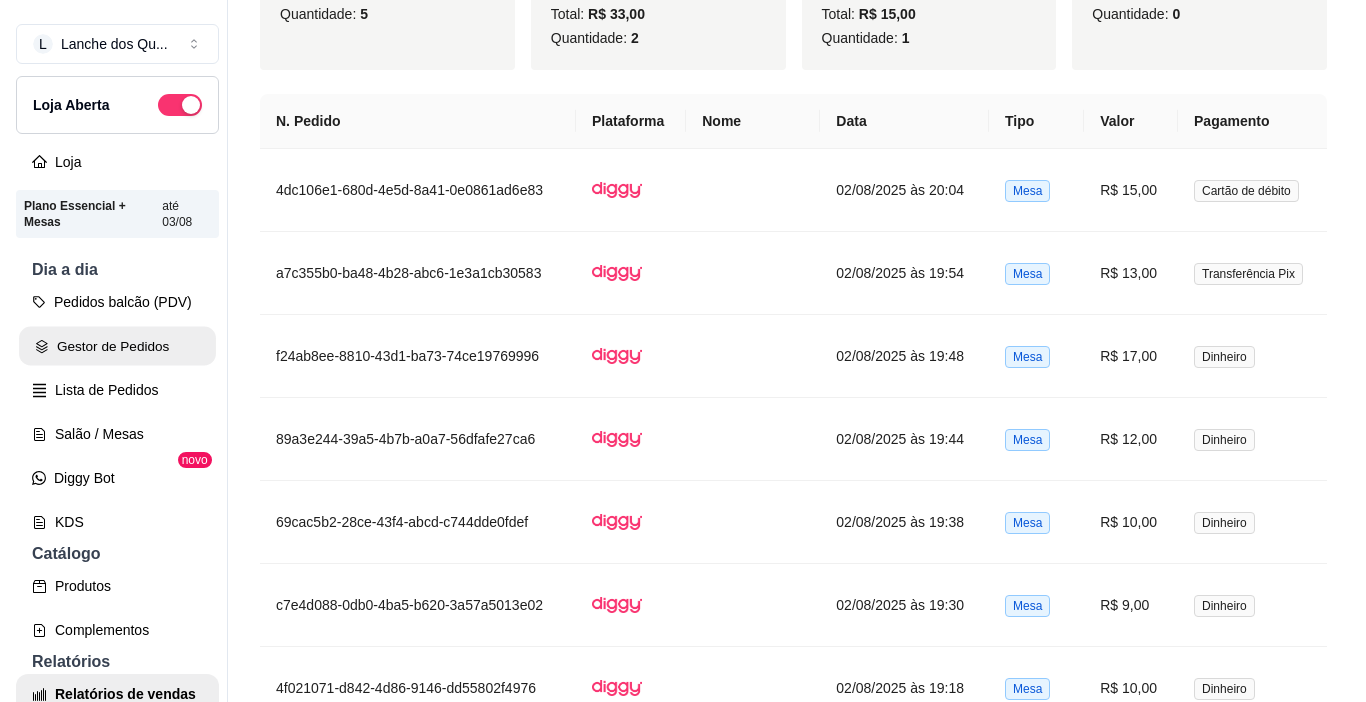 scroll, scrollTop: 0, scrollLeft: 0, axis: both 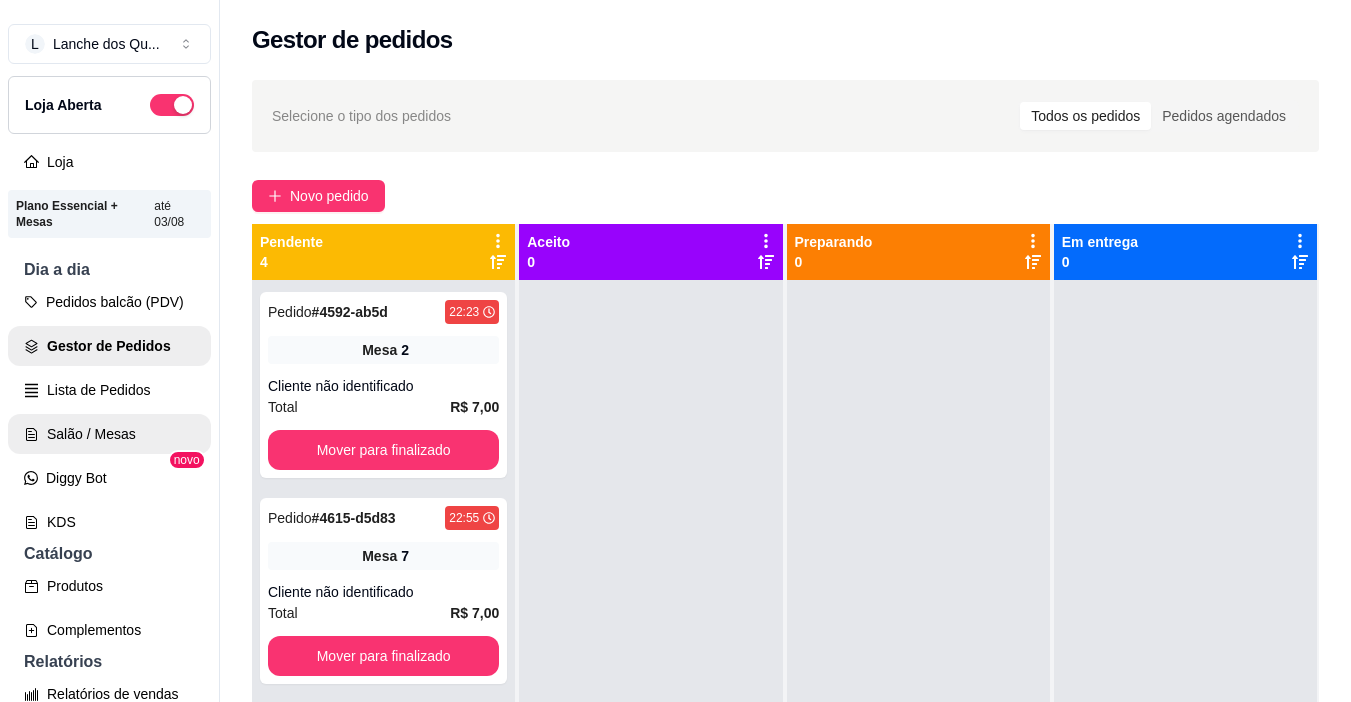 click on "Salão / Mesas" at bounding box center [109, 434] 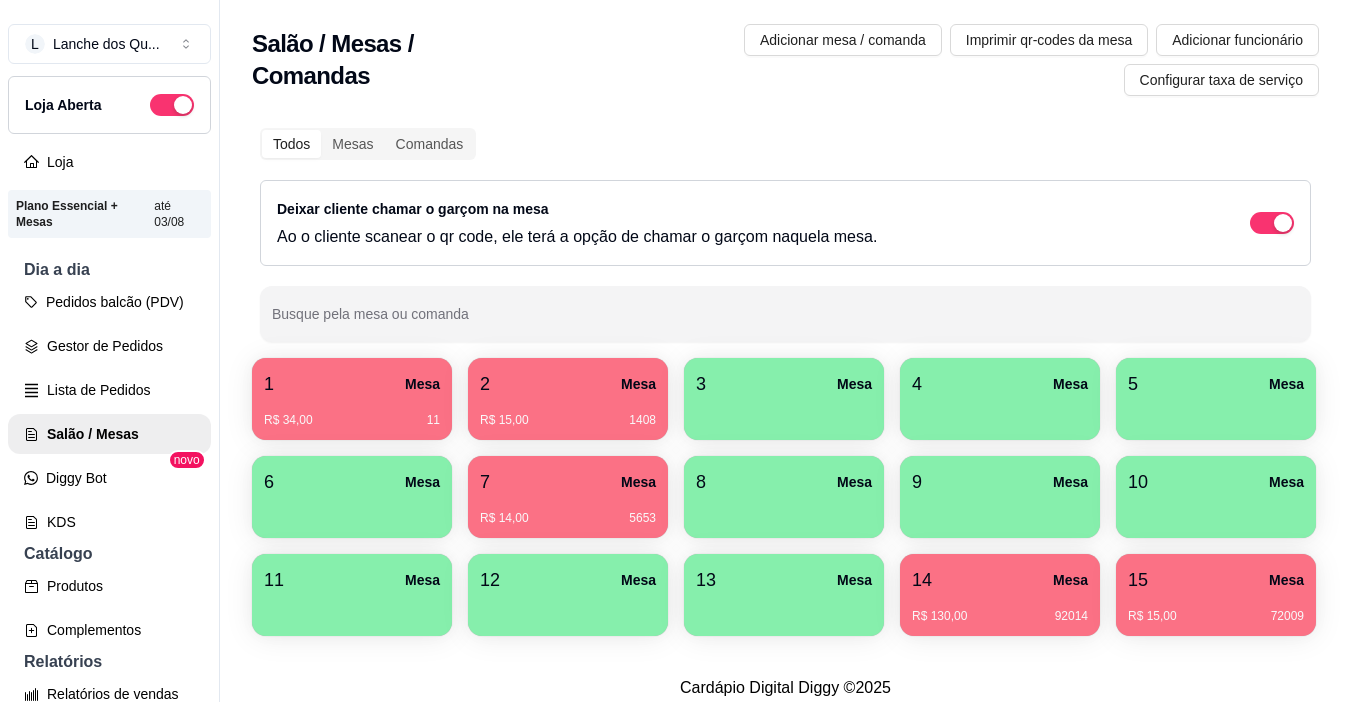 click on "1 Mesa" at bounding box center [352, 384] 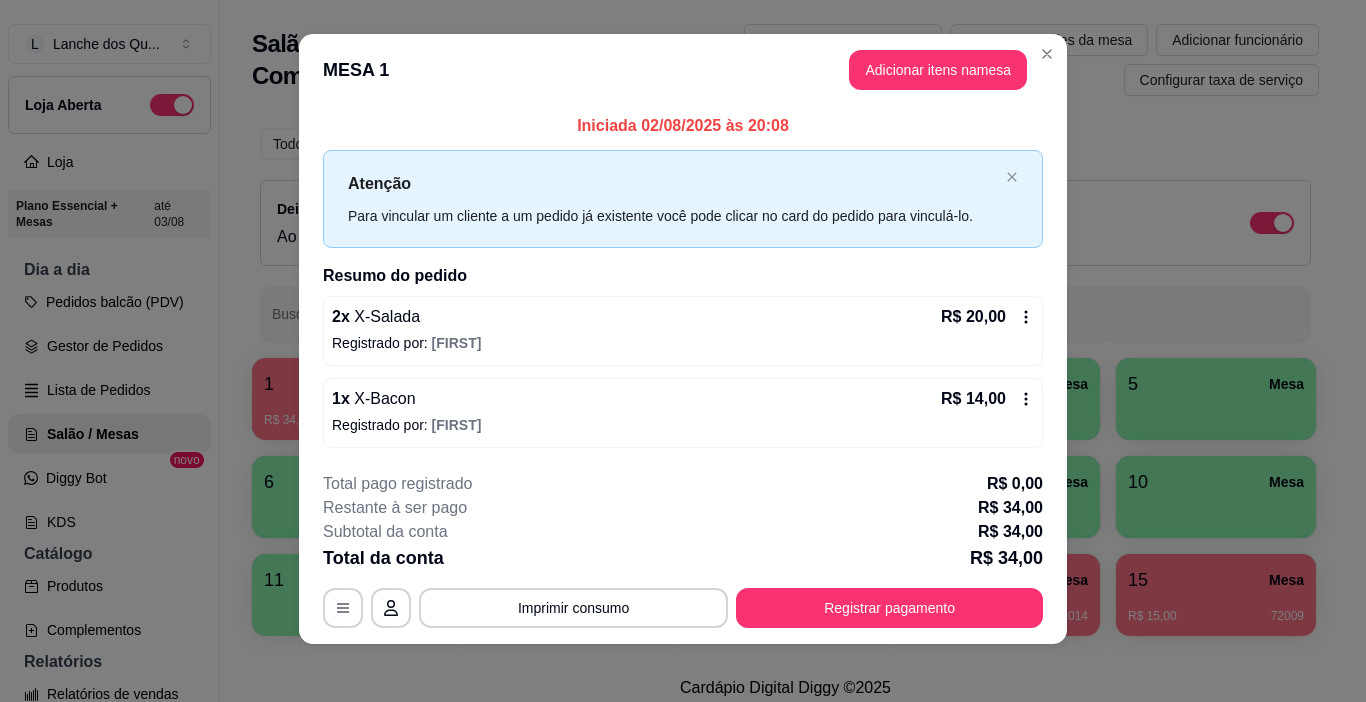 scroll, scrollTop: 18, scrollLeft: 0, axis: vertical 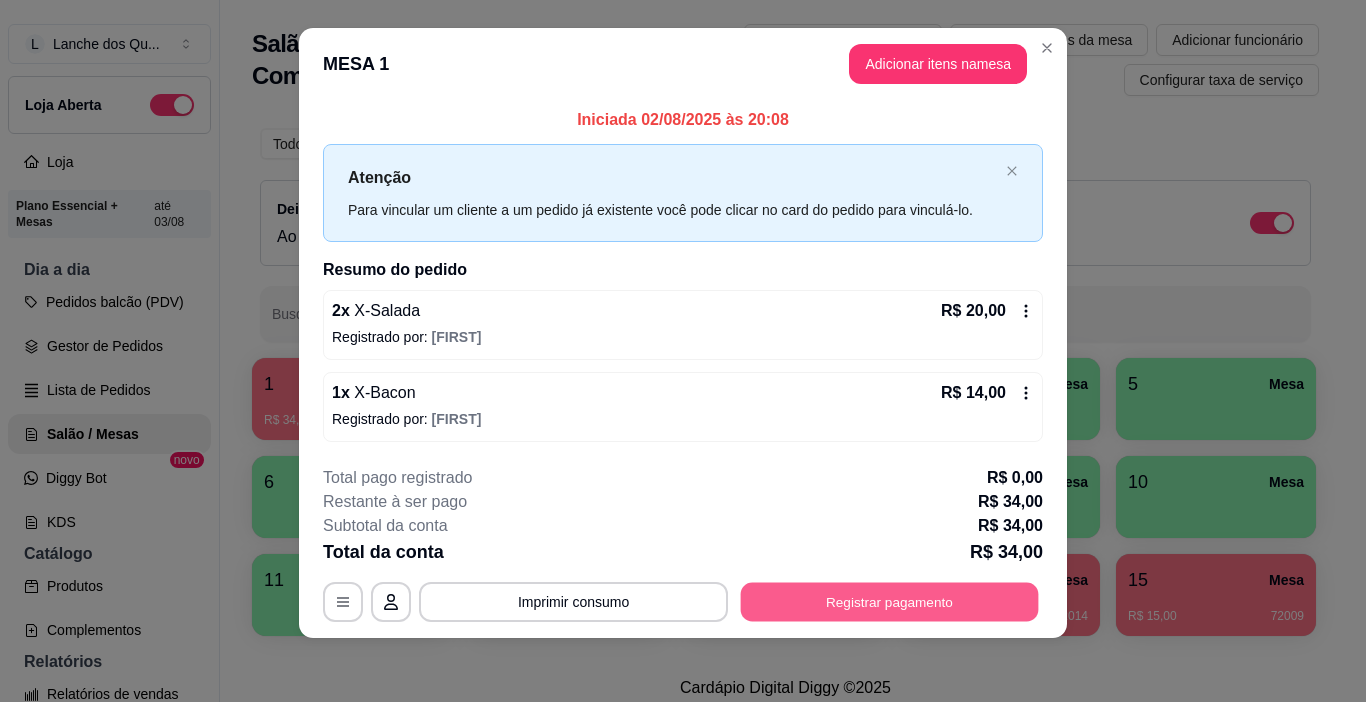 click on "Registrar pagamento" at bounding box center (890, 601) 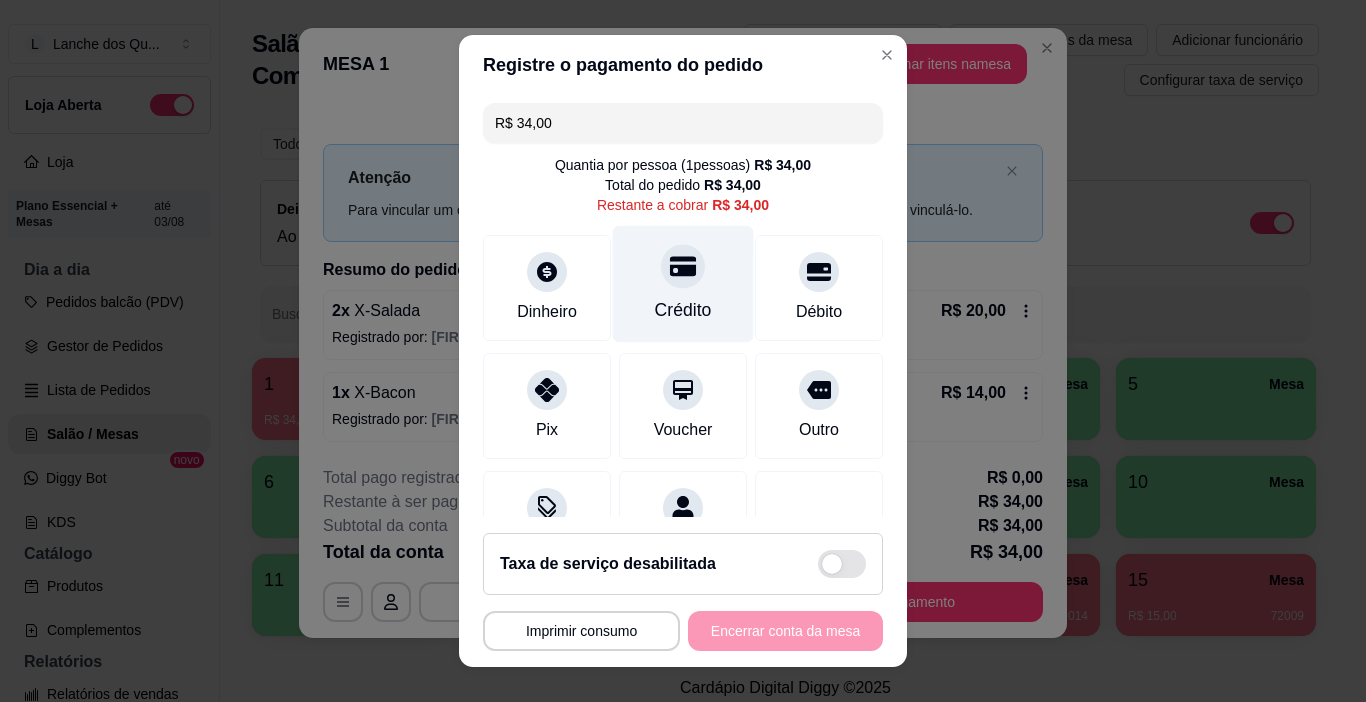 scroll, scrollTop: 92, scrollLeft: 0, axis: vertical 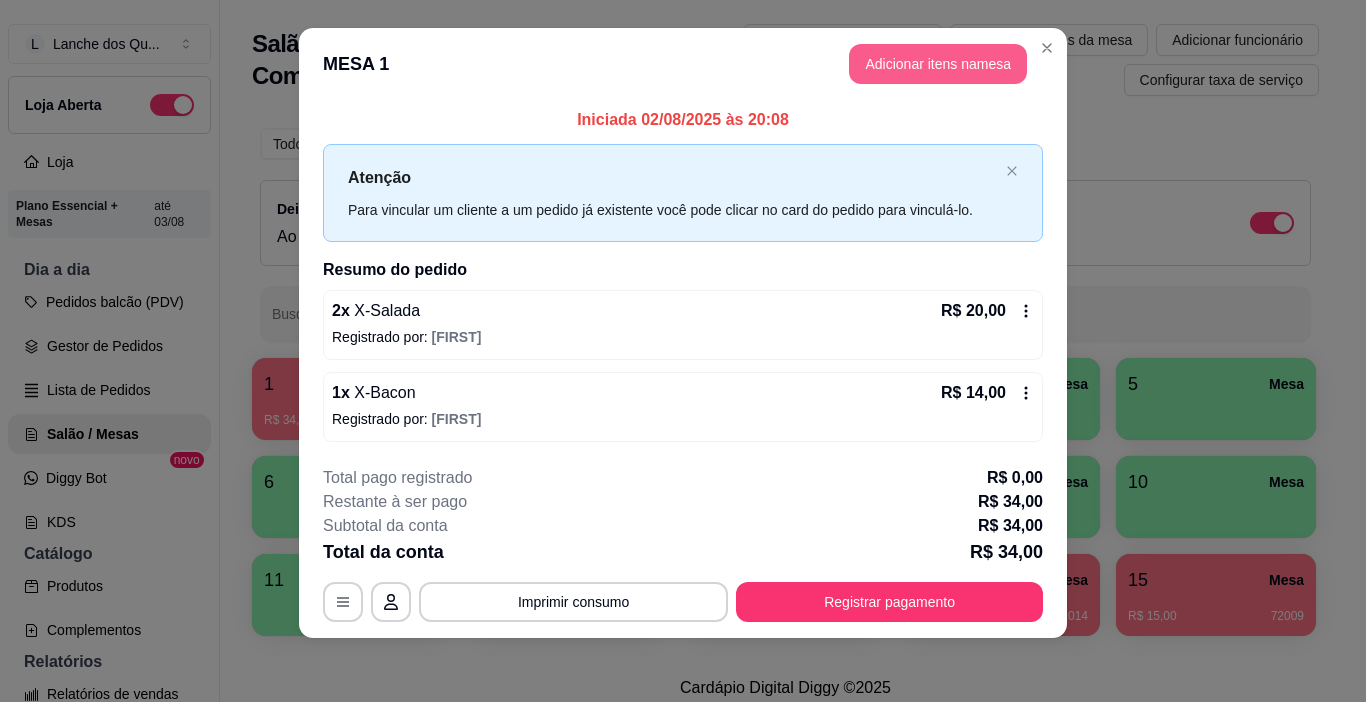 click on "Adicionar itens na  mesa" at bounding box center (938, 64) 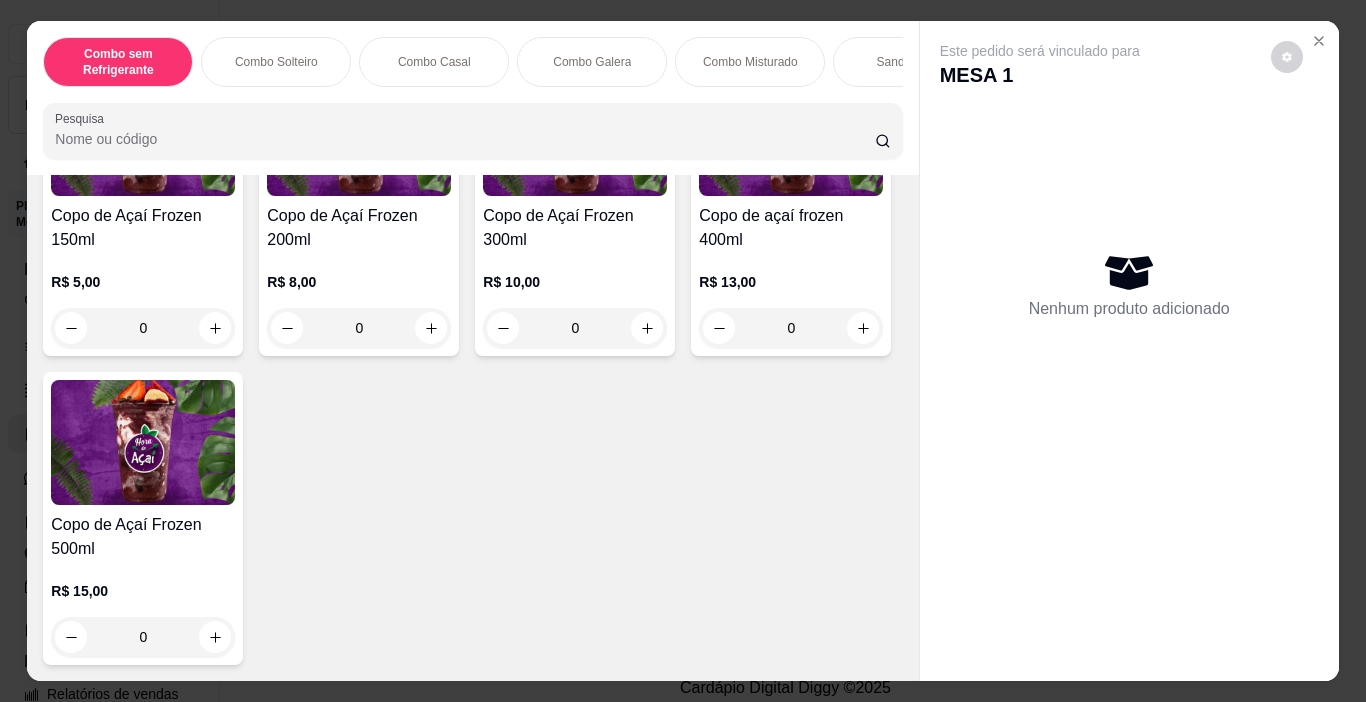 scroll, scrollTop: 5000, scrollLeft: 0, axis: vertical 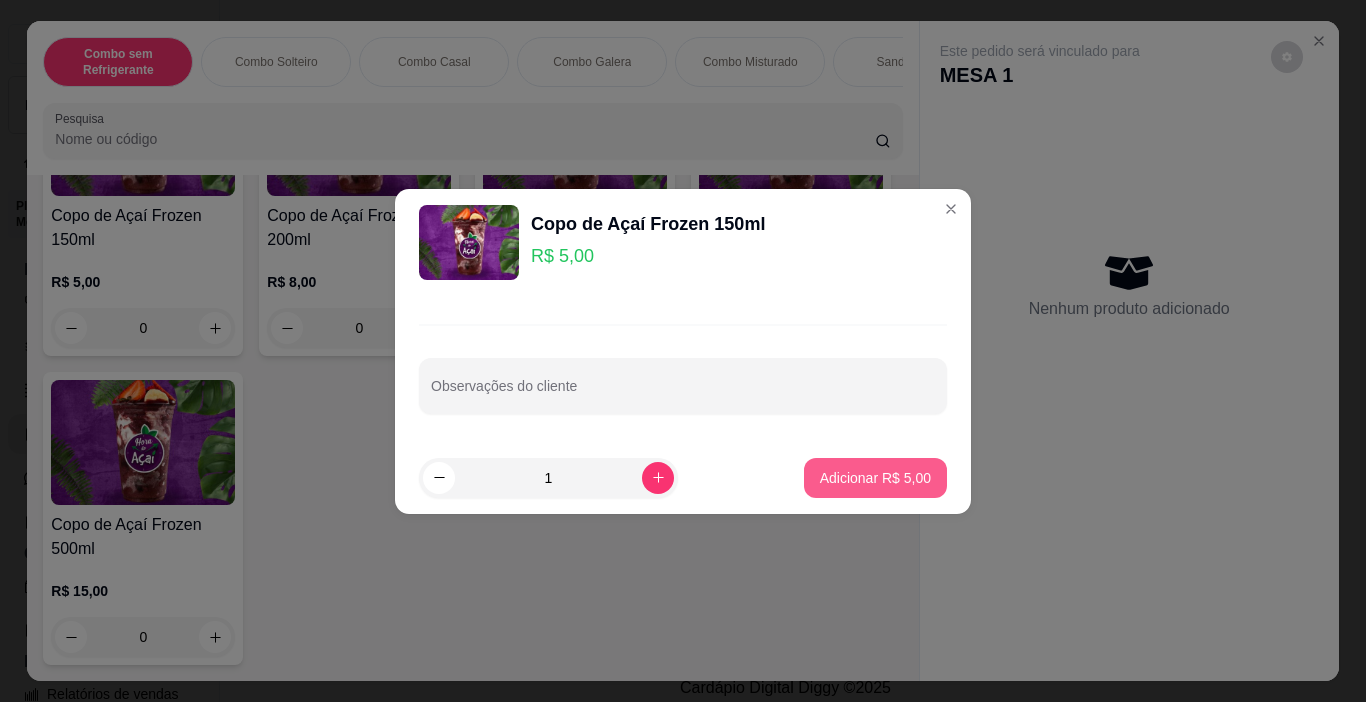 click on "Adicionar   R$ 5,00" at bounding box center [875, 478] 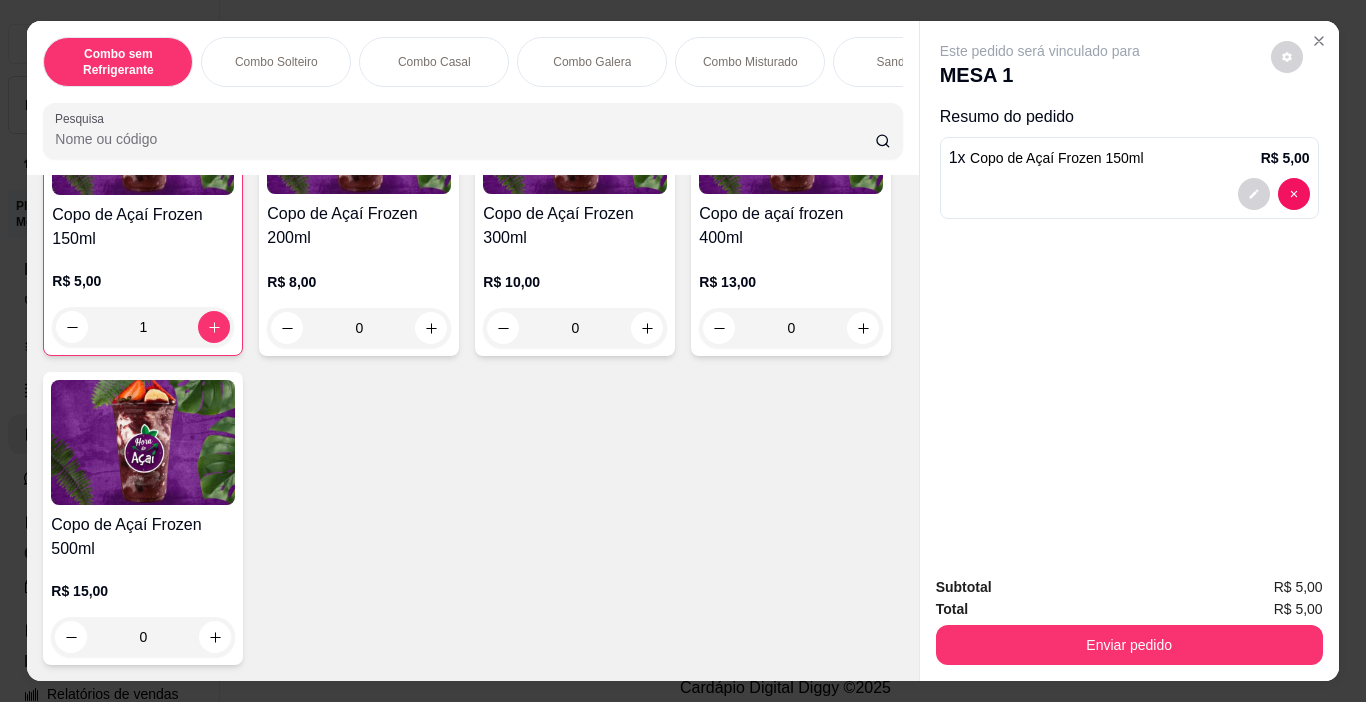scroll, scrollTop: 4612, scrollLeft: 0, axis: vertical 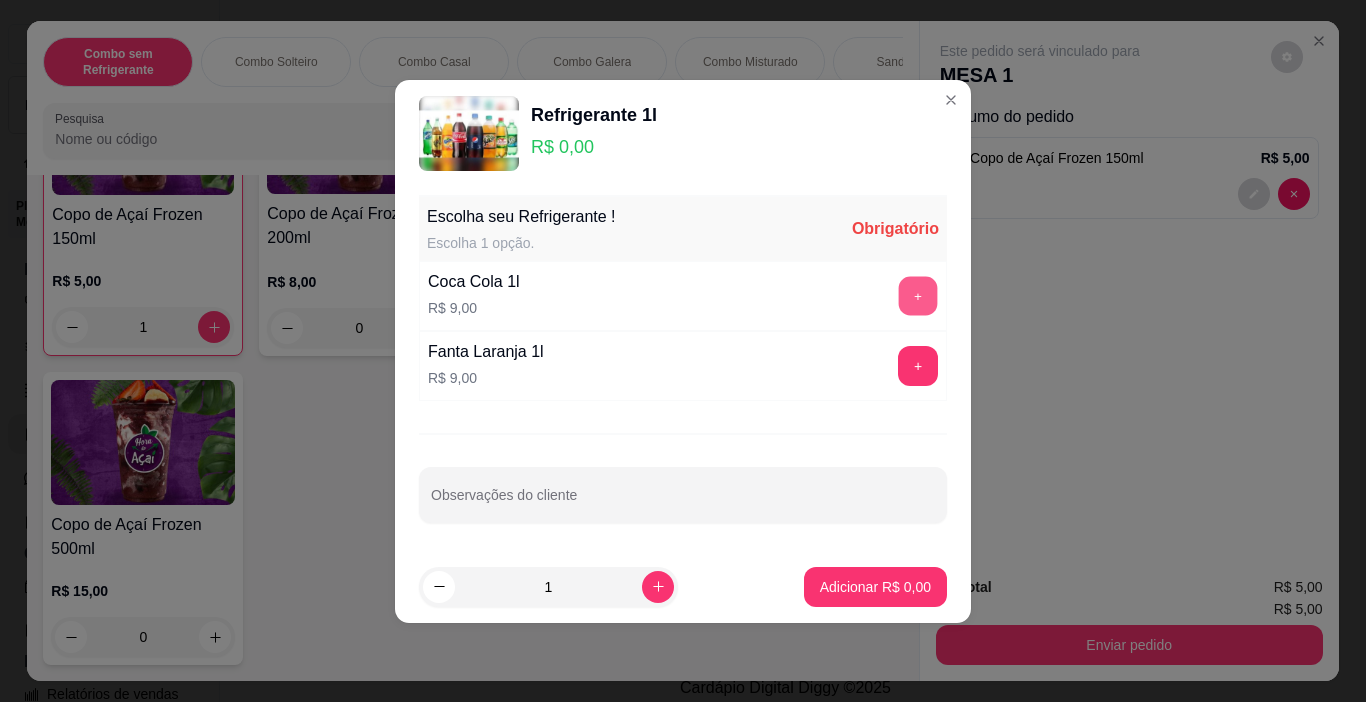 click on "+" at bounding box center [918, 295] 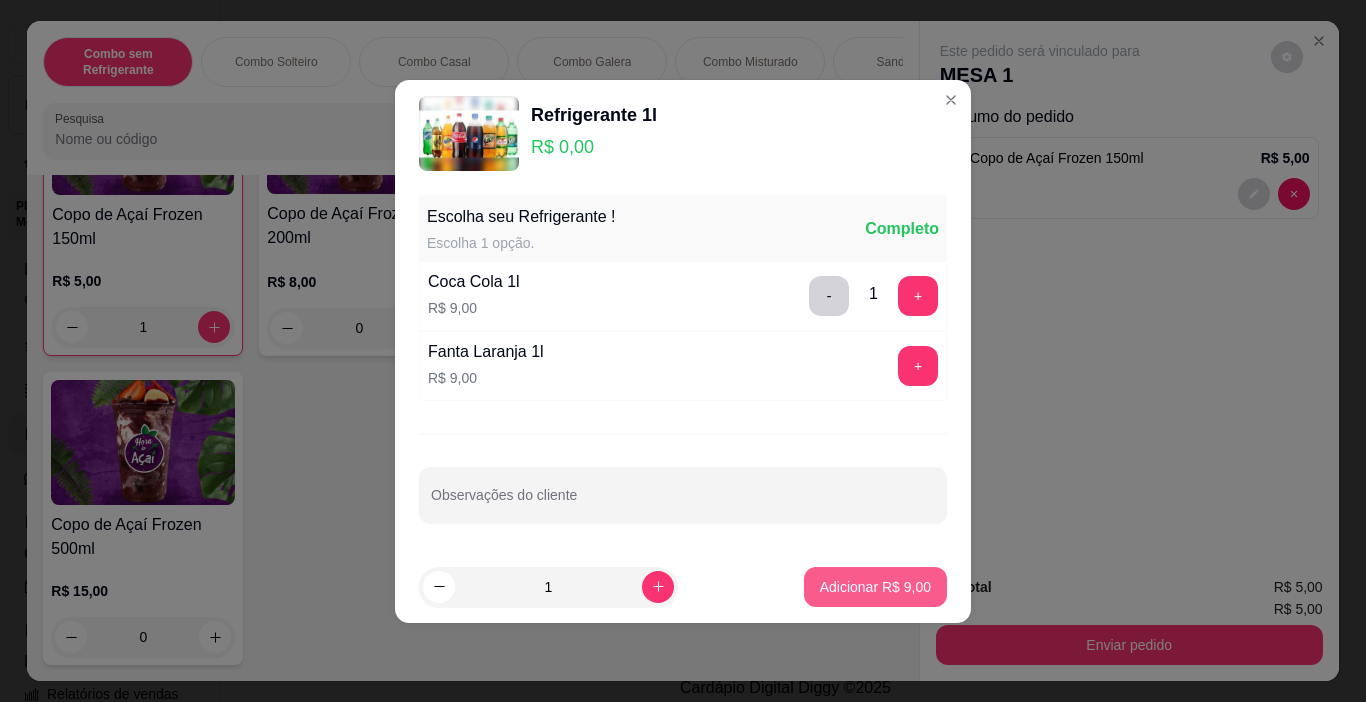 click on "Adicionar   R$ 9,00" at bounding box center (875, 587) 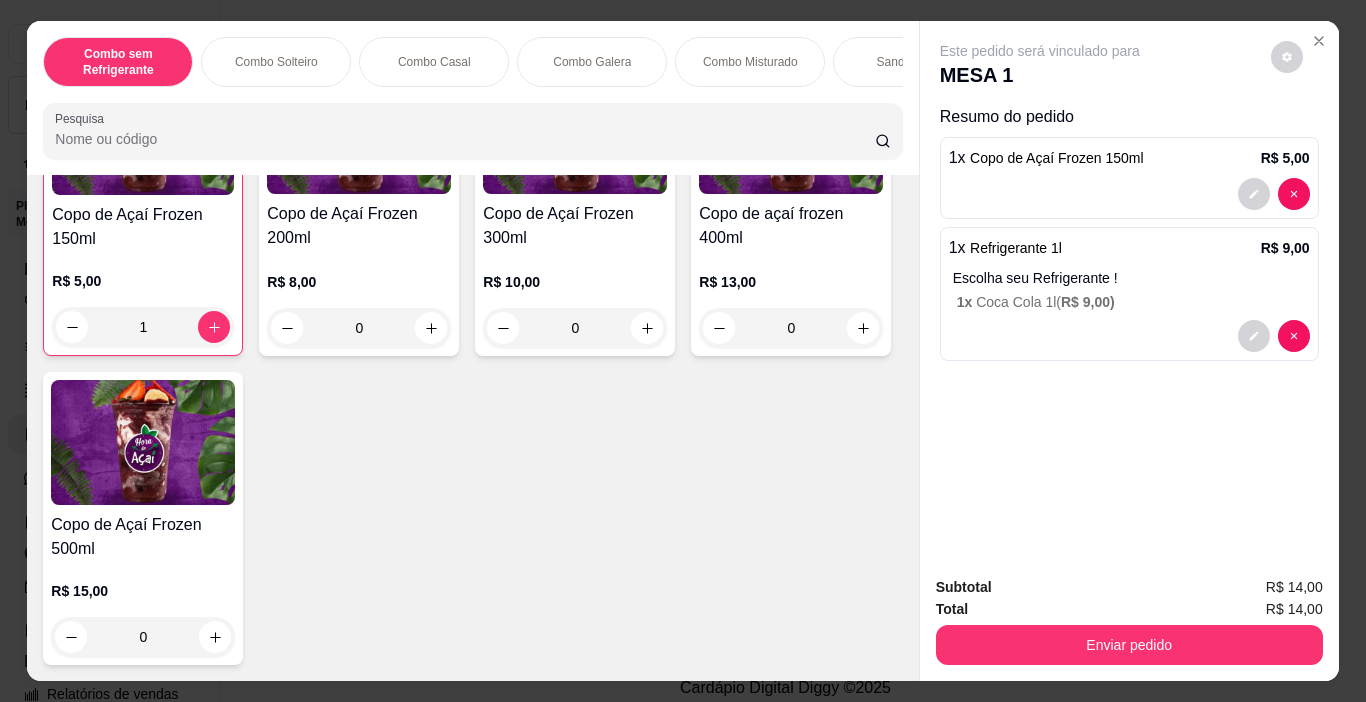 click at bounding box center [143, -194] 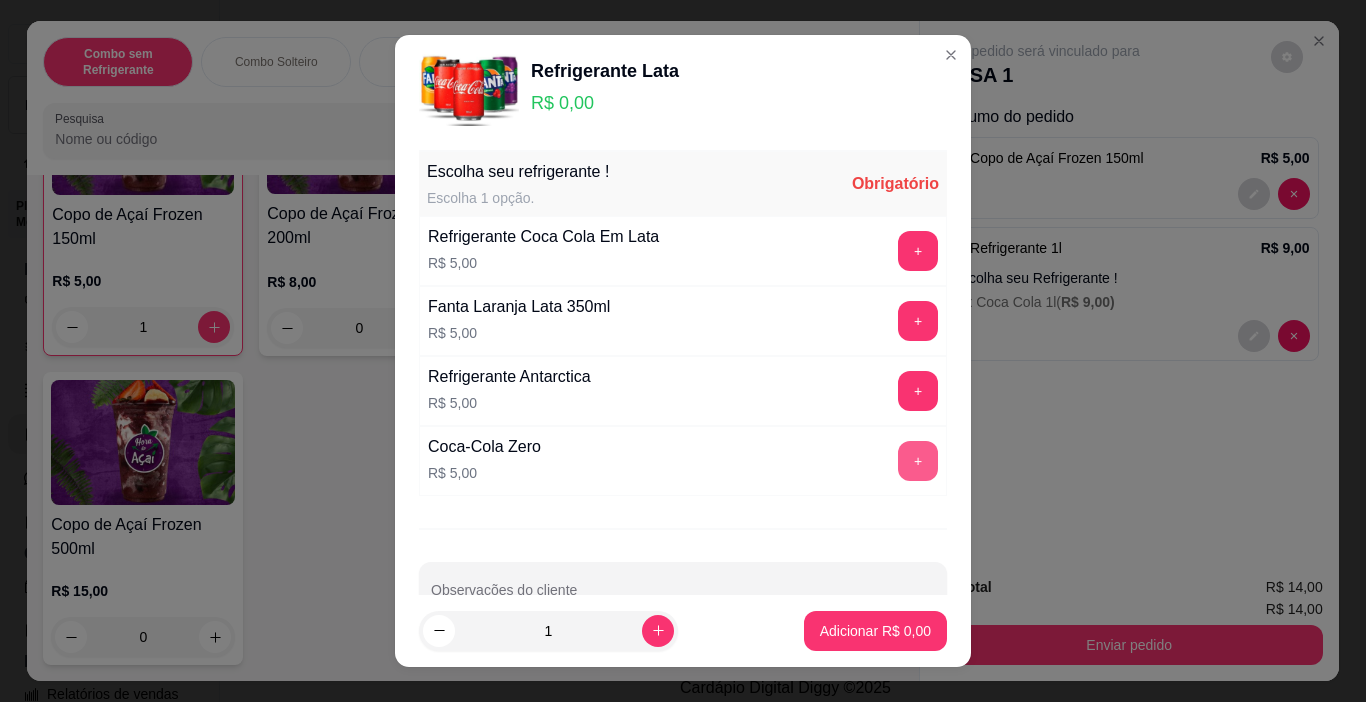 click on "+" at bounding box center [918, 461] 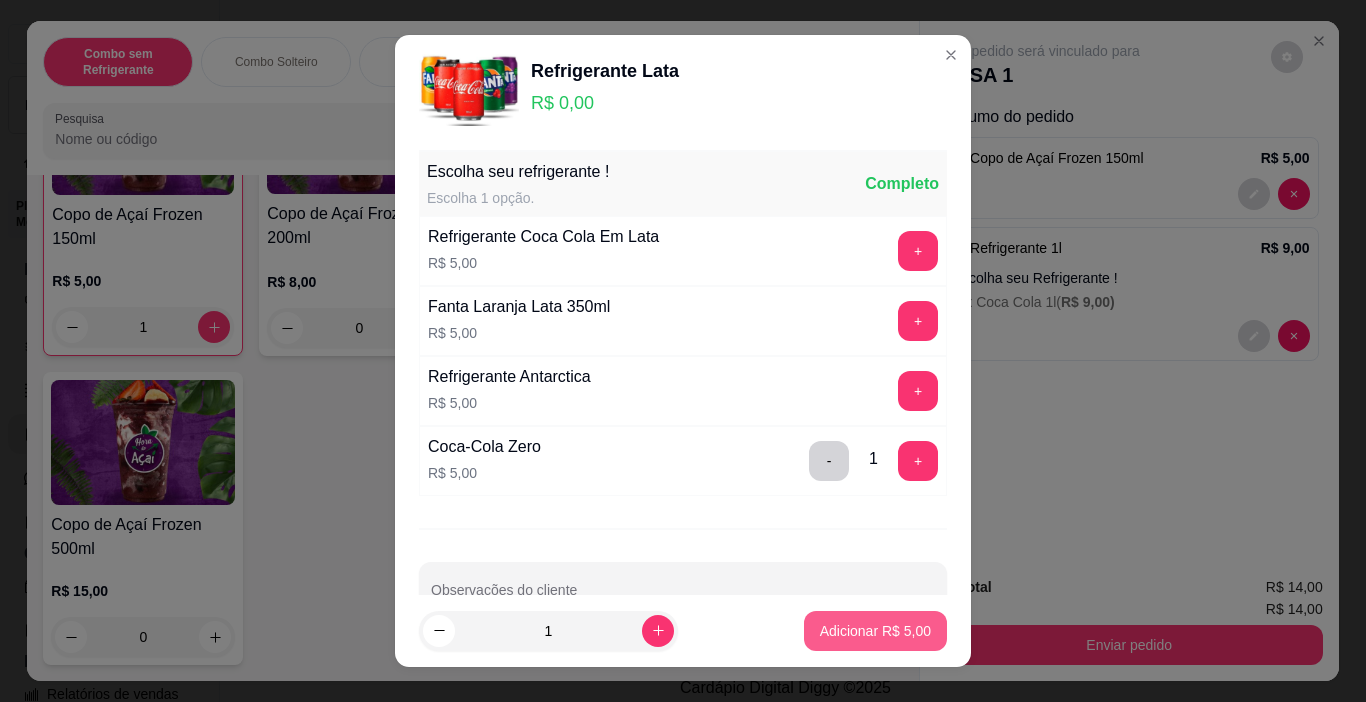 click on "Adicionar   R$ 5,00" at bounding box center [875, 631] 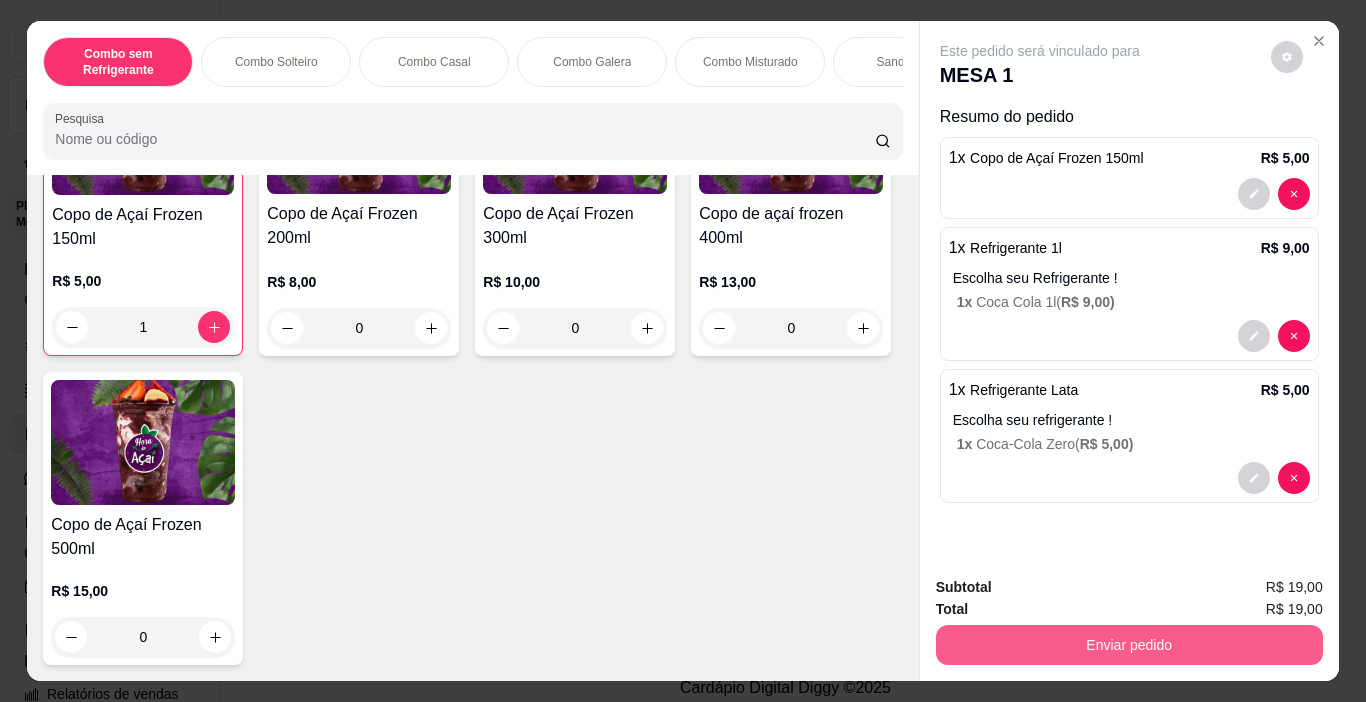 click on "Enviar pedido" at bounding box center [1129, 645] 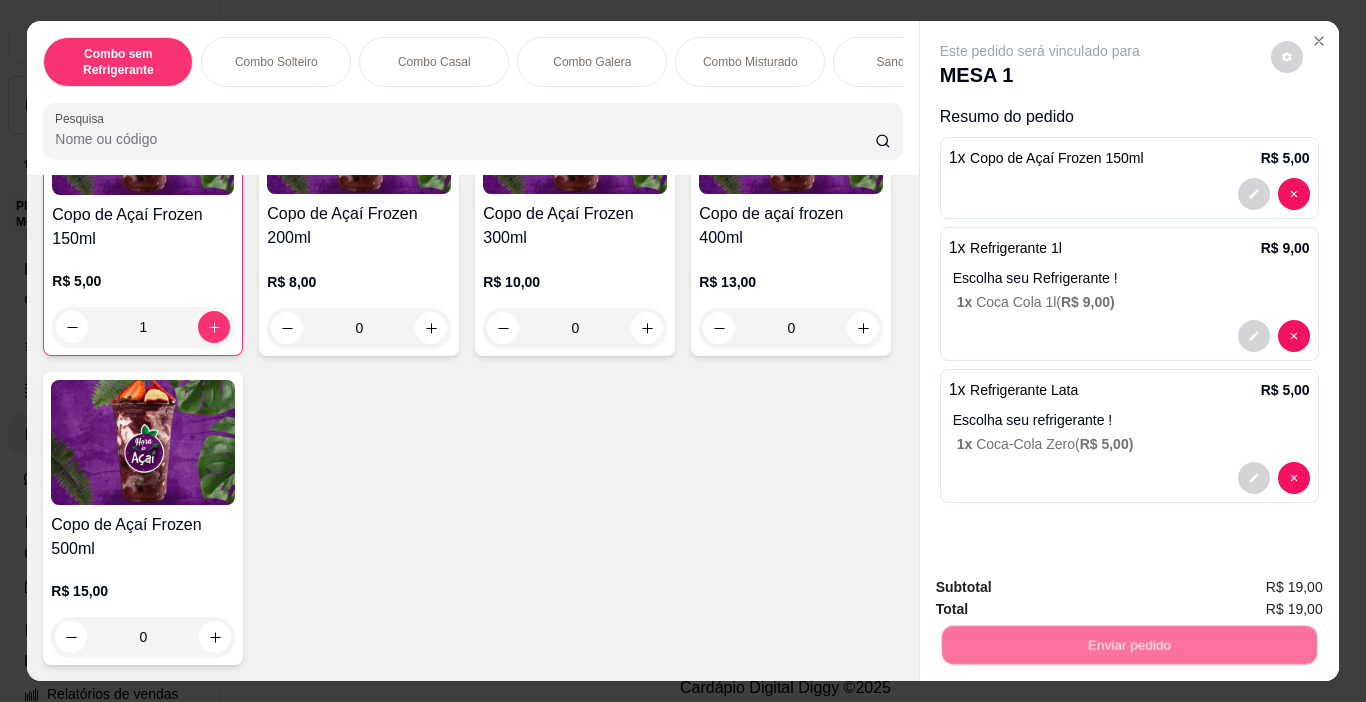 click on "Não registrar e enviar pedido" at bounding box center (1063, 588) 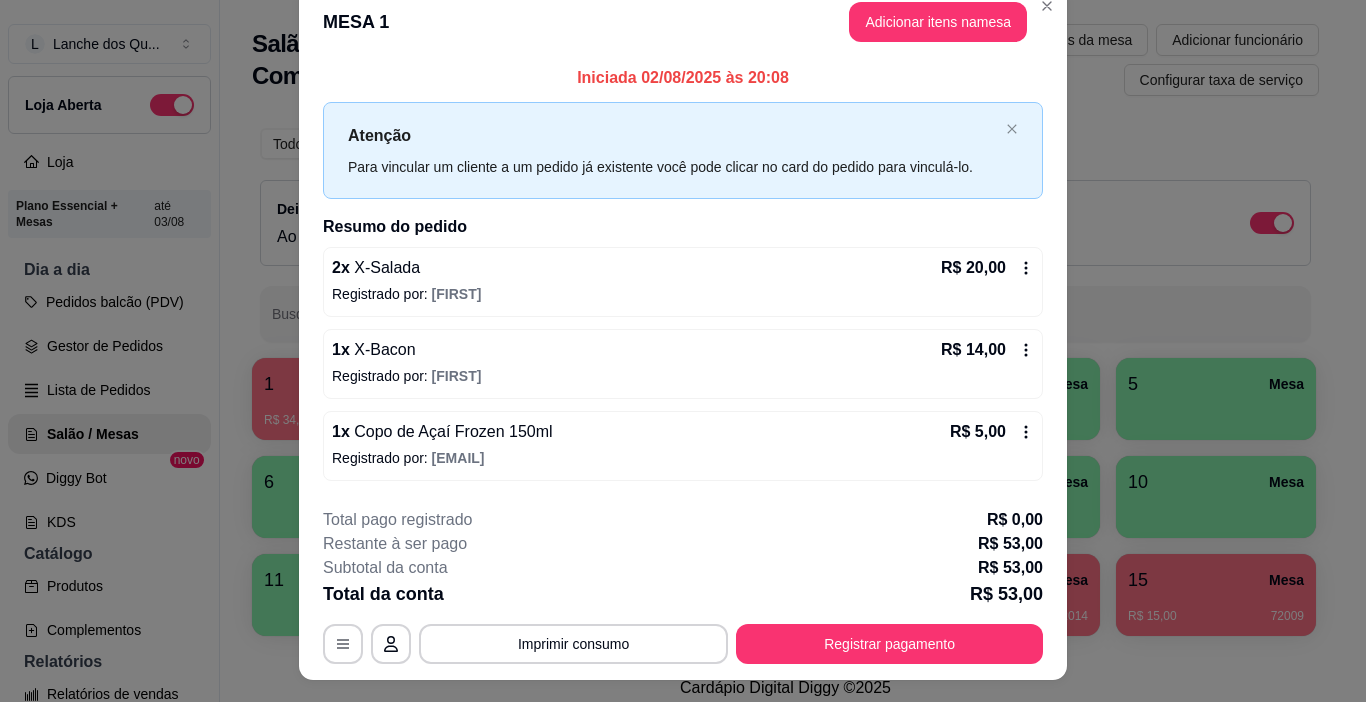 scroll, scrollTop: 0, scrollLeft: 0, axis: both 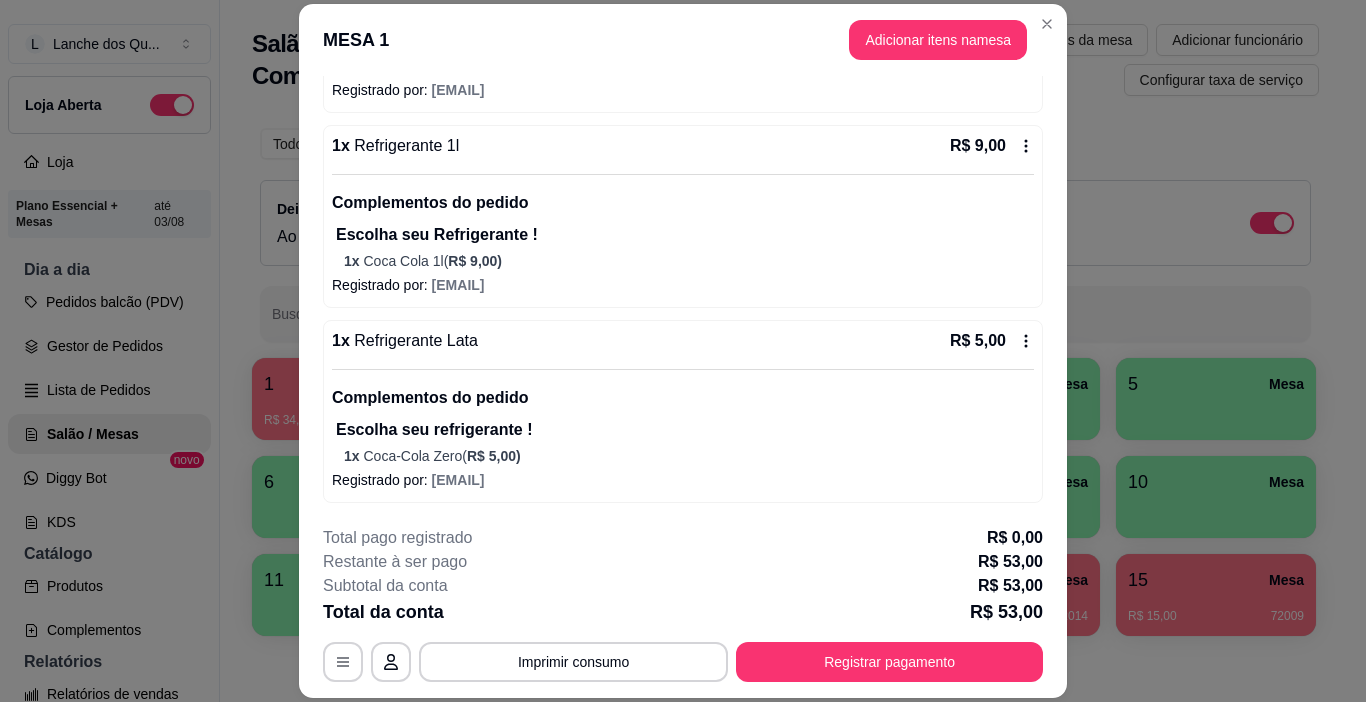 drag, startPoint x: 573, startPoint y: 433, endPoint x: 473, endPoint y: 480, distance: 110.49435 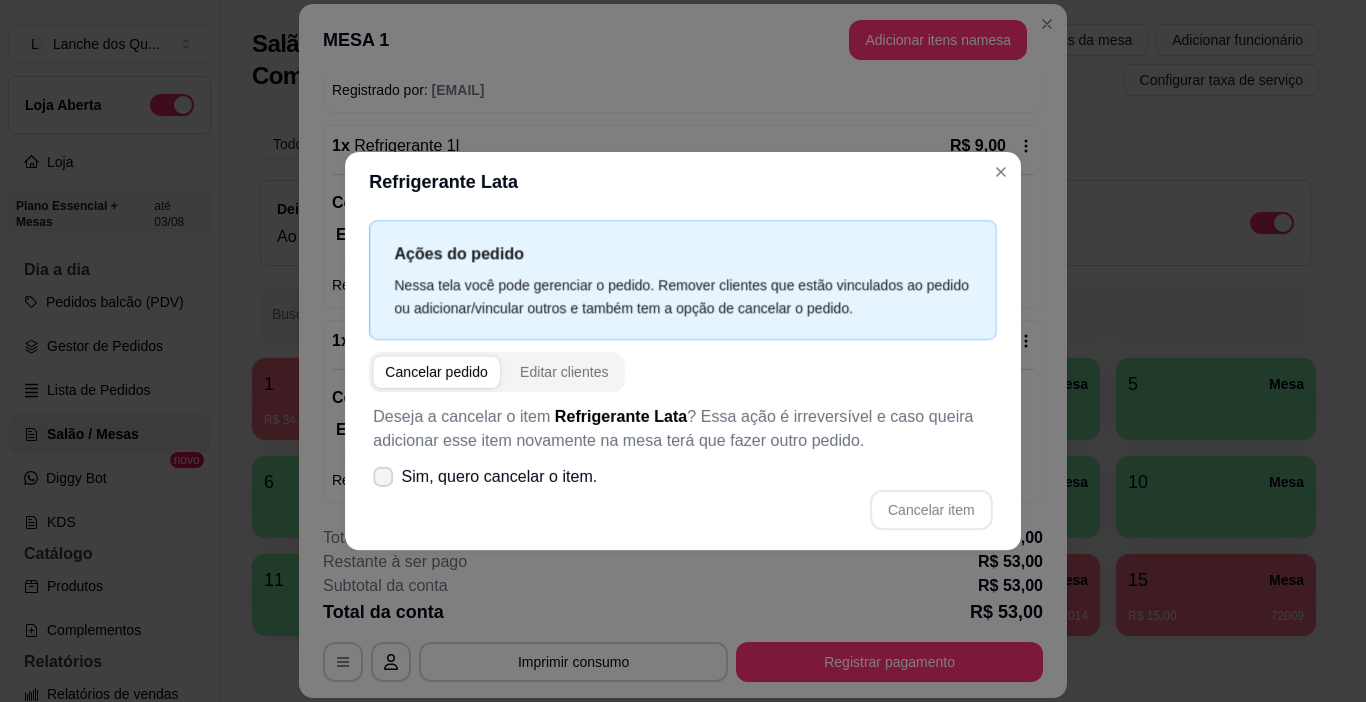 click on "Sim, quero cancelar o item." at bounding box center [499, 477] 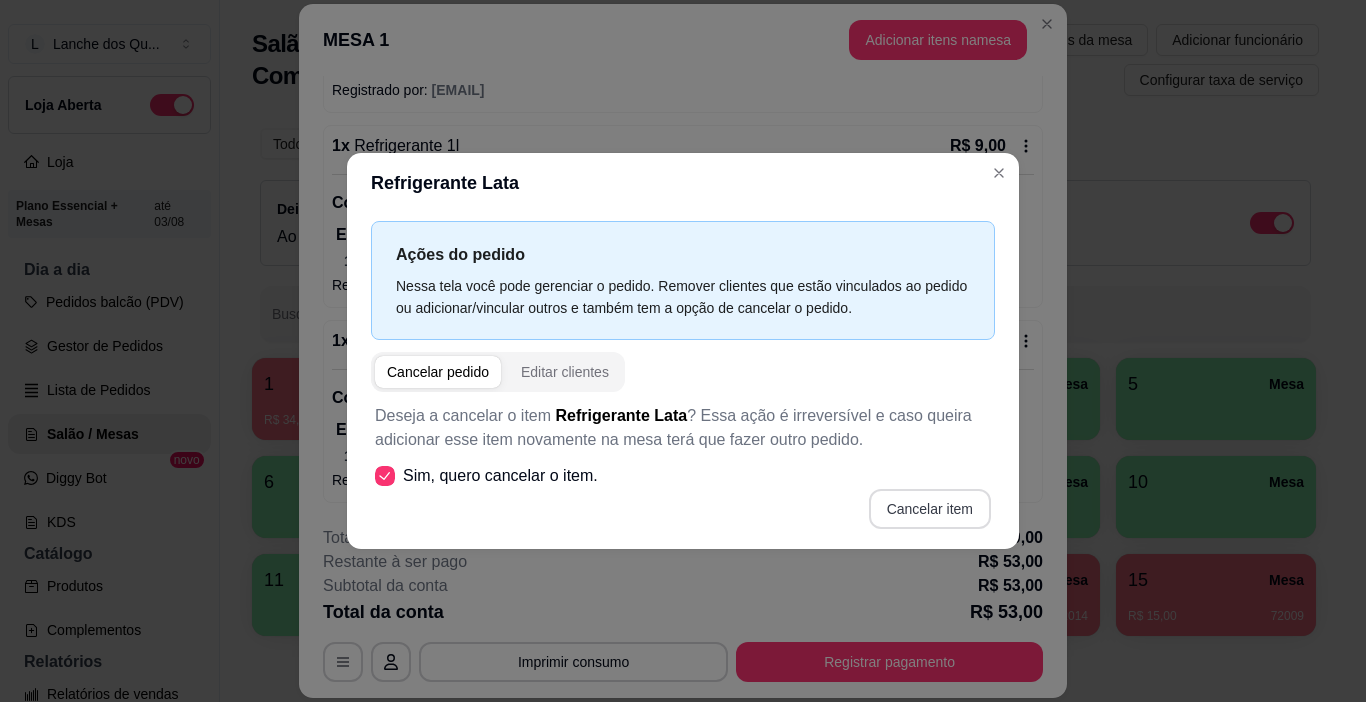 click on "Cancelar item" at bounding box center [930, 509] 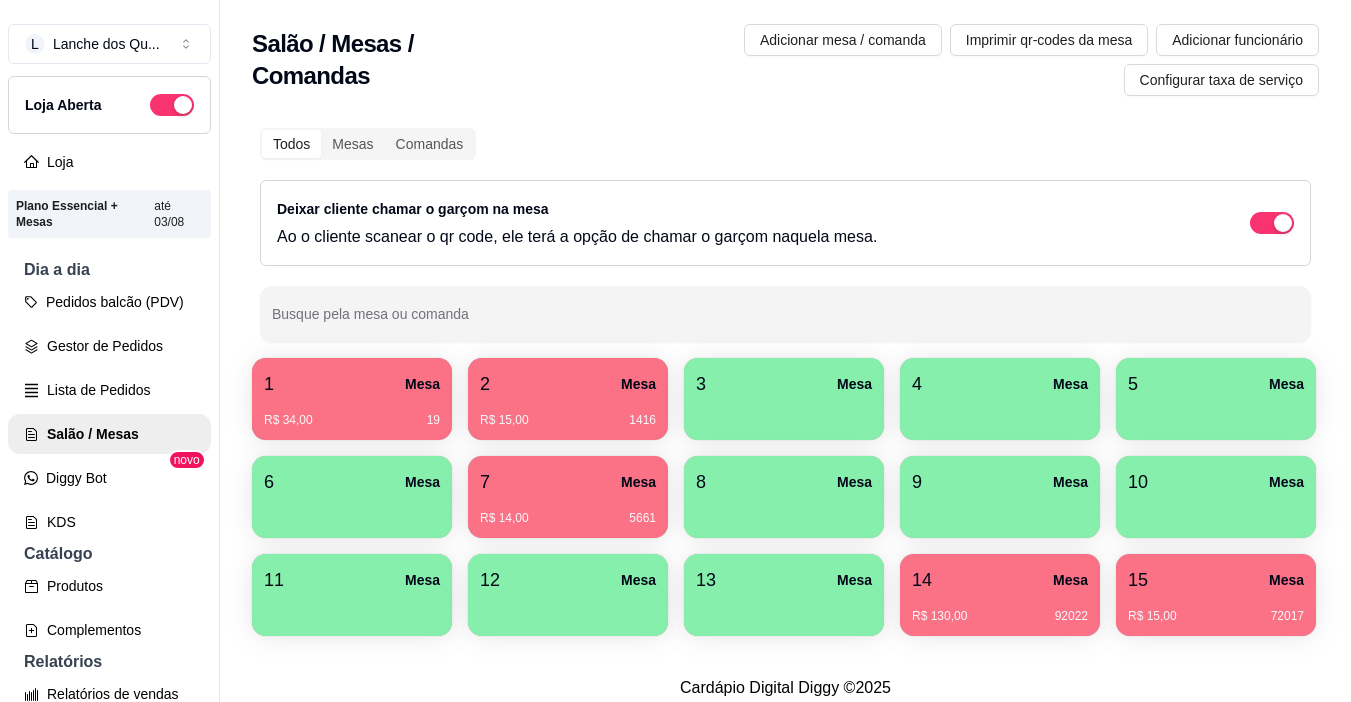 click on "3 Mesa" at bounding box center (784, 384) 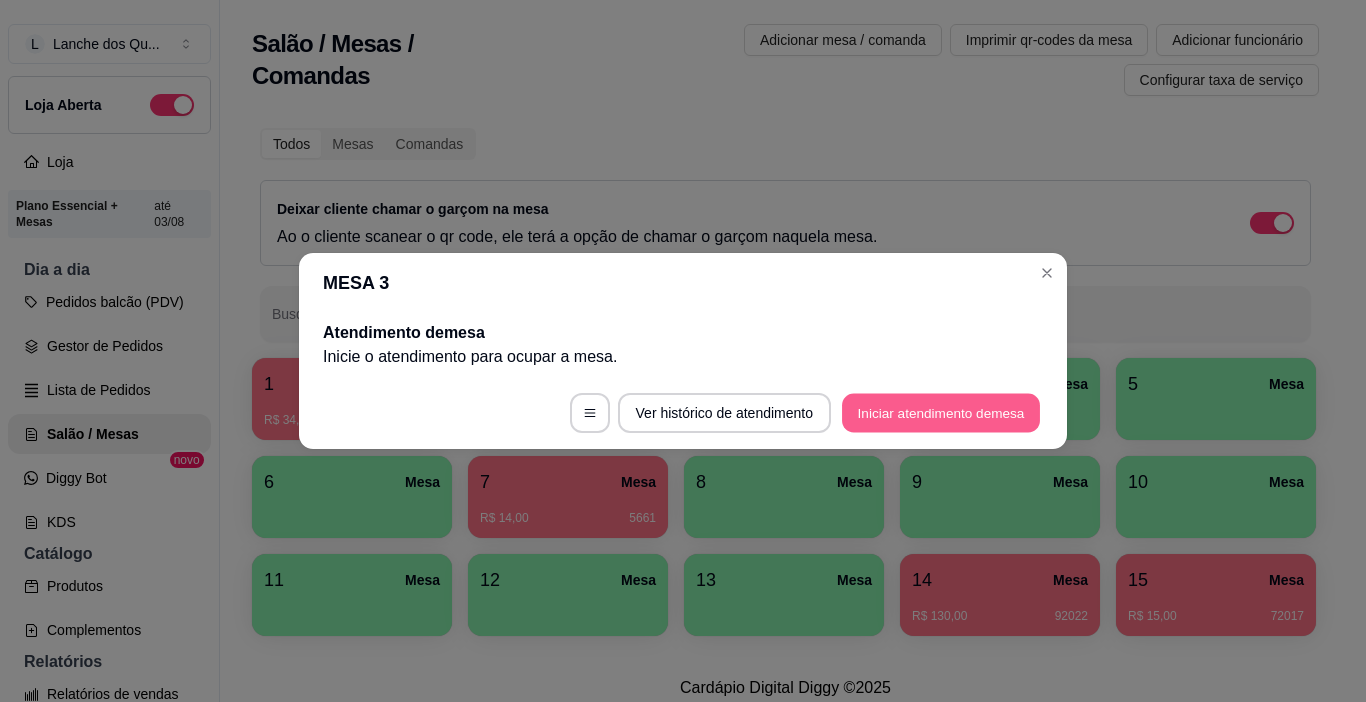 click on "Iniciar atendimento de  mesa" at bounding box center [941, 413] 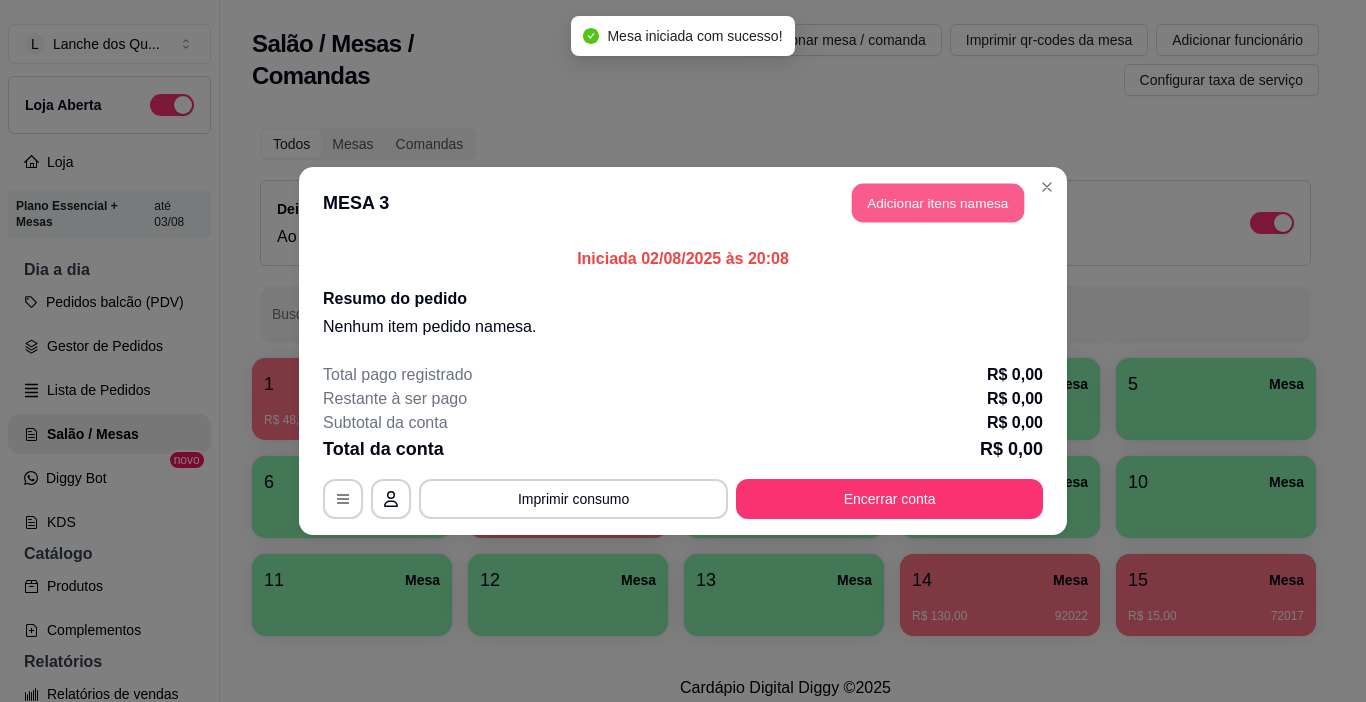 click on "Adicionar itens na  mesa" at bounding box center (938, 203) 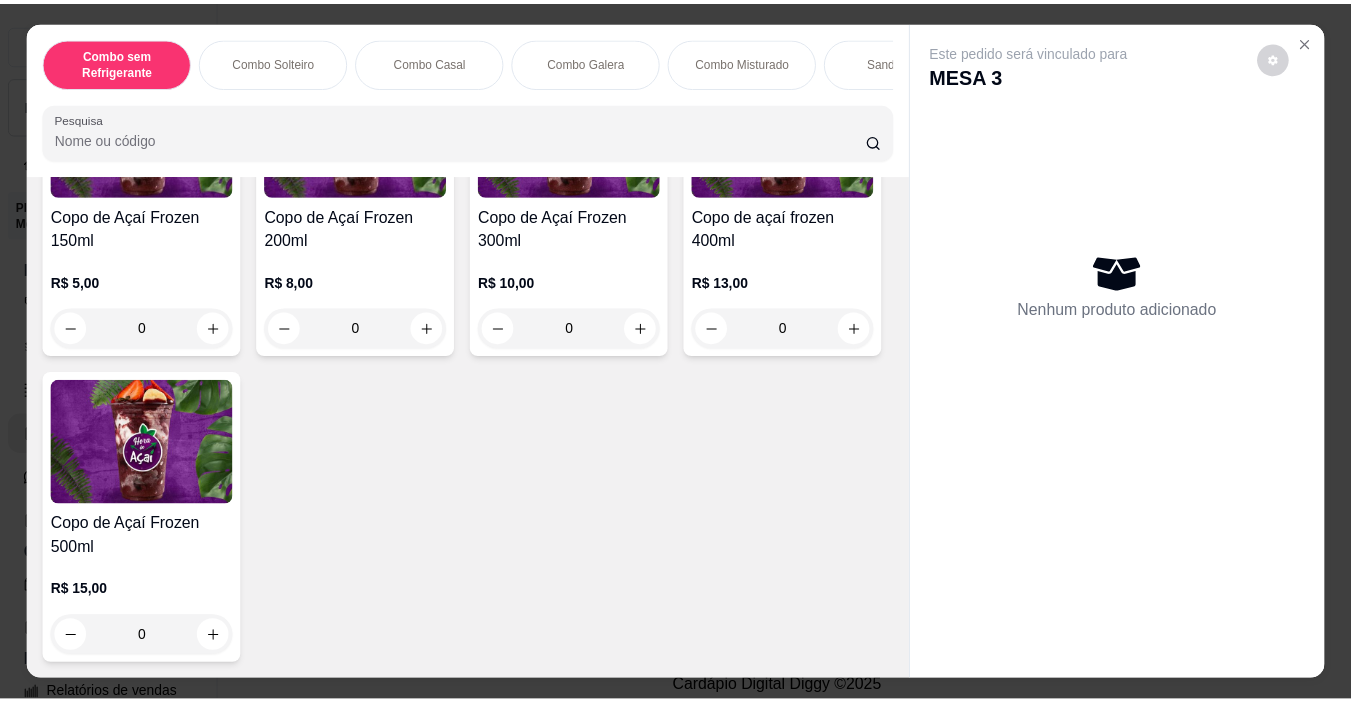 scroll, scrollTop: 5000, scrollLeft: 0, axis: vertical 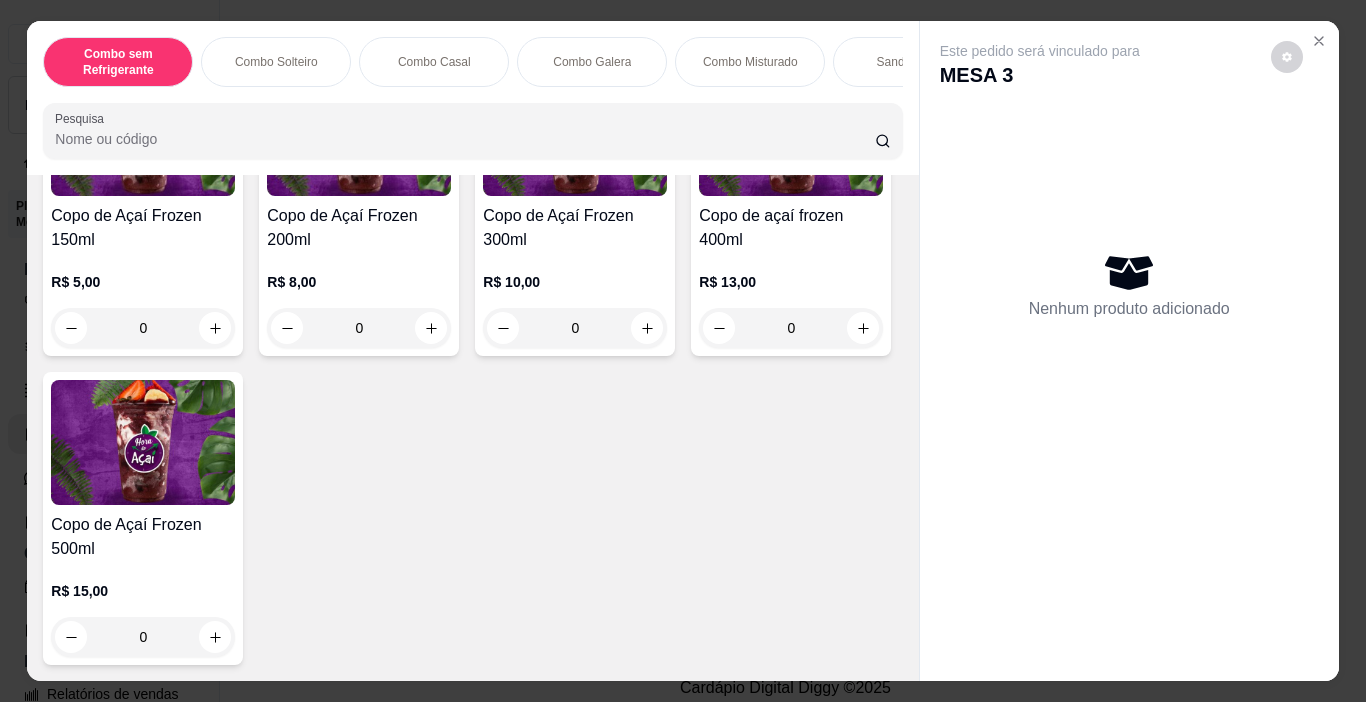 click at bounding box center [359, 133] 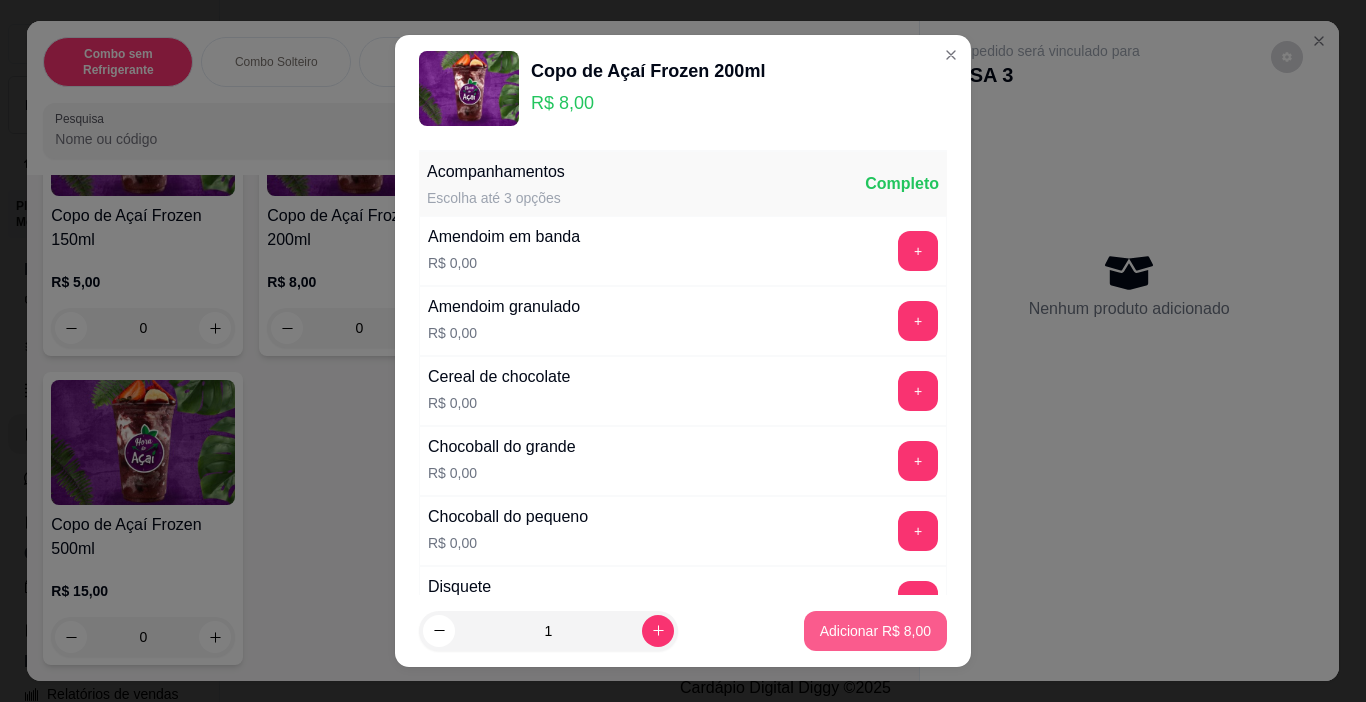 click on "Adicionar   R$ 8,00" at bounding box center [875, 631] 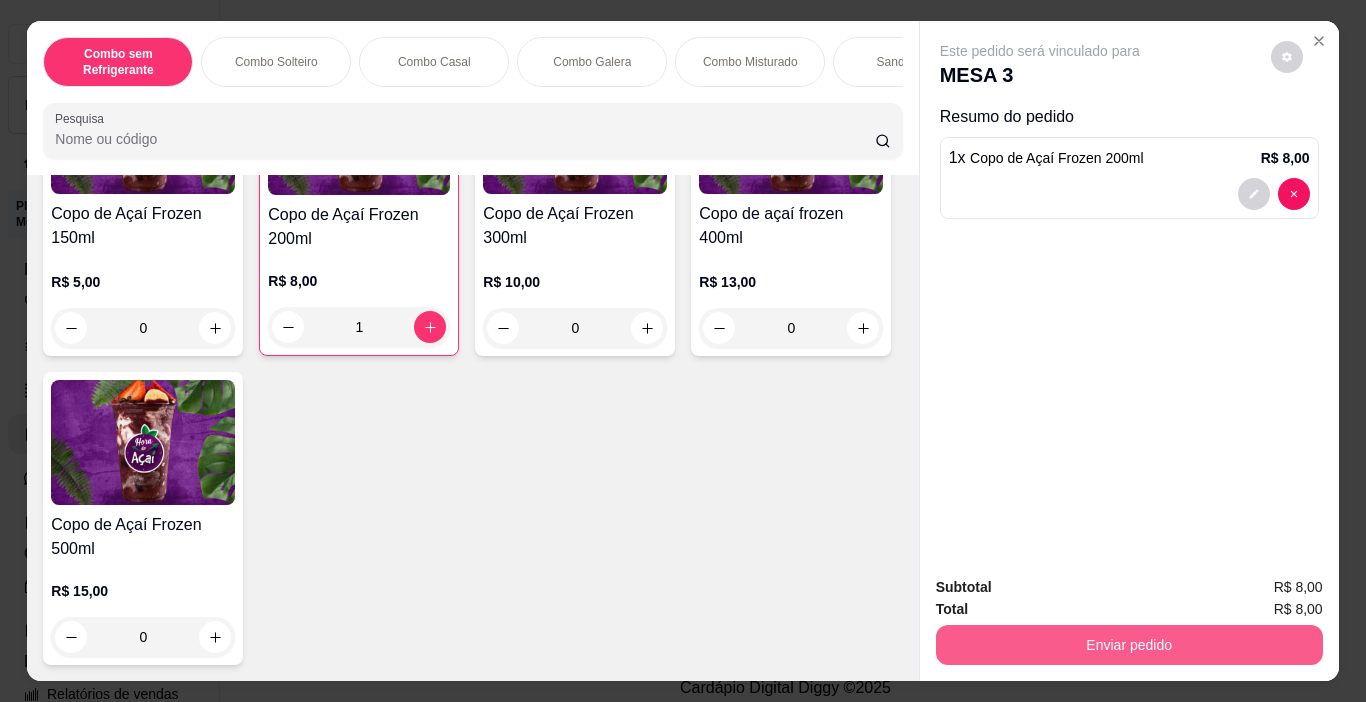 click on "Enviar pedido" at bounding box center [1129, 645] 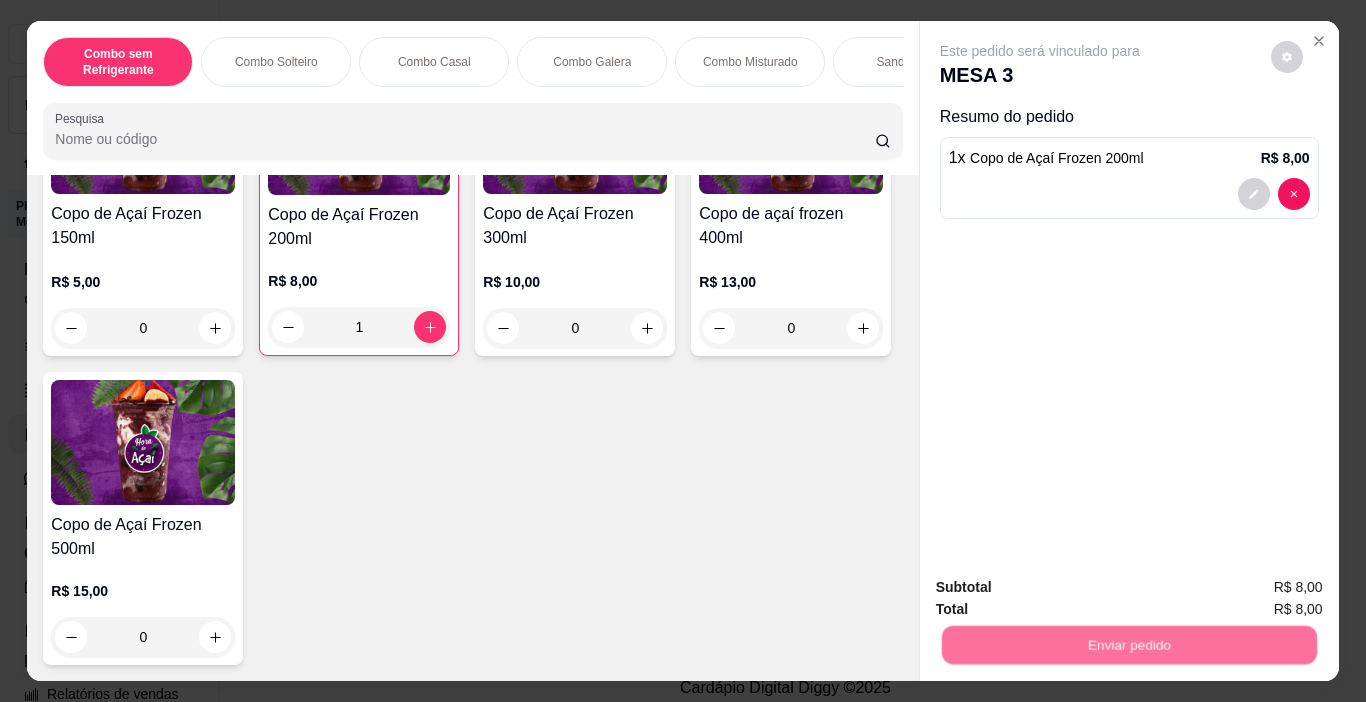 click on "Não registrar e enviar pedido" at bounding box center (1063, 588) 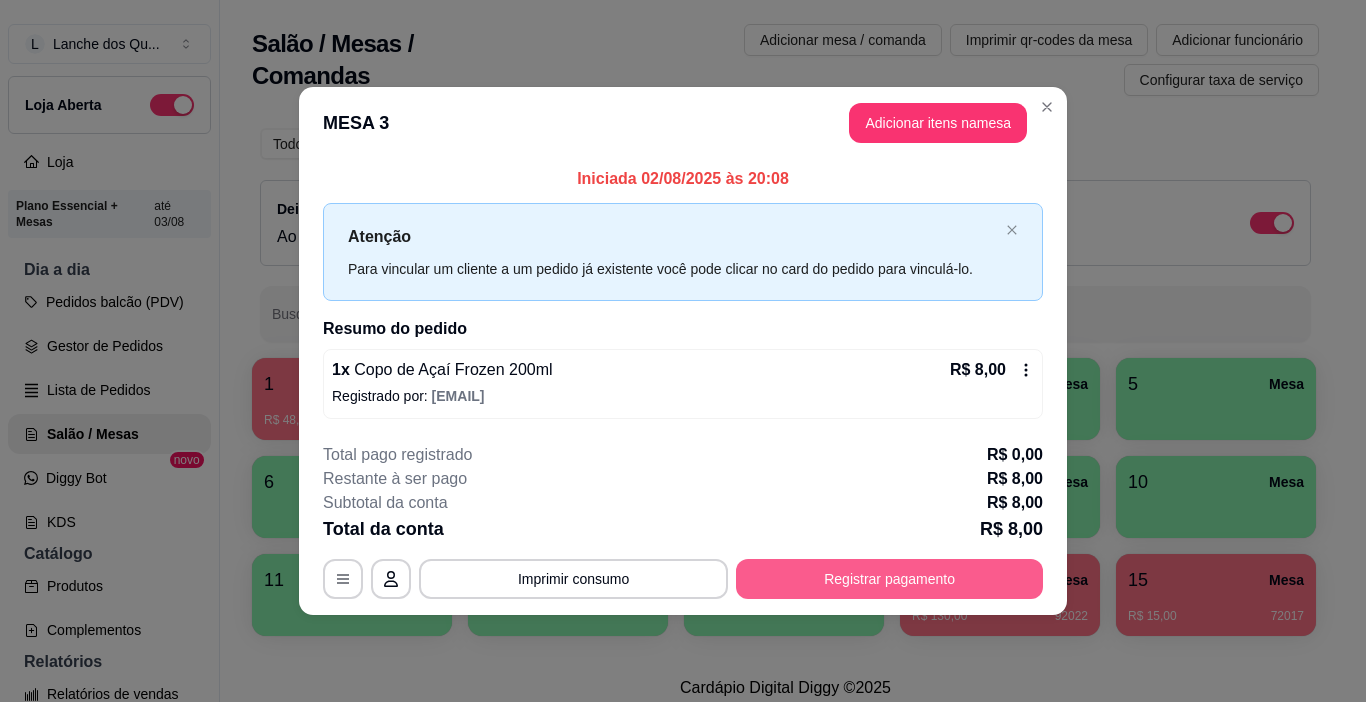 click on "Registrar pagamento" at bounding box center [889, 579] 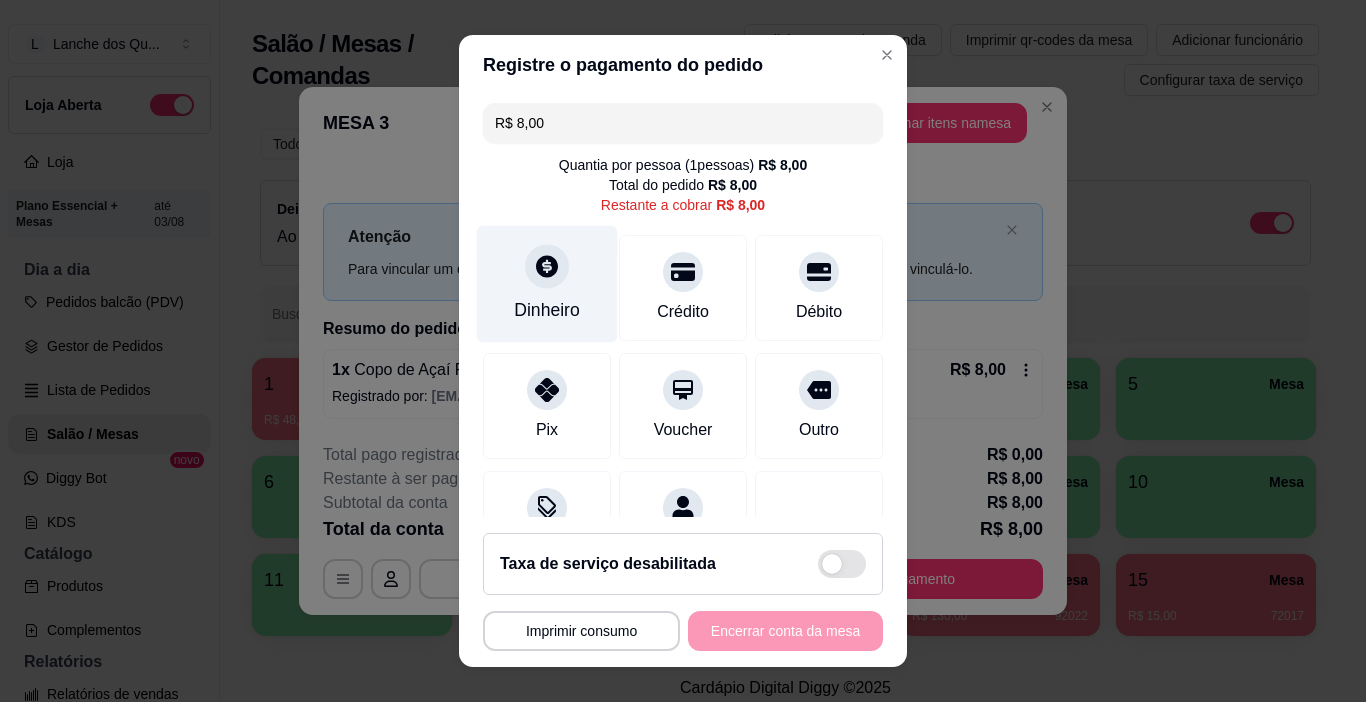click on "Dinheiro" at bounding box center (547, 284) 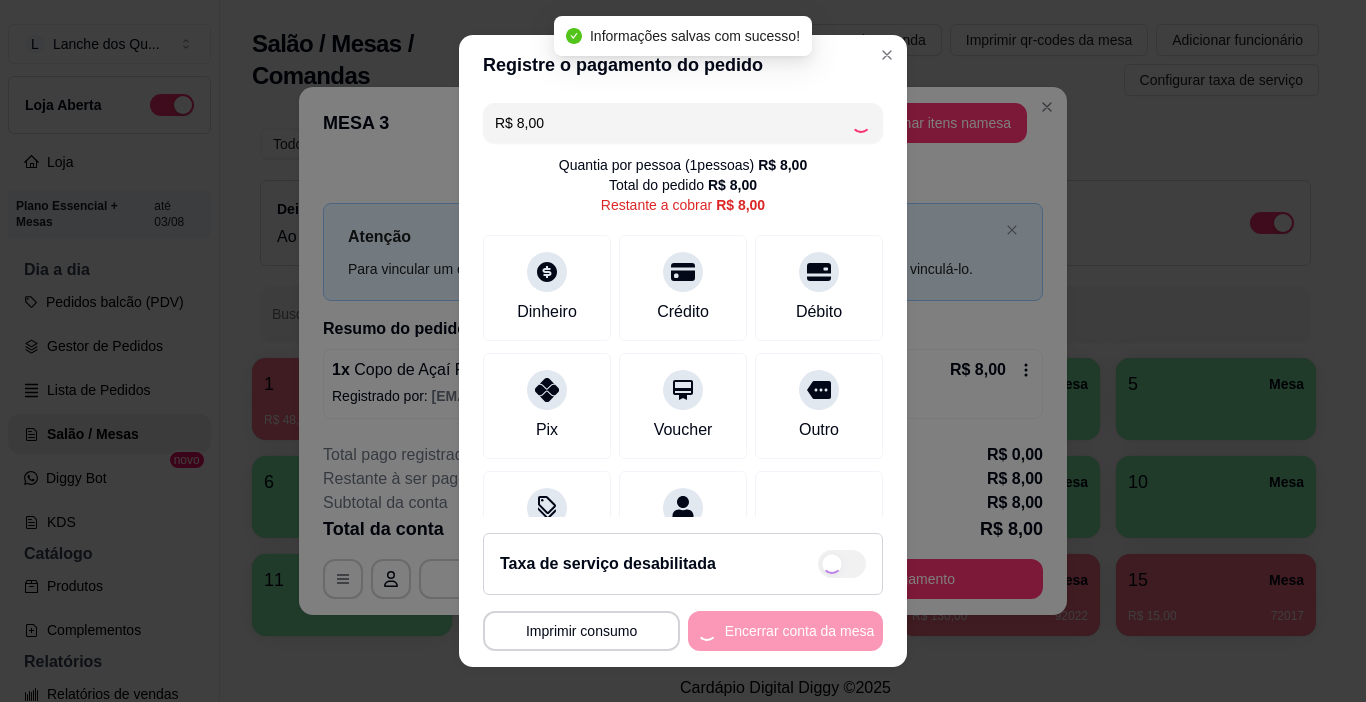 type on "R$ 0,00" 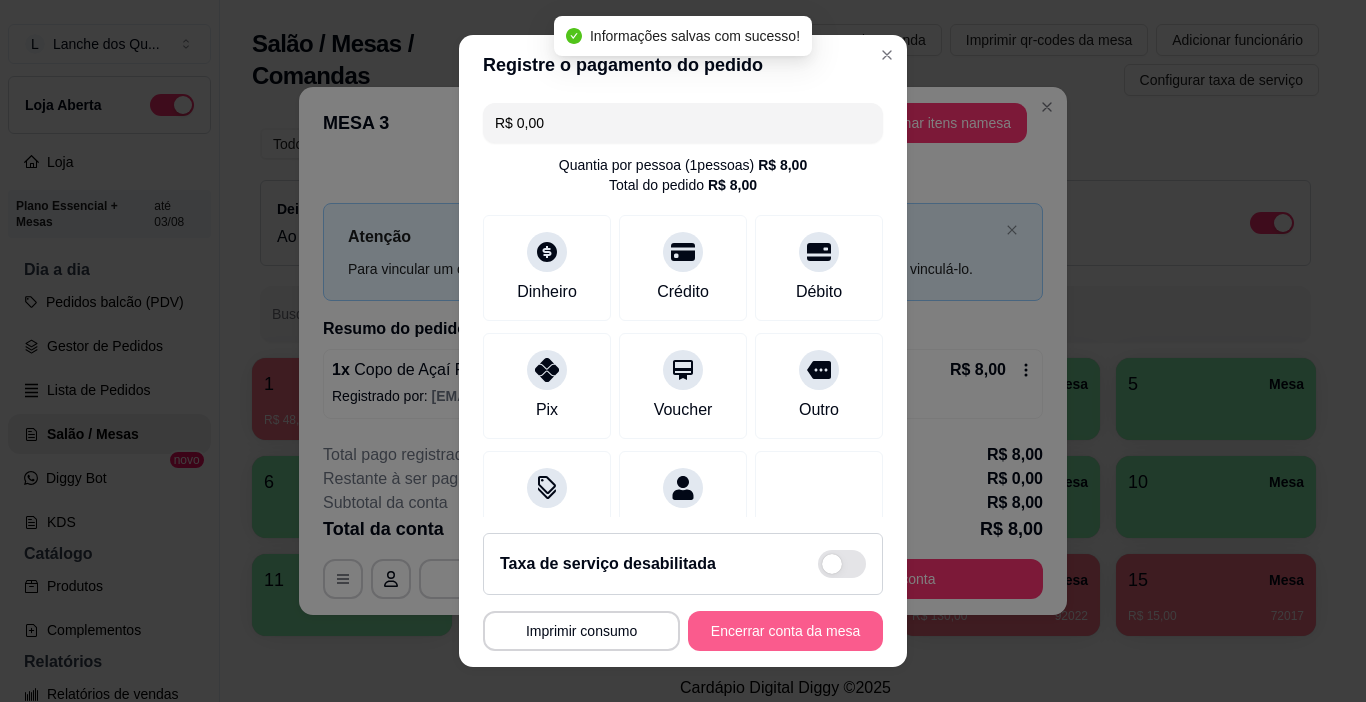 click on "Encerrar conta da mesa" at bounding box center [785, 631] 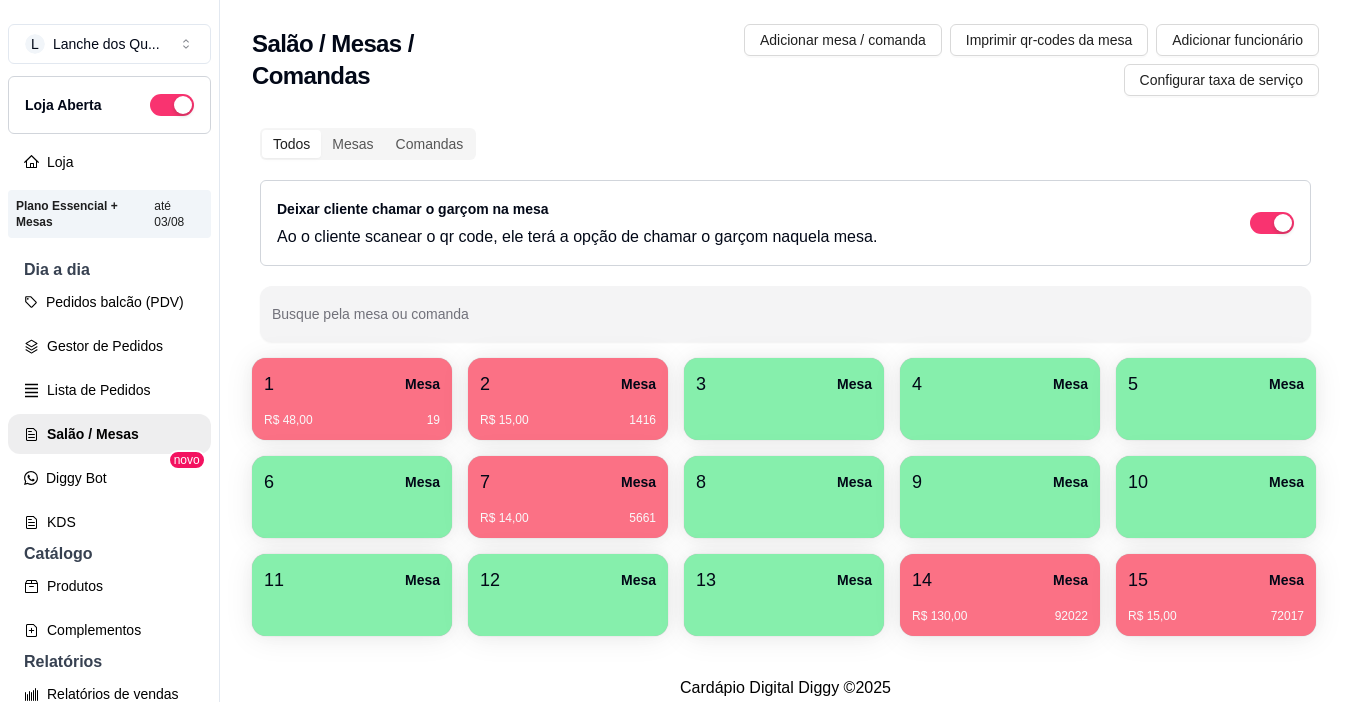 type 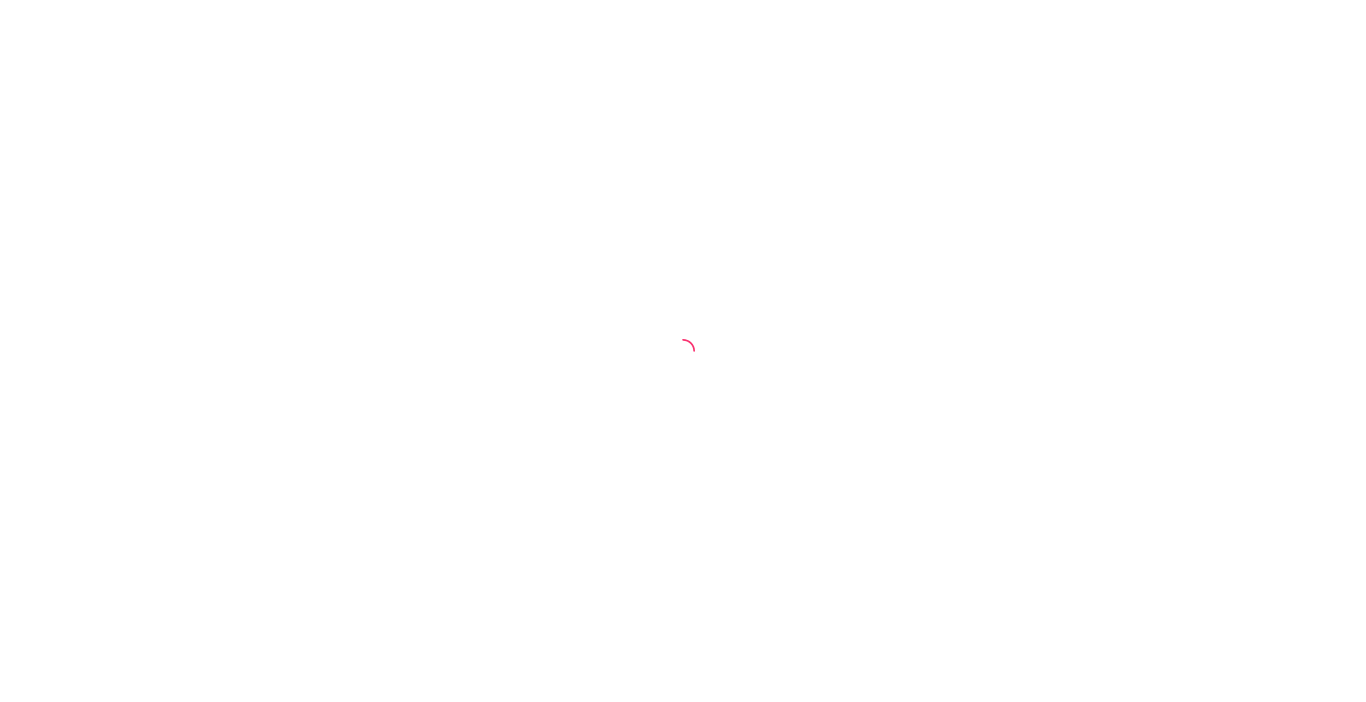 scroll, scrollTop: 0, scrollLeft: 0, axis: both 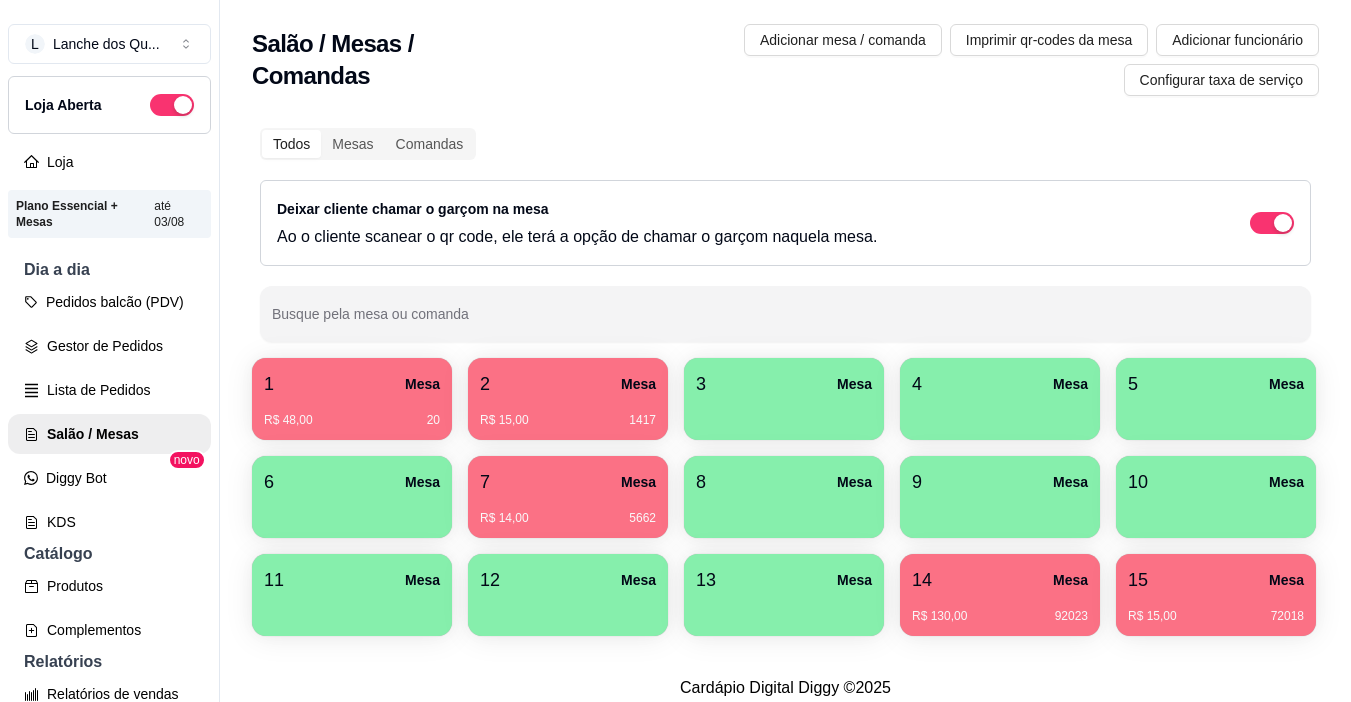 click on "3 Mesa" at bounding box center [784, 384] 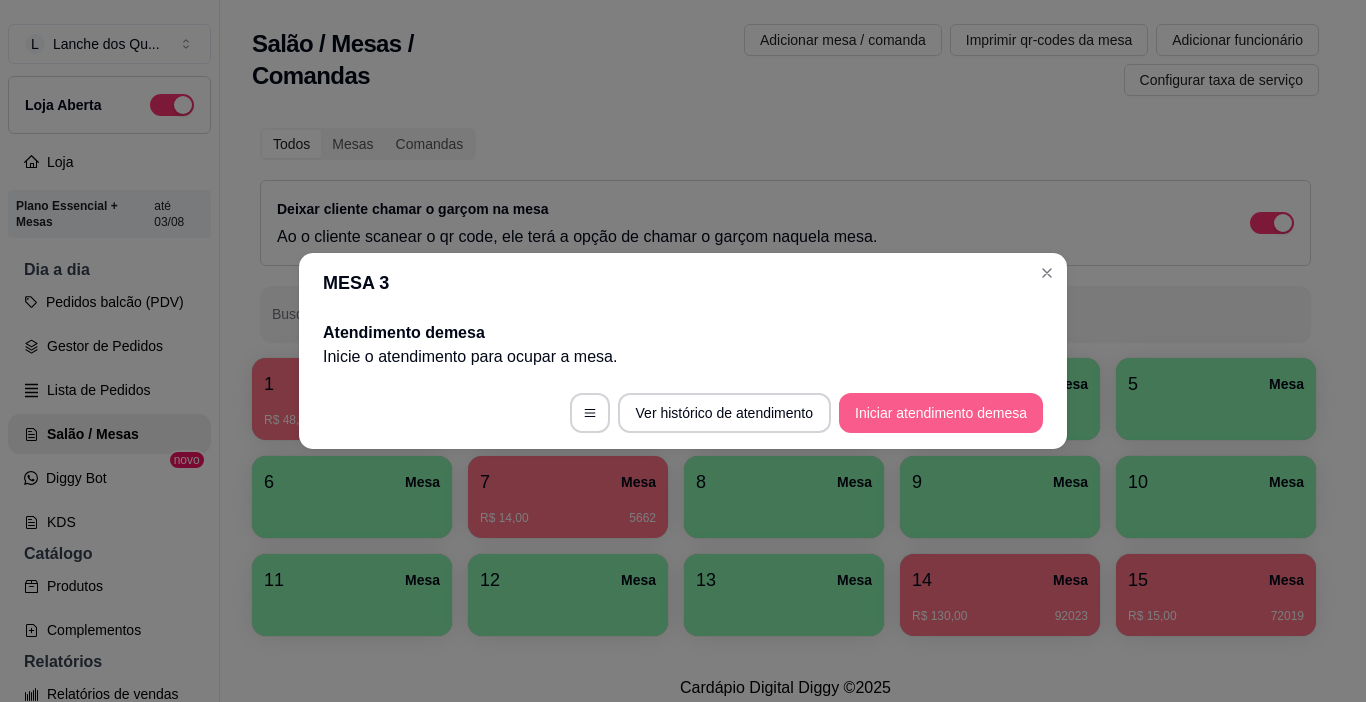click on "Iniciar atendimento de  mesa" at bounding box center [941, 413] 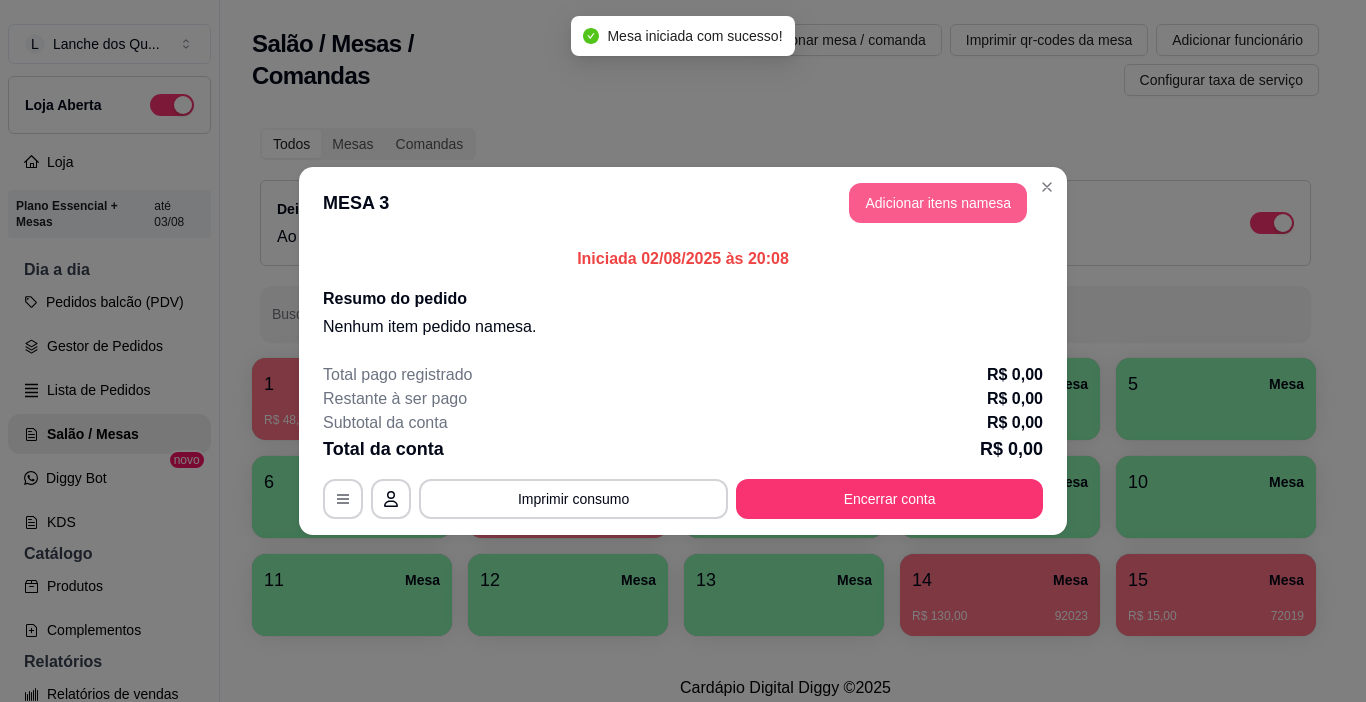 click on "Adicionar itens na  mesa" at bounding box center [938, 203] 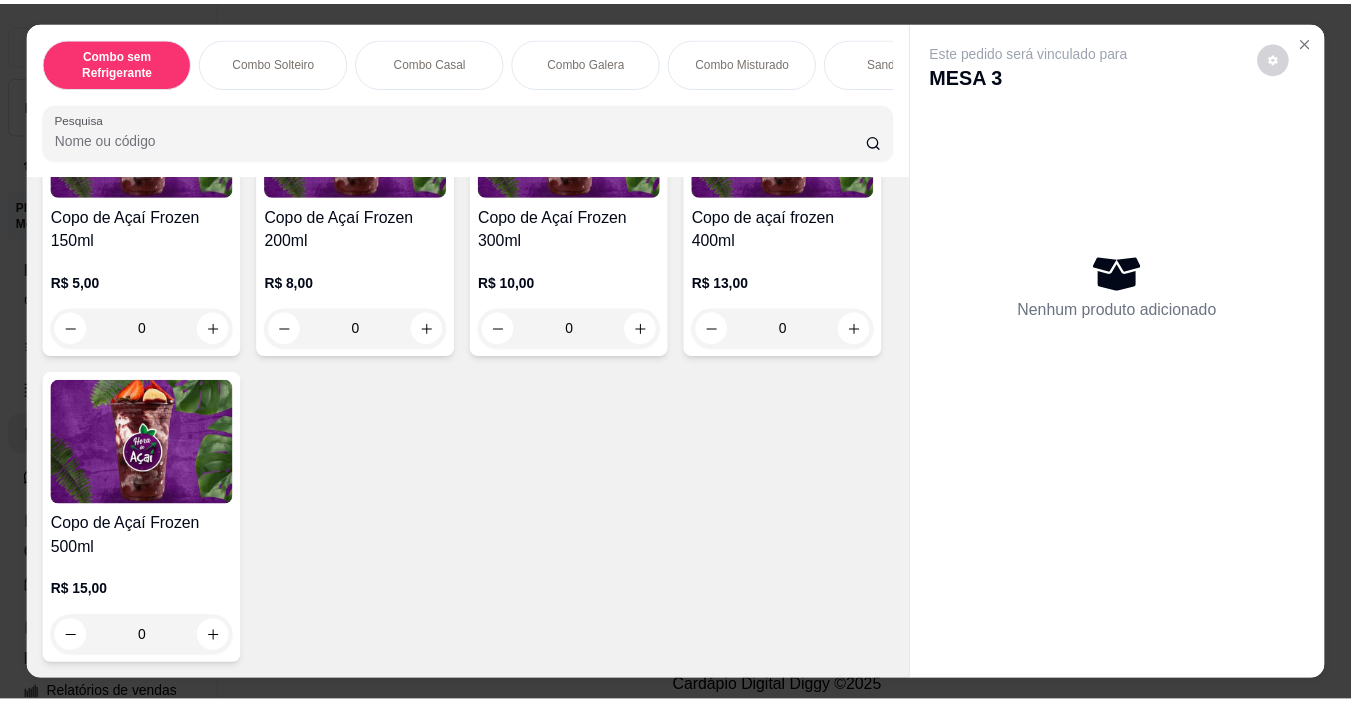 scroll, scrollTop: 4600, scrollLeft: 0, axis: vertical 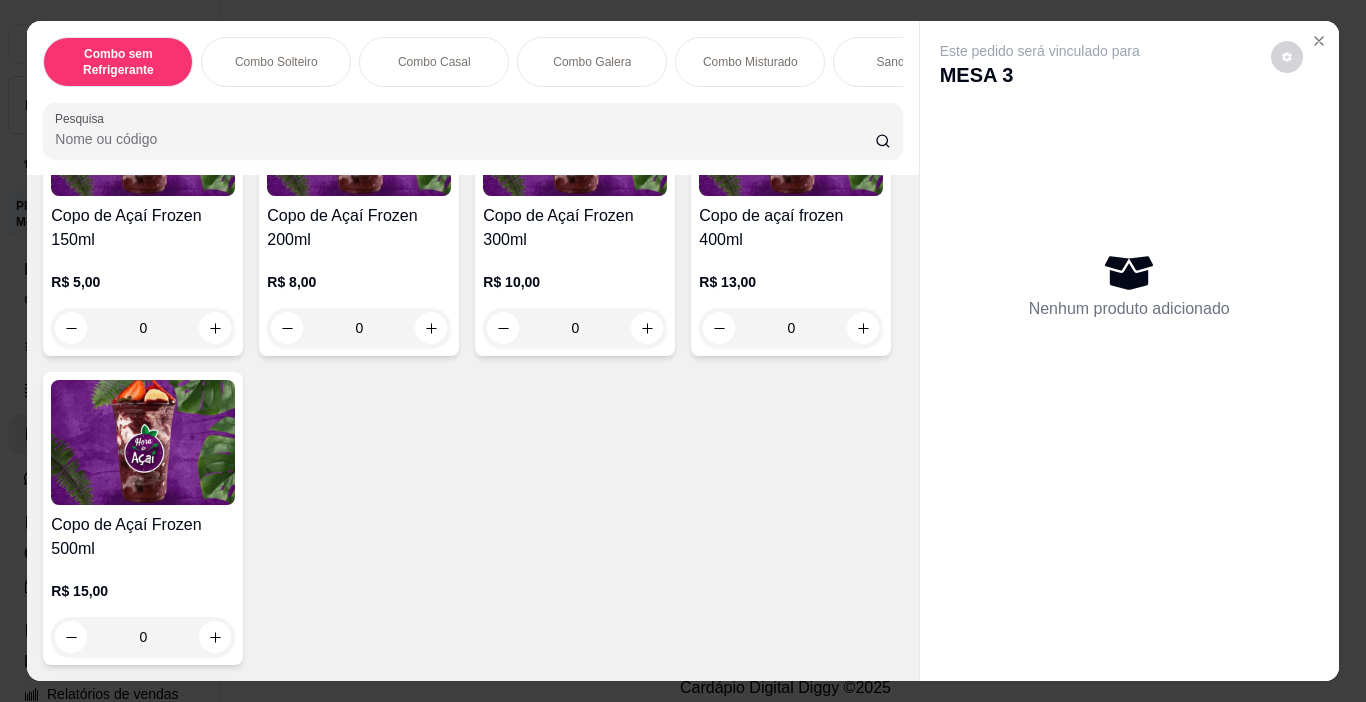click at bounding box center [143, -192] 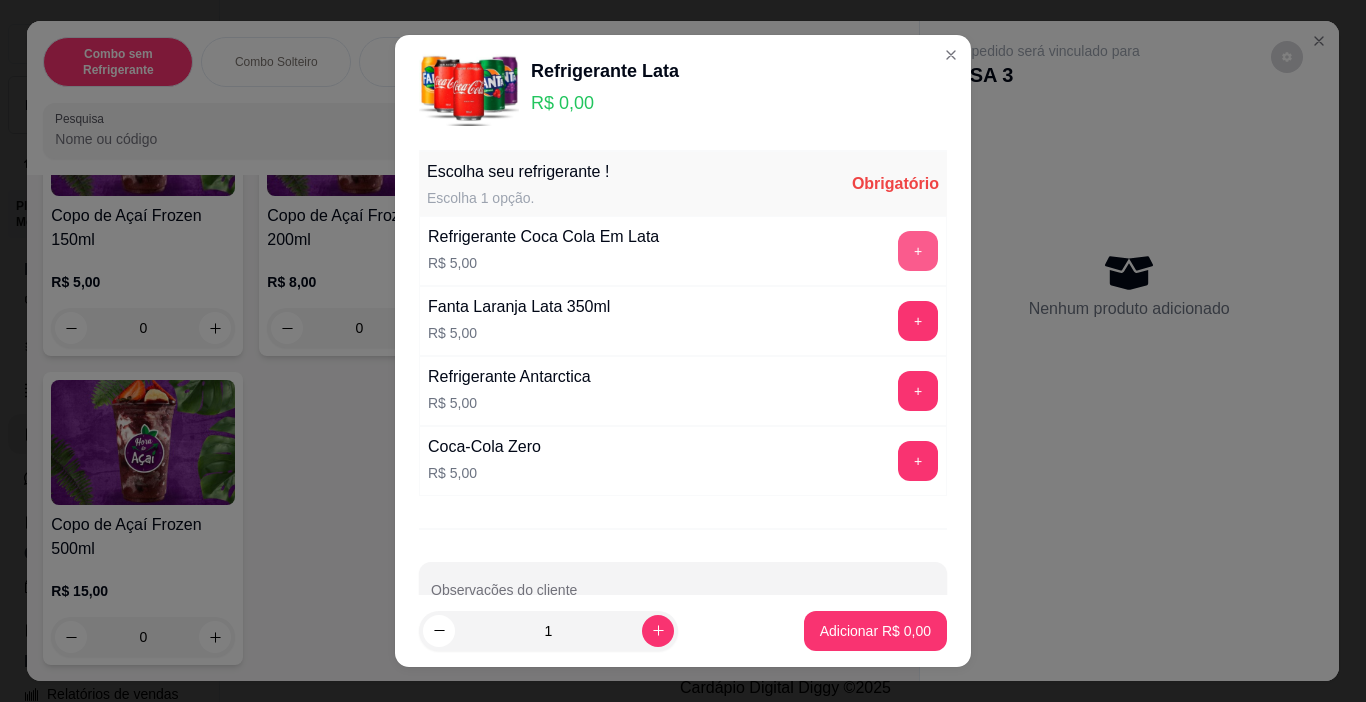 click on "+" at bounding box center (918, 251) 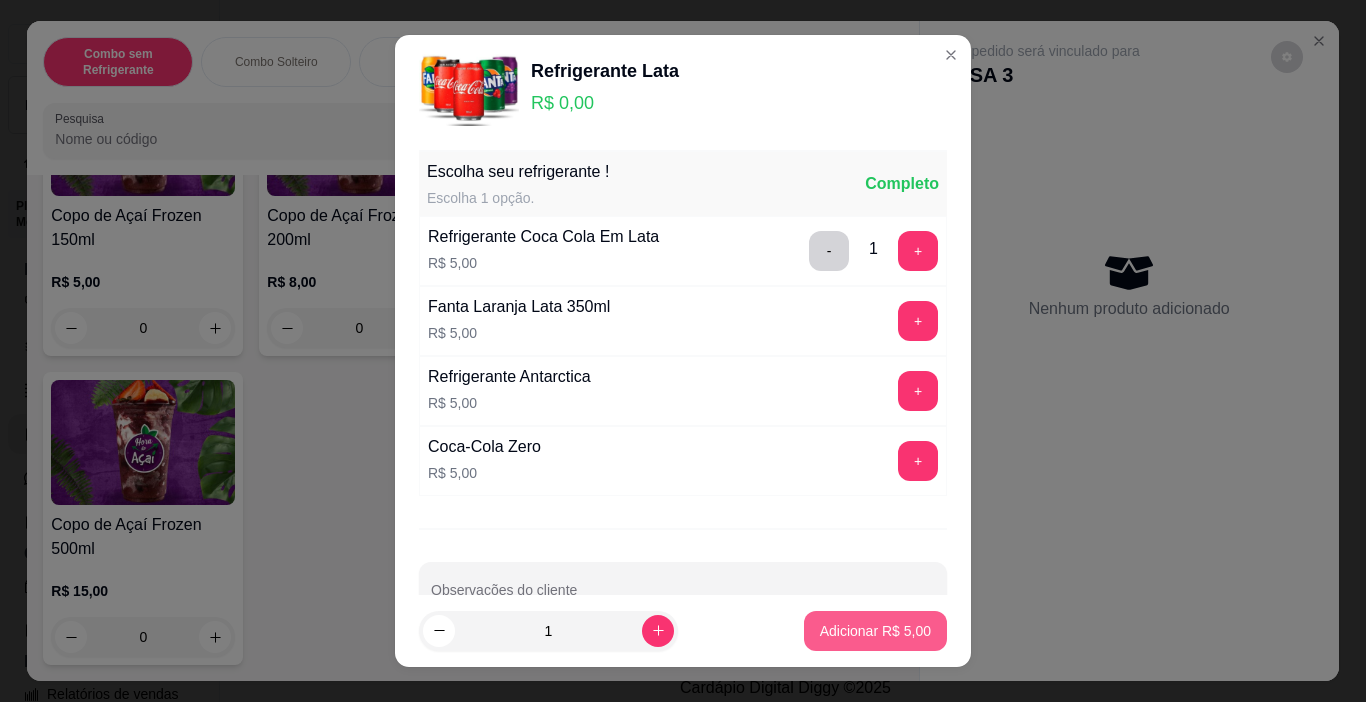 click on "Adicionar   R$ 5,00" at bounding box center (875, 631) 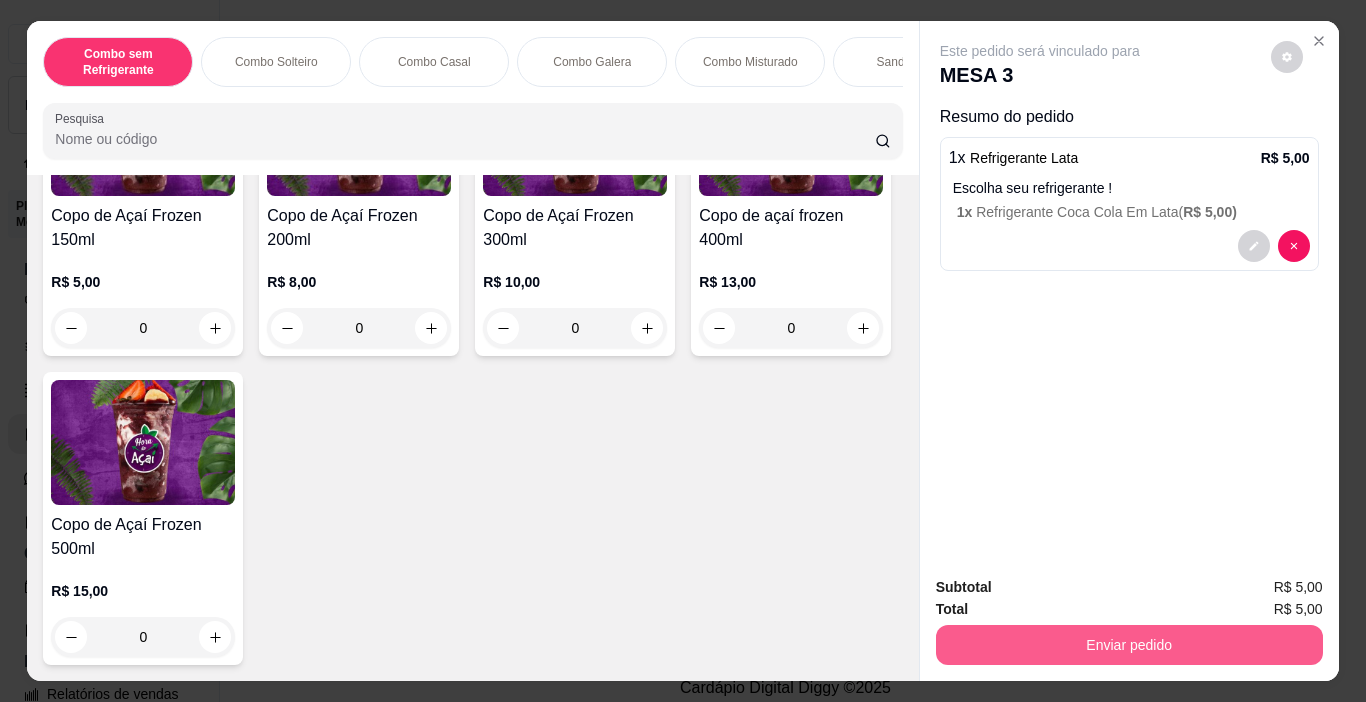 click on "Enviar pedido" at bounding box center [1129, 645] 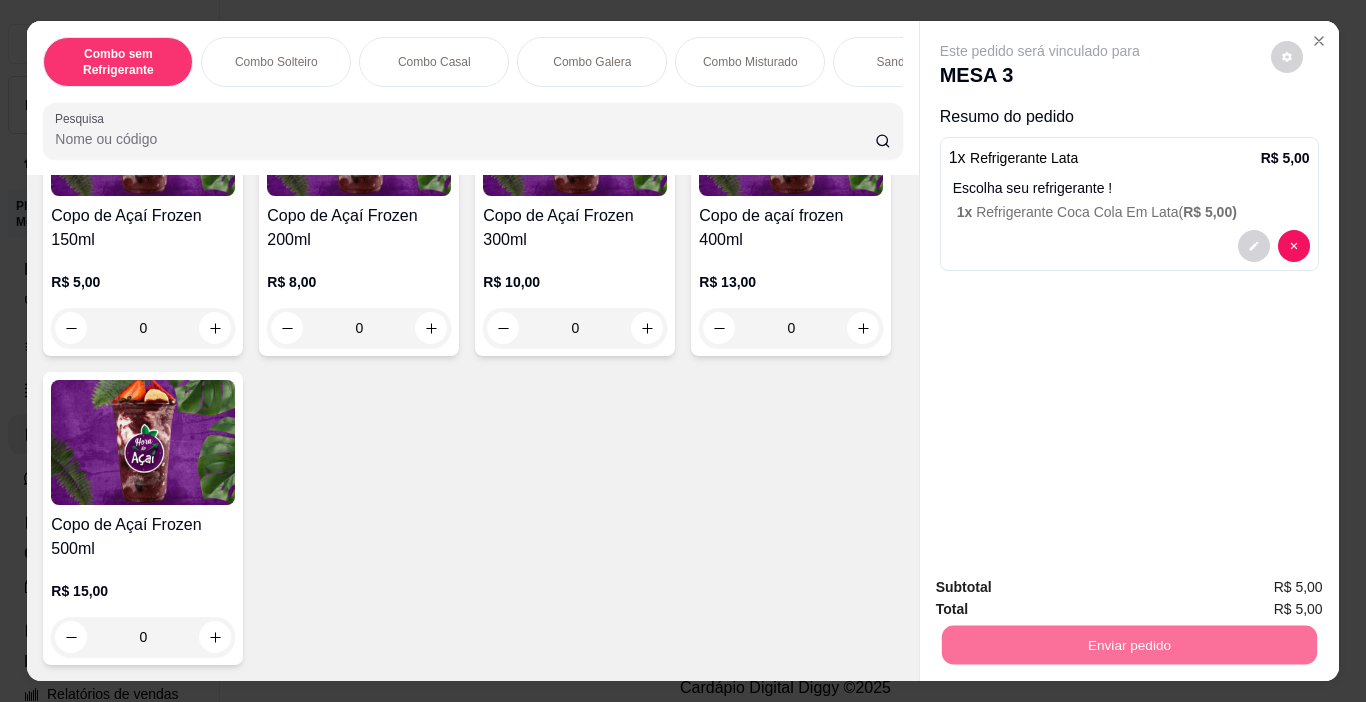 click on "Não registrar e enviar pedido" at bounding box center [1063, 588] 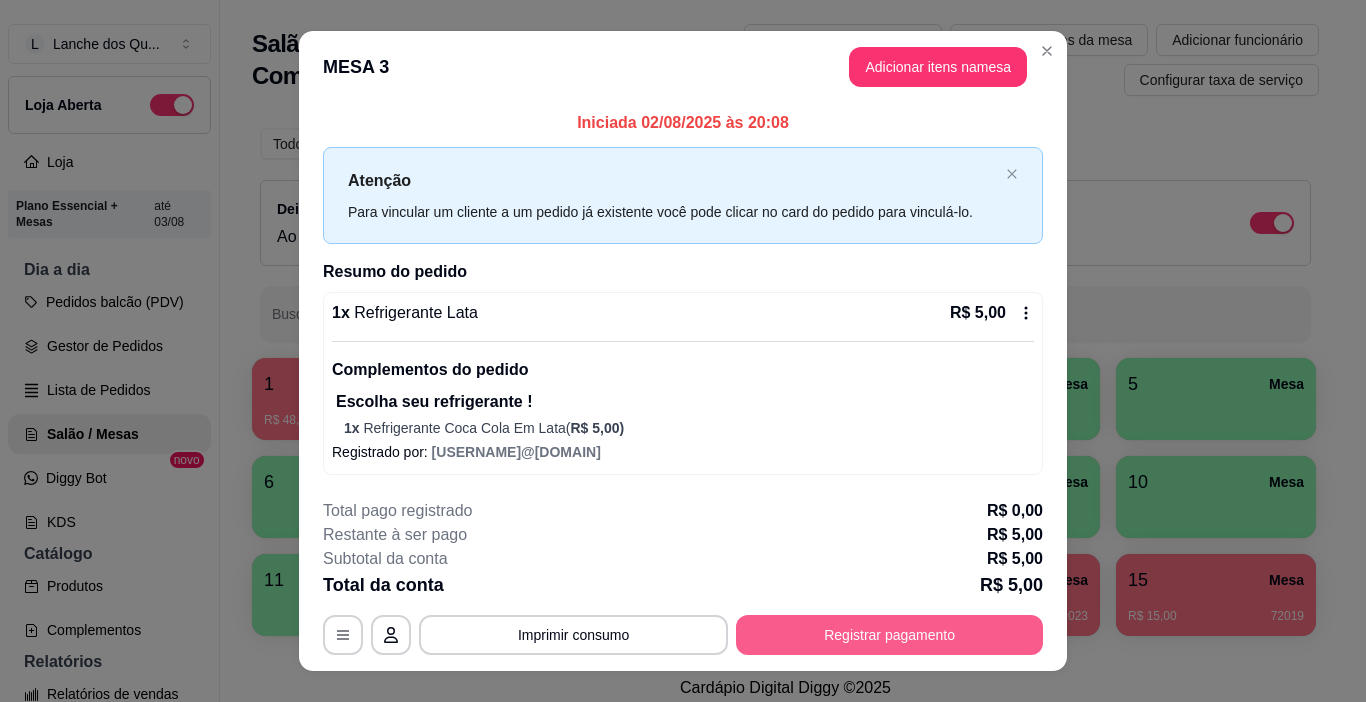 click on "Registrar pagamento" at bounding box center [889, 635] 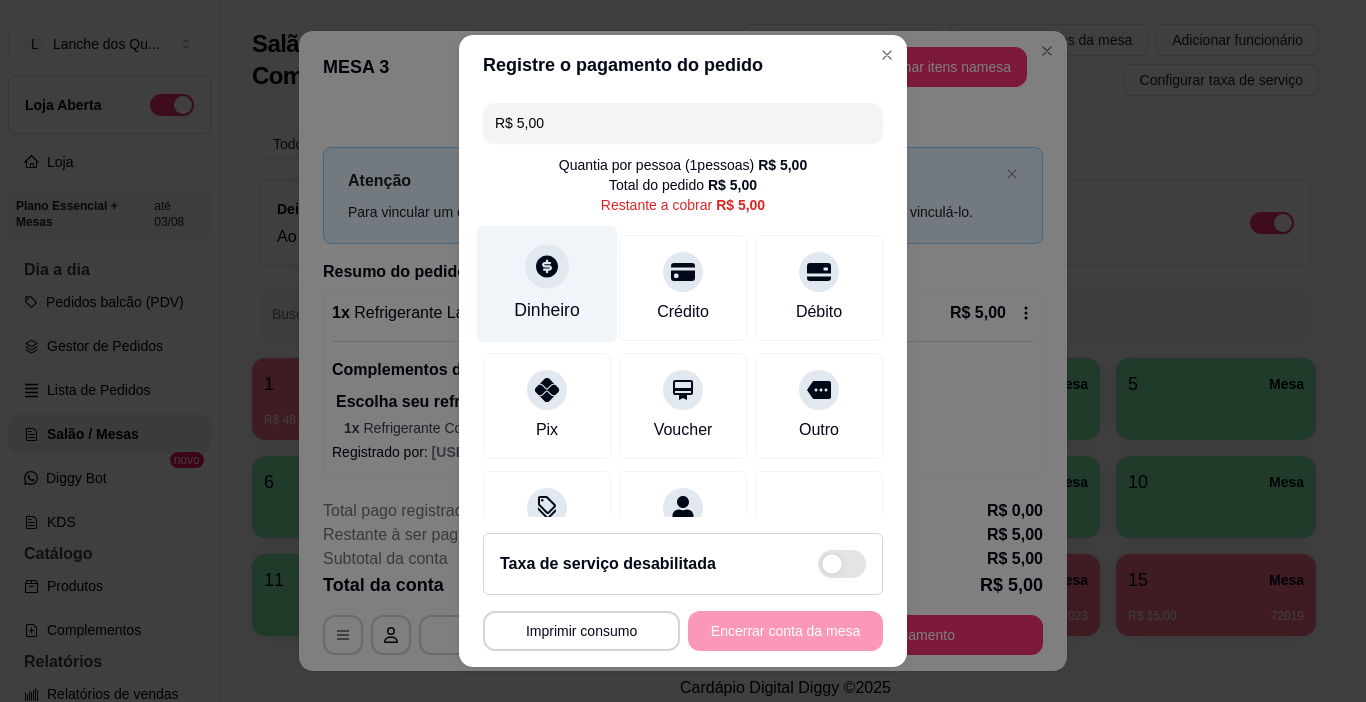 click on "Dinheiro" at bounding box center (547, 284) 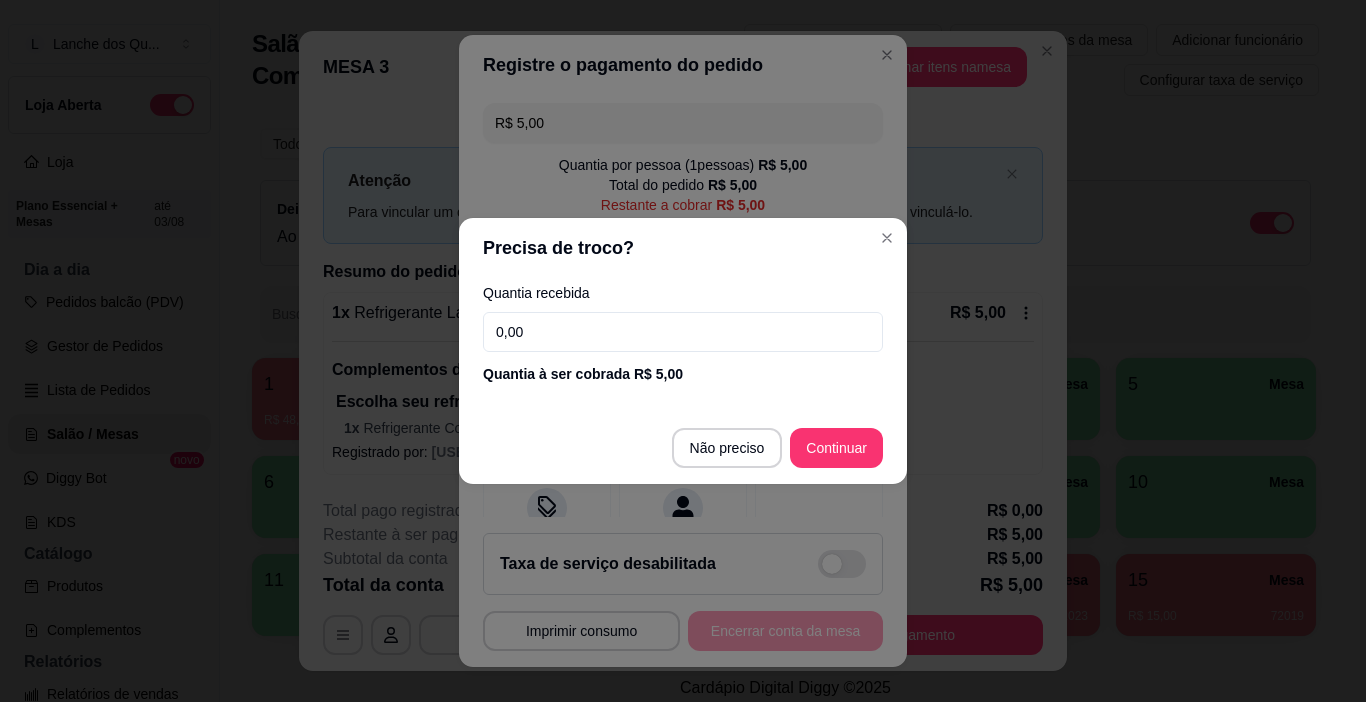 click on "0,00" at bounding box center (683, 332) 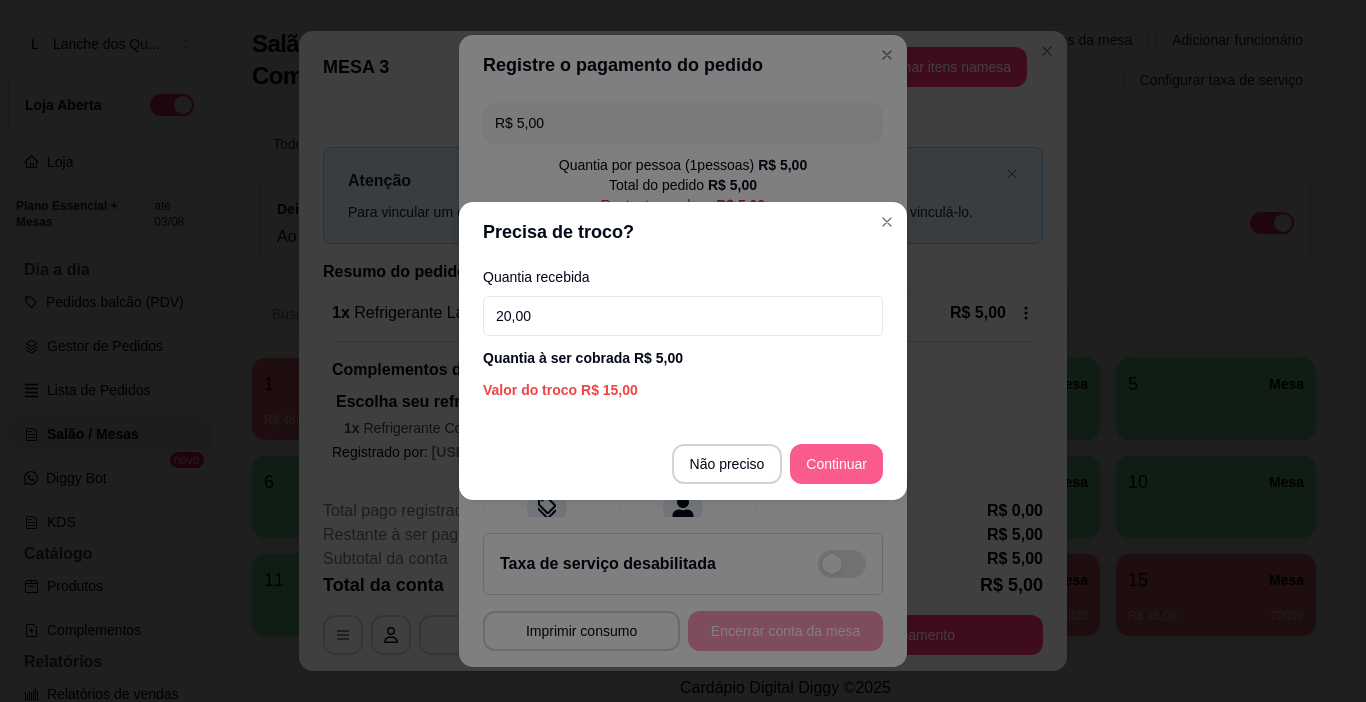 type on "20,00" 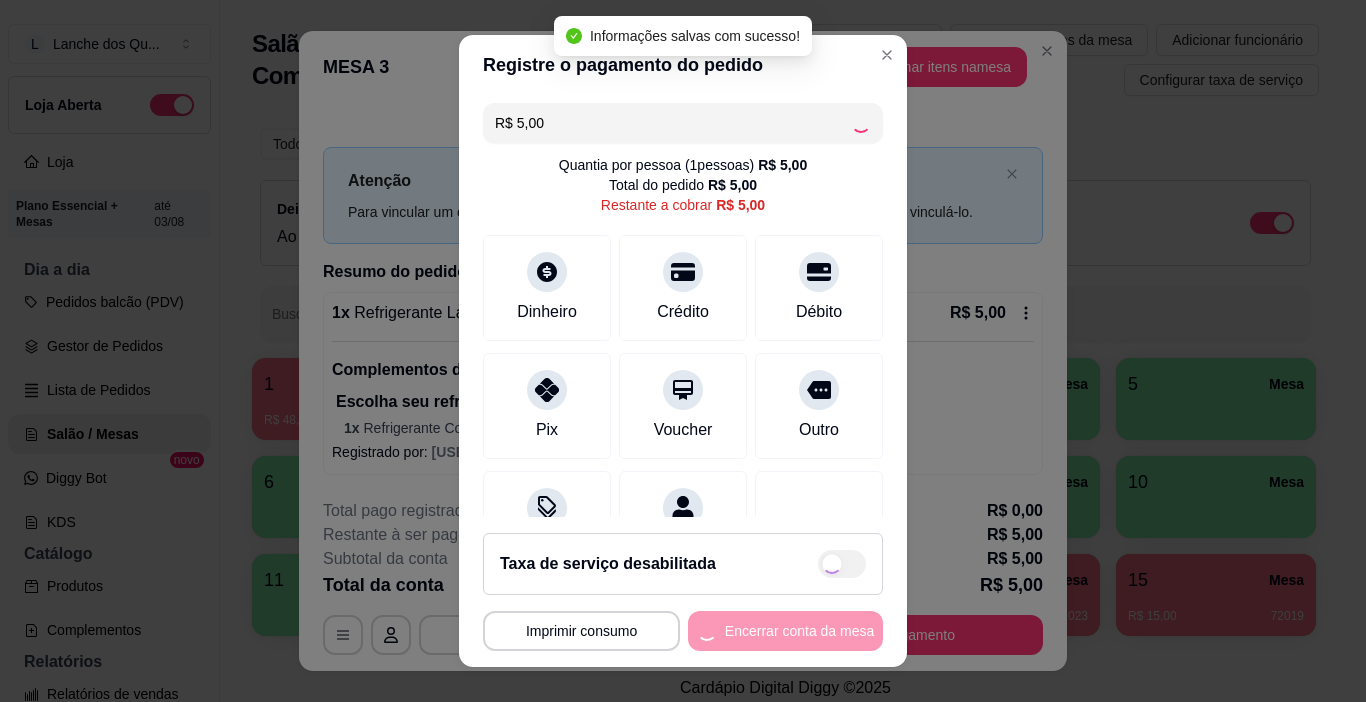 type on "R$ 0,00" 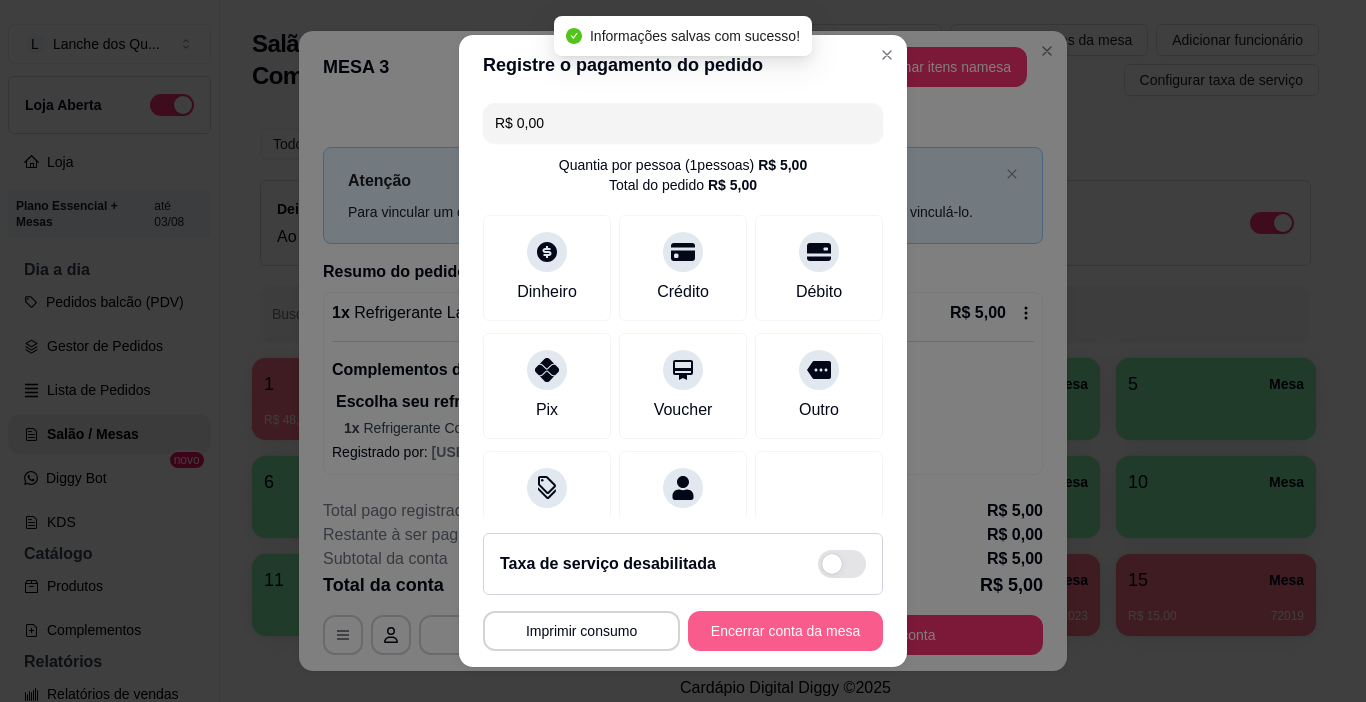 click on "Encerrar conta da mesa" at bounding box center [785, 631] 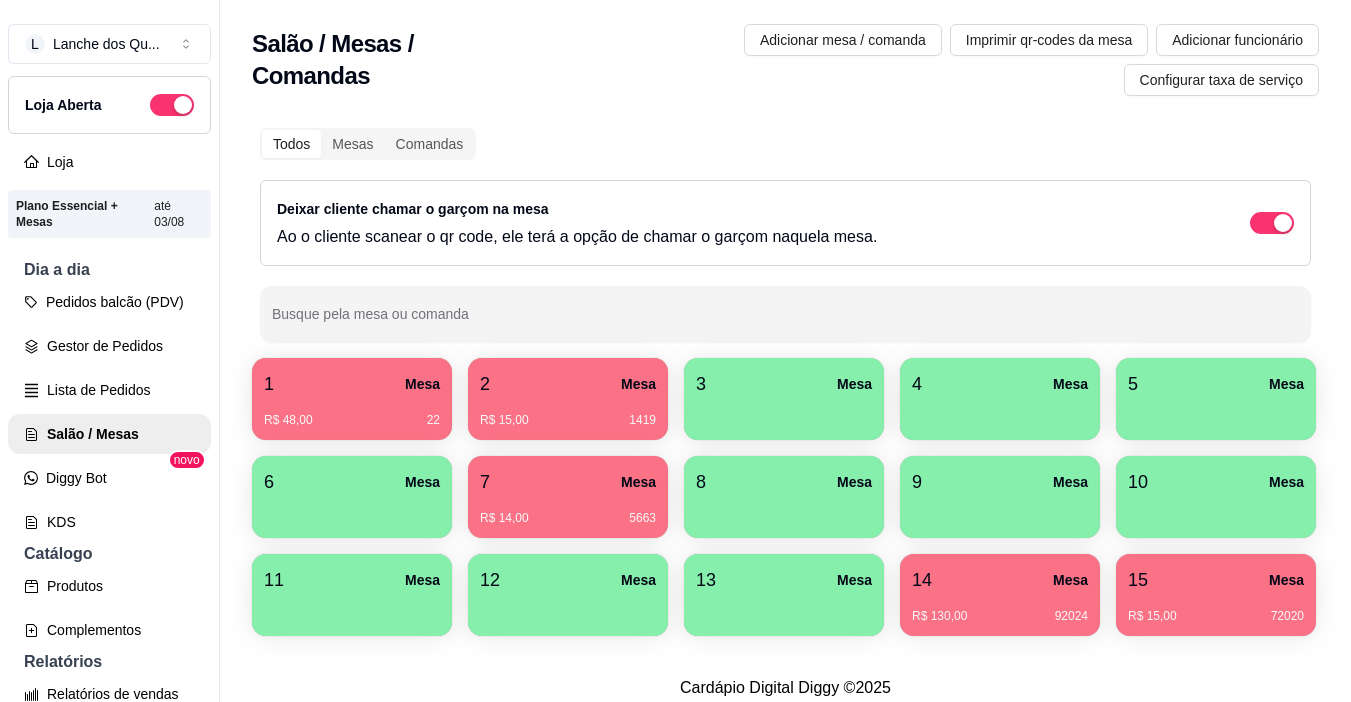 type 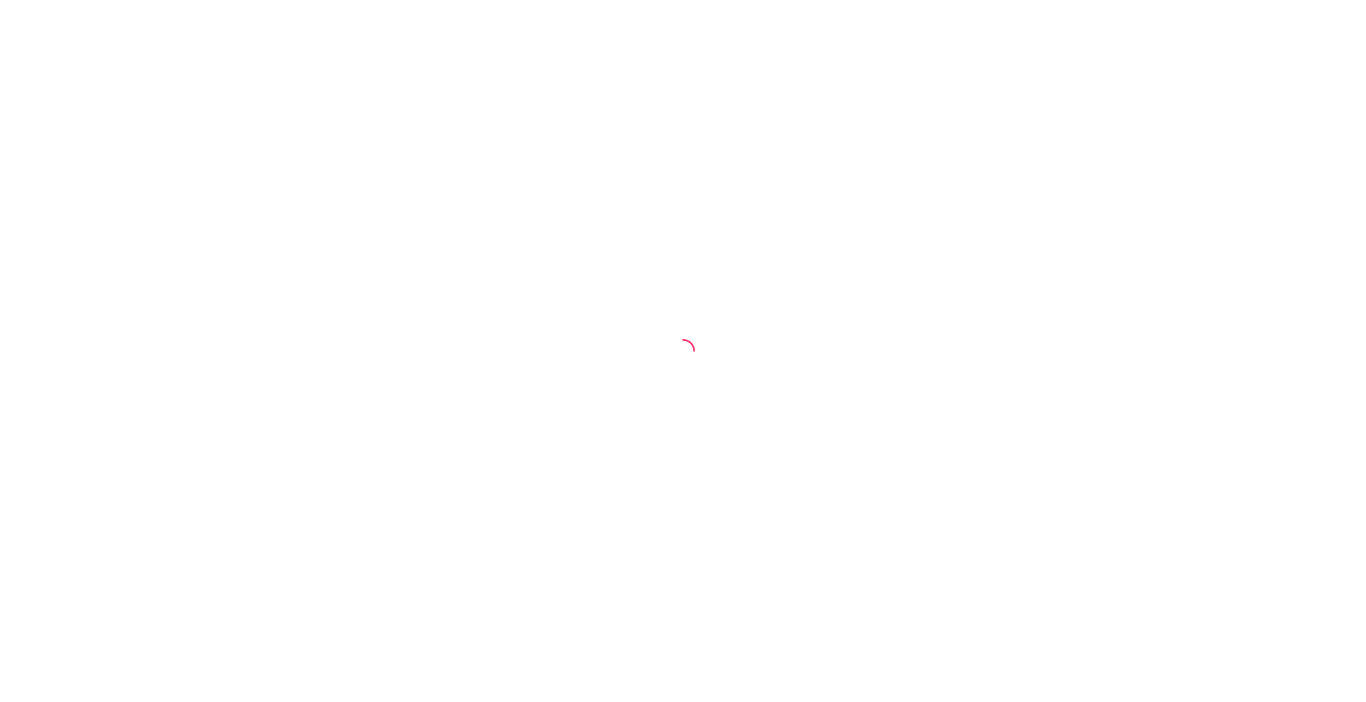 scroll, scrollTop: 0, scrollLeft: 0, axis: both 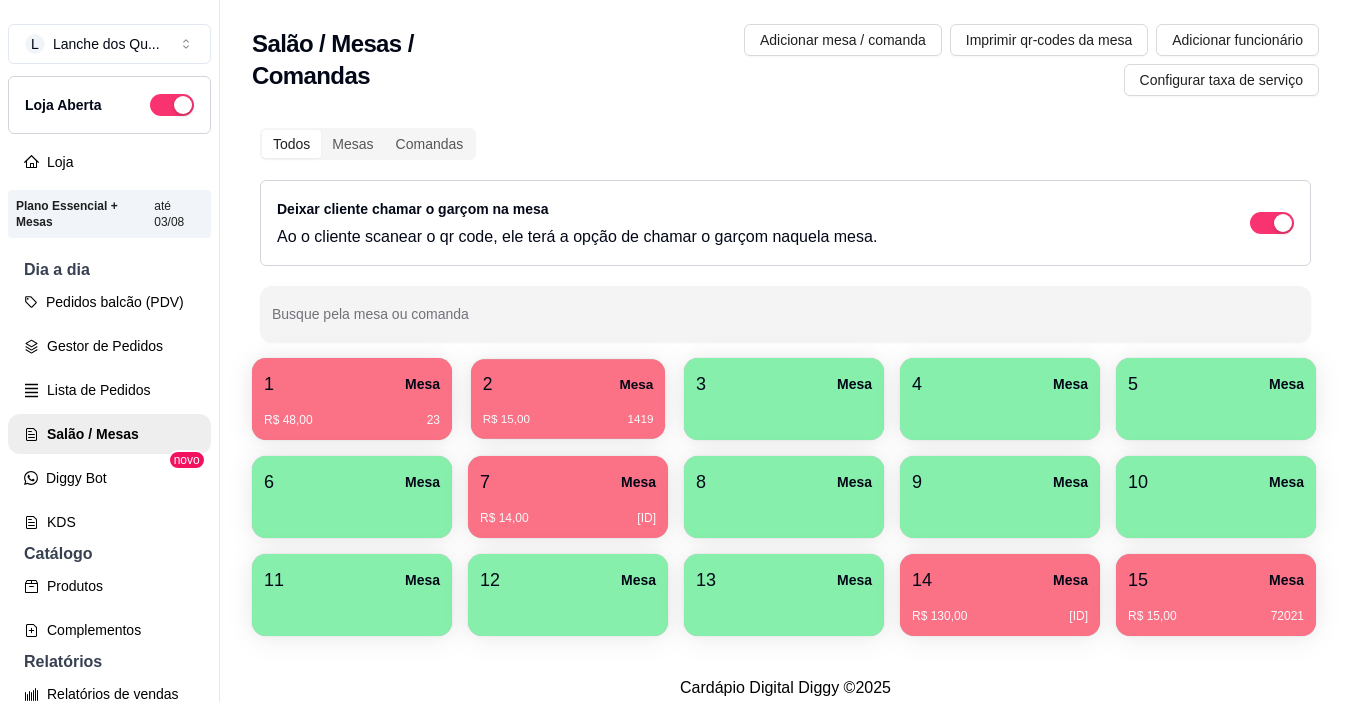 click on "R$ 15,00 1419" at bounding box center [568, 412] 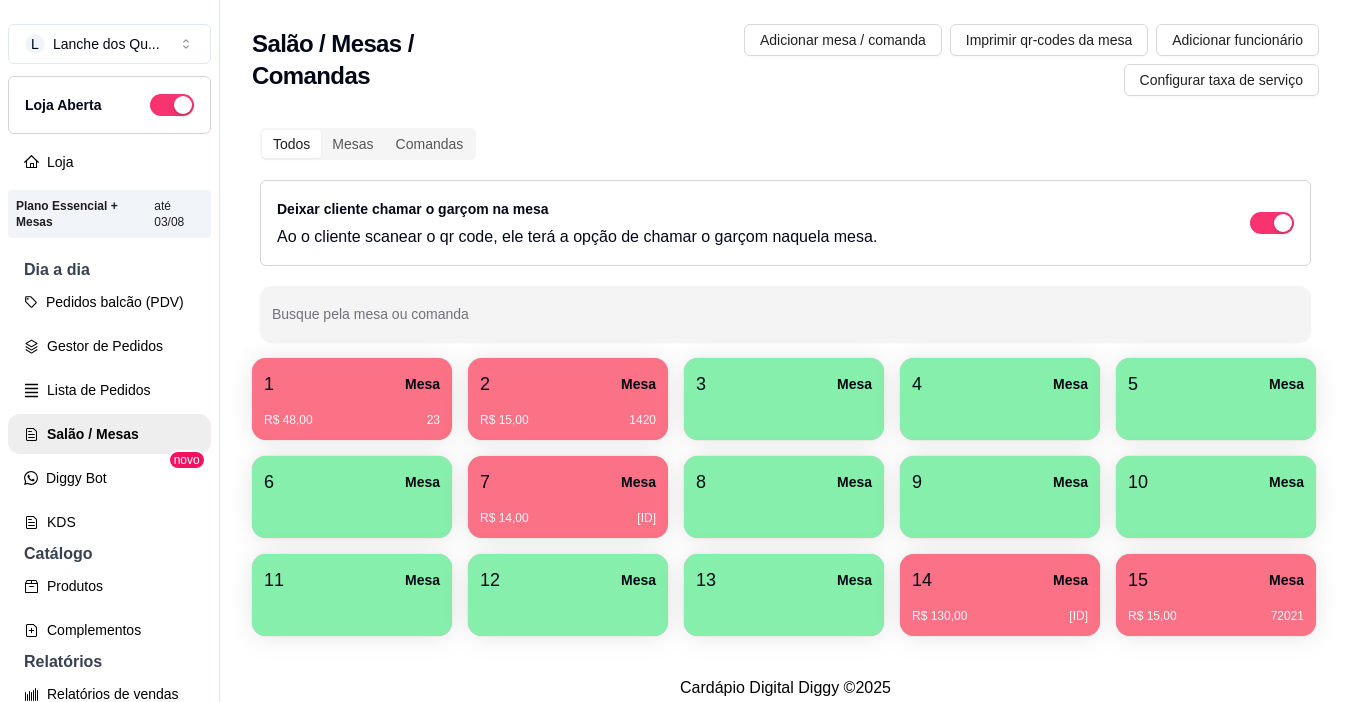 click at bounding box center (784, 413) 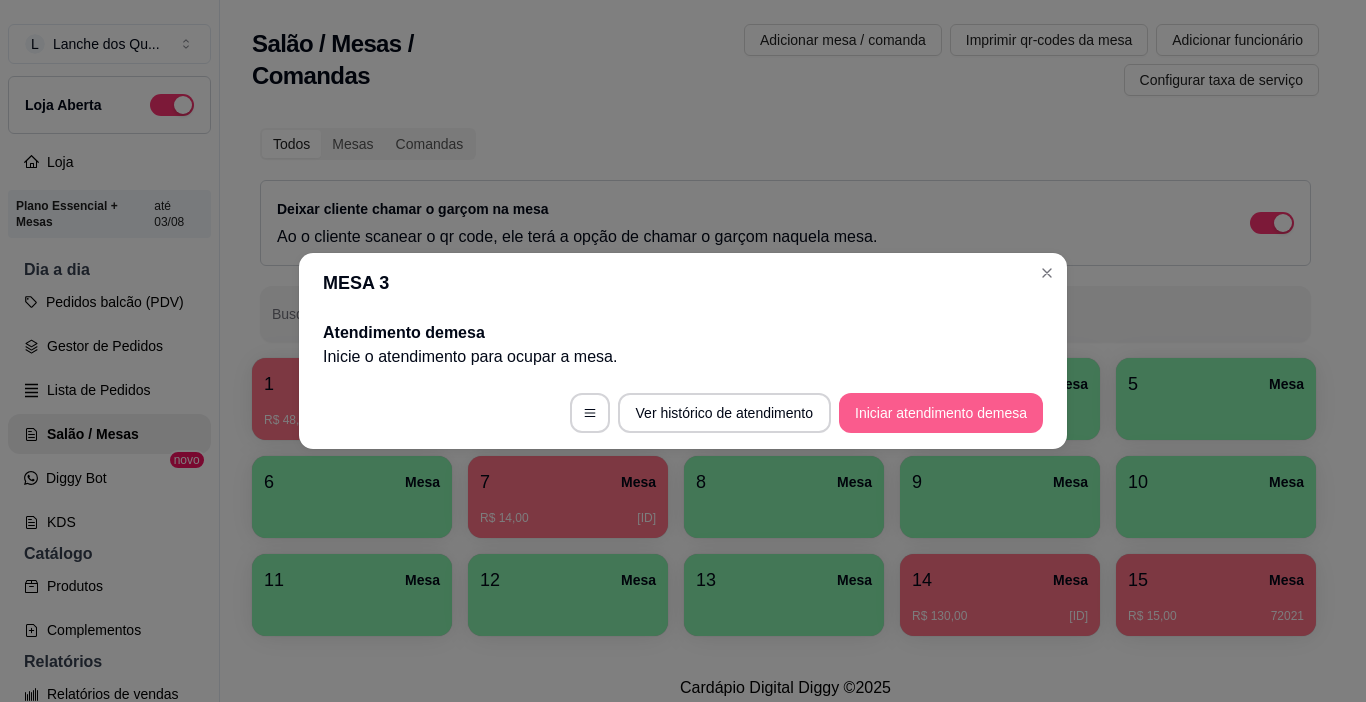 click on "Iniciar atendimento de  mesa" at bounding box center [941, 413] 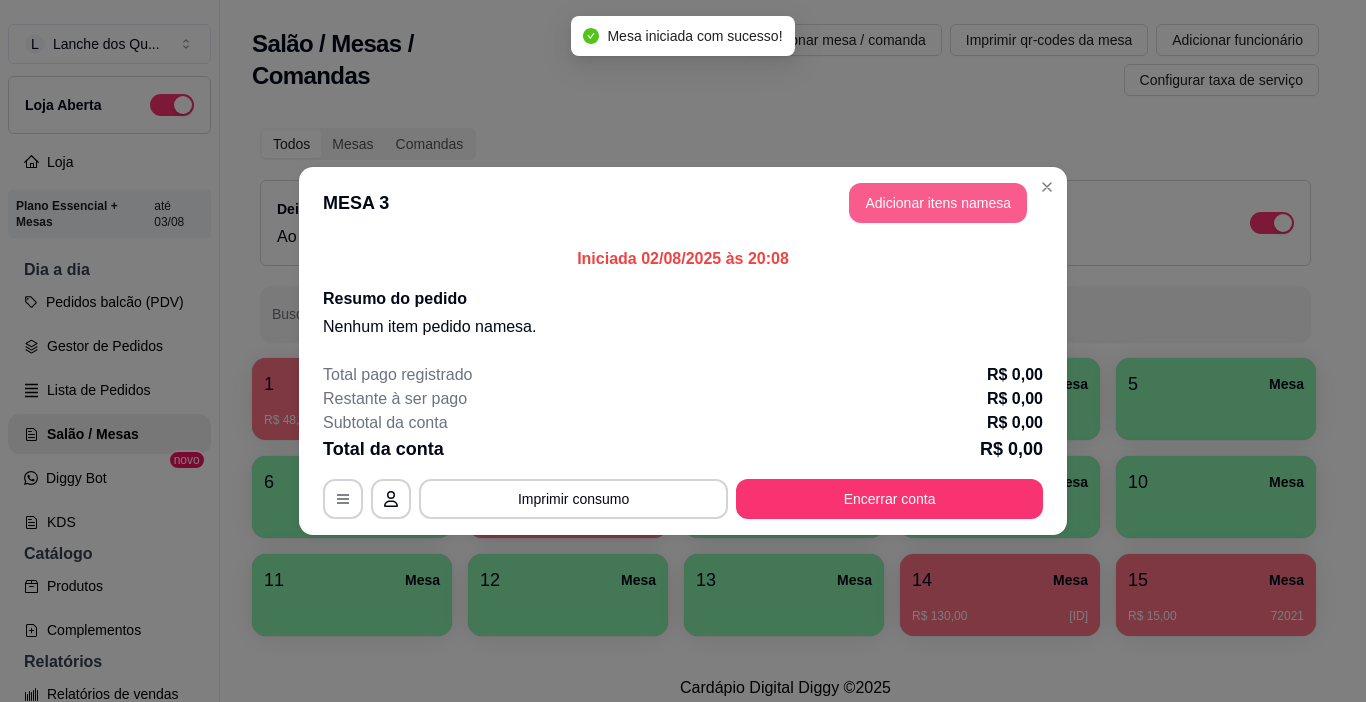 click on "Adicionar itens na  mesa" at bounding box center (938, 203) 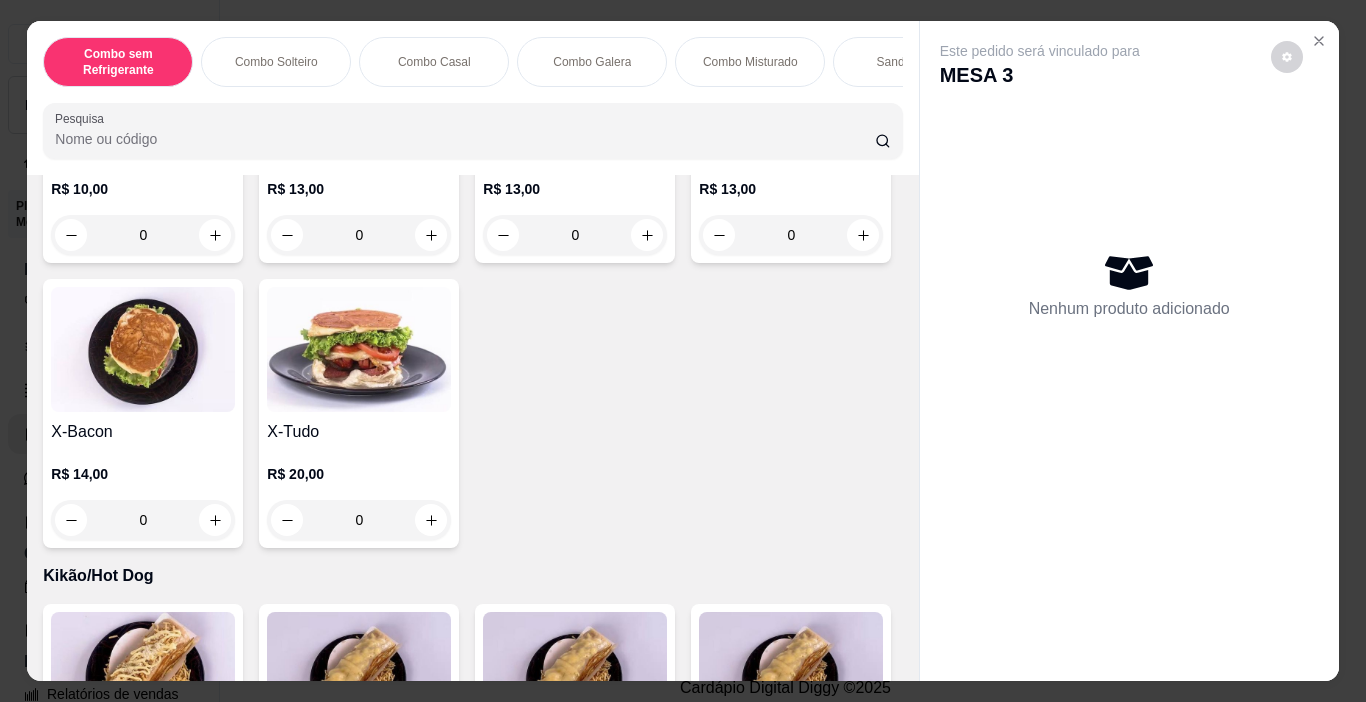 scroll, scrollTop: 3300, scrollLeft: 0, axis: vertical 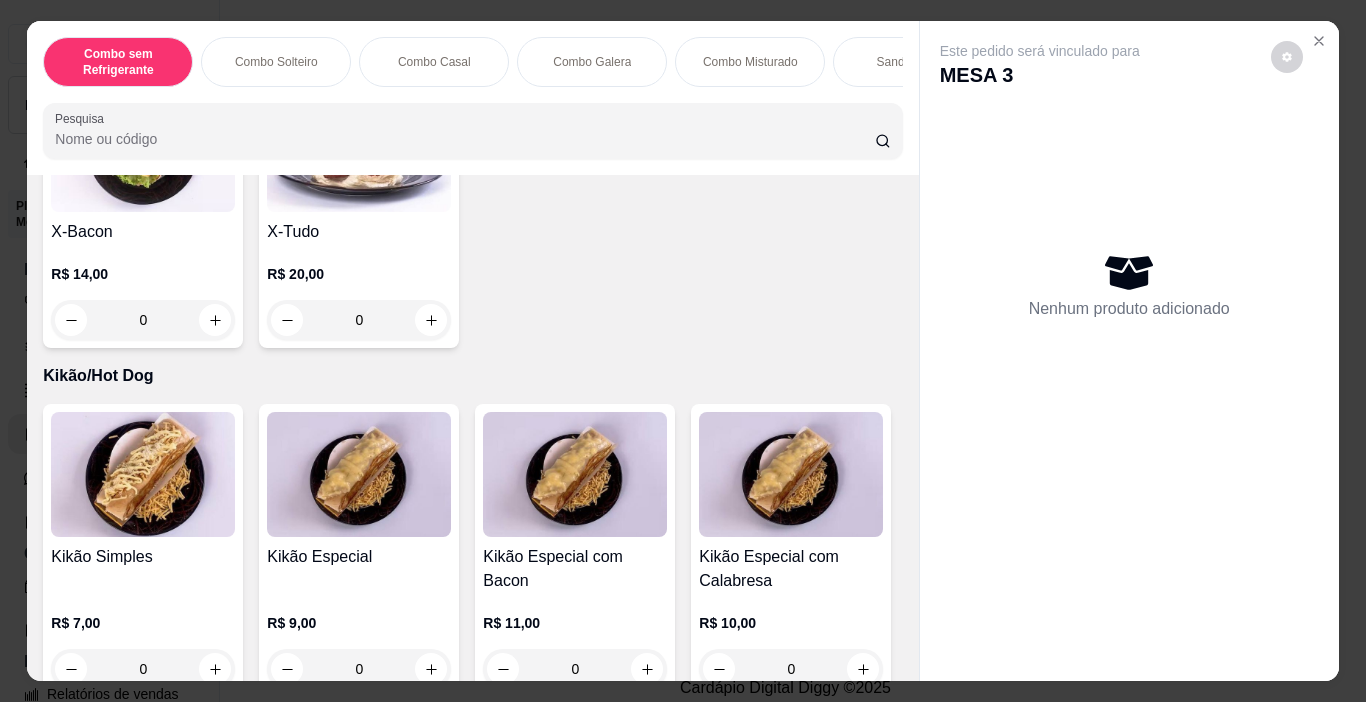 click on "X-Salada" at bounding box center (143, -53) 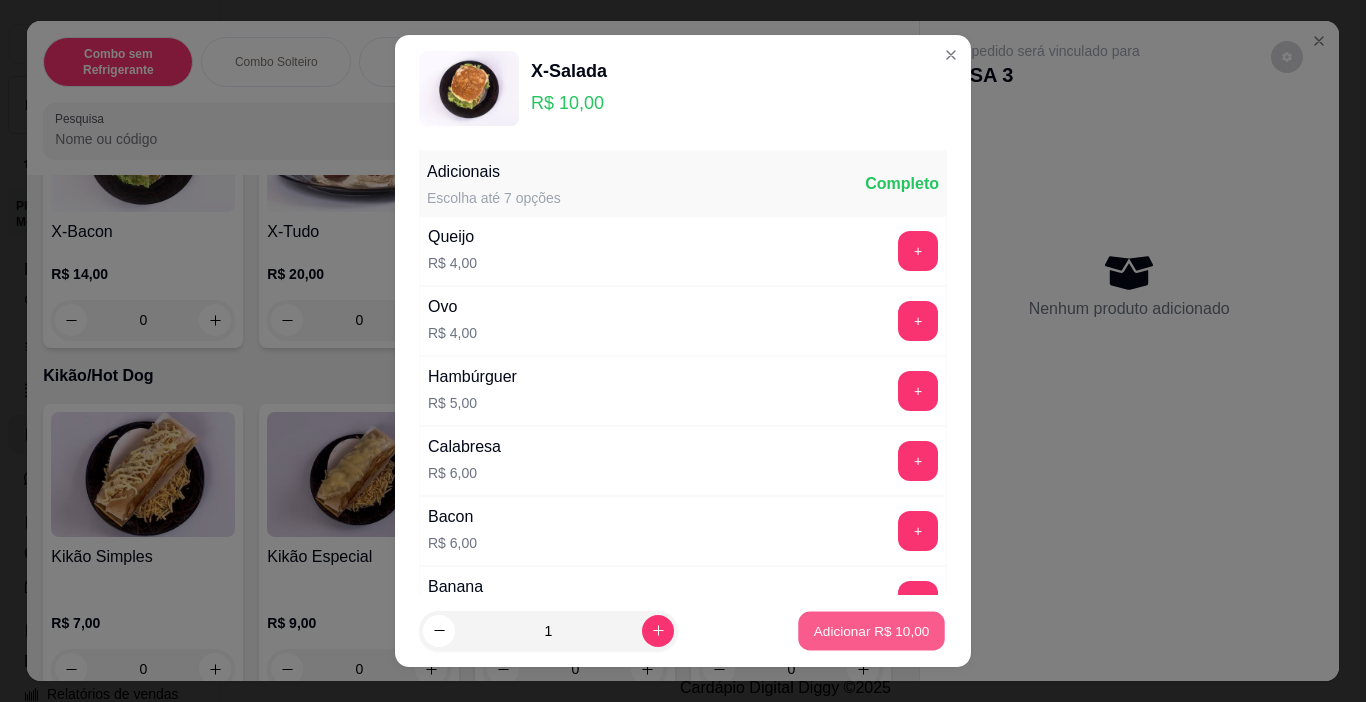 click on "Adicionar   R$ 10,00" at bounding box center [872, 630] 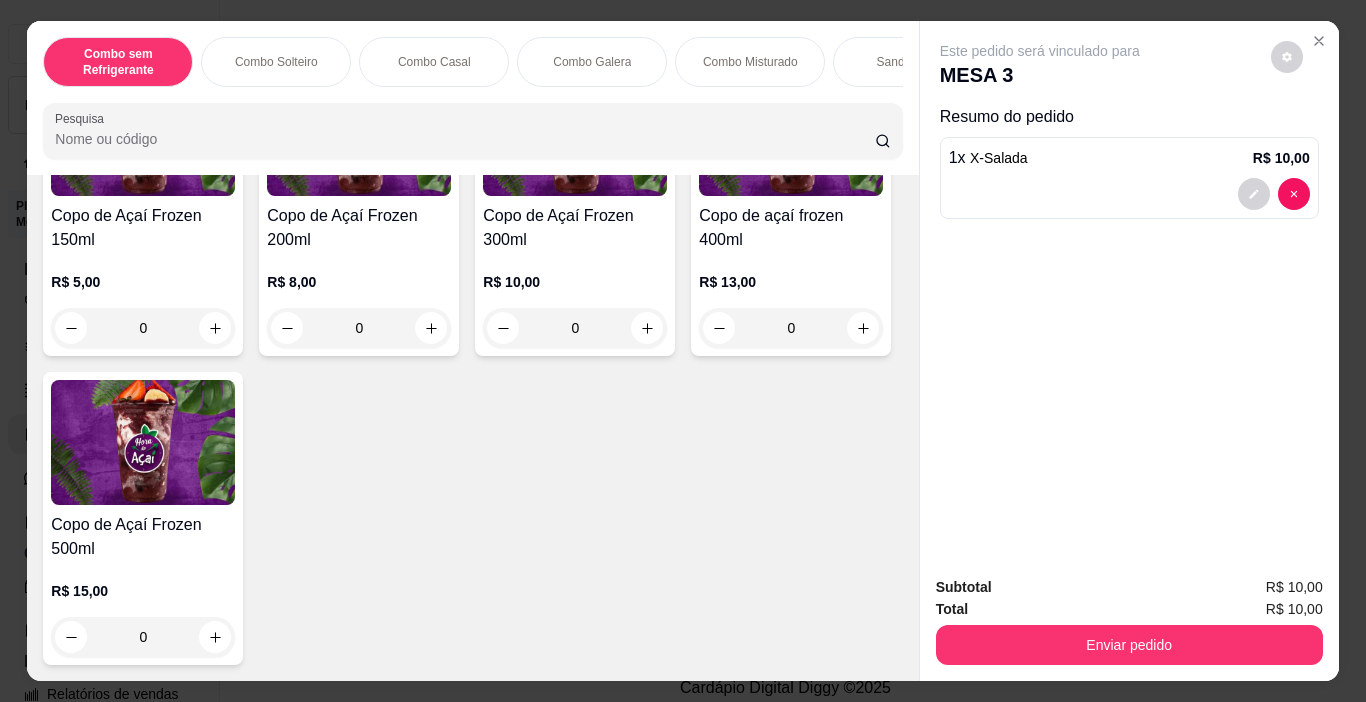 scroll, scrollTop: 4700, scrollLeft: 0, axis: vertical 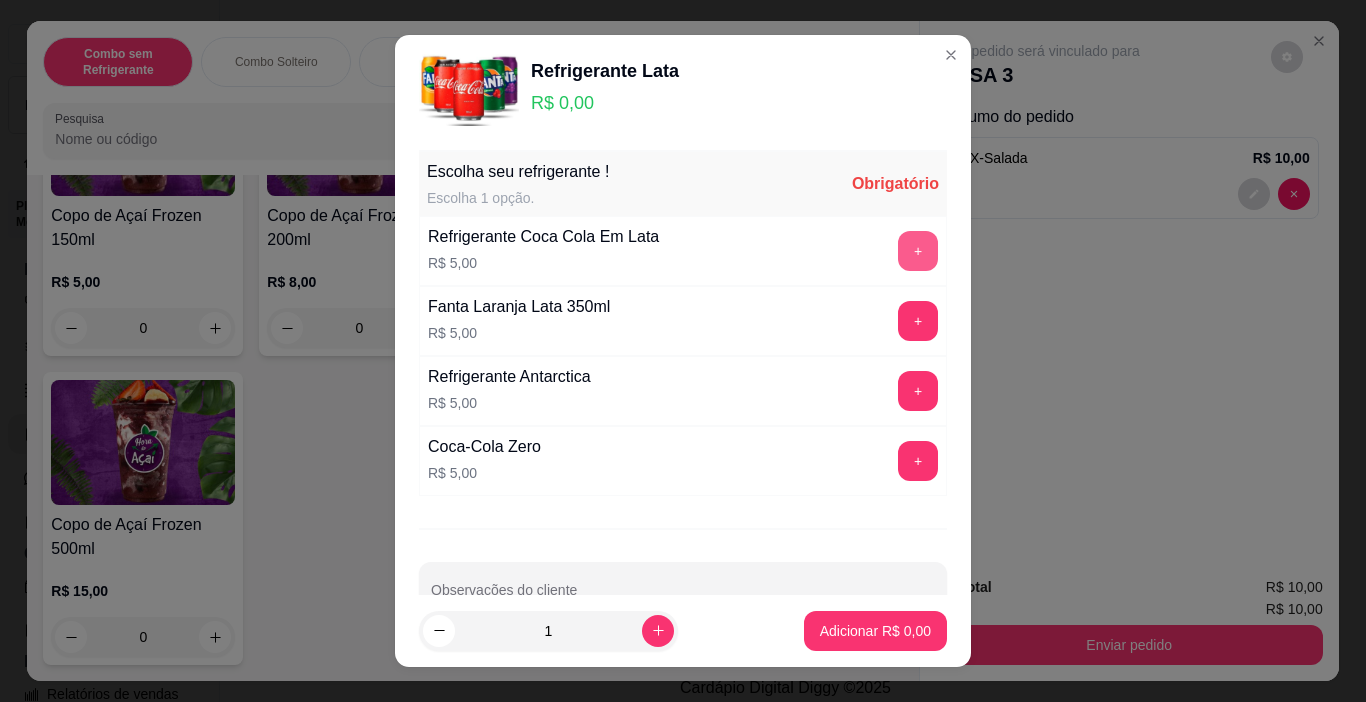 click on "+" at bounding box center [918, 251] 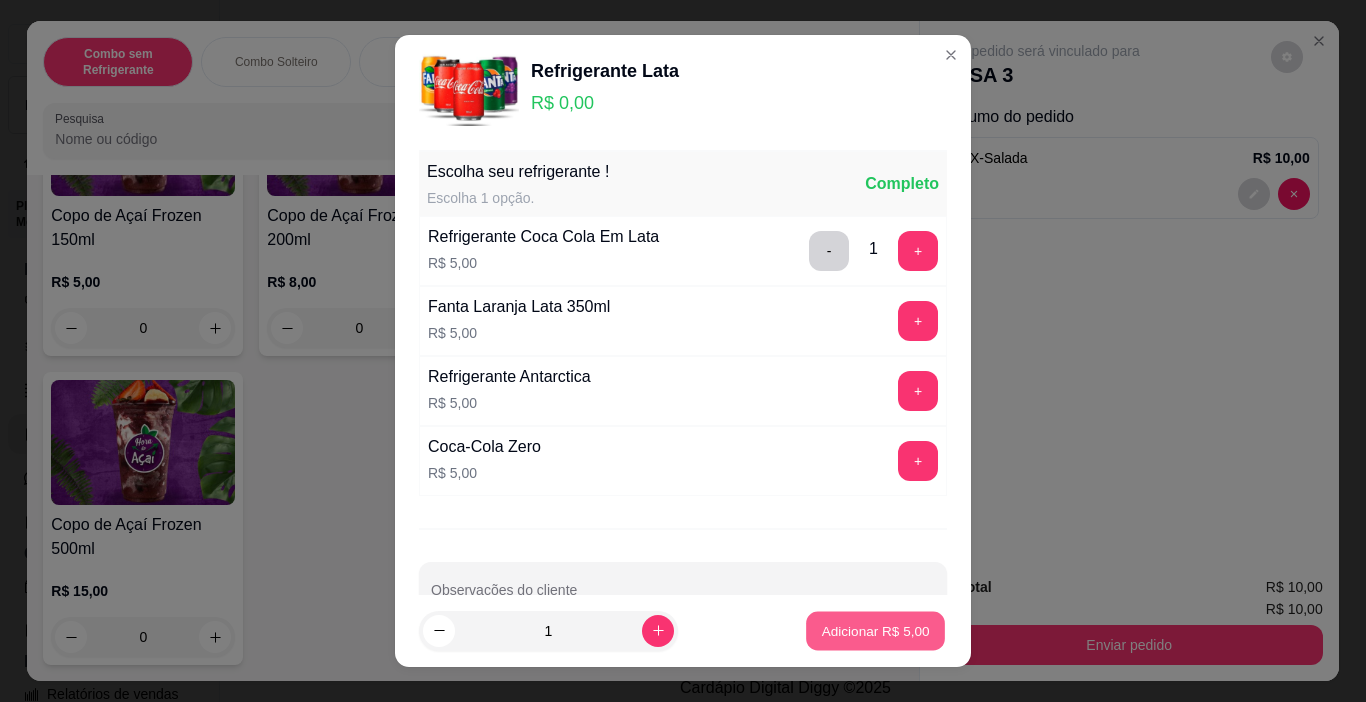 click on "Adicionar   R$ 5,00" at bounding box center (875, 630) 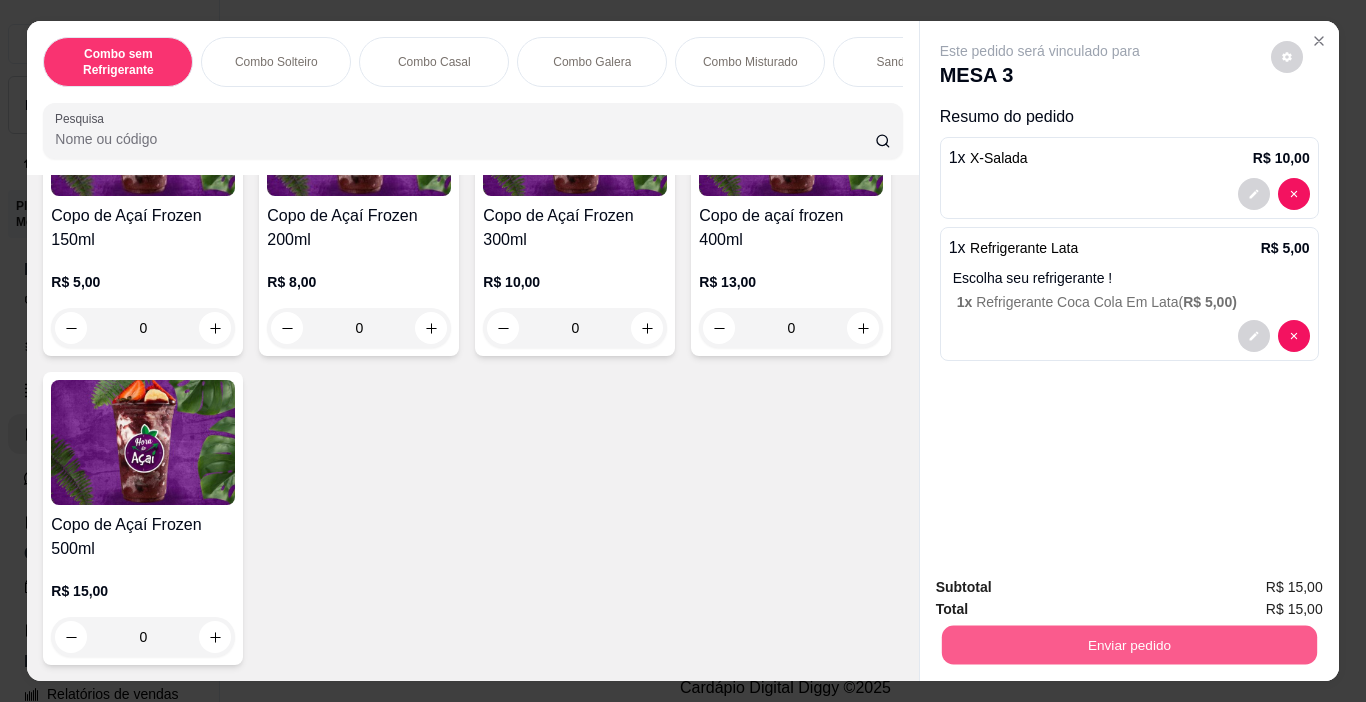 click on "Enviar pedido" at bounding box center (1128, 645) 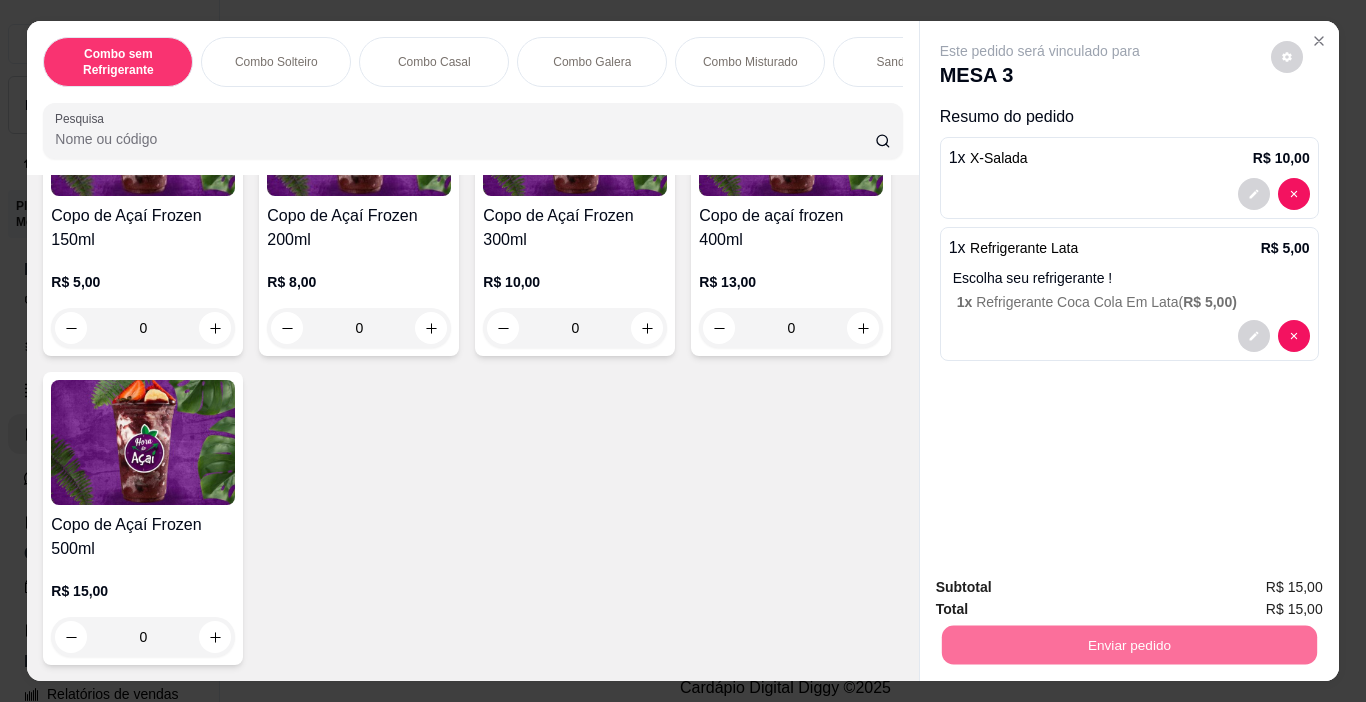 click on "Não registrar e enviar pedido" at bounding box center (1063, 588) 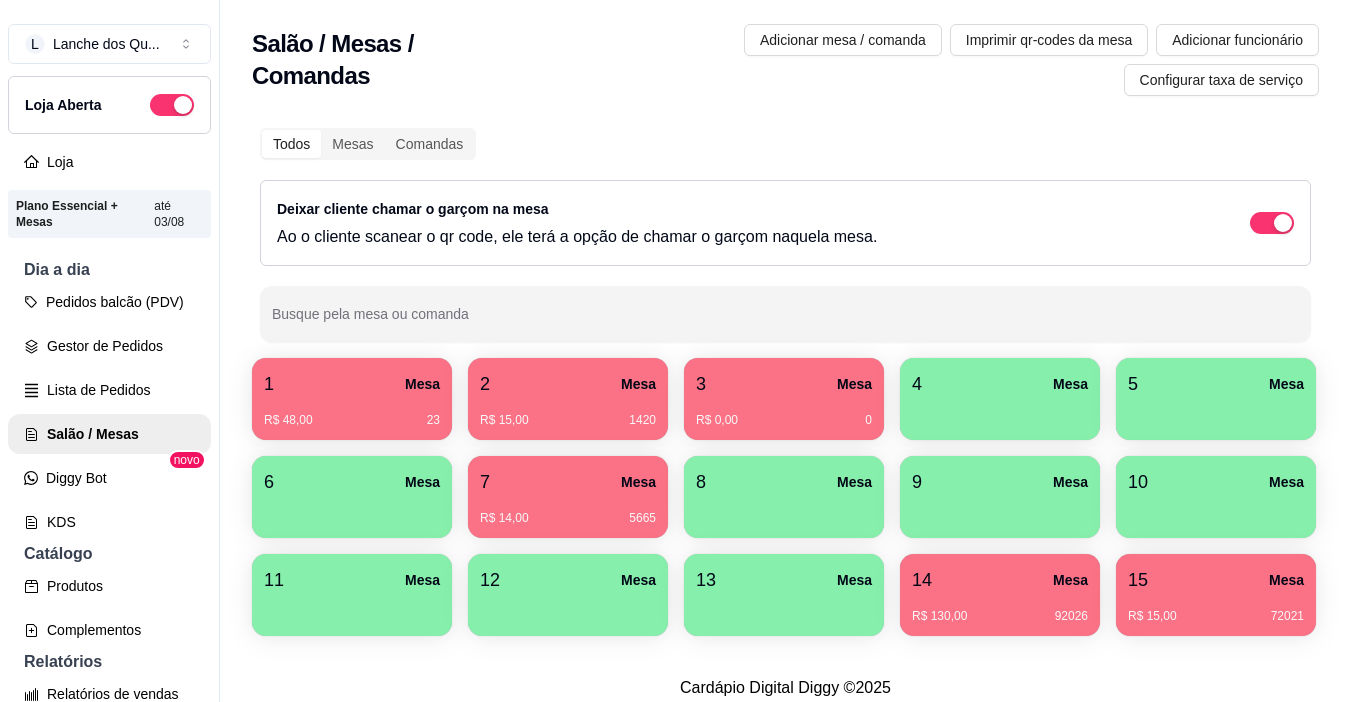 click on "7 Mesa" at bounding box center (568, 482) 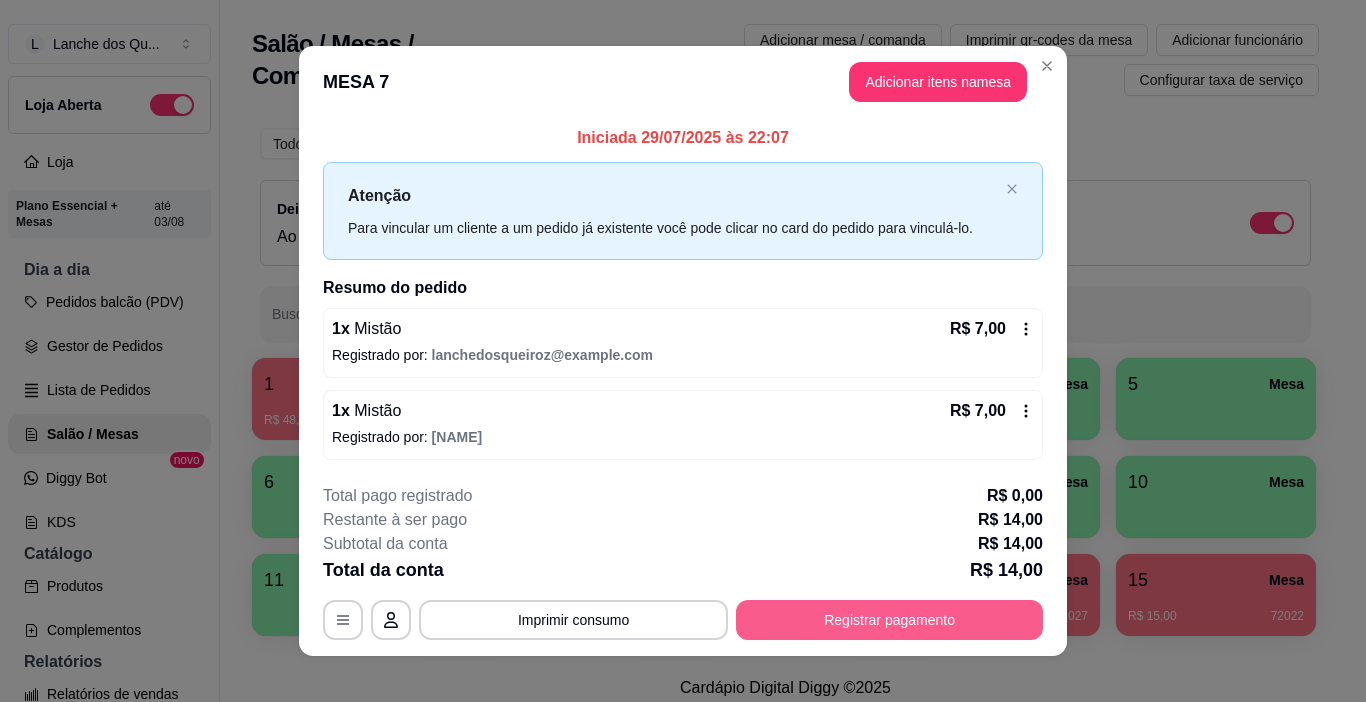 click on "Registrar pagamento" at bounding box center [889, 620] 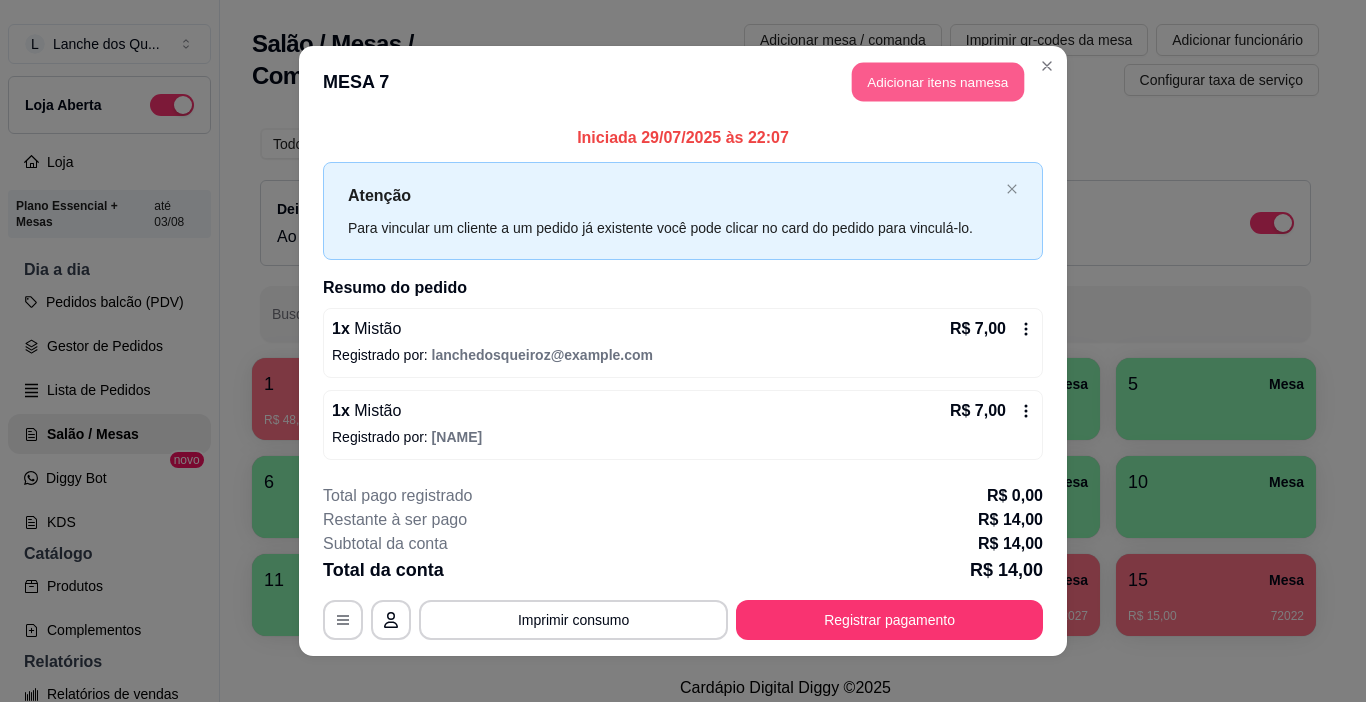 click on "Adicionar itens na  mesa" at bounding box center [938, 82] 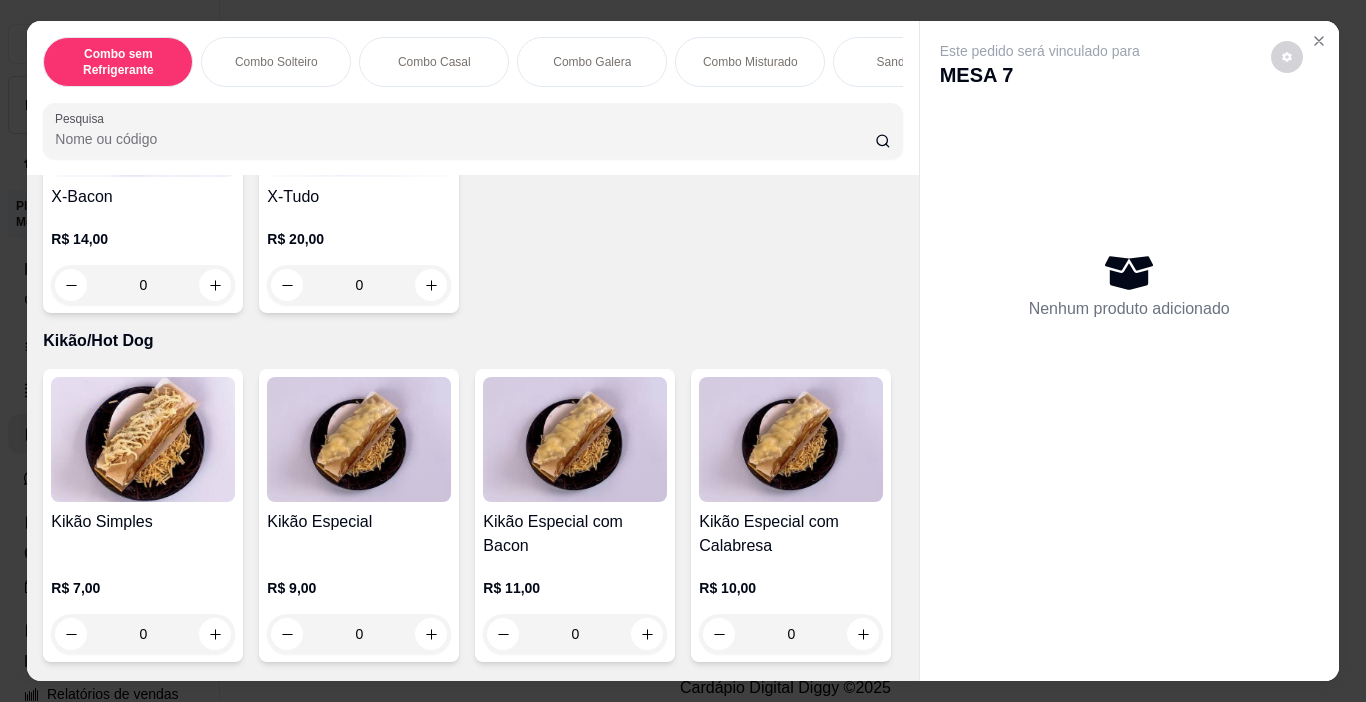 scroll, scrollTop: 3300, scrollLeft: 0, axis: vertical 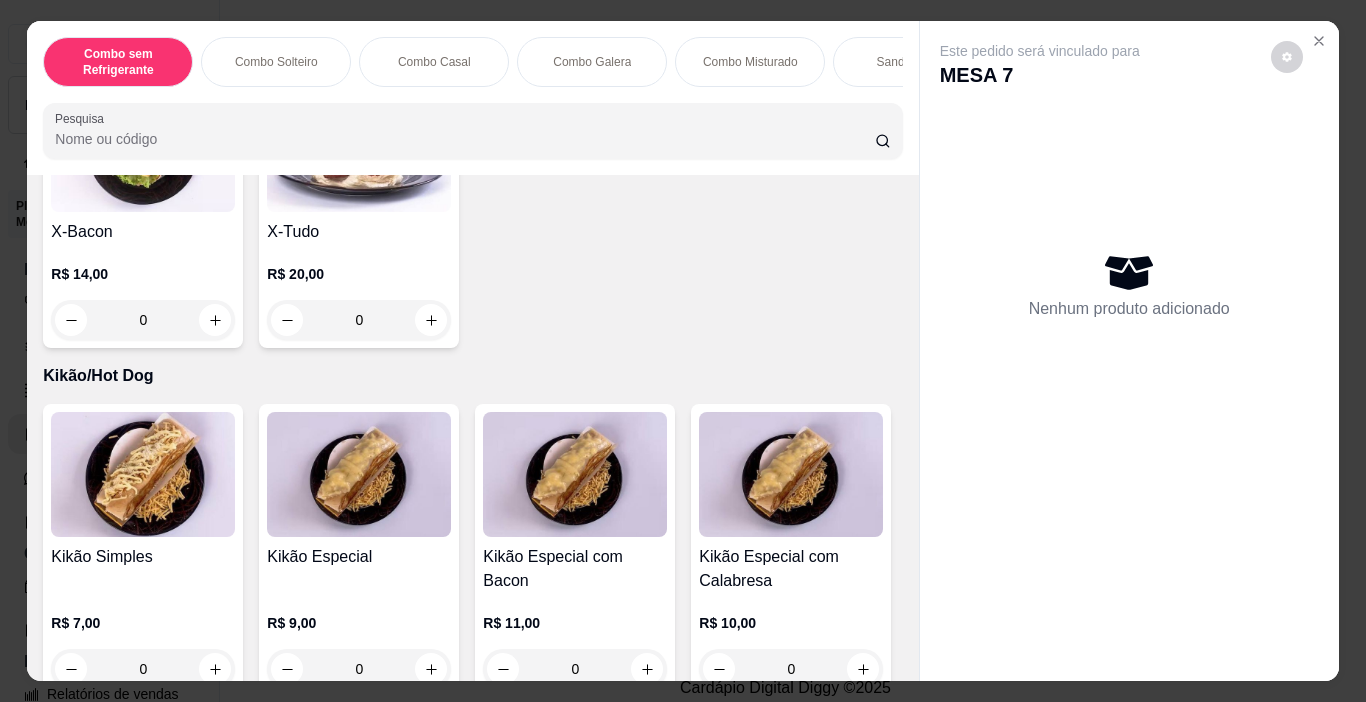 click at bounding box center [143, -136] 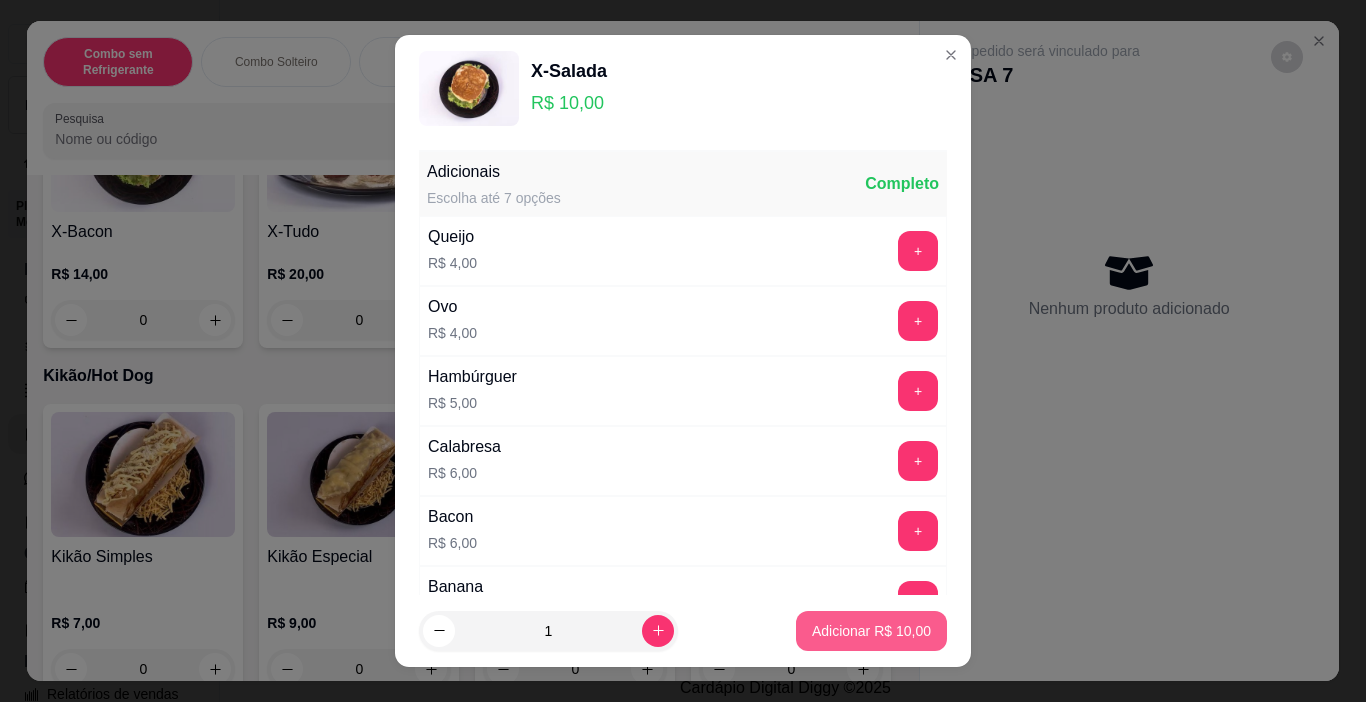 click on "Adicionar   R$ 10,00" at bounding box center [871, 631] 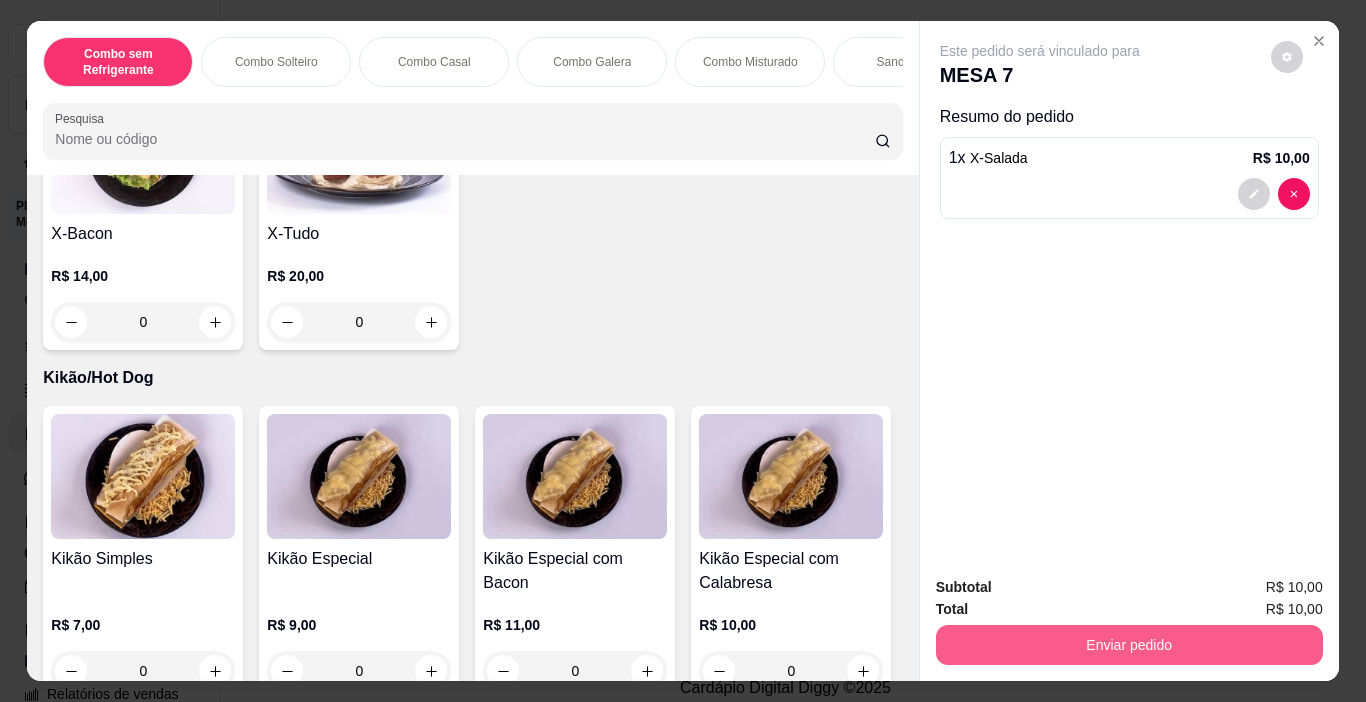 click on "Enviar pedido" at bounding box center [1129, 645] 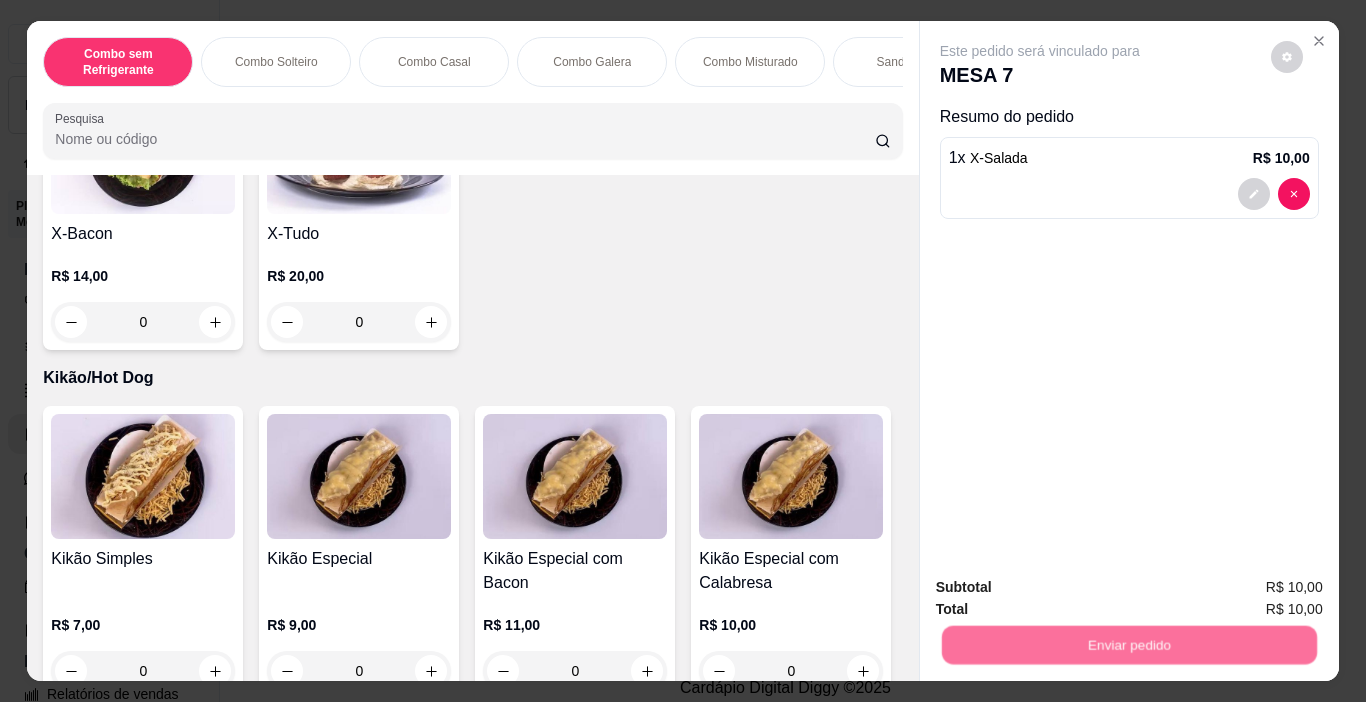 click on "Não registrar e enviar pedido" at bounding box center [1063, 587] 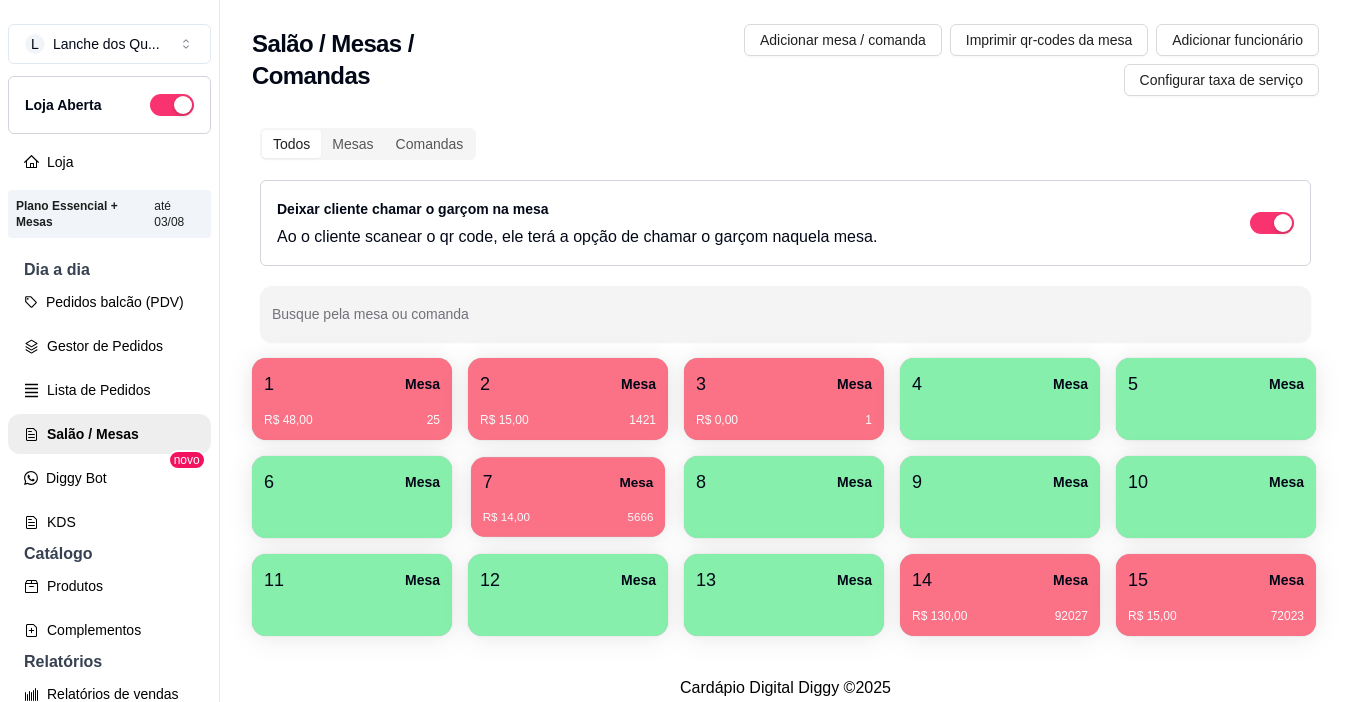 click on "R$ 14,00 5666" at bounding box center (568, 518) 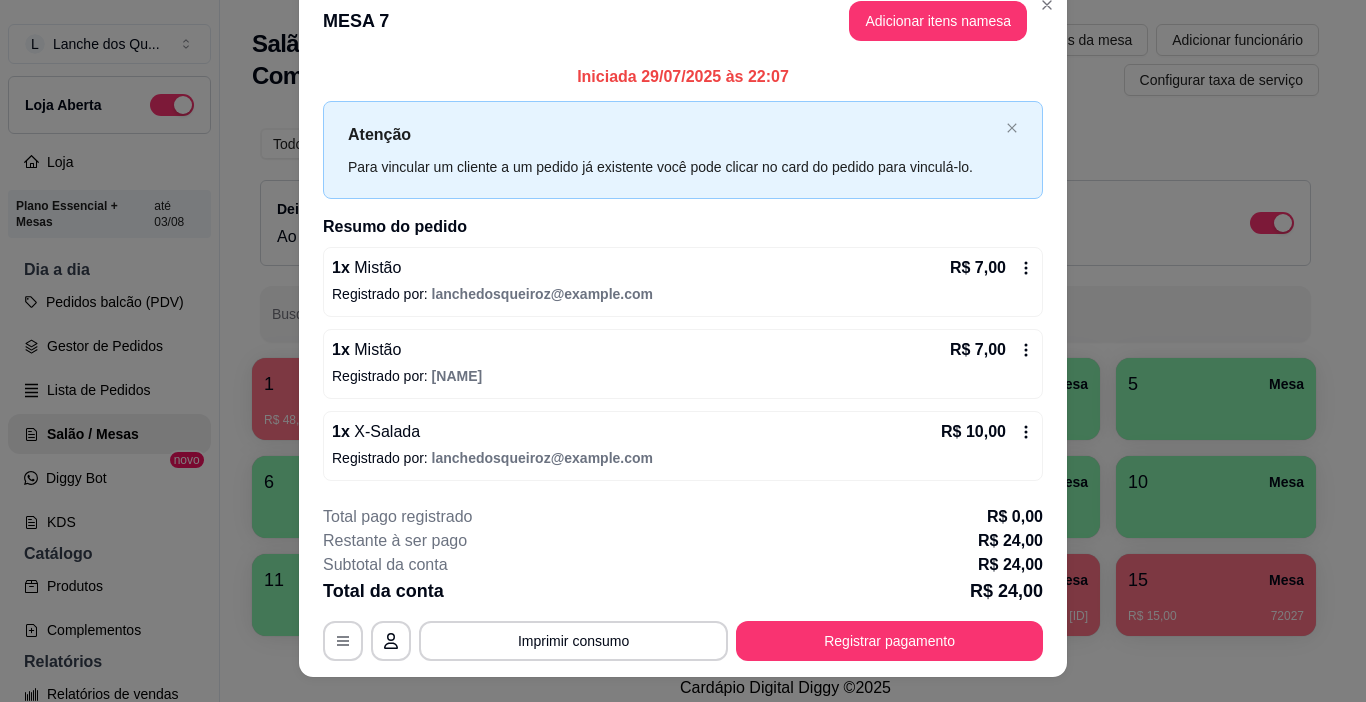 scroll, scrollTop: 0, scrollLeft: 0, axis: both 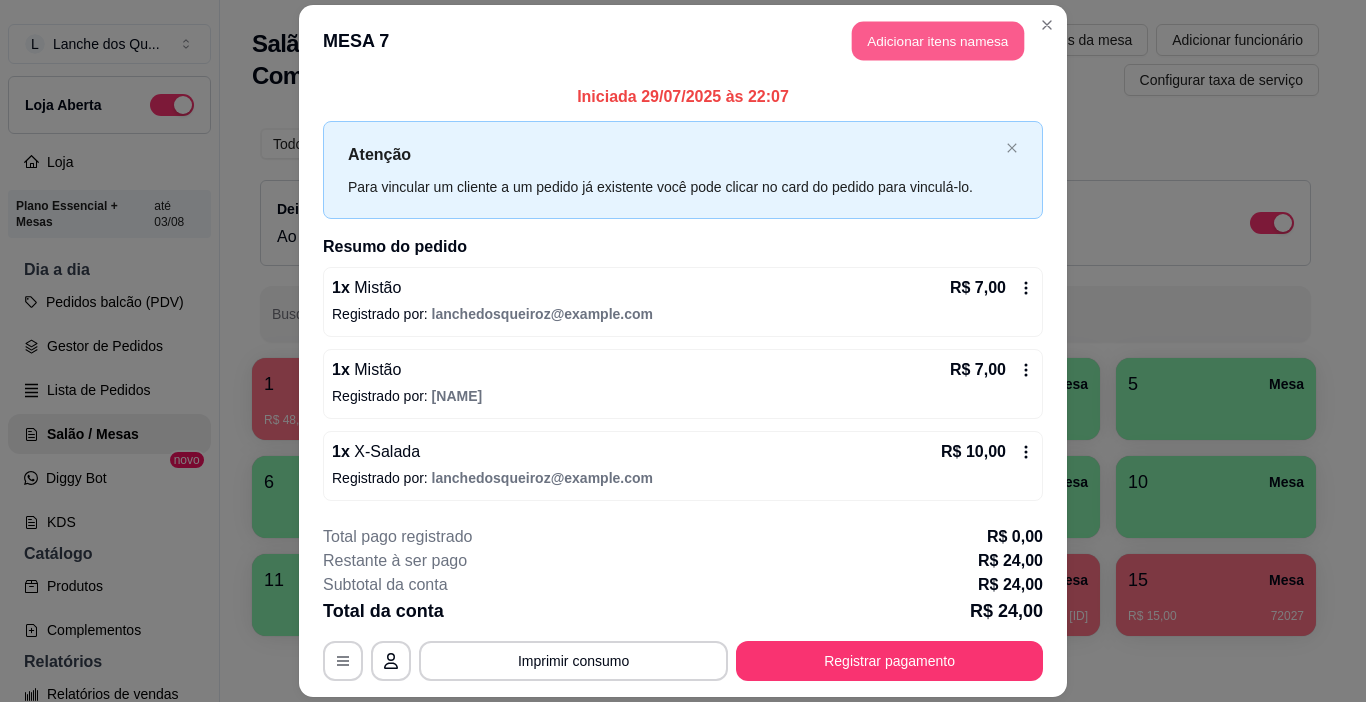 click on "Adicionar itens na  mesa" at bounding box center [938, 41] 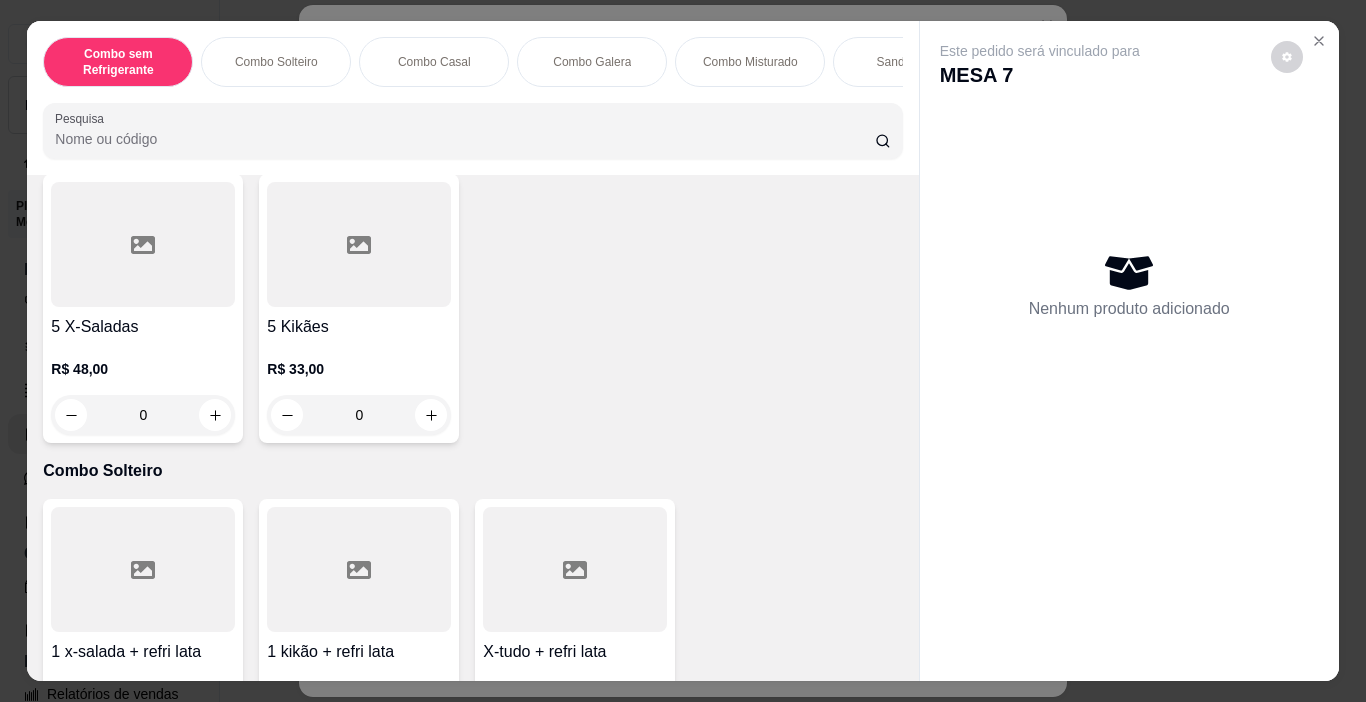 scroll, scrollTop: 500, scrollLeft: 0, axis: vertical 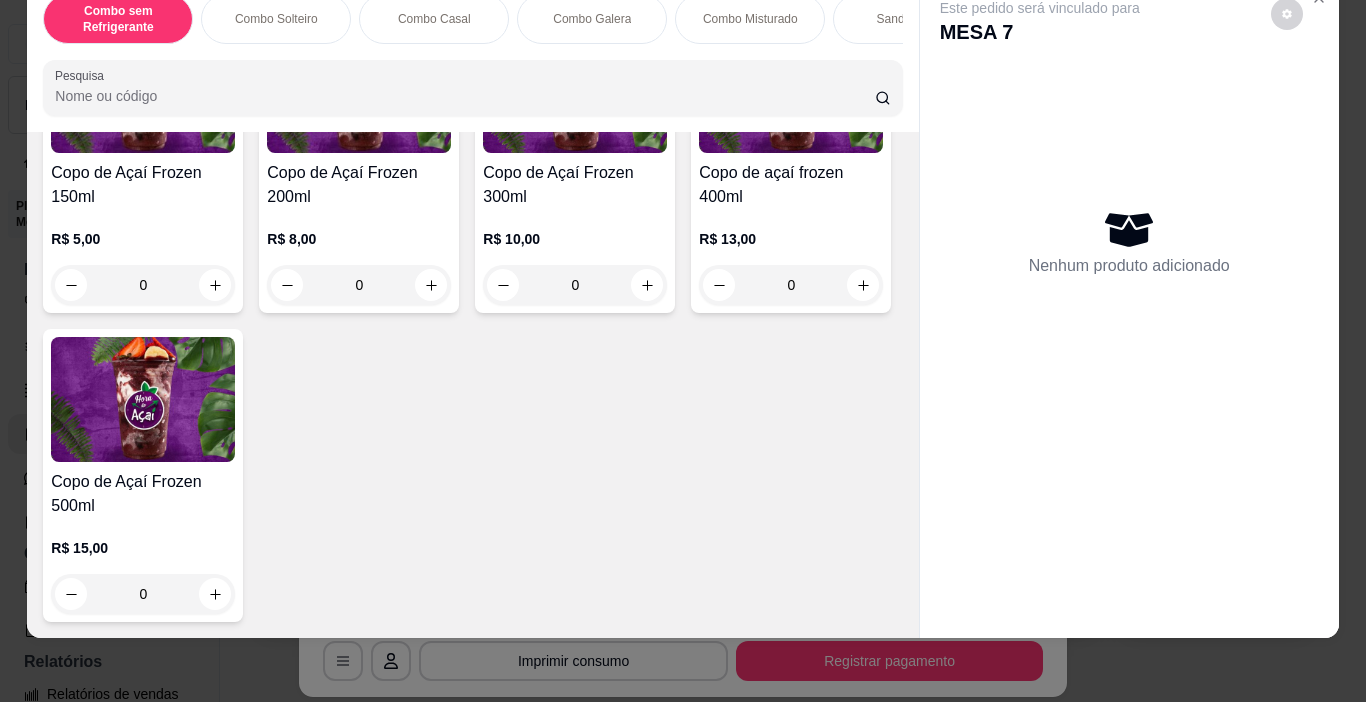click on "0" at bounding box center (143, -64) 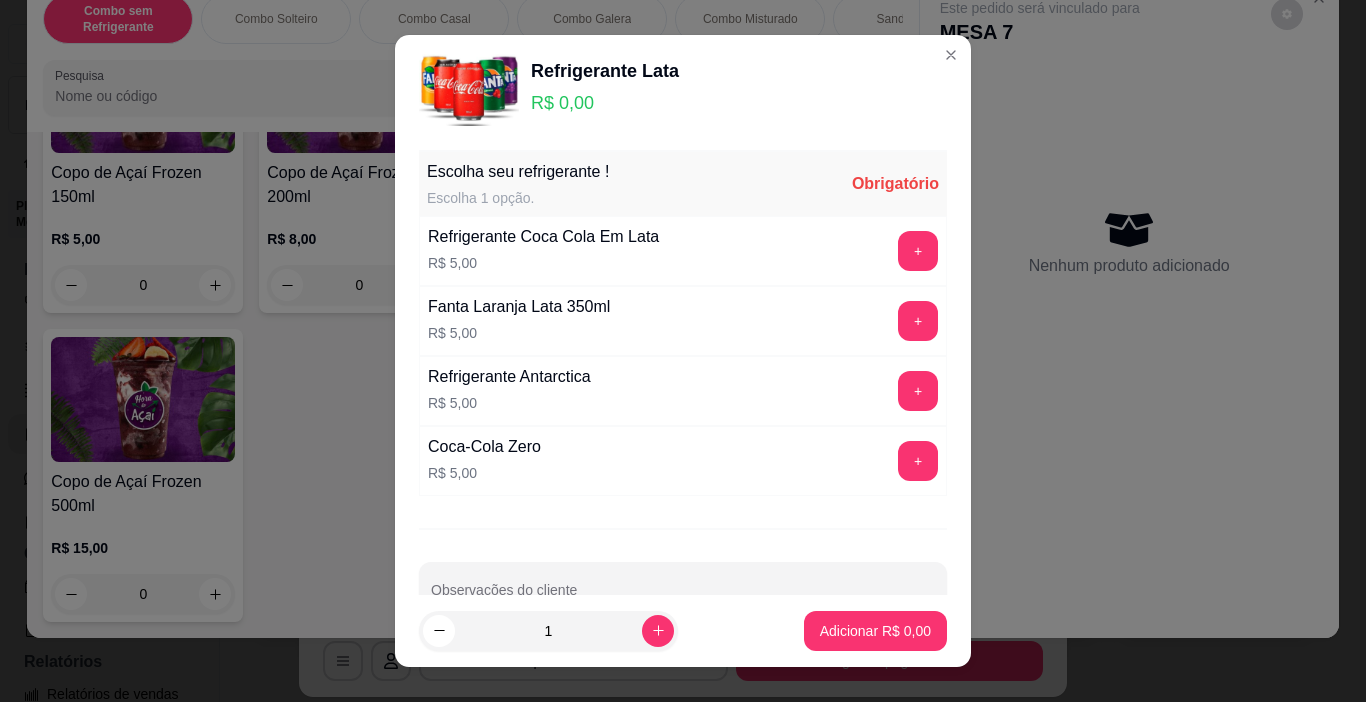 click on "Fanta Laranja Lata 350ml R$ 5,00 +" at bounding box center (683, 321) 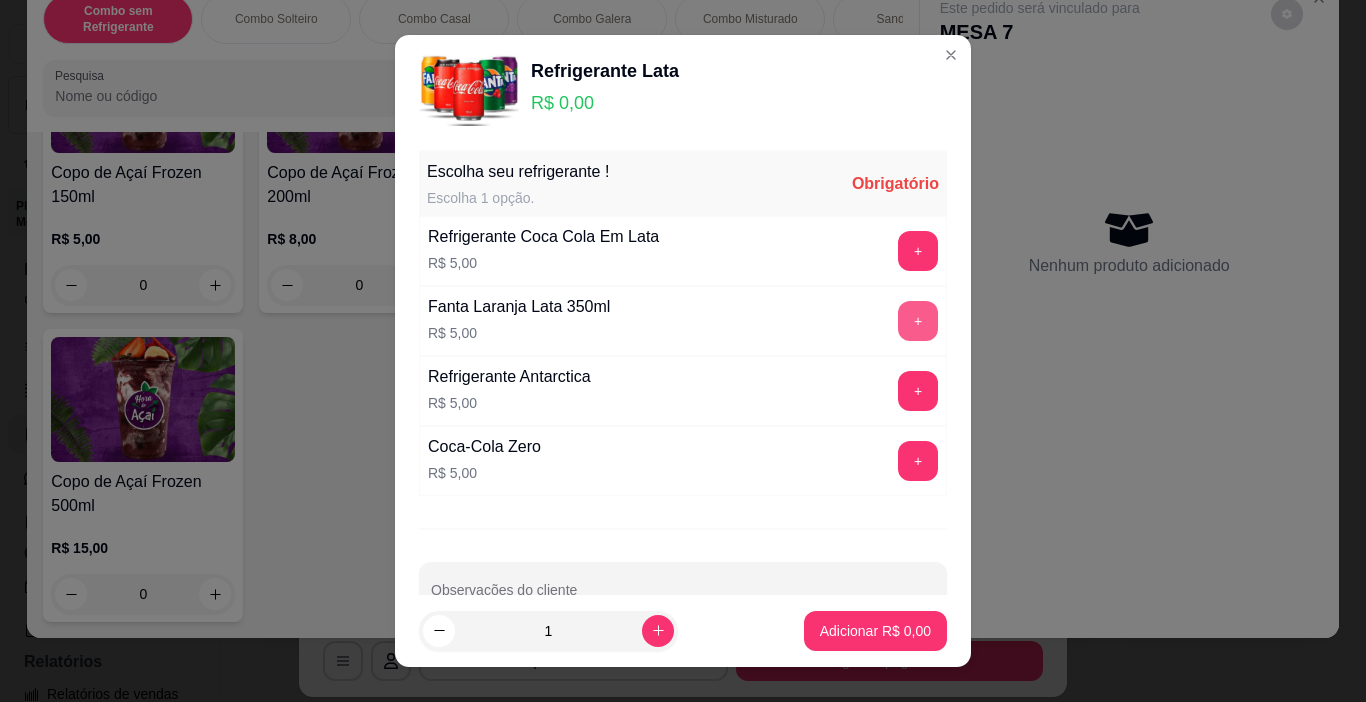 click on "+" at bounding box center [918, 321] 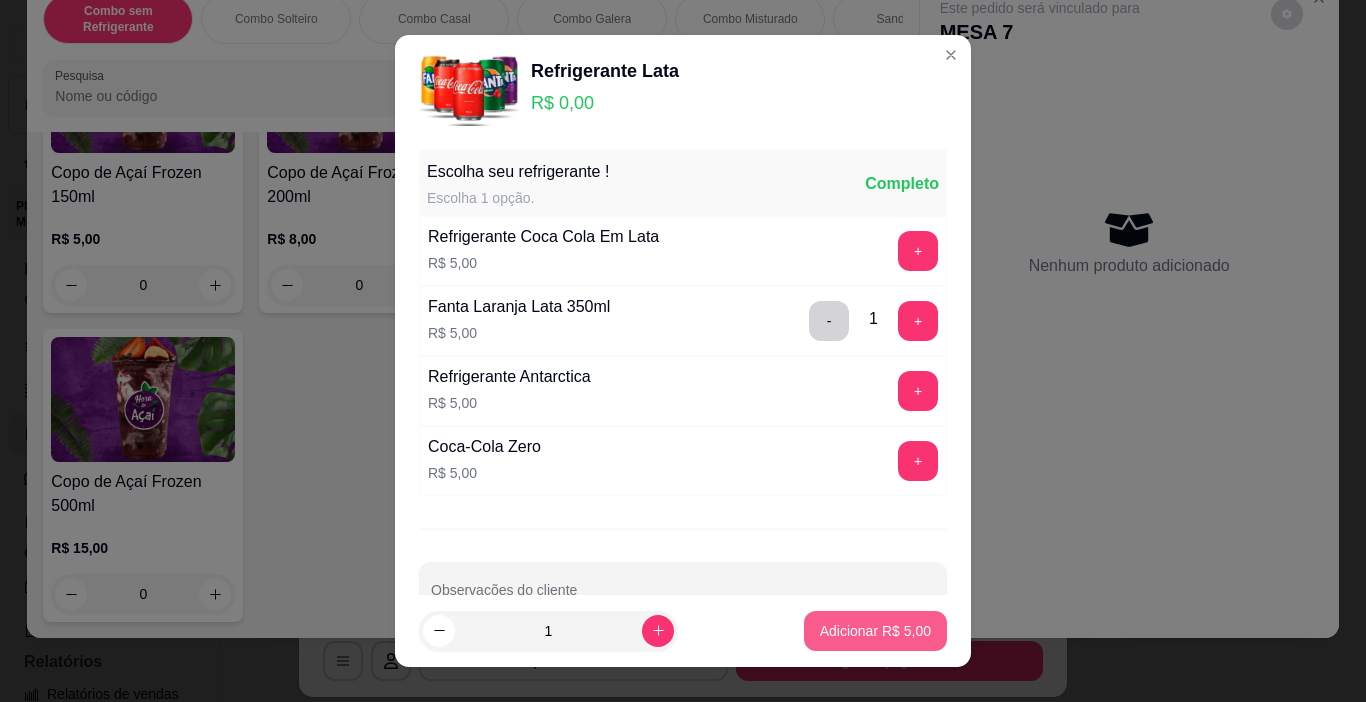 click on "Adicionar   R$ 5,00" at bounding box center [875, 631] 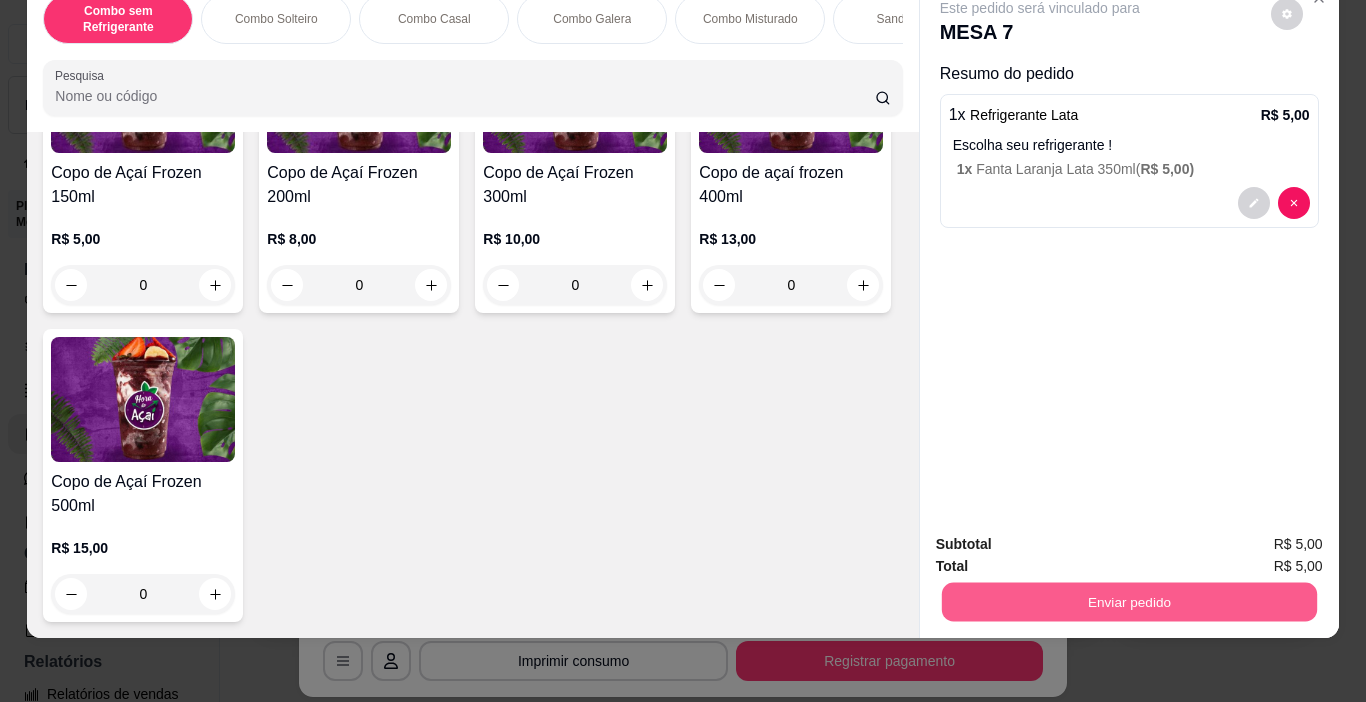 click on "Enviar pedido" at bounding box center [1128, 602] 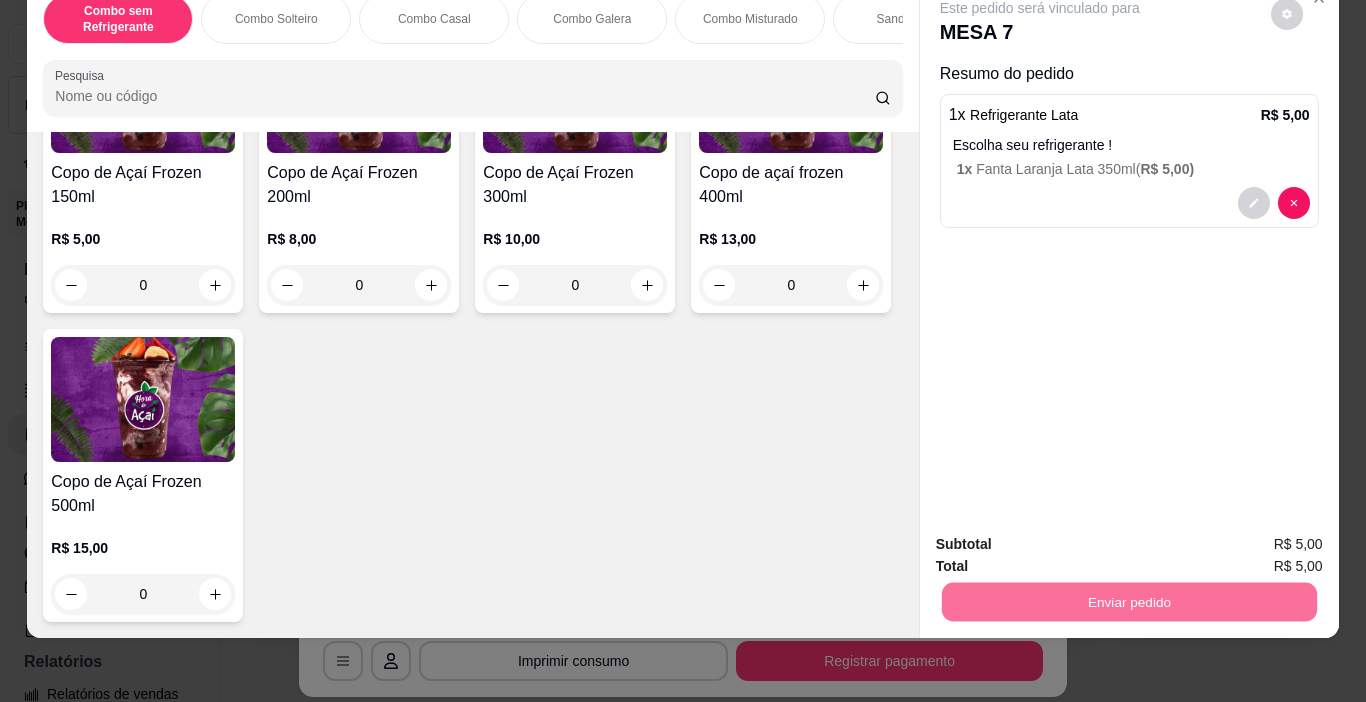 click on "Não registrar e enviar pedido" at bounding box center (1063, 538) 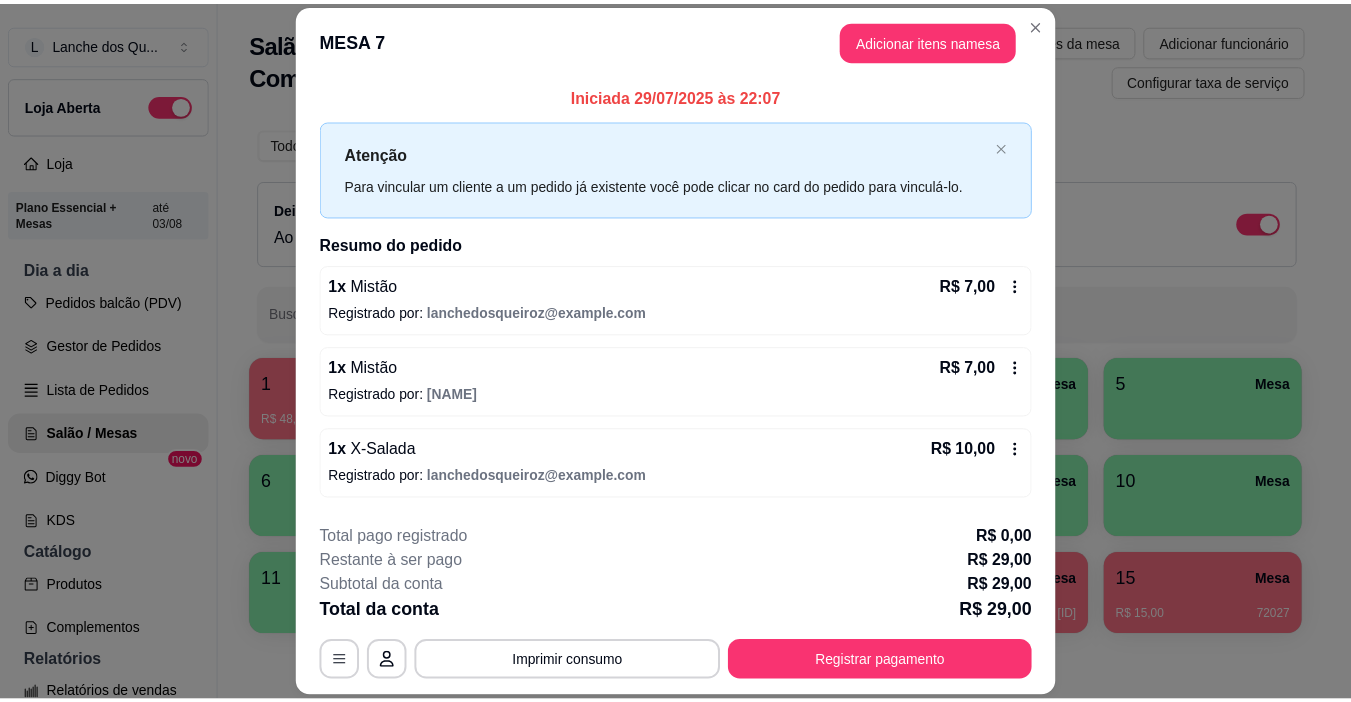 scroll, scrollTop: 191, scrollLeft: 0, axis: vertical 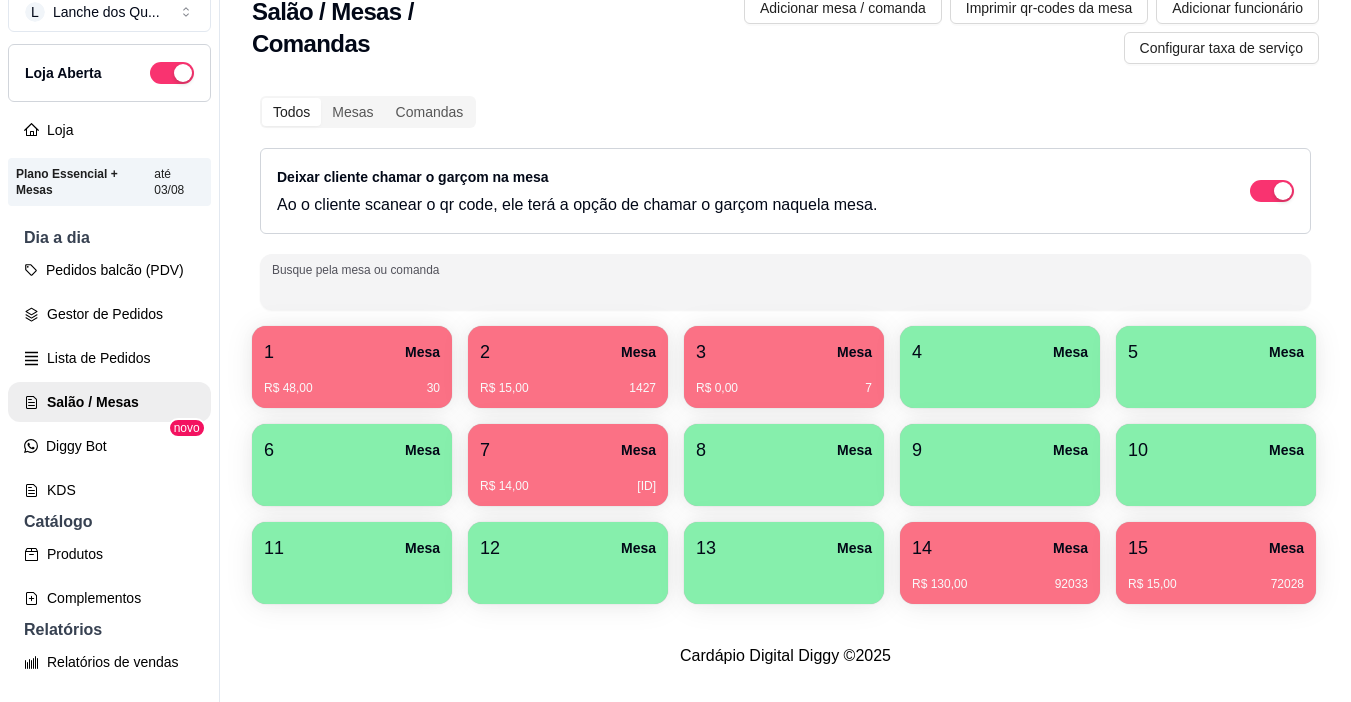 click on "Busque pela mesa ou comanda" at bounding box center [785, 290] 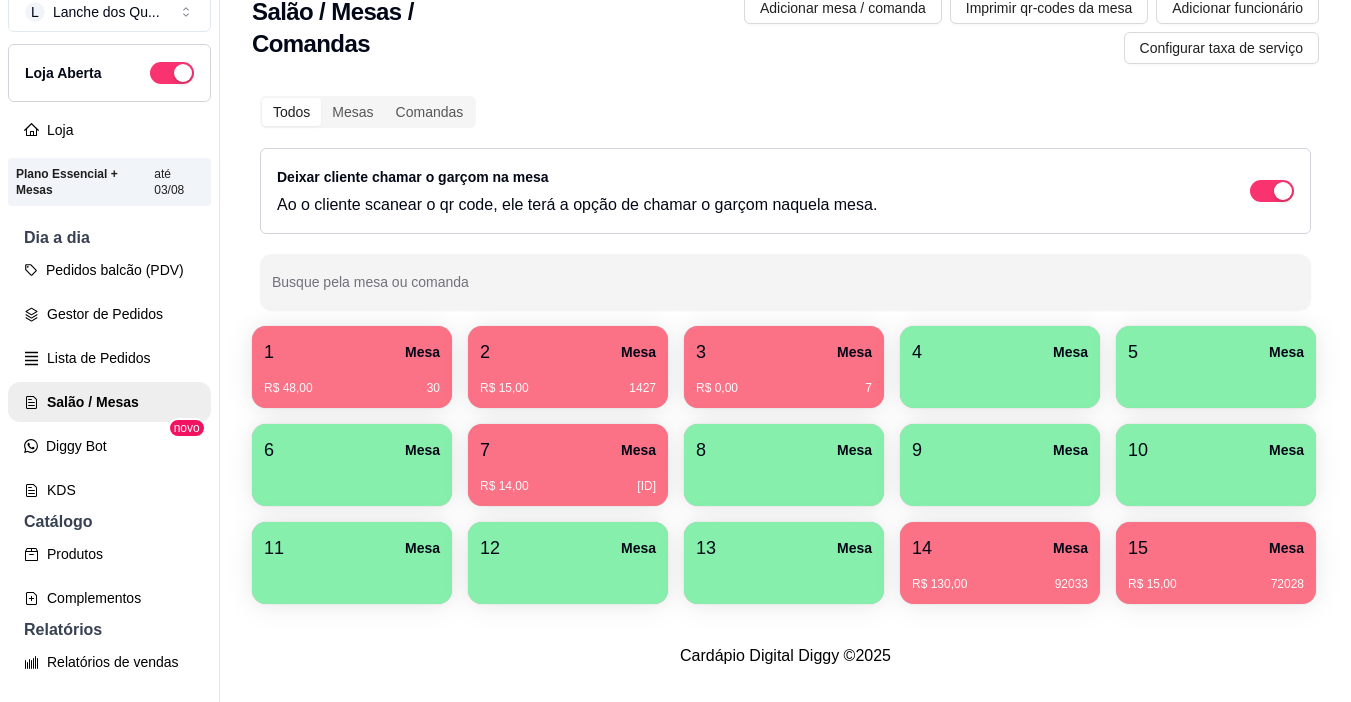 click on "R$ 14,00" at bounding box center (504, 486) 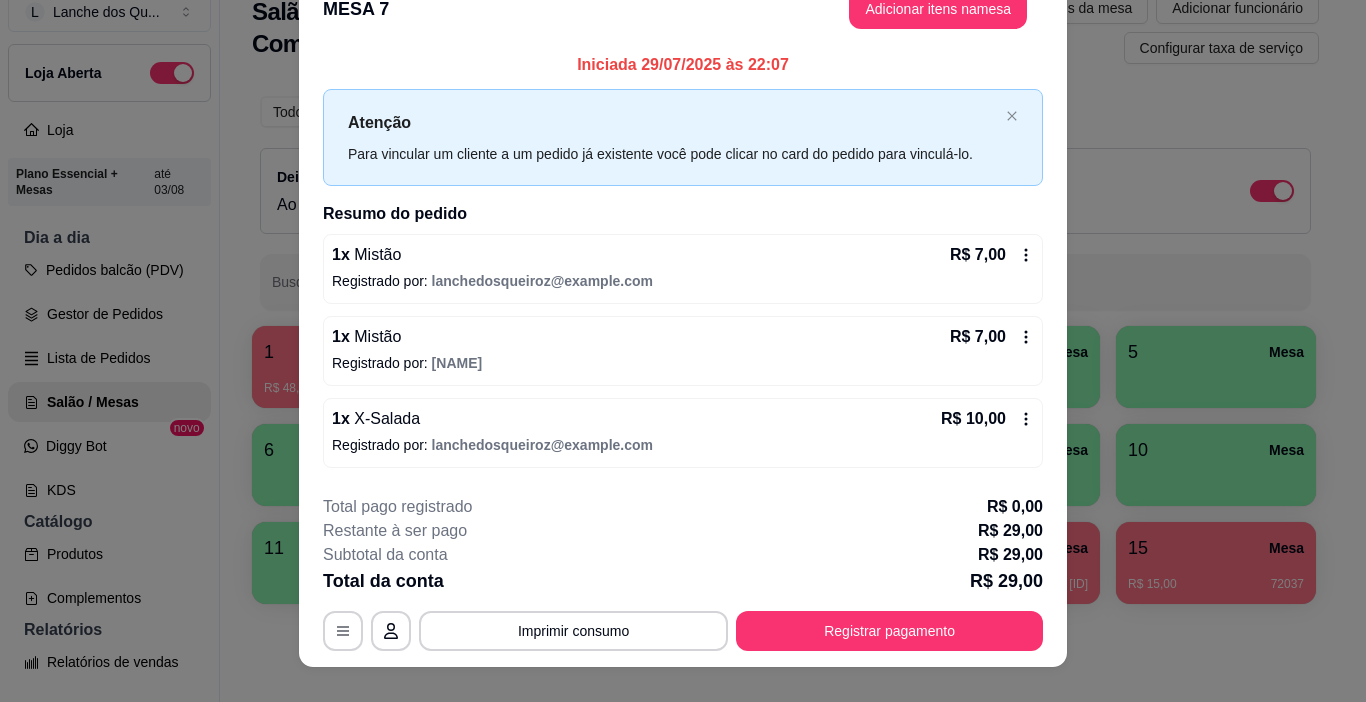 scroll, scrollTop: 60, scrollLeft: 0, axis: vertical 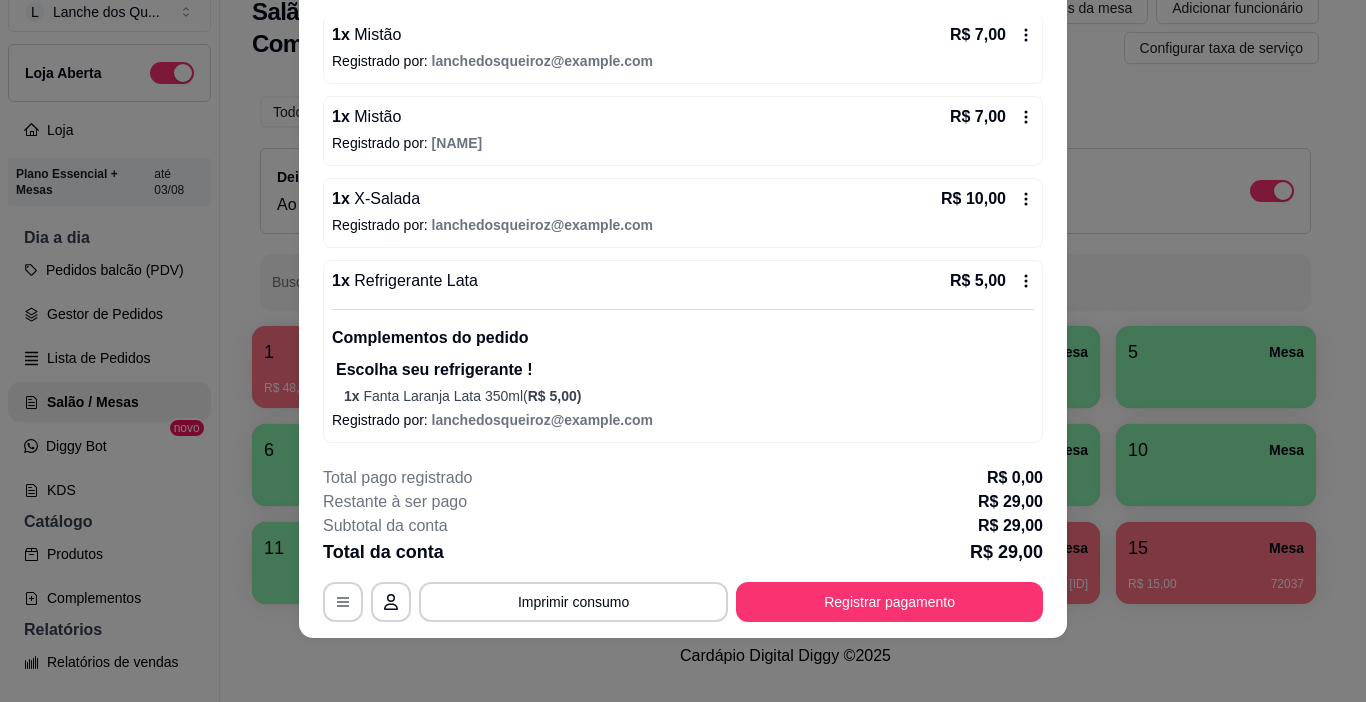 click on "1 x   Refrigerante Lata R$ 5,00" at bounding box center [683, 281] 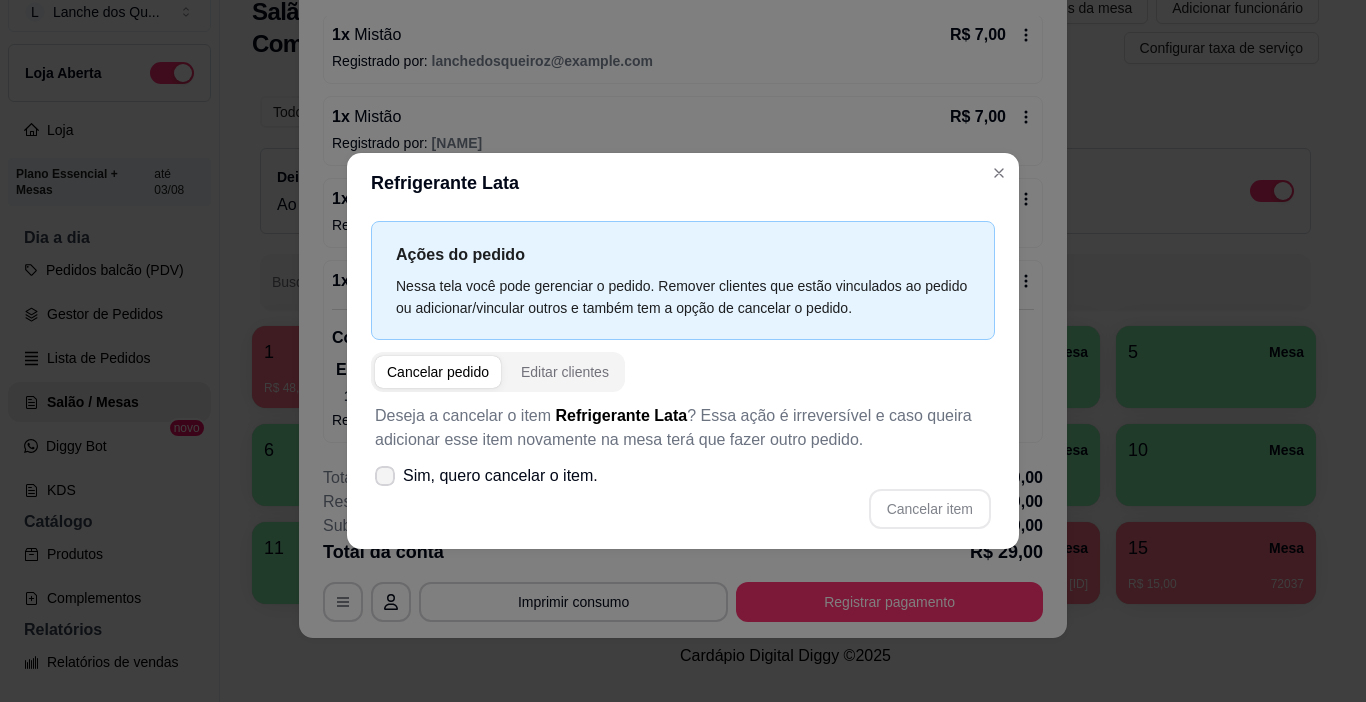 click on "Sim, quero cancelar o item." at bounding box center (486, 476) 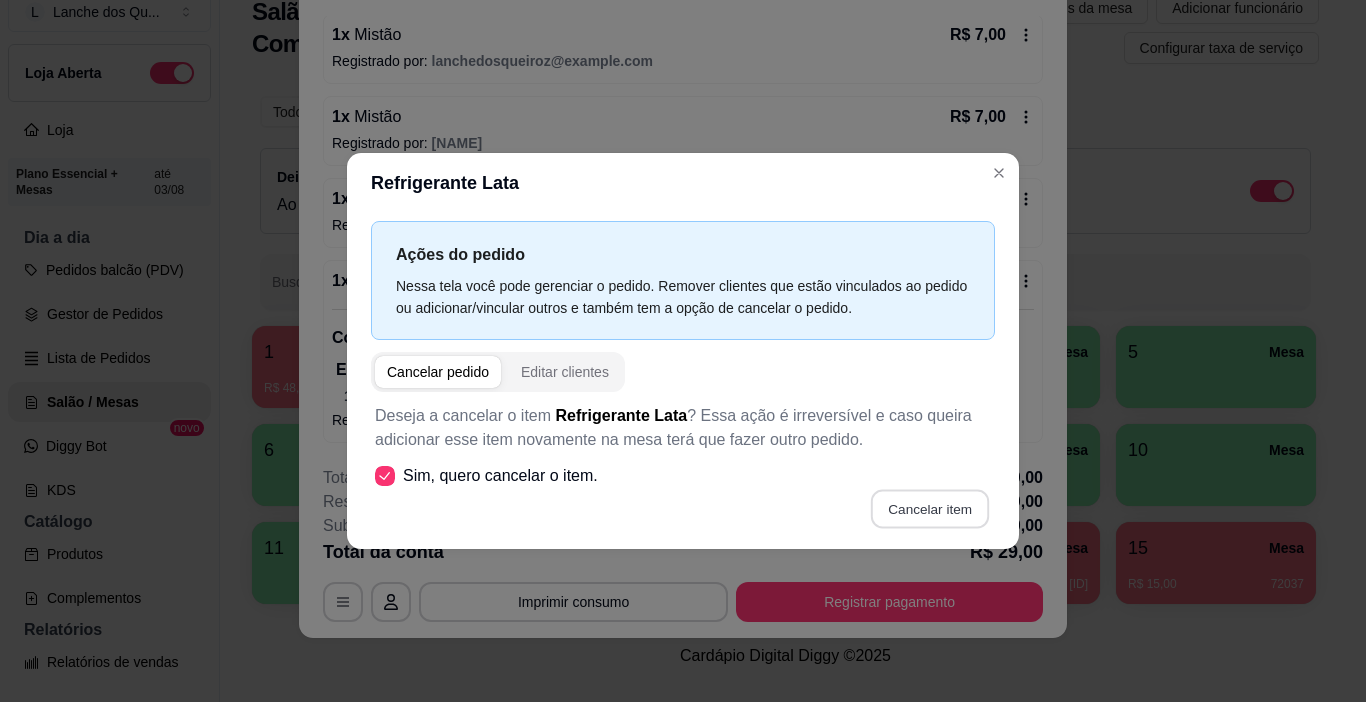 click on "Cancelar item" at bounding box center (929, 509) 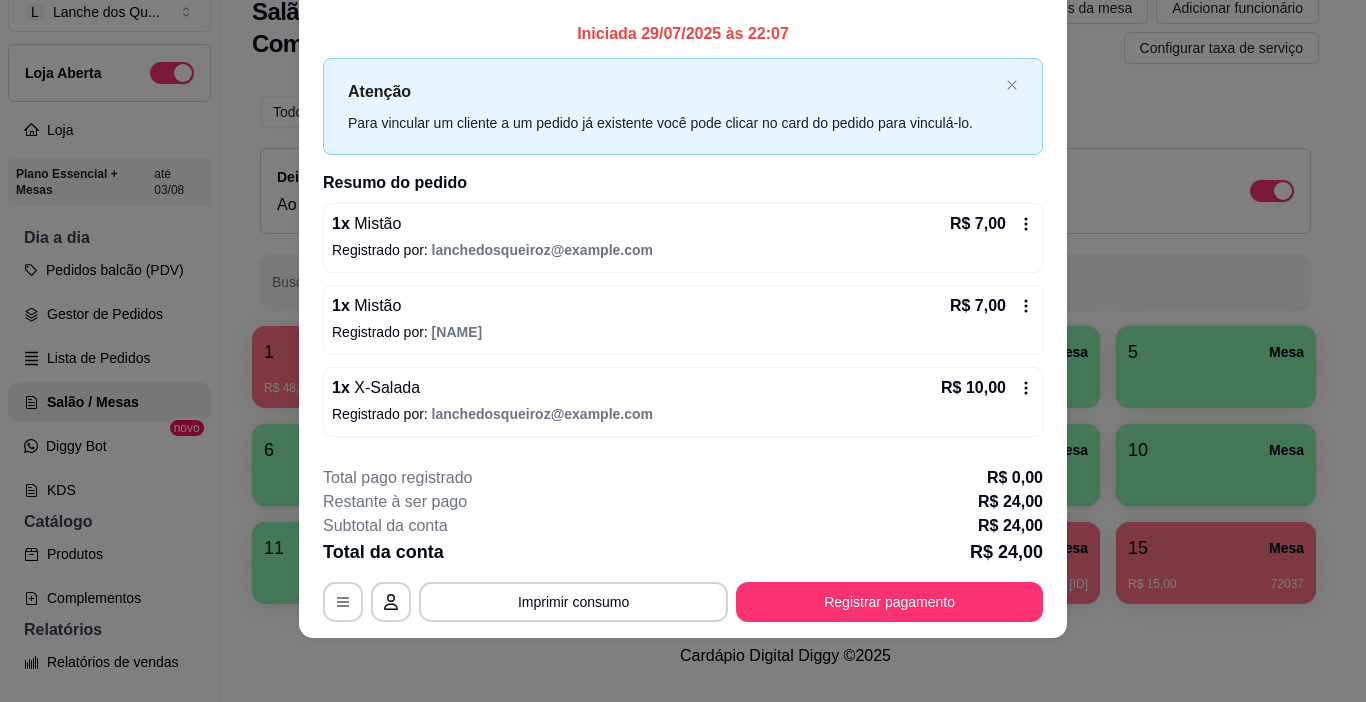 scroll, scrollTop: 0, scrollLeft: 0, axis: both 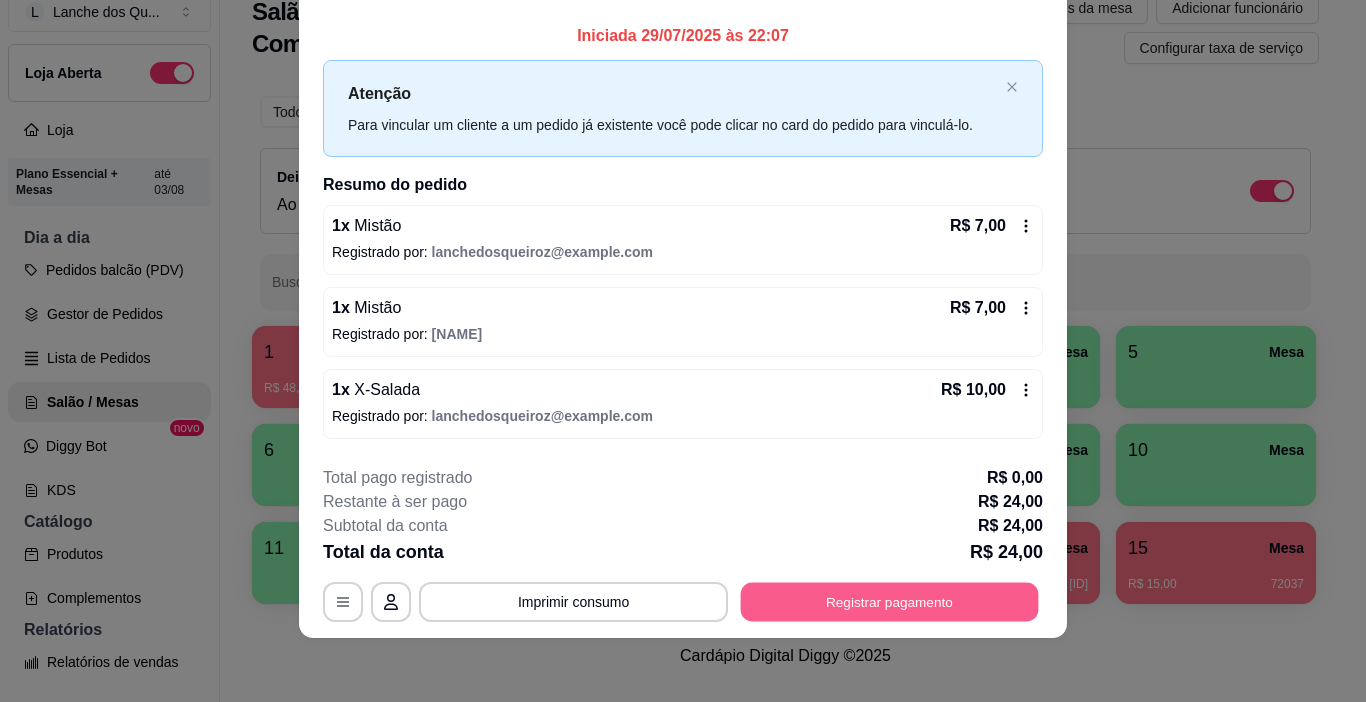 click on "Registrar pagamento" at bounding box center [890, 602] 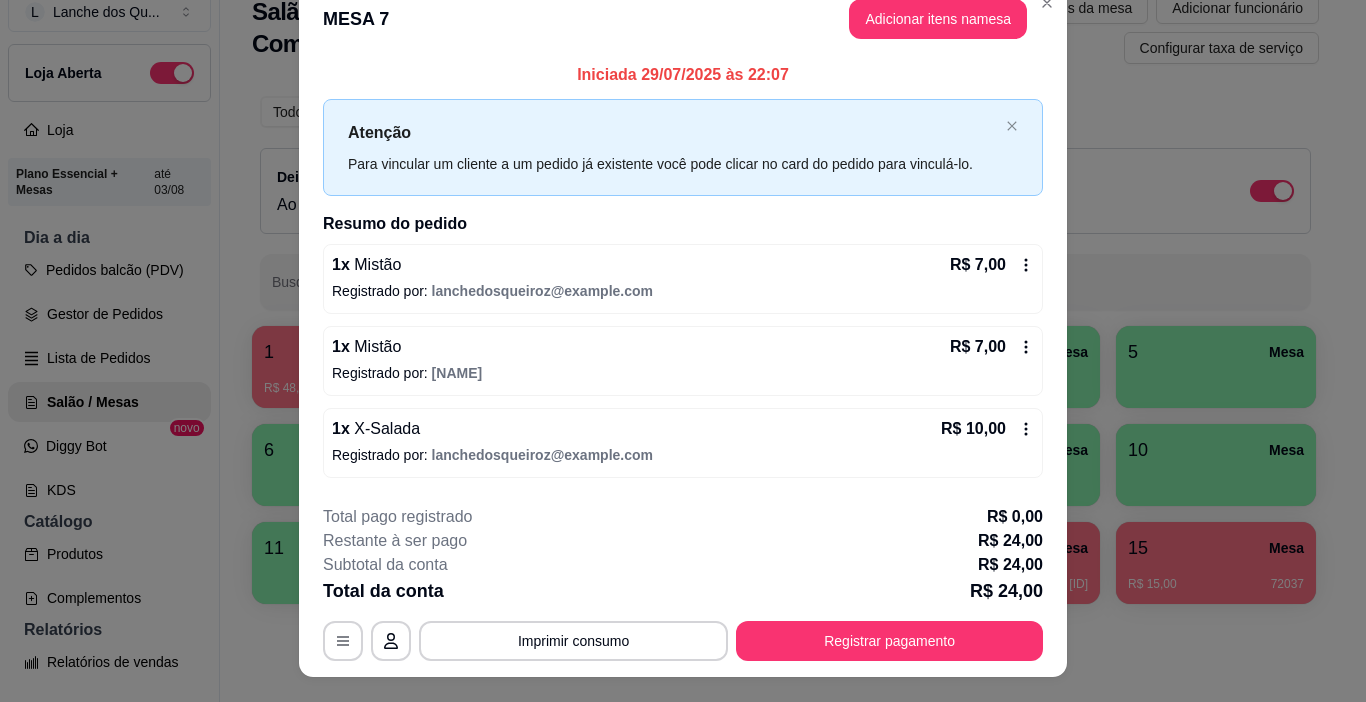 scroll, scrollTop: 0, scrollLeft: 0, axis: both 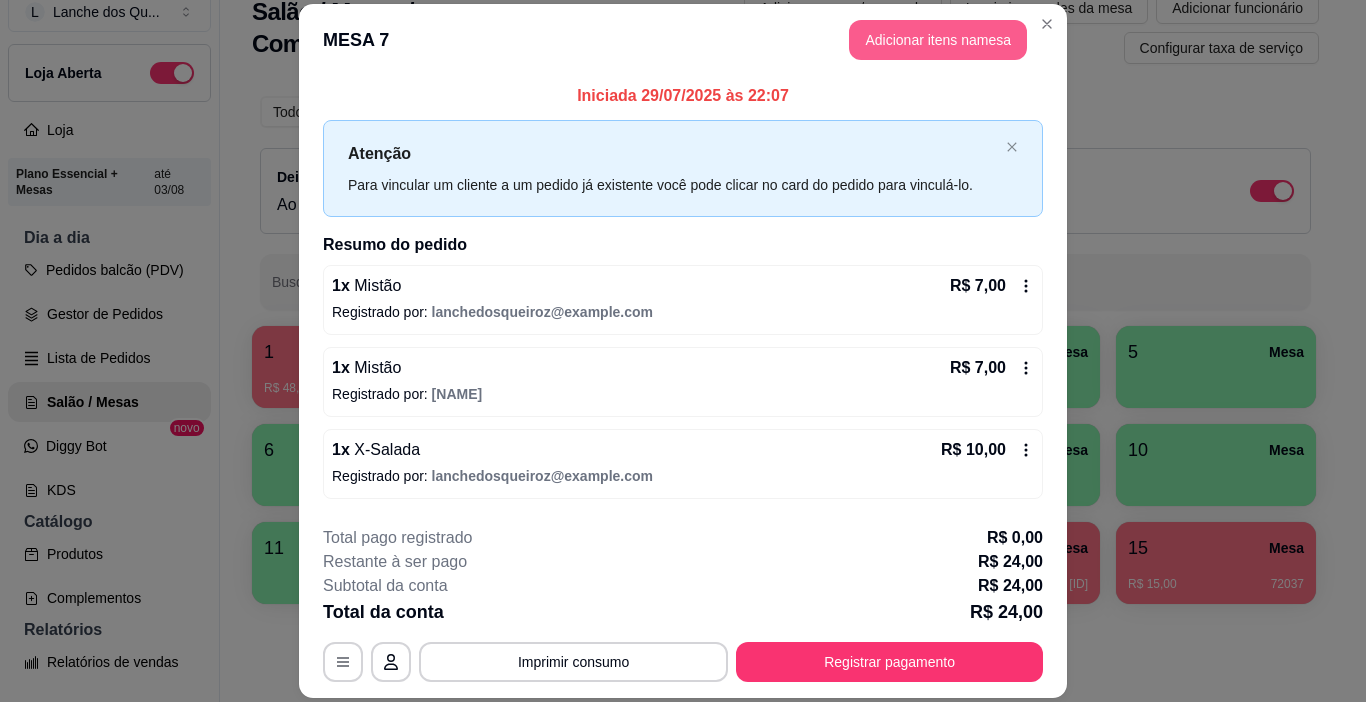 click on "Adicionar itens na  mesa" at bounding box center (938, 40) 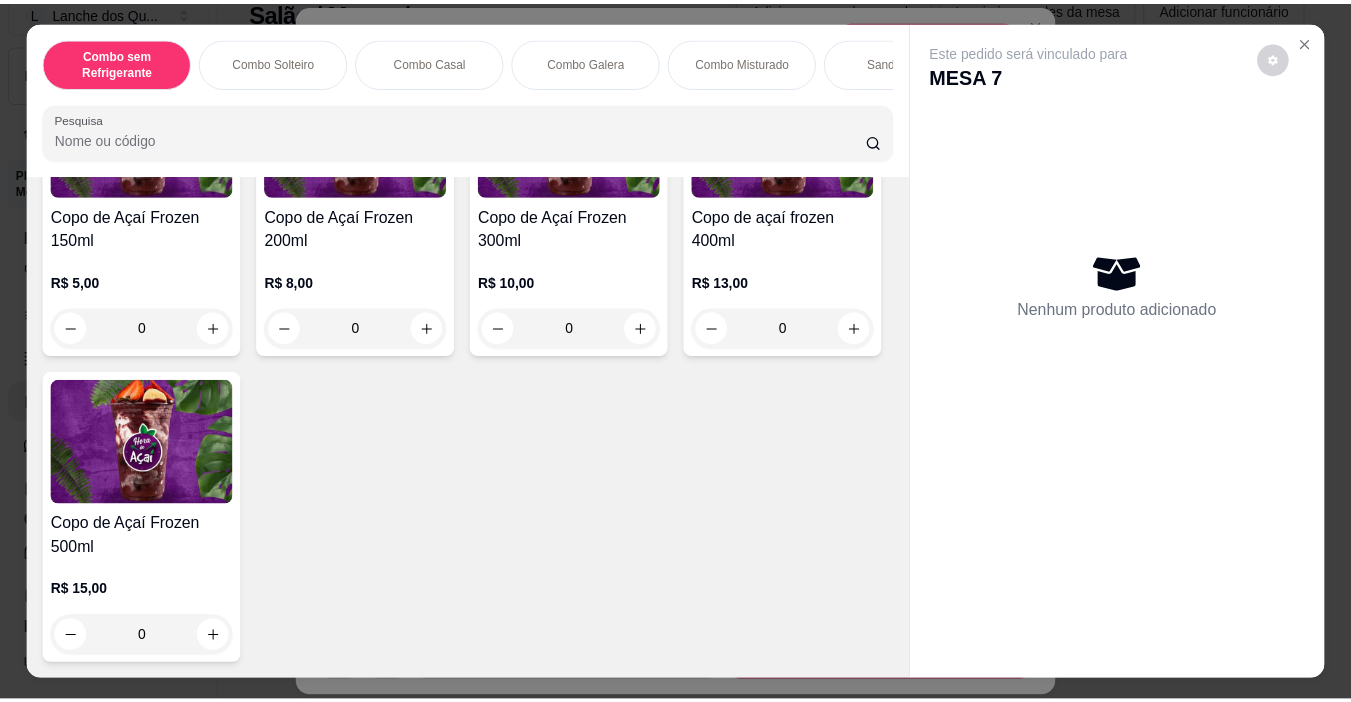 scroll, scrollTop: 4800, scrollLeft: 0, axis: vertical 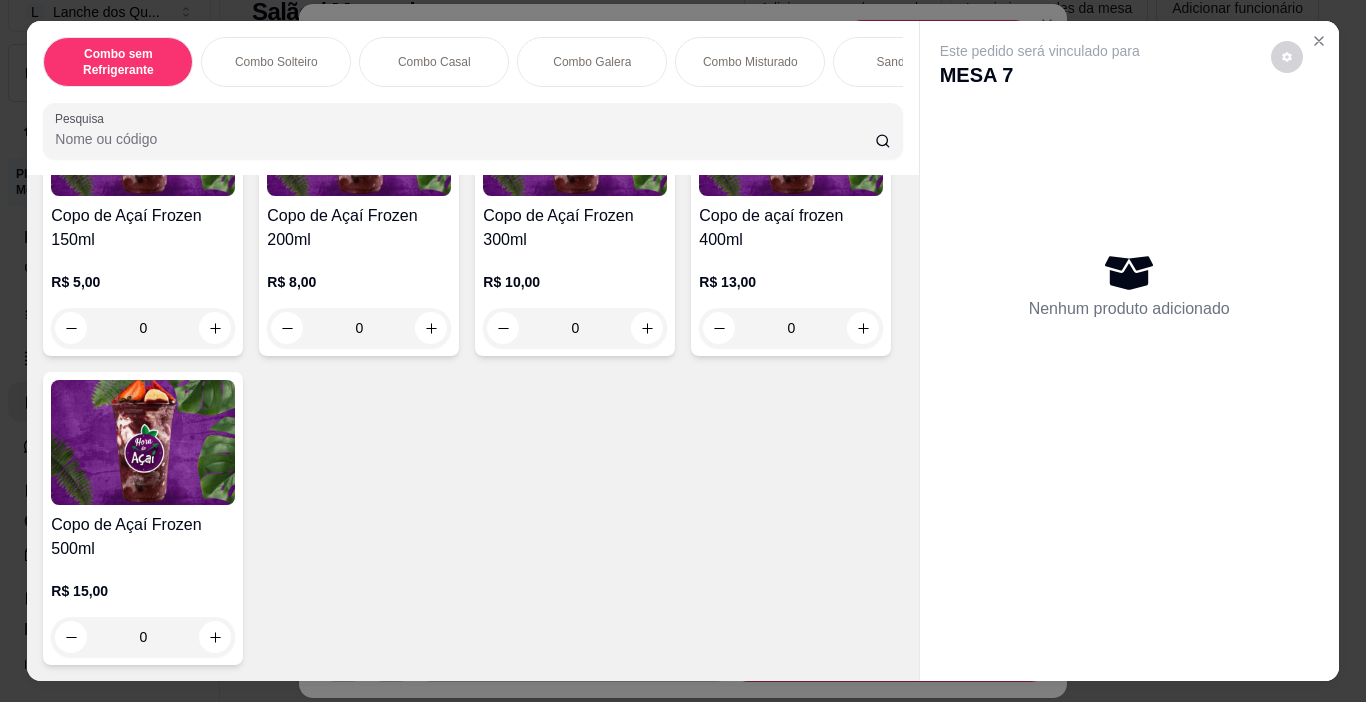 click at bounding box center [143, 133] 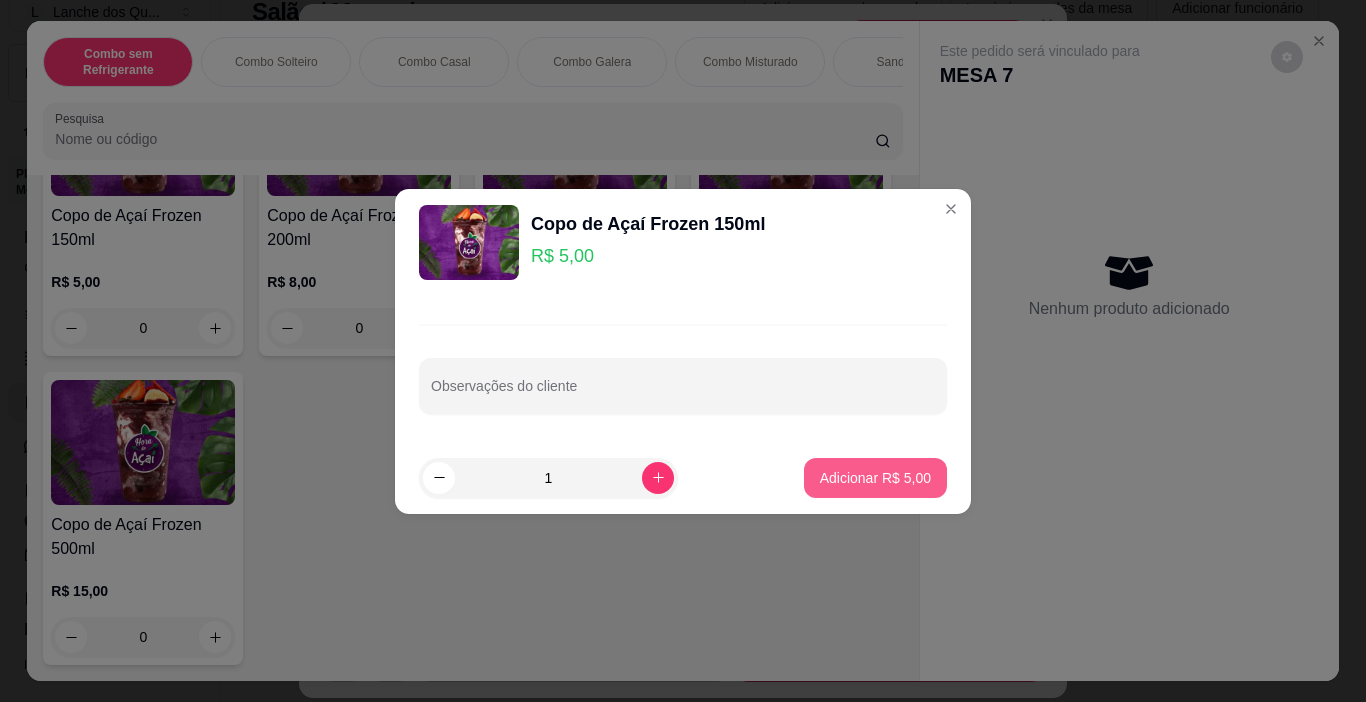 click on "Adicionar   R$ 5,00" at bounding box center [875, 478] 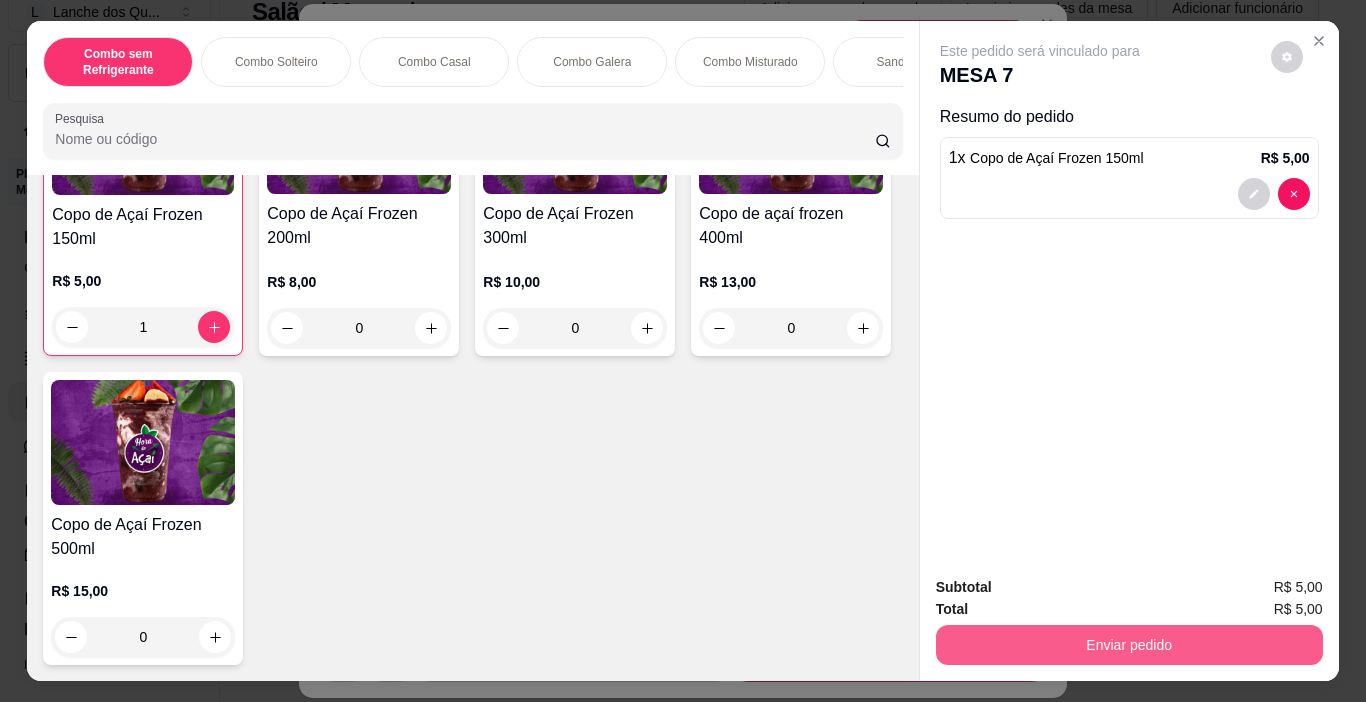 click on "Enviar pedido" at bounding box center [1129, 645] 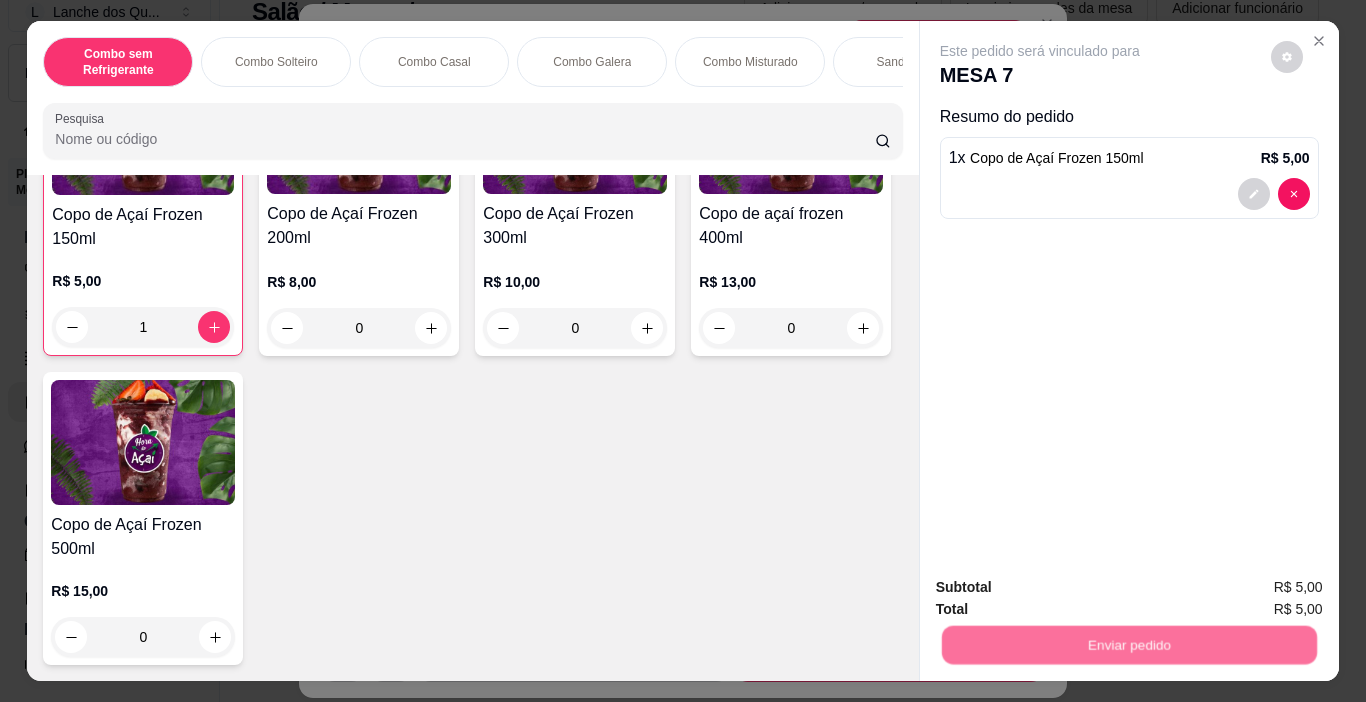 click on "Não registrar e enviar pedido" at bounding box center [1063, 587] 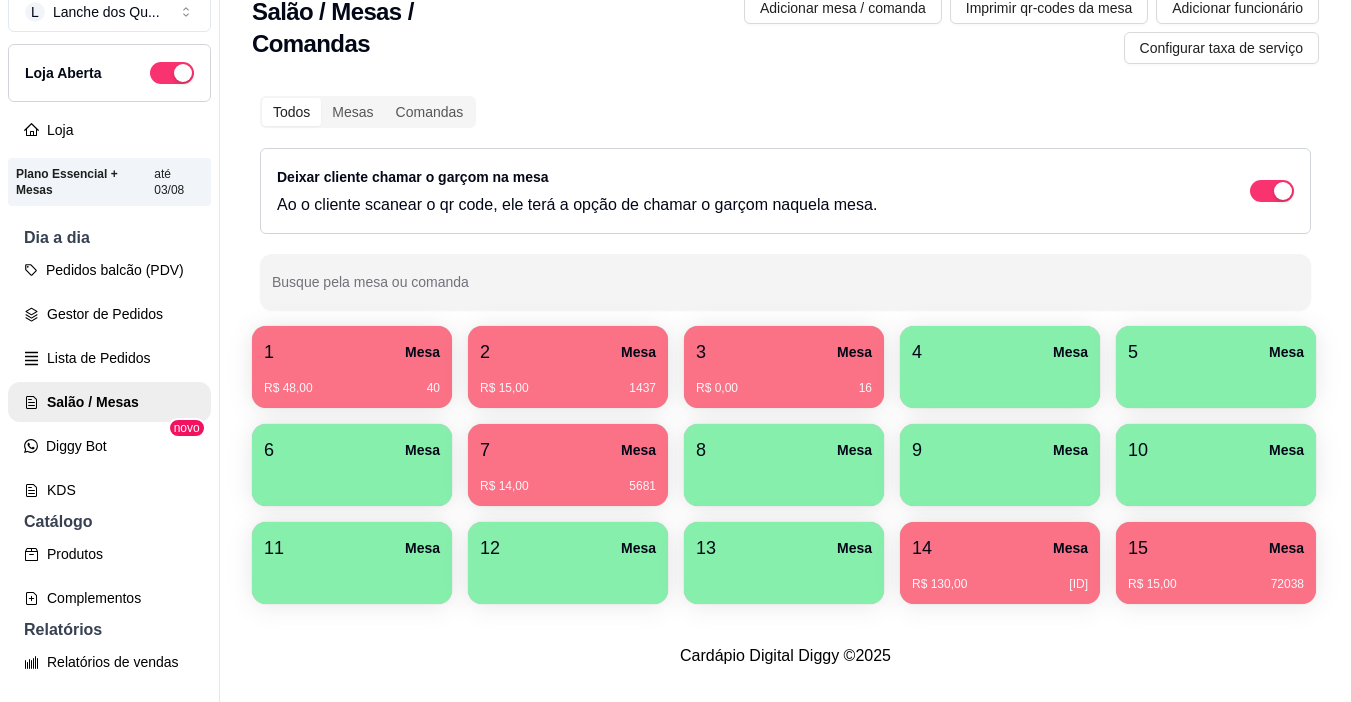 type 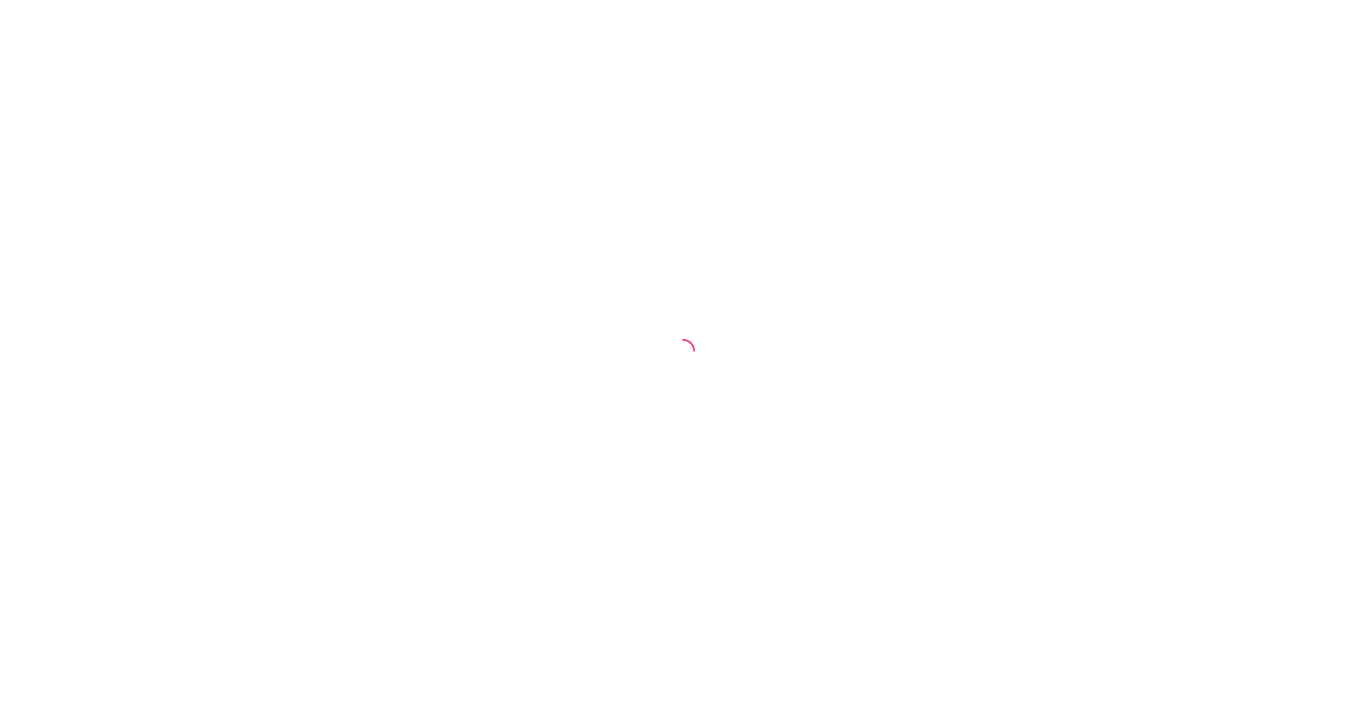 scroll, scrollTop: 0, scrollLeft: 0, axis: both 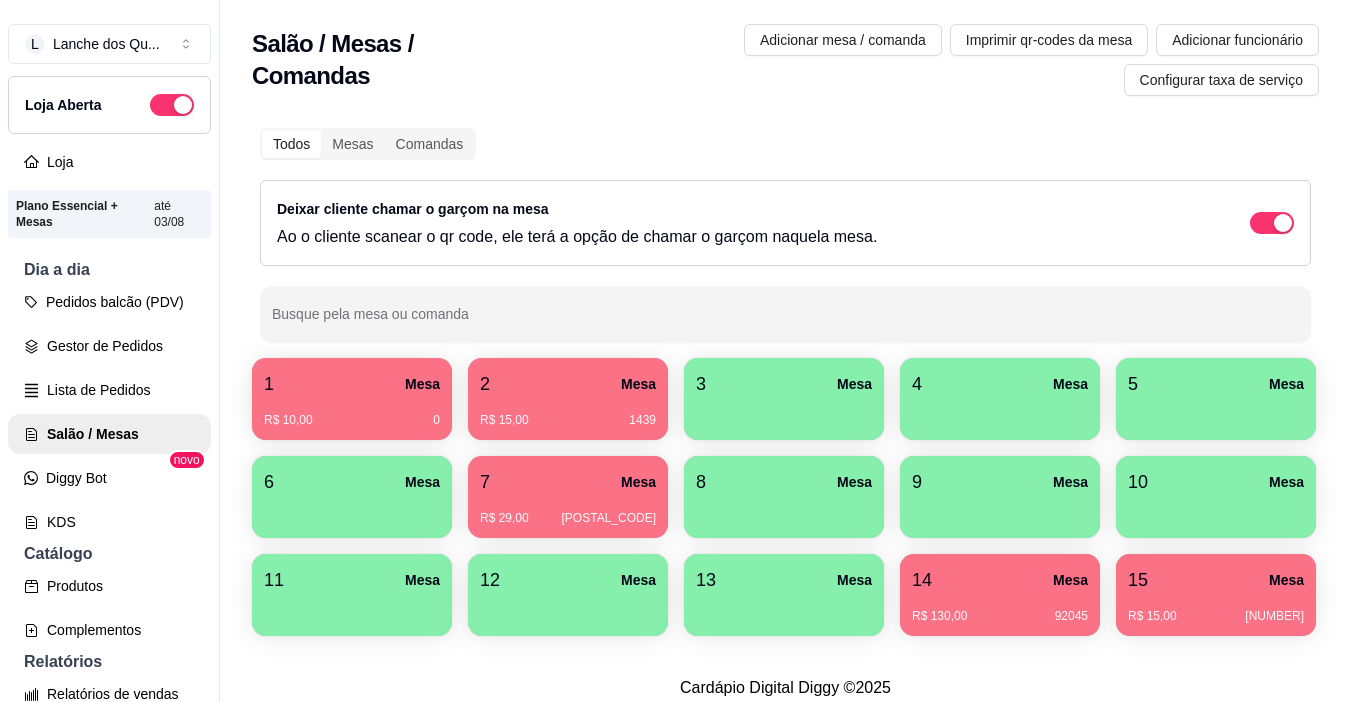 click on "R$ 29,00 [POSTAL_CODE]" at bounding box center (568, 518) 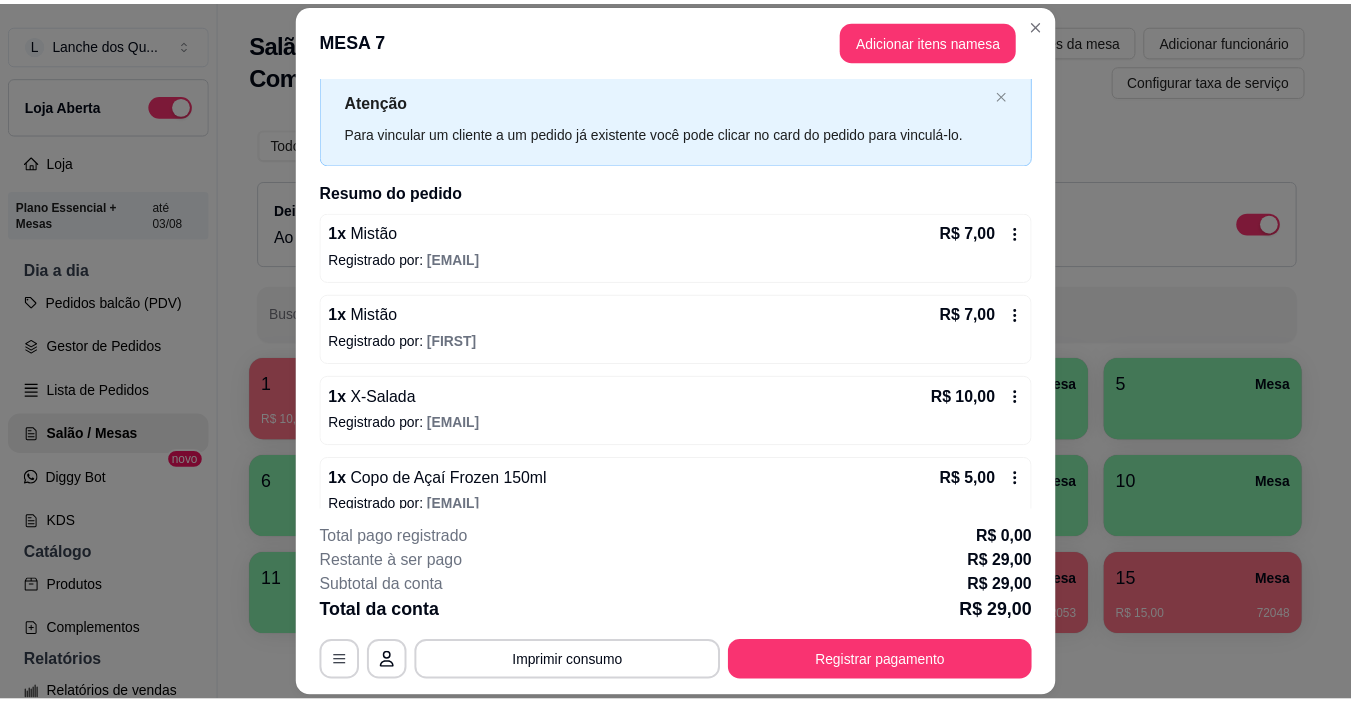 scroll, scrollTop: 100, scrollLeft: 0, axis: vertical 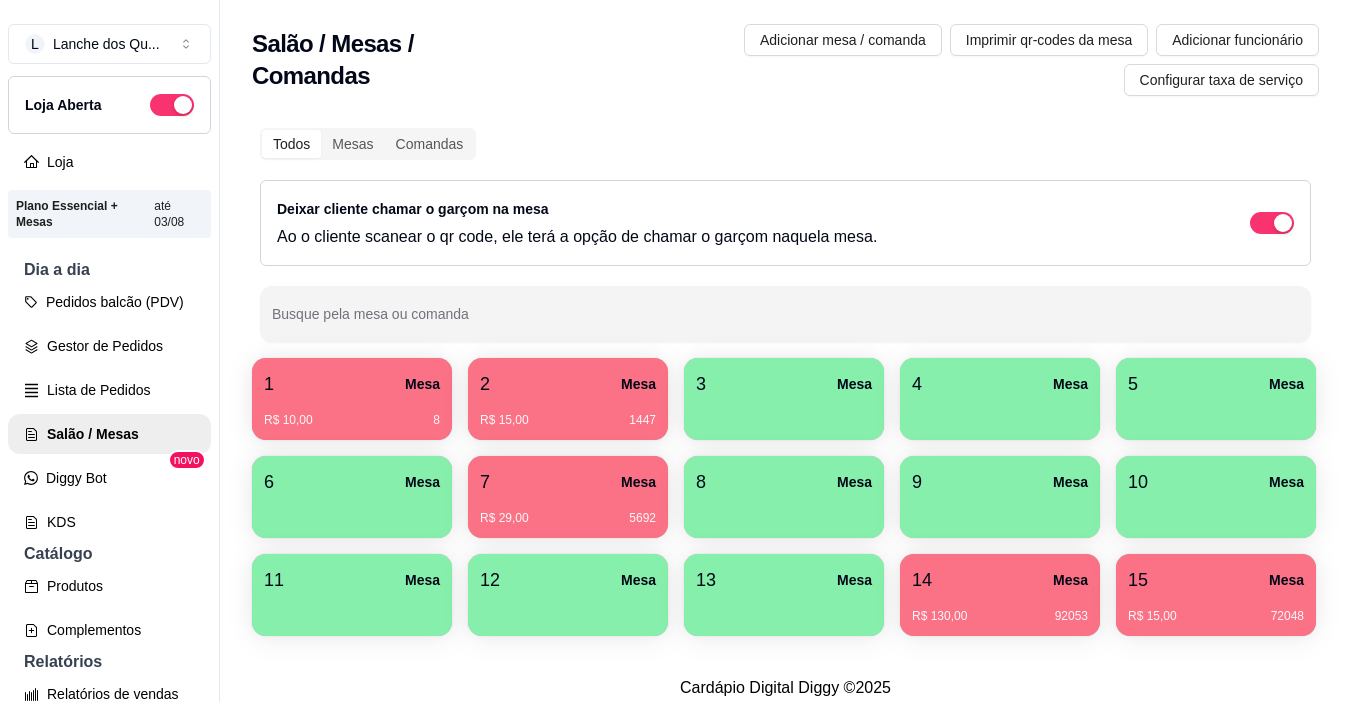 type 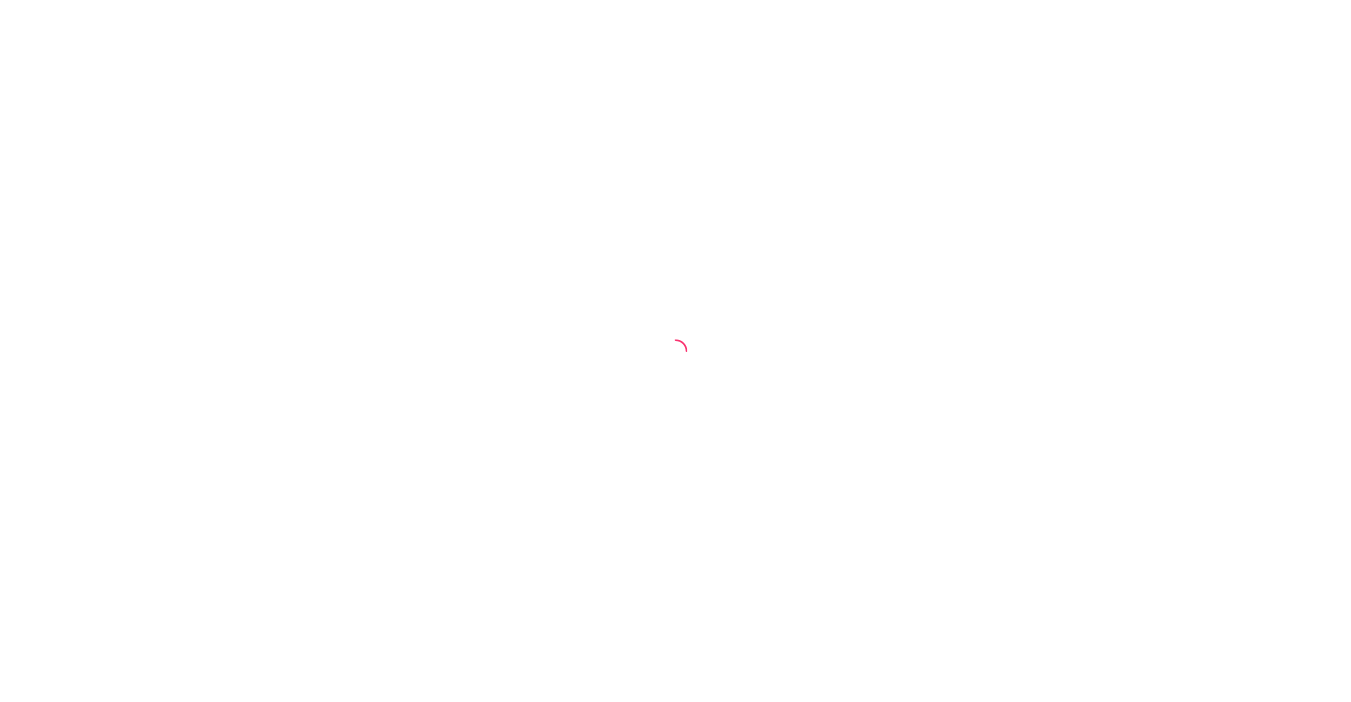 scroll, scrollTop: 0, scrollLeft: 0, axis: both 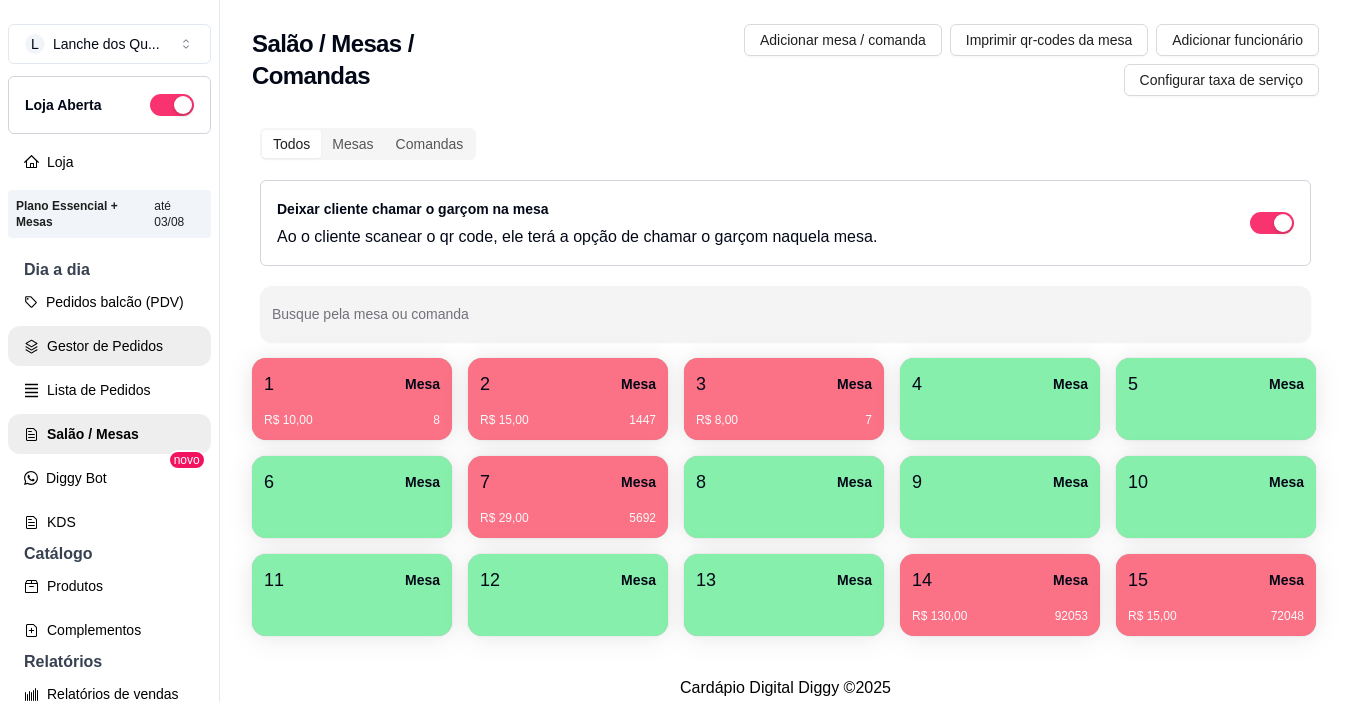 click on "Gestor de Pedidos" at bounding box center [109, 346] 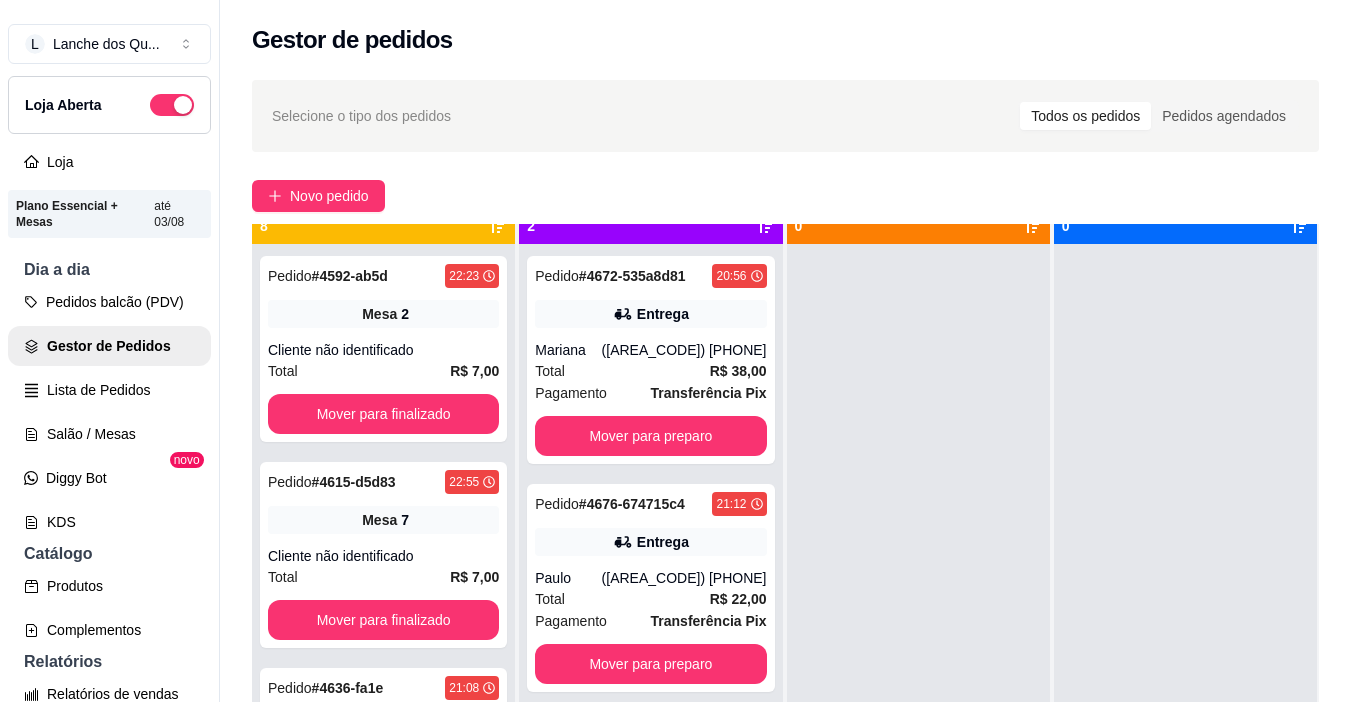 scroll, scrollTop: 56, scrollLeft: 0, axis: vertical 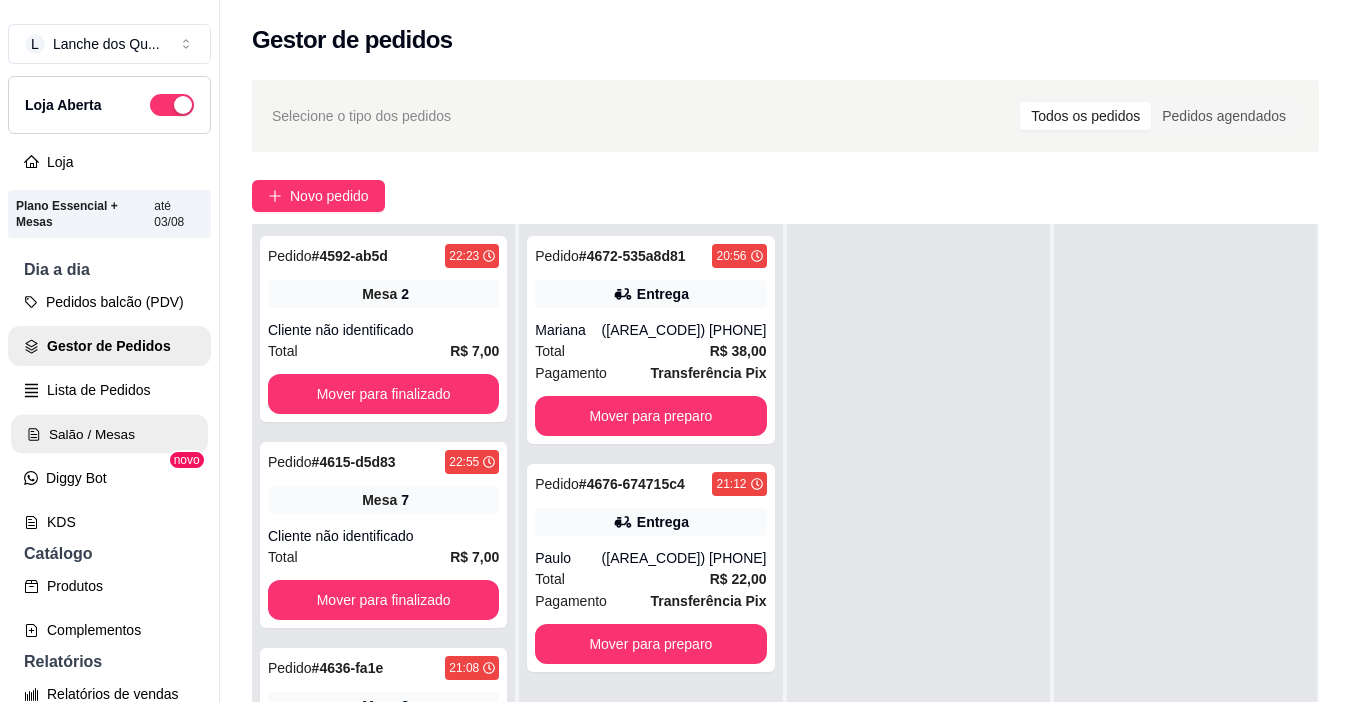 click on "Salão / Mesas" at bounding box center (109, 434) 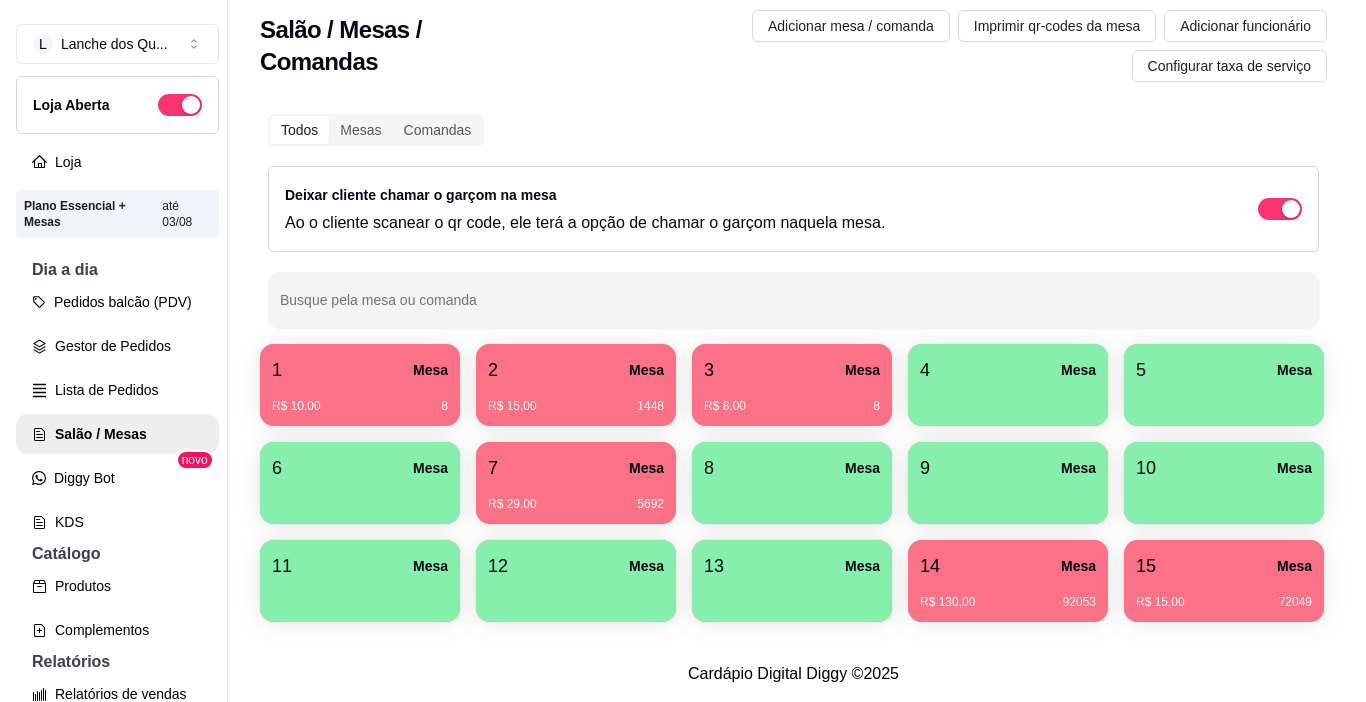 scroll, scrollTop: 127, scrollLeft: 0, axis: vertical 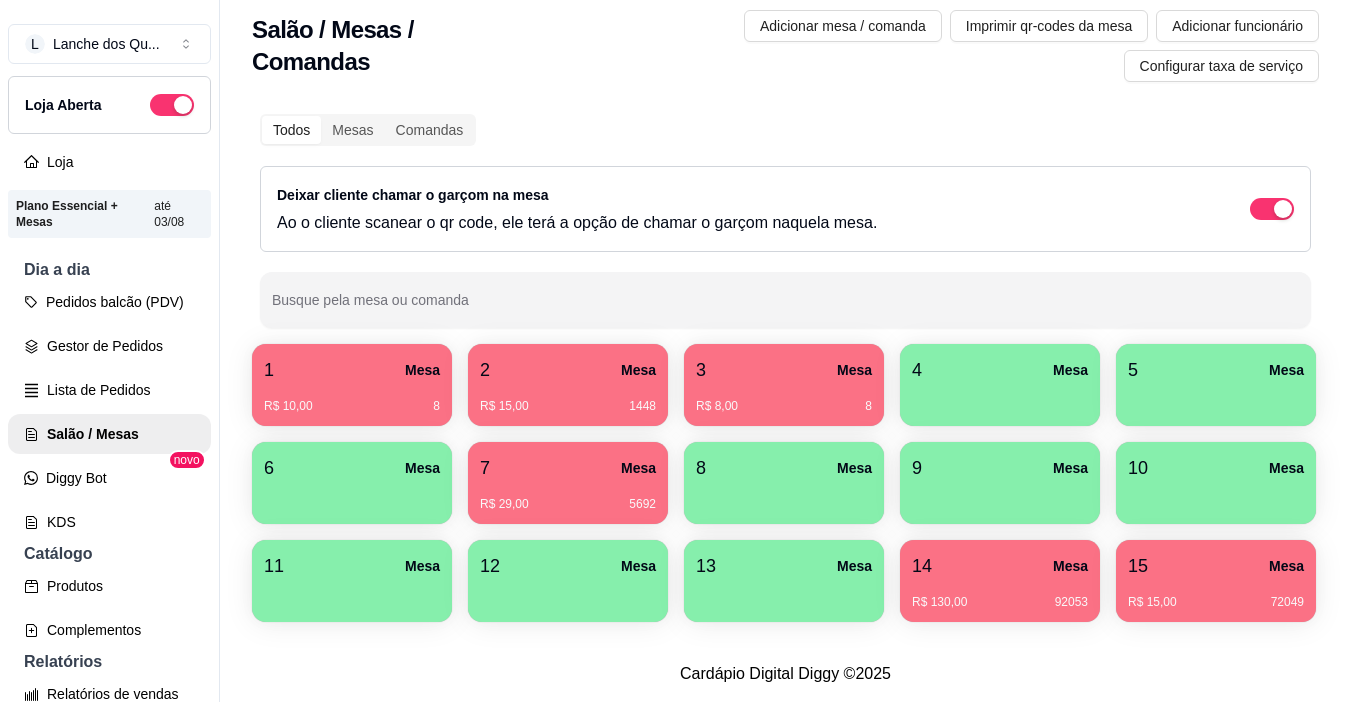 click on "R$ 10,00 8" at bounding box center (352, 399) 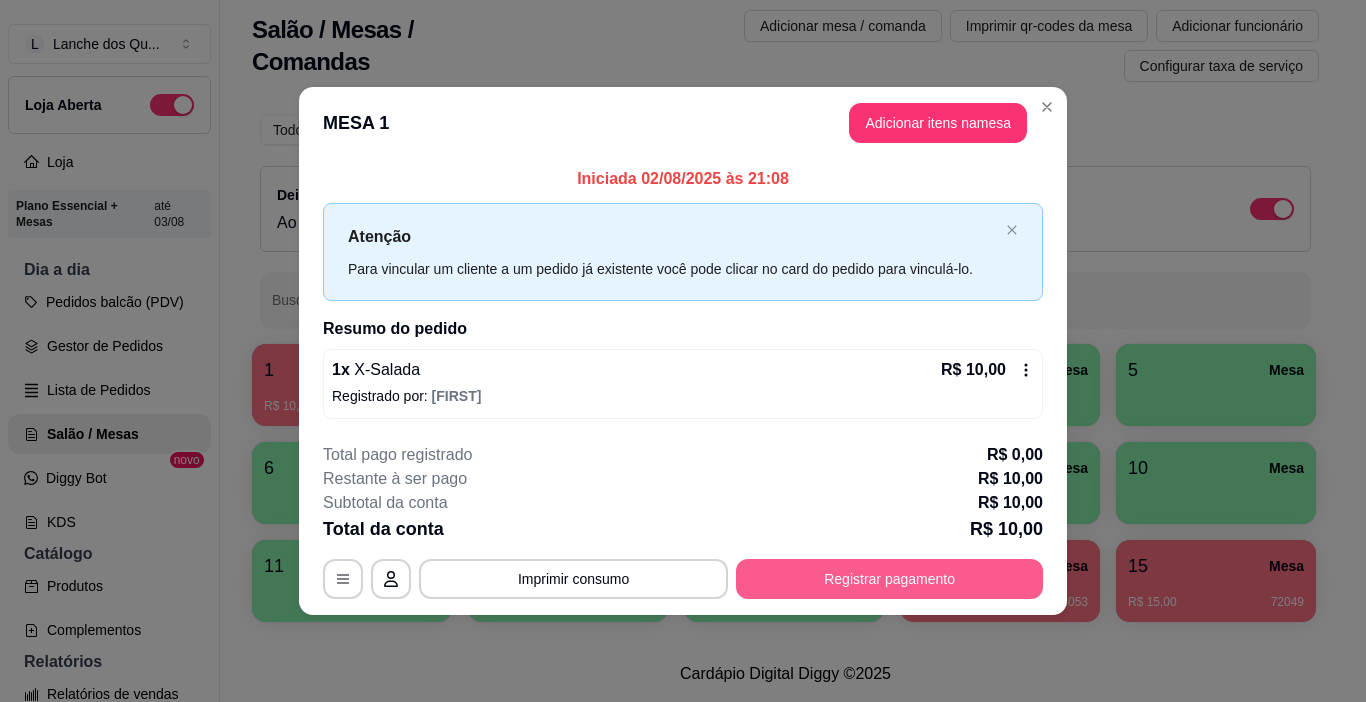 click on "Registrar pagamento" at bounding box center (889, 579) 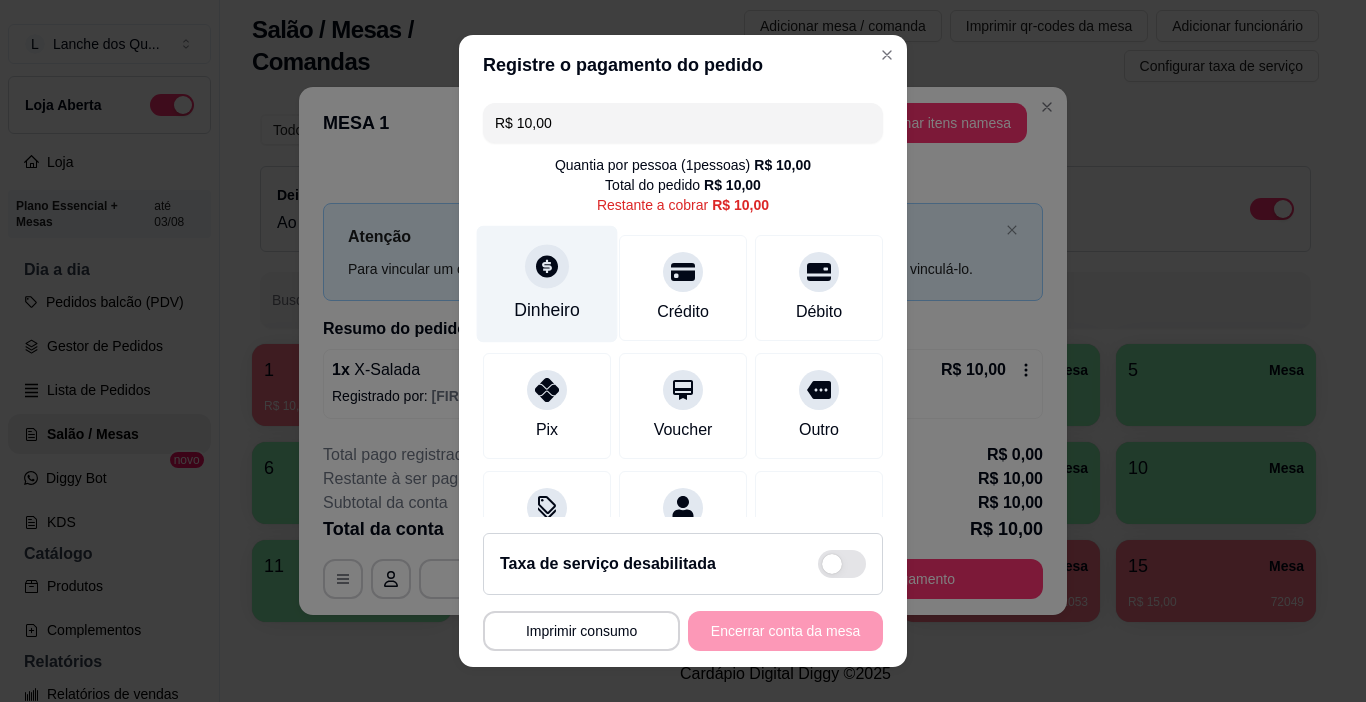 click on "Dinheiro" at bounding box center [547, 284] 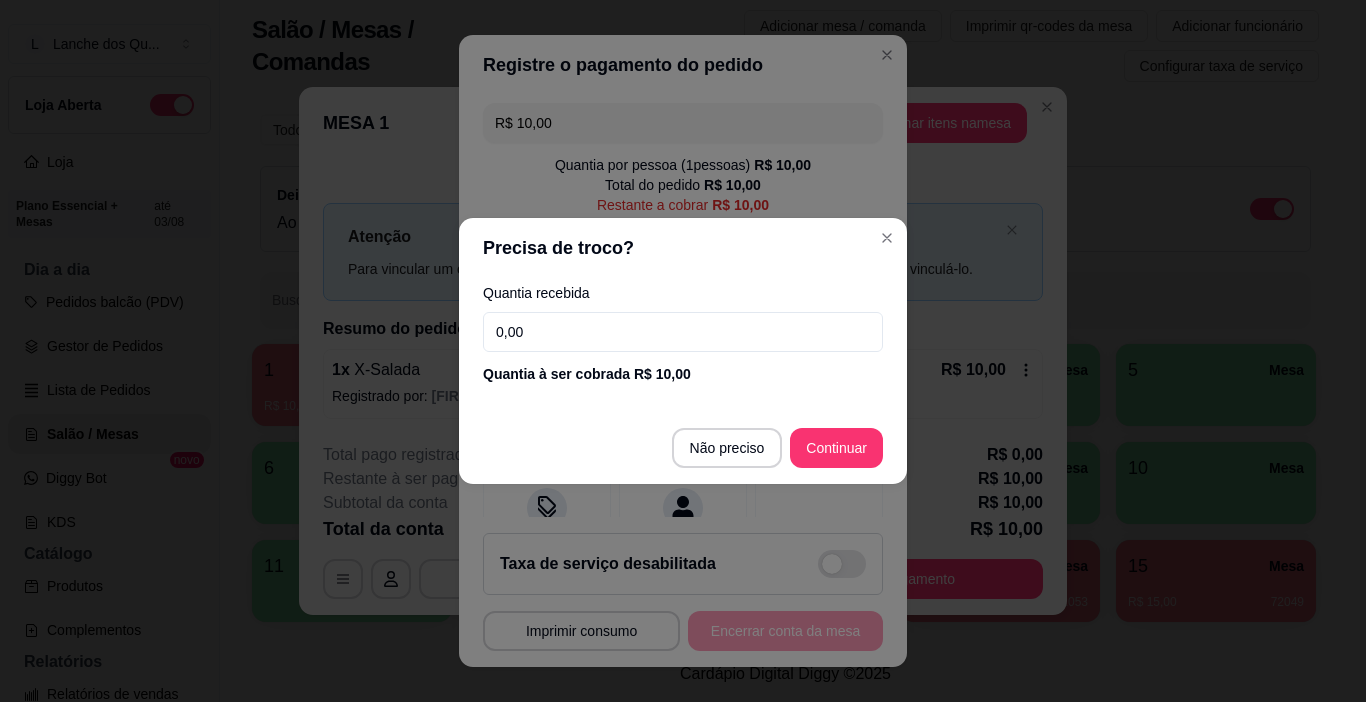 click on "0,00" at bounding box center [683, 332] 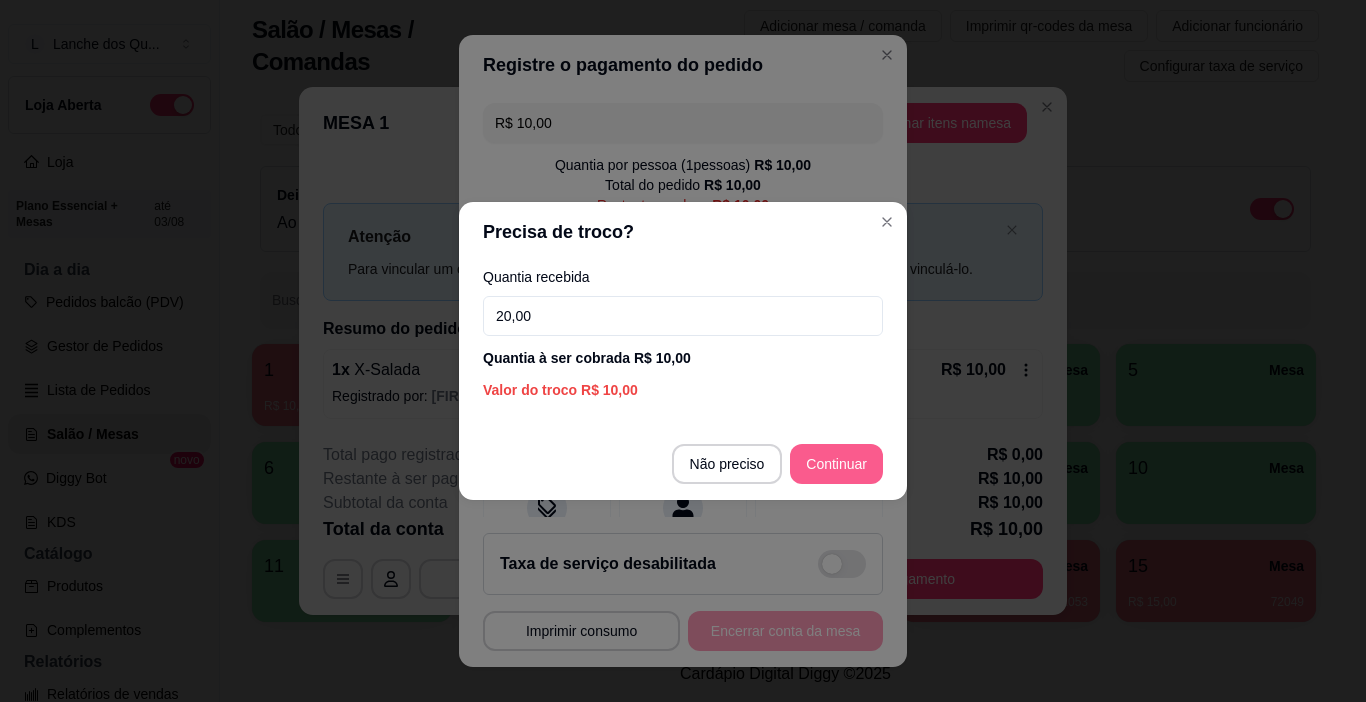type on "20,00" 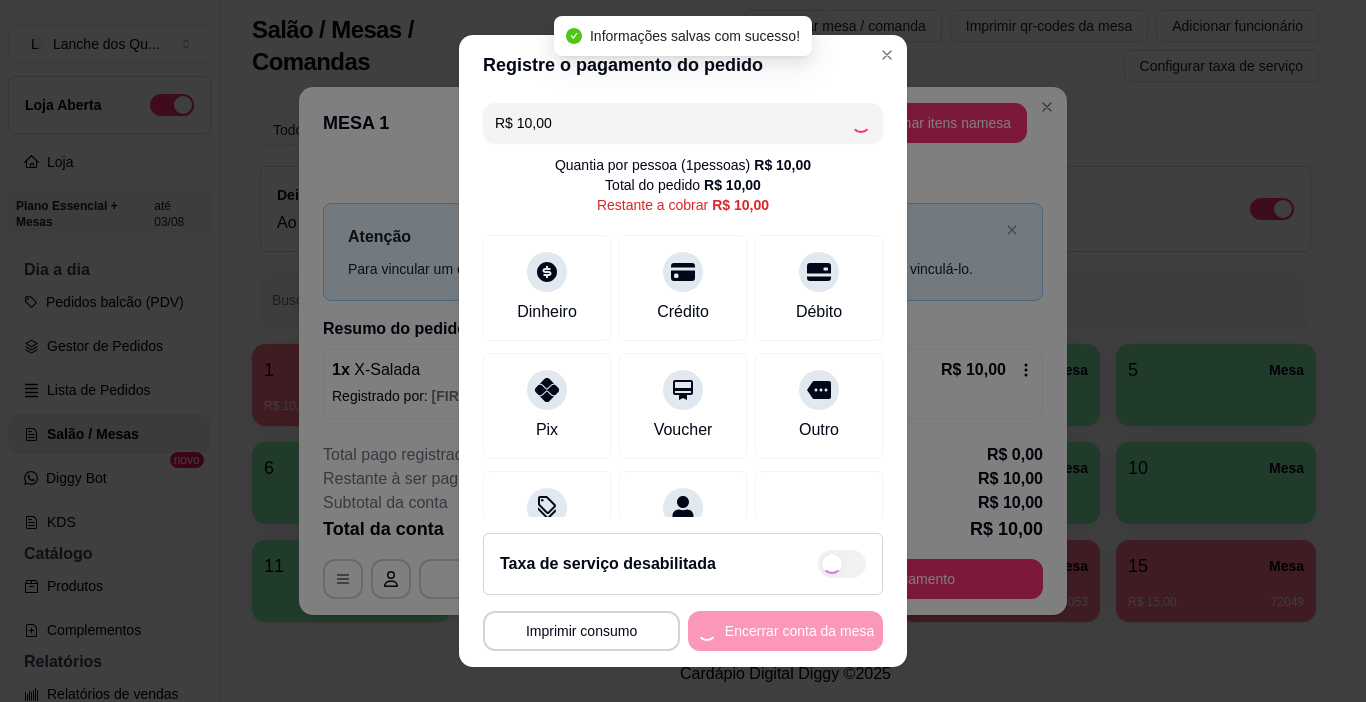 type on "R$ 0,00" 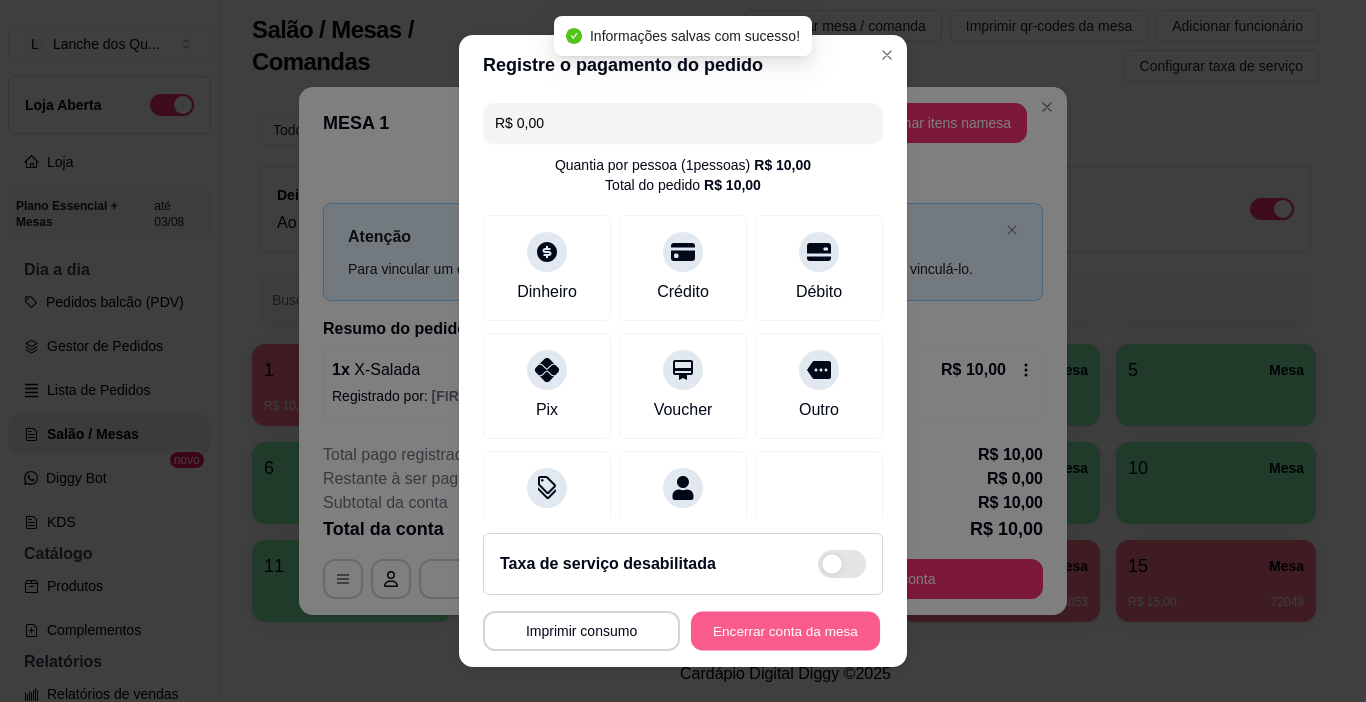 click on "Encerrar conta da mesa" at bounding box center [785, 631] 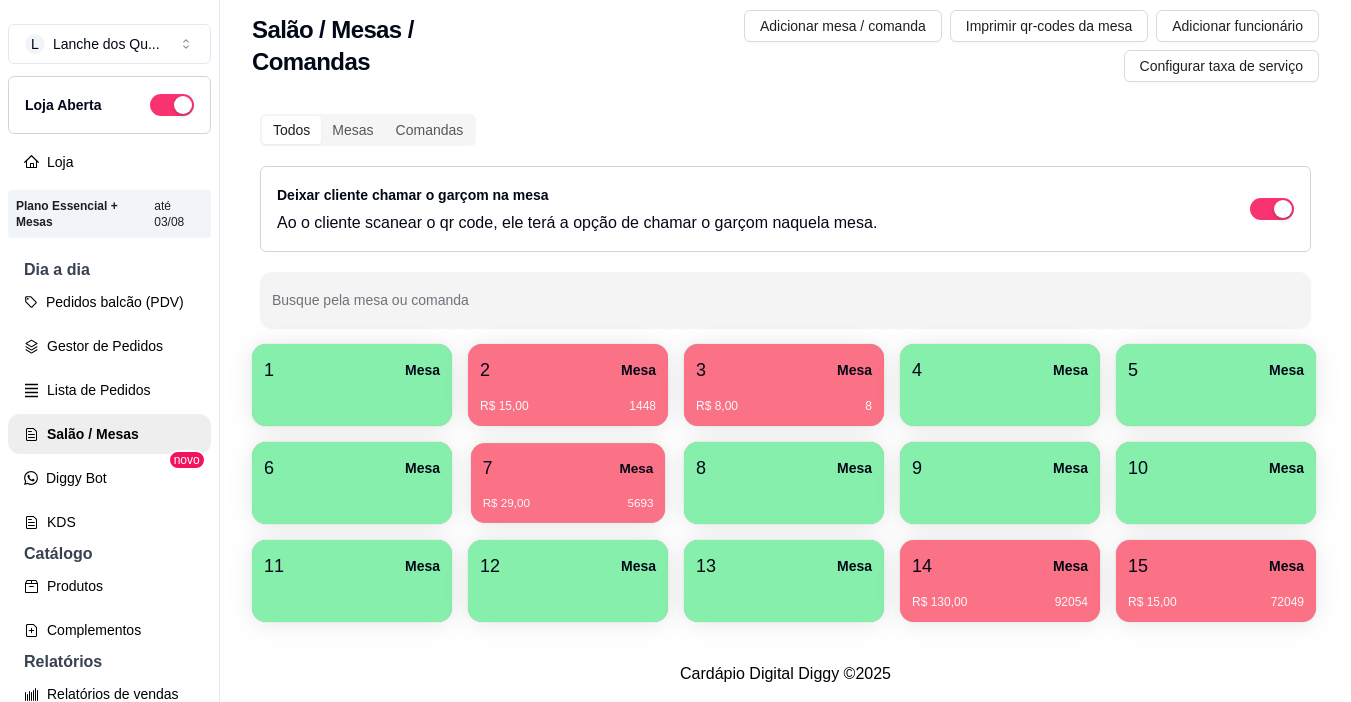 click on "7 Mesa" at bounding box center [568, 468] 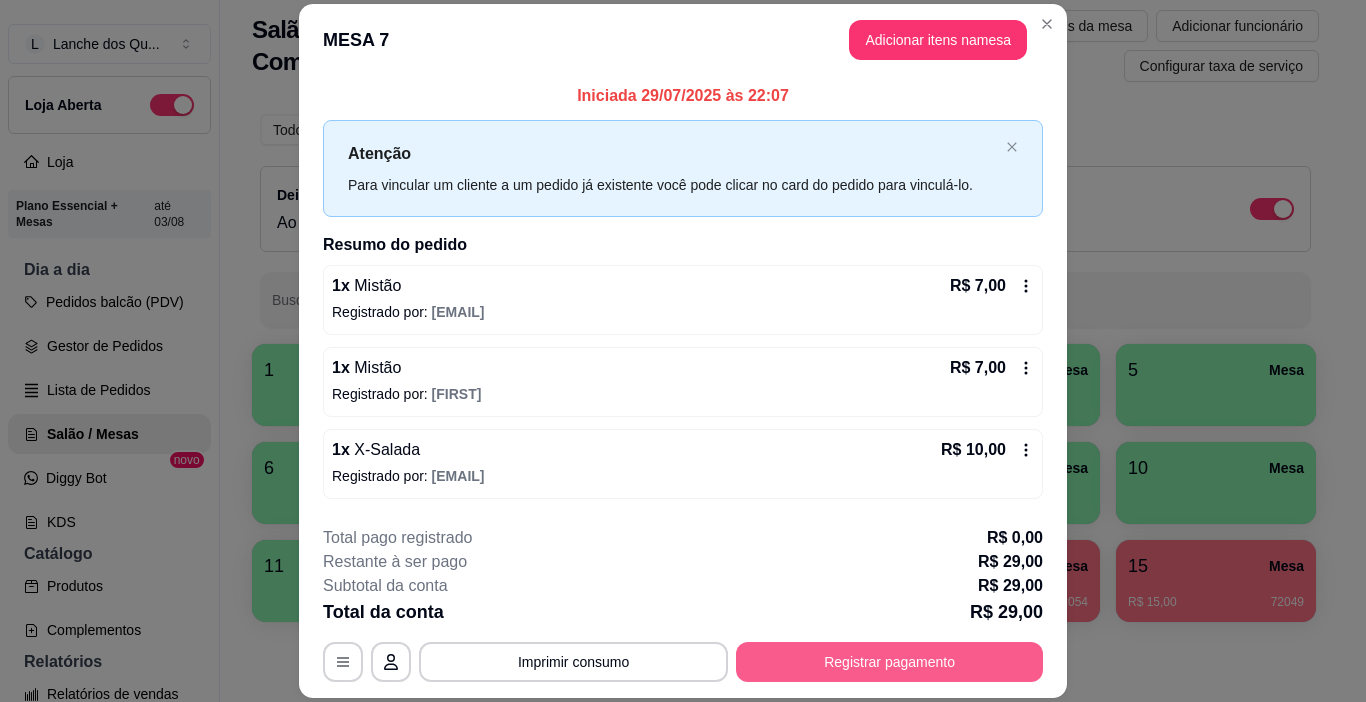 click on "Registrar pagamento" at bounding box center [889, 662] 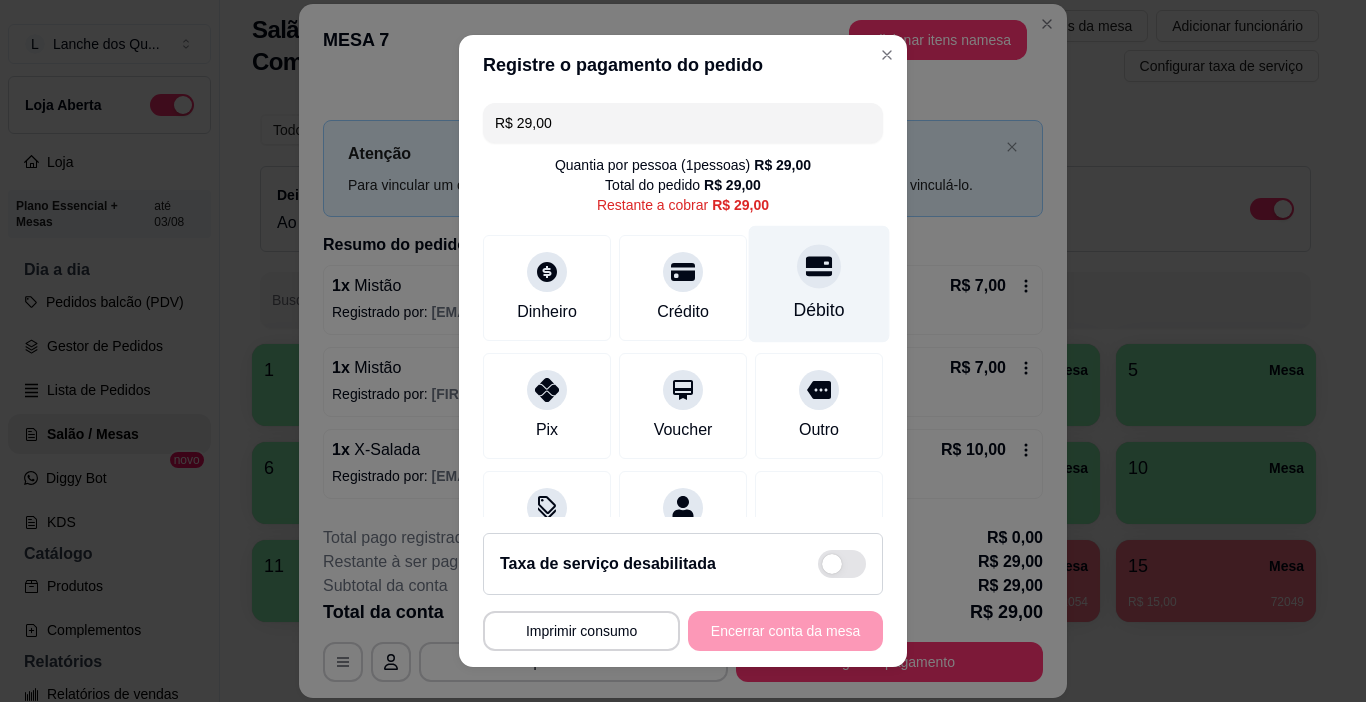 click on "Débito" at bounding box center [819, 284] 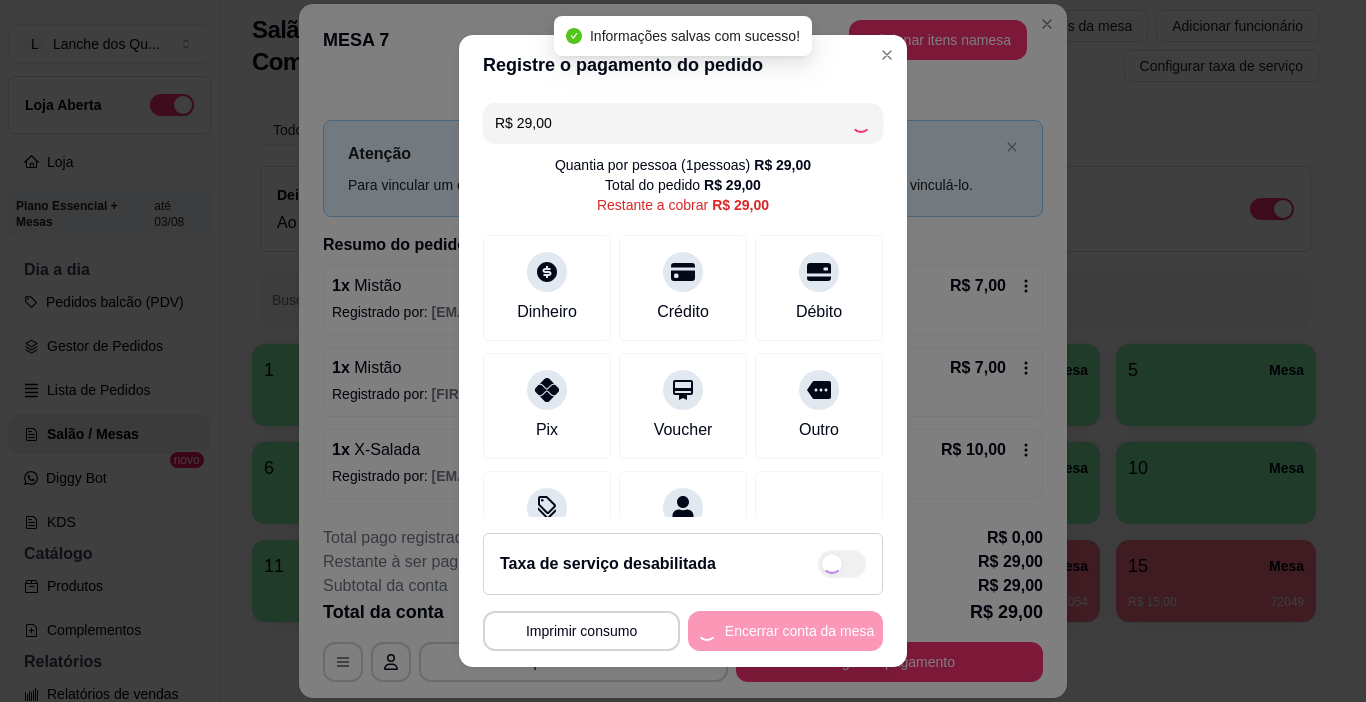 type on "R$ 0,00" 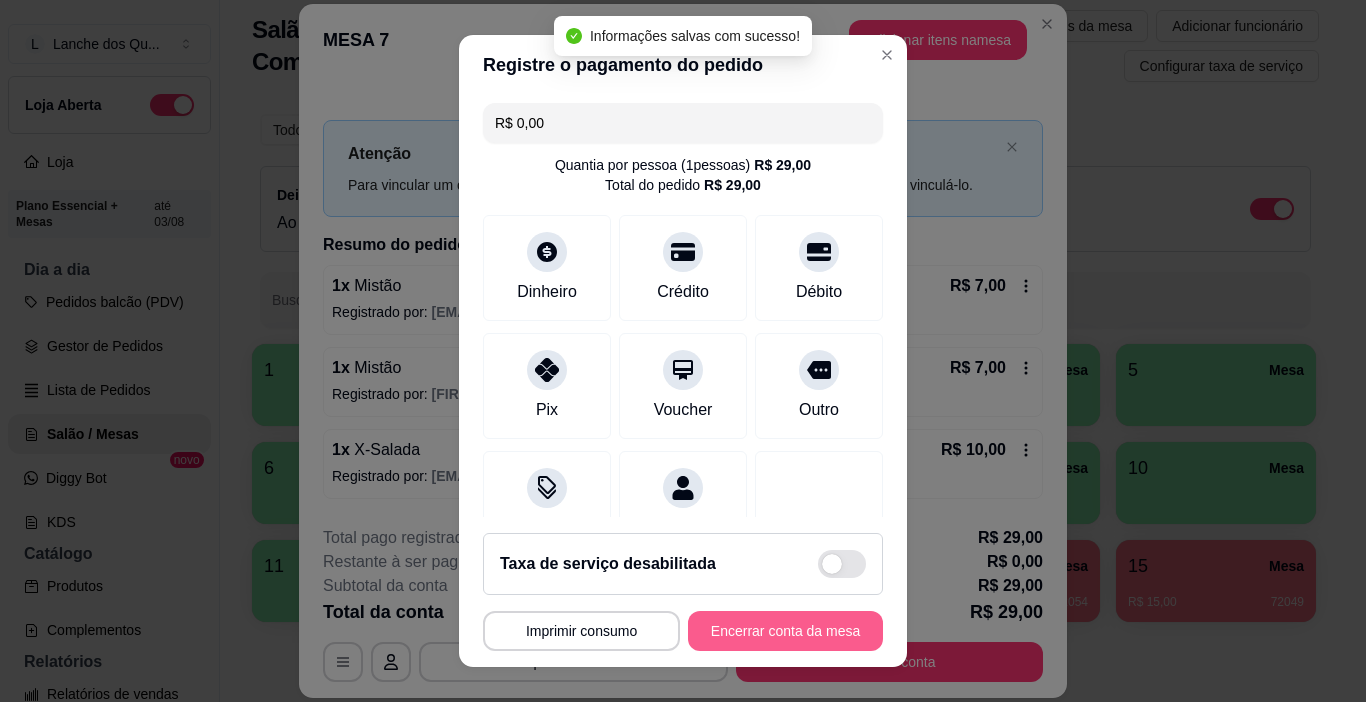 click on "Encerrar conta da mesa" at bounding box center [785, 631] 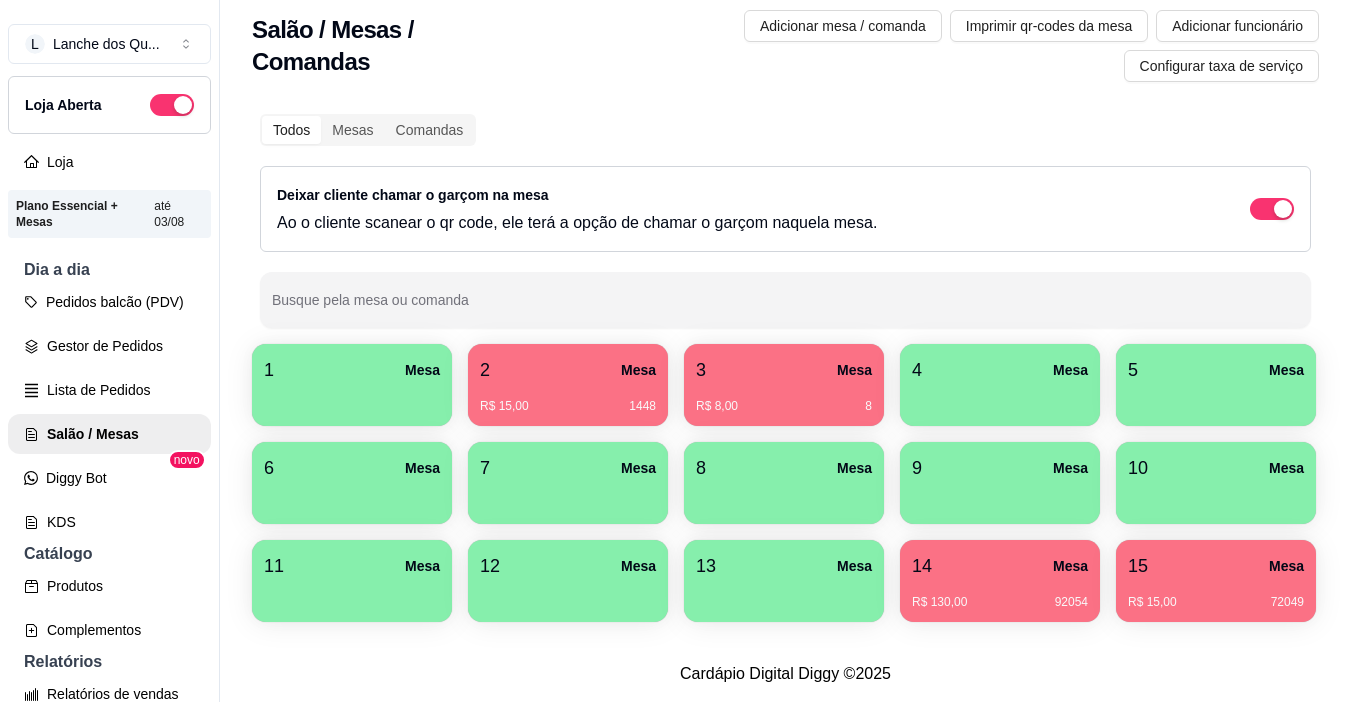 click on "1 Mesa 2 Mesa R$ 15,00 [ORDER_ID] 3 Mesa R$ 8,00 [ORDER_ID] 4 Mesa 5 Mesa 6 Mesa 7 Mesa 8 Mesa 9 Mesa 10 Mesa 11 Mesa 12 Mesa 13 Mesa 14 Mesa R$ 130,00 [ORDER_ID] 15 Mesa R$ 15,00 [ORDER_ID]" at bounding box center [785, 483] 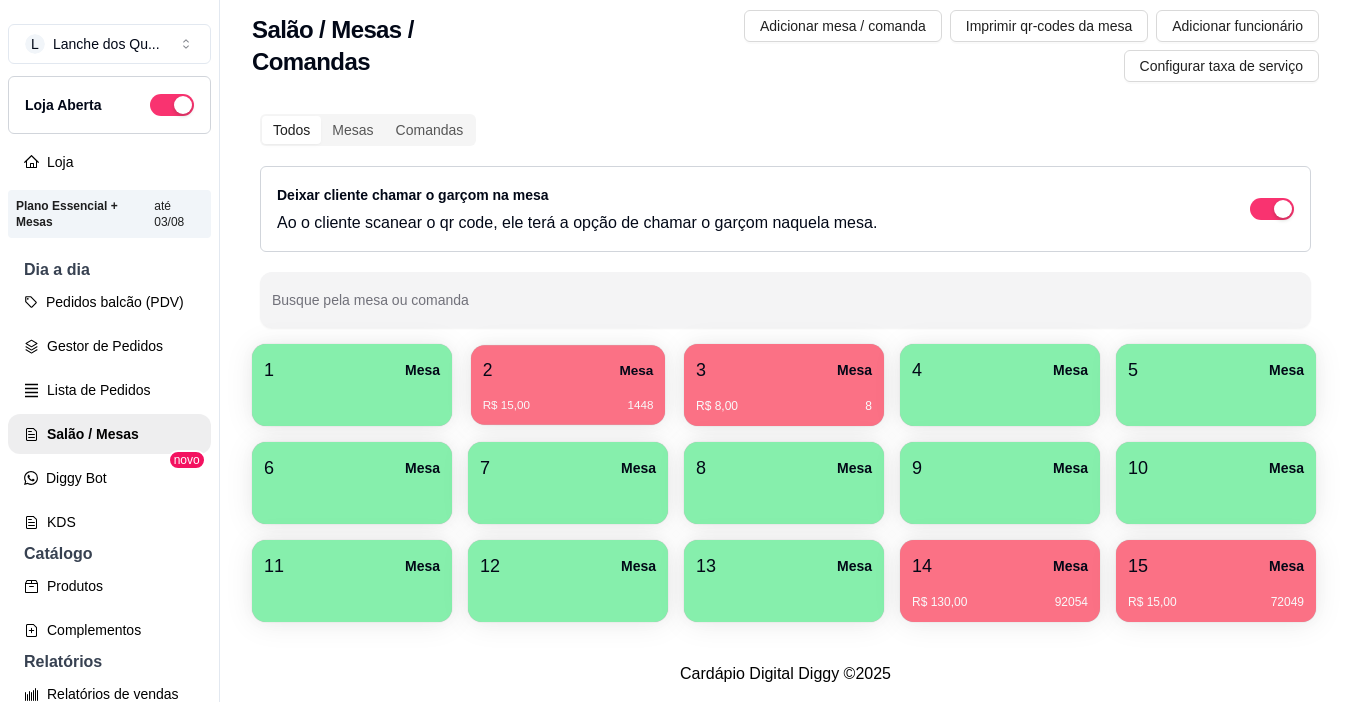 click on "R$ 15,00 1448" at bounding box center [568, 406] 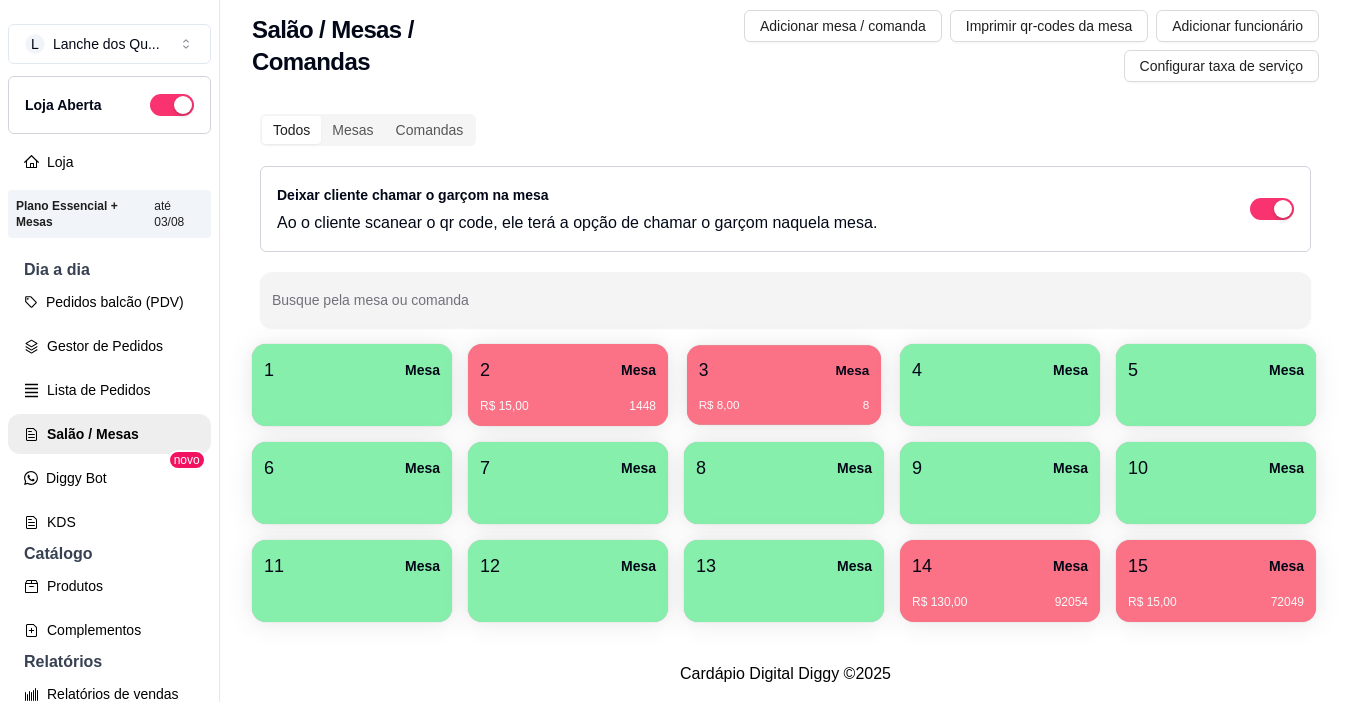 click on "3 Mesa R$ 8,00 [ORDER_ID]" at bounding box center [784, 385] 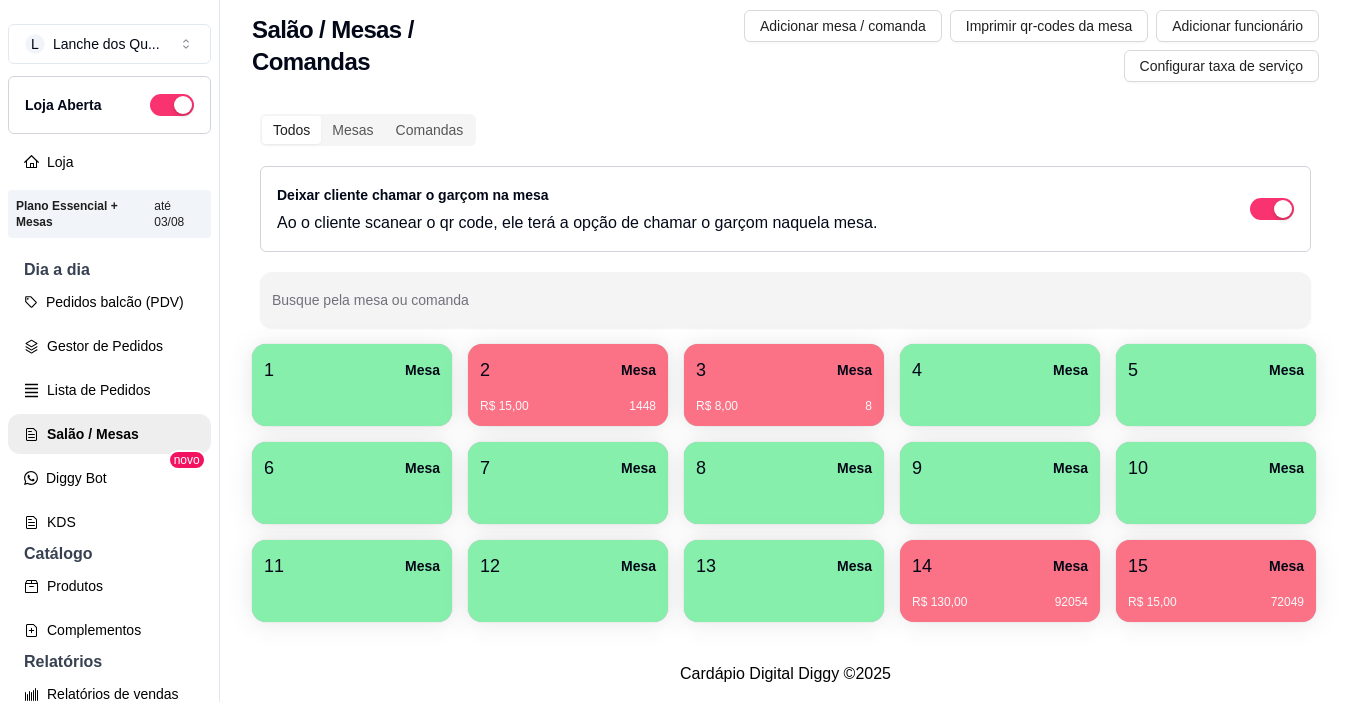 click on "Mesa" at bounding box center (854, 370) 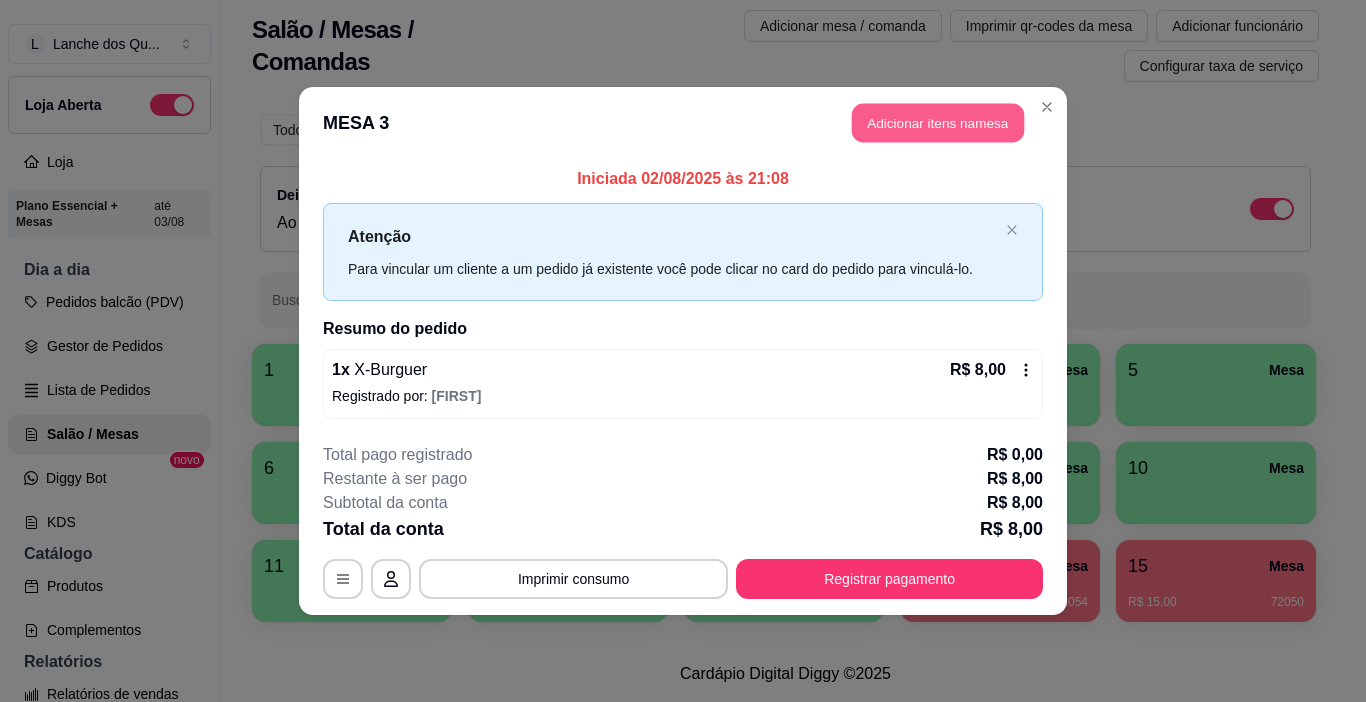 click on "Adicionar itens na  mesa" at bounding box center [938, 123] 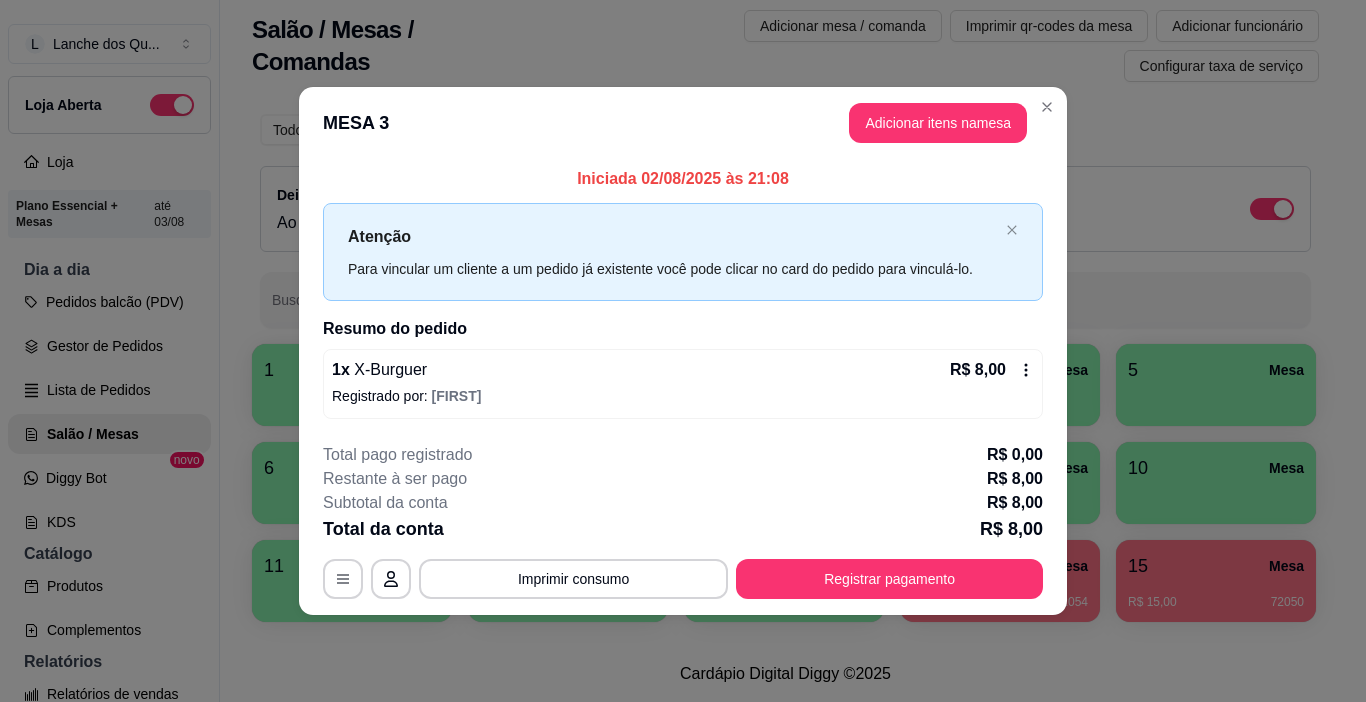 scroll, scrollTop: 50, scrollLeft: 0, axis: vertical 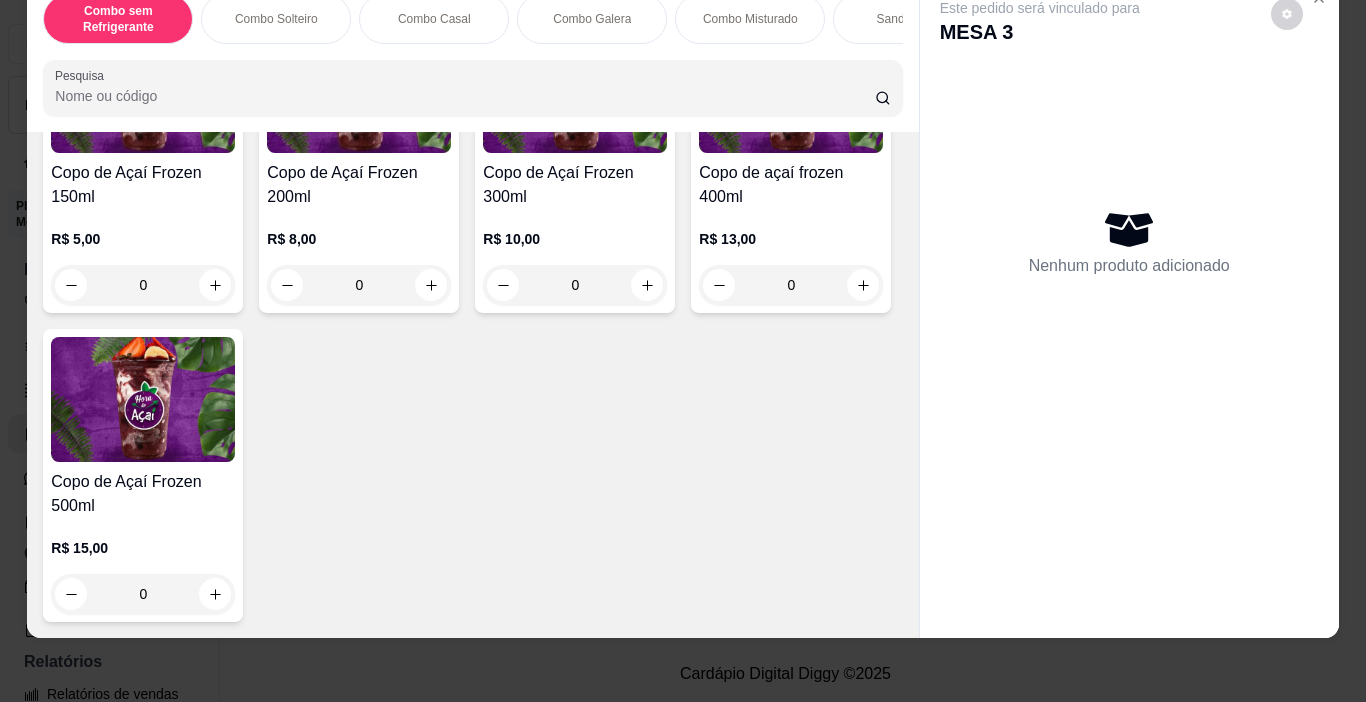 click at bounding box center [143, -235] 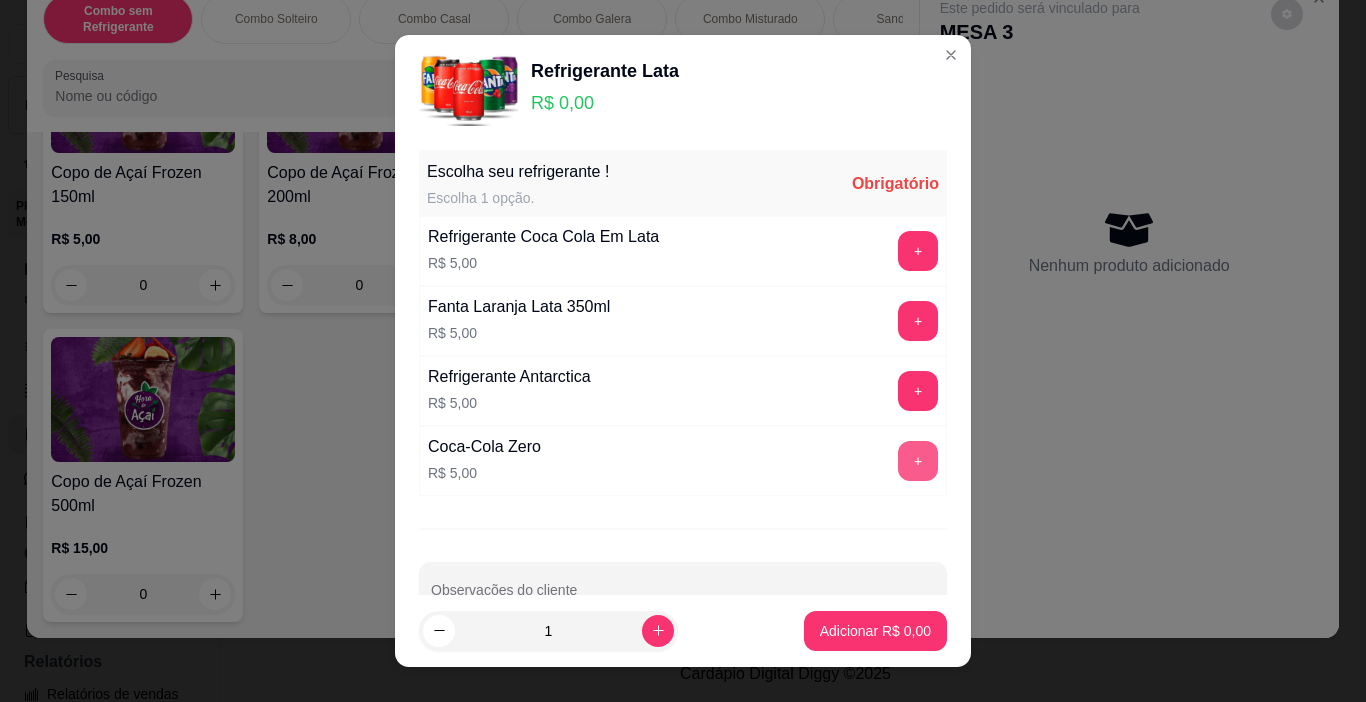 click on "+" at bounding box center (918, 461) 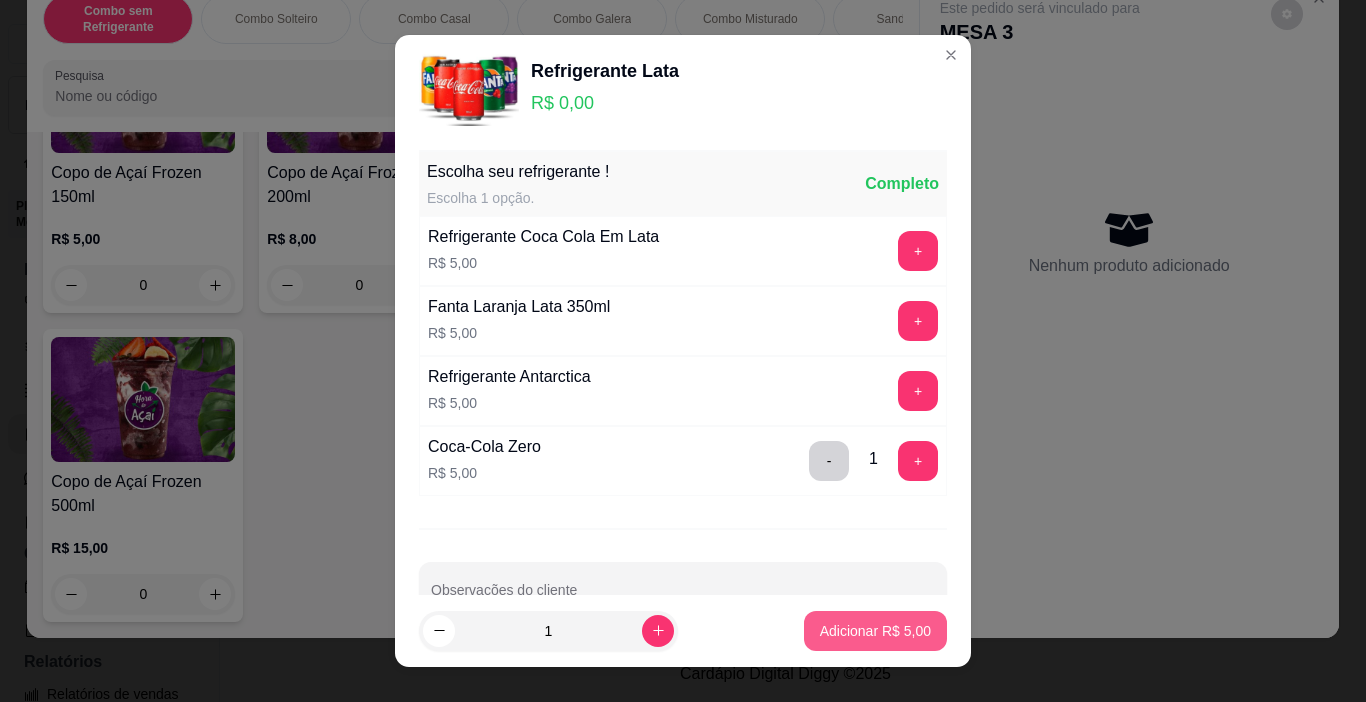 click on "Adicionar   R$ 5,00" at bounding box center (875, 631) 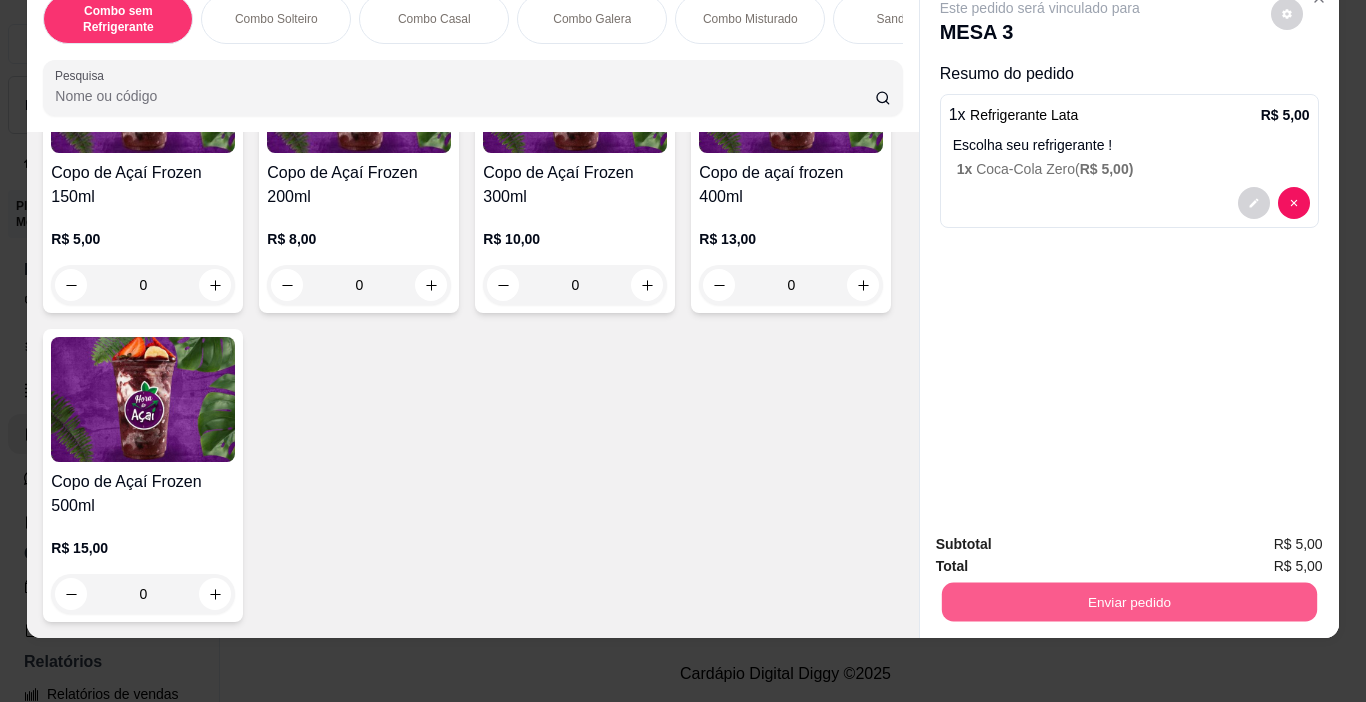 click on "Enviar pedido" at bounding box center [1128, 602] 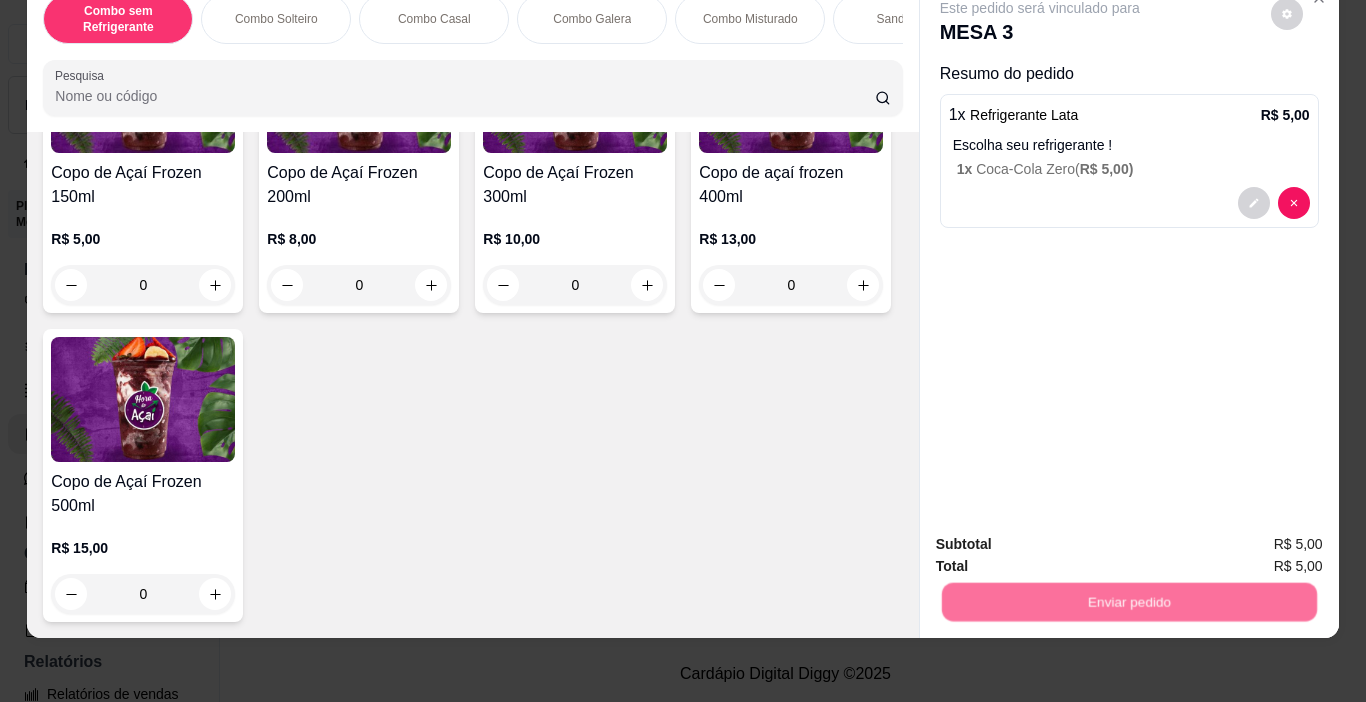 click on "Não registrar e enviar pedido" at bounding box center (1063, 538) 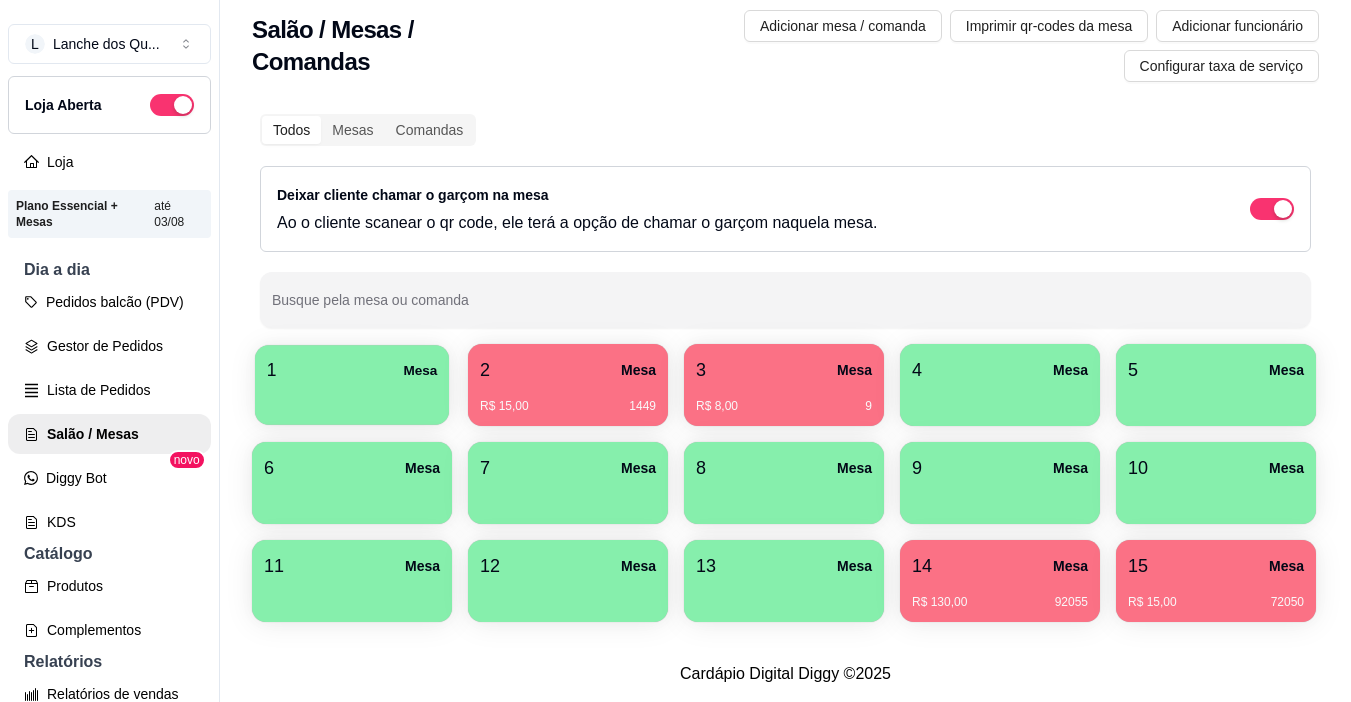click on "1 Mesa" at bounding box center (352, 370) 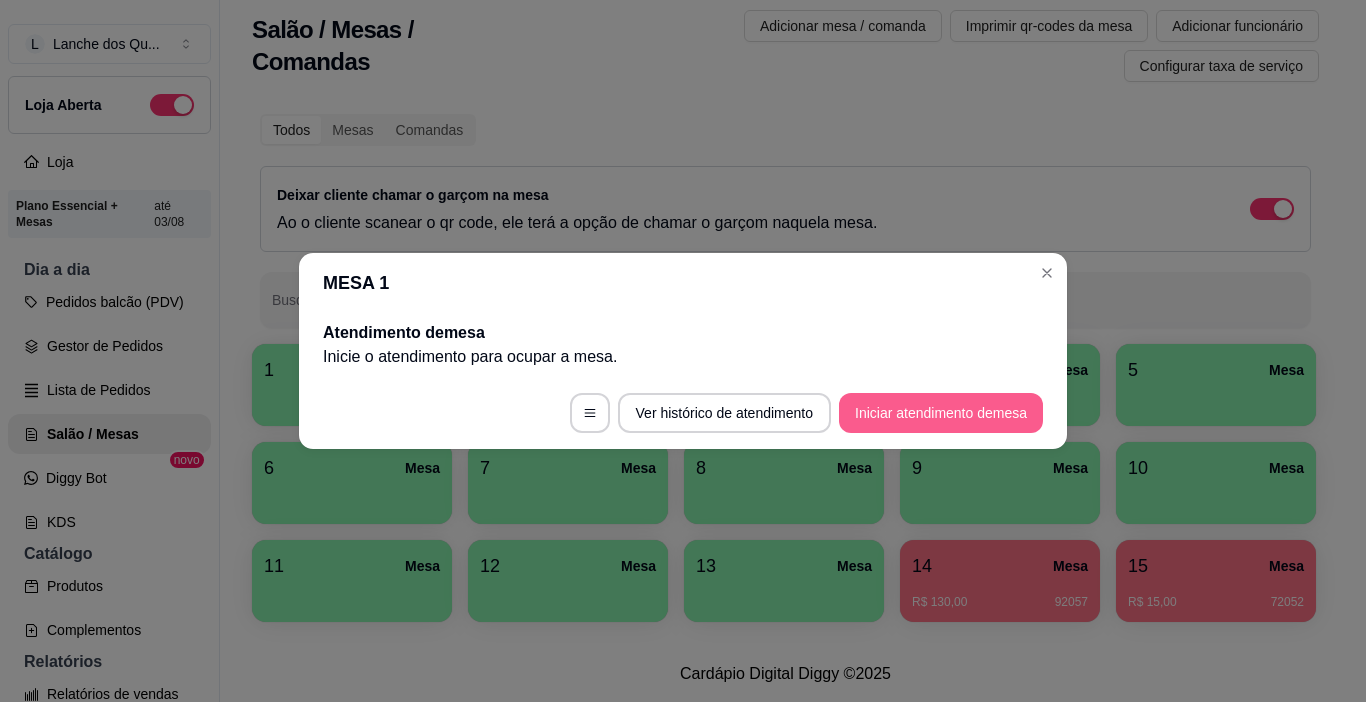 click on "Atendimento de  mesa Inicie o atendimento para ocupar a   mesa ." at bounding box center (683, 345) 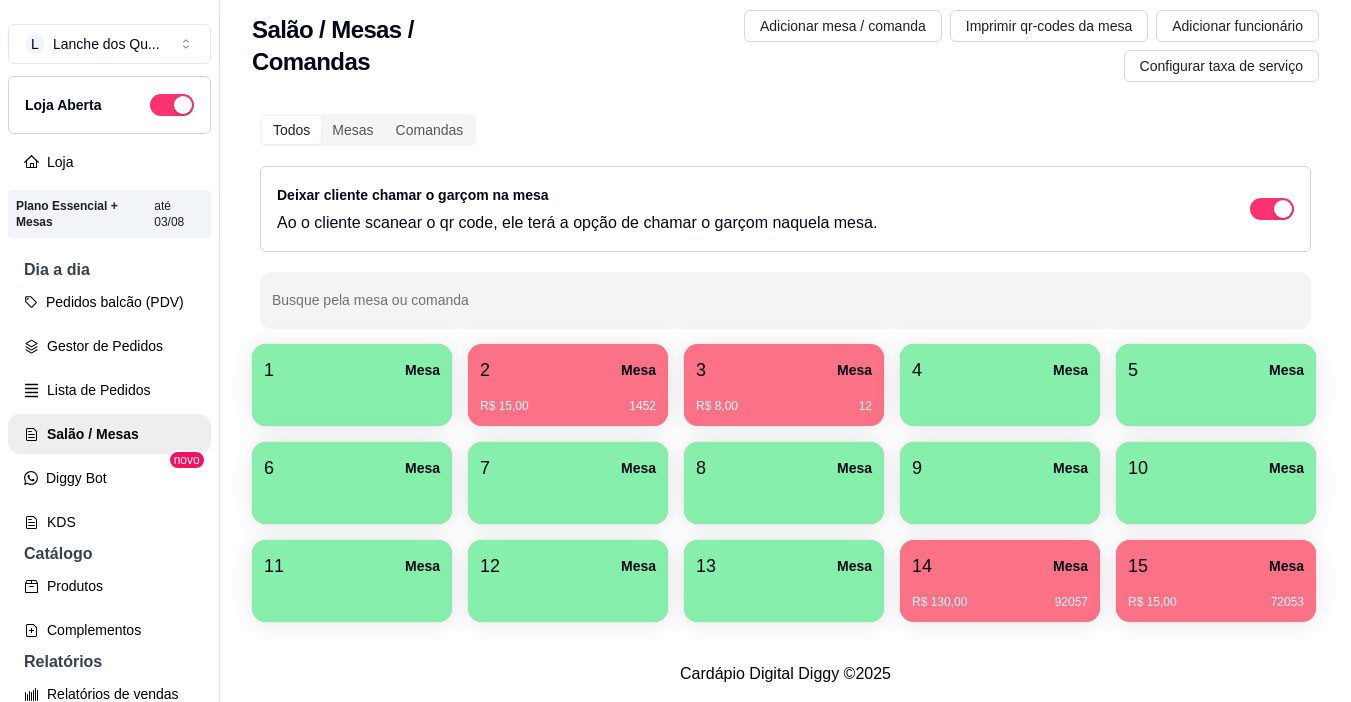 click at bounding box center (352, 399) 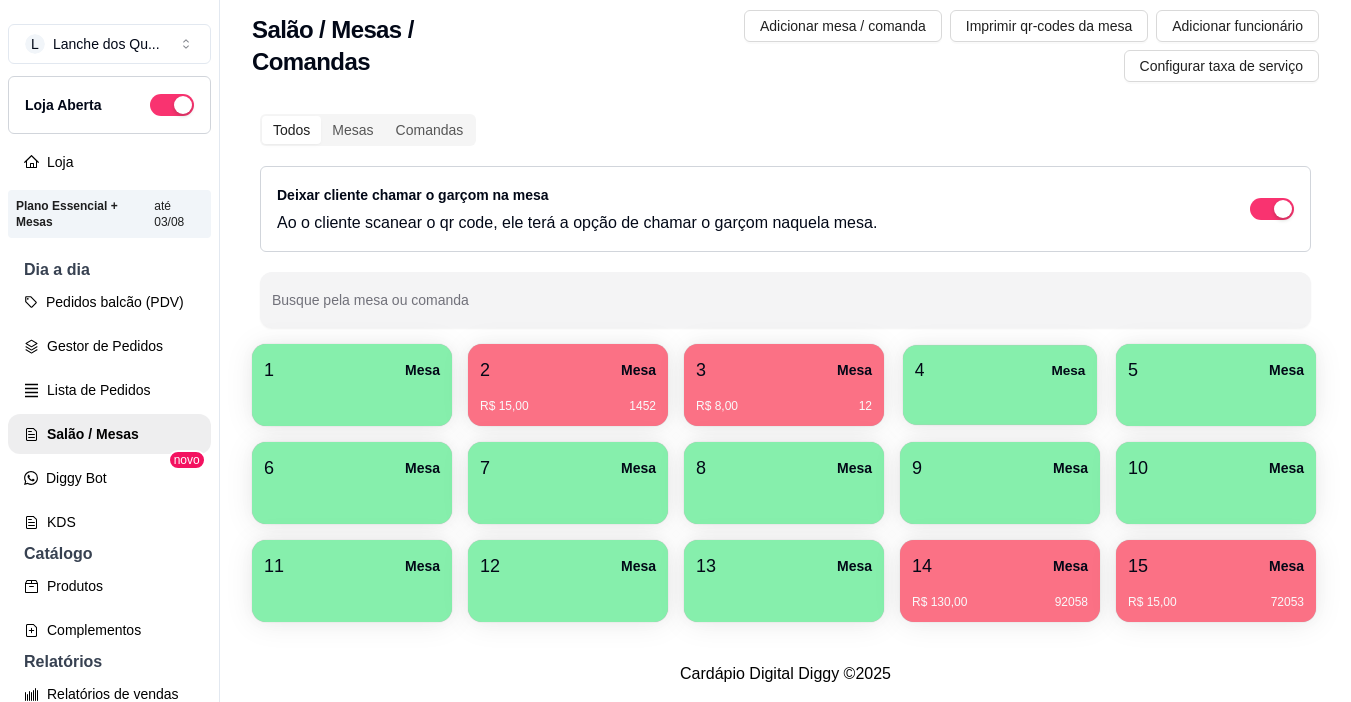 click at bounding box center (1000, 398) 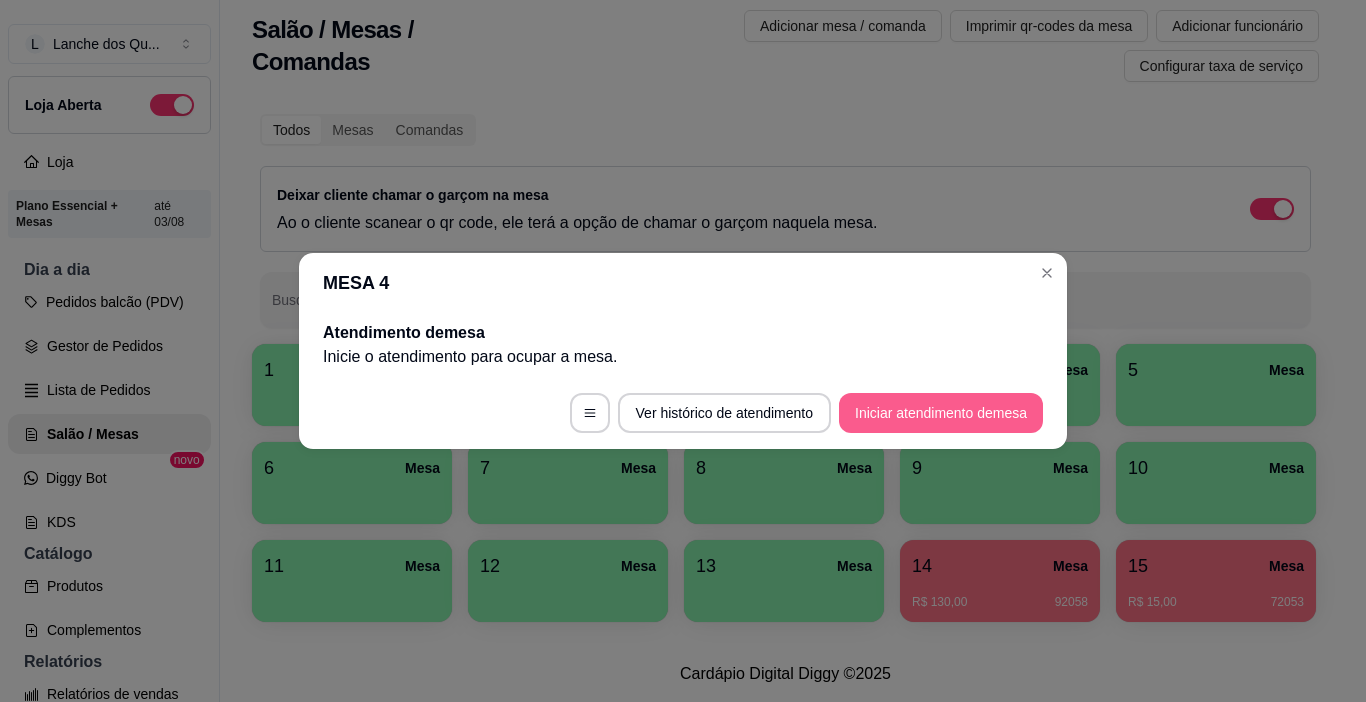 click on "Iniciar atendimento de  mesa" at bounding box center [941, 413] 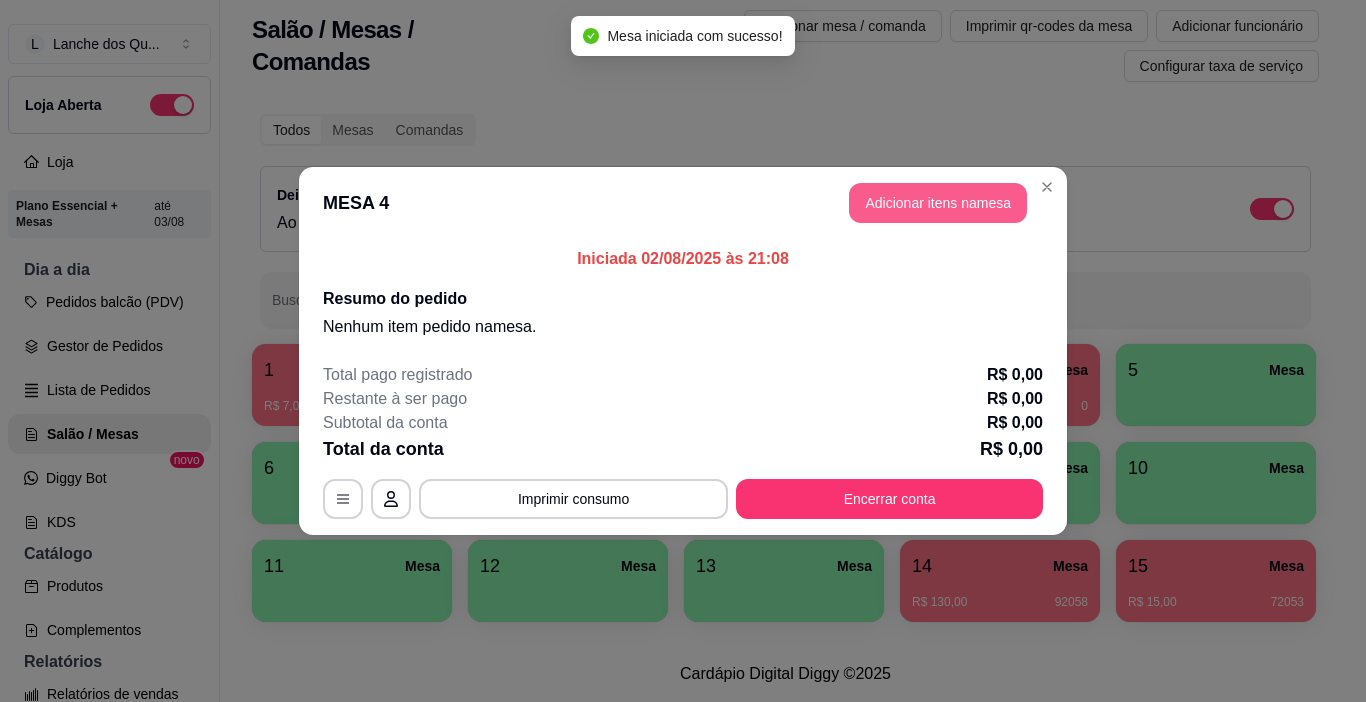click on "Adicionar itens na  mesa" at bounding box center (938, 203) 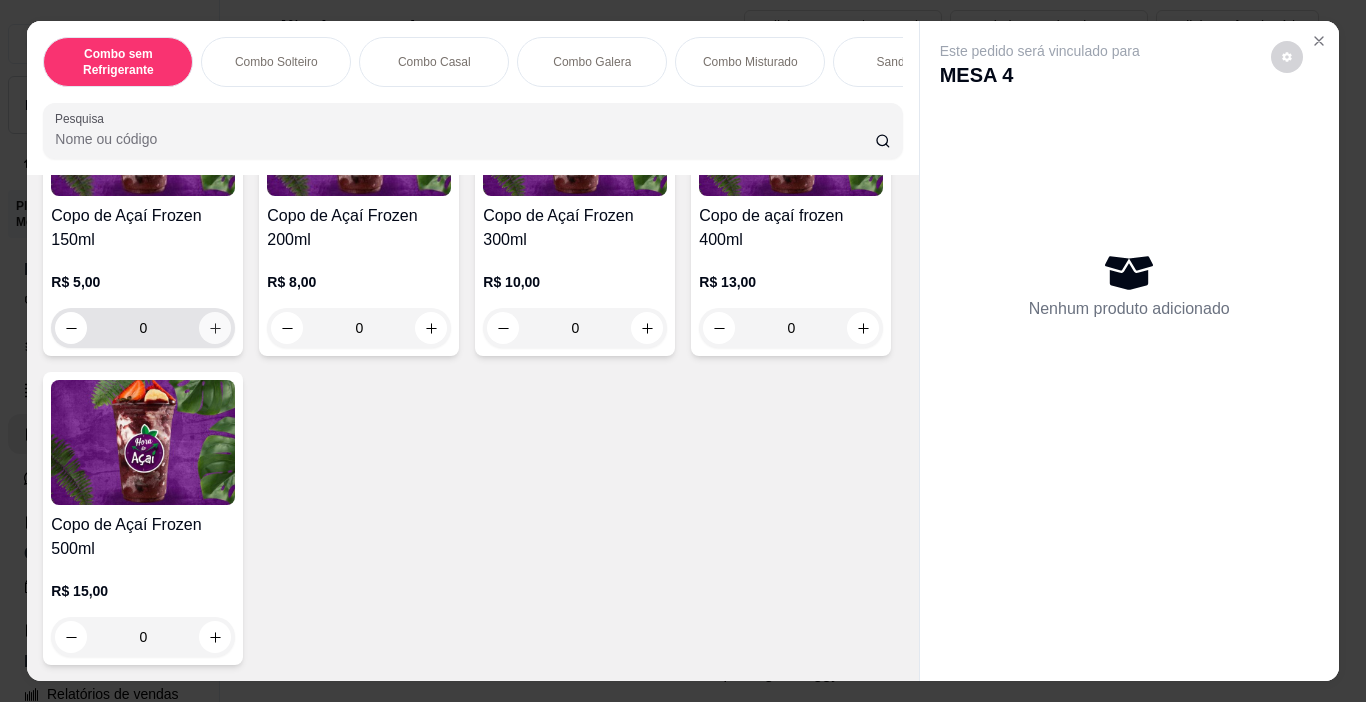 click 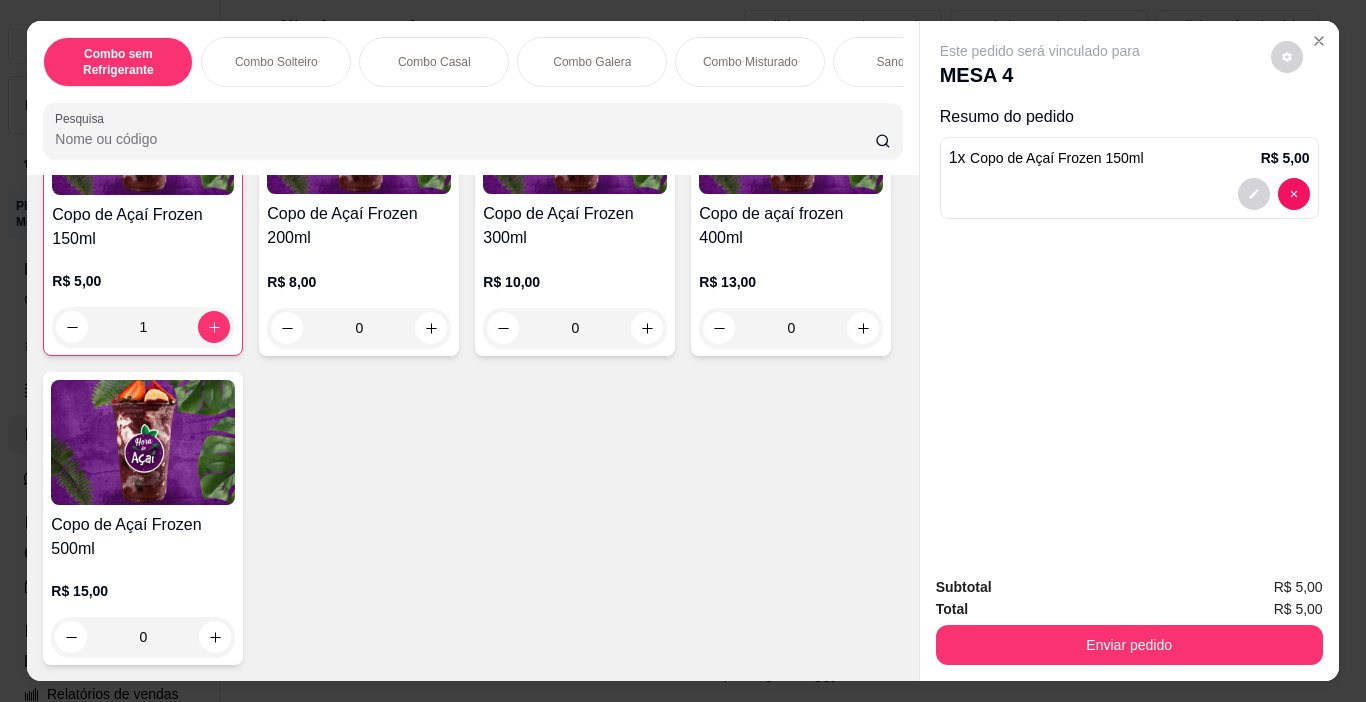 scroll, scrollTop: 5101, scrollLeft: 0, axis: vertical 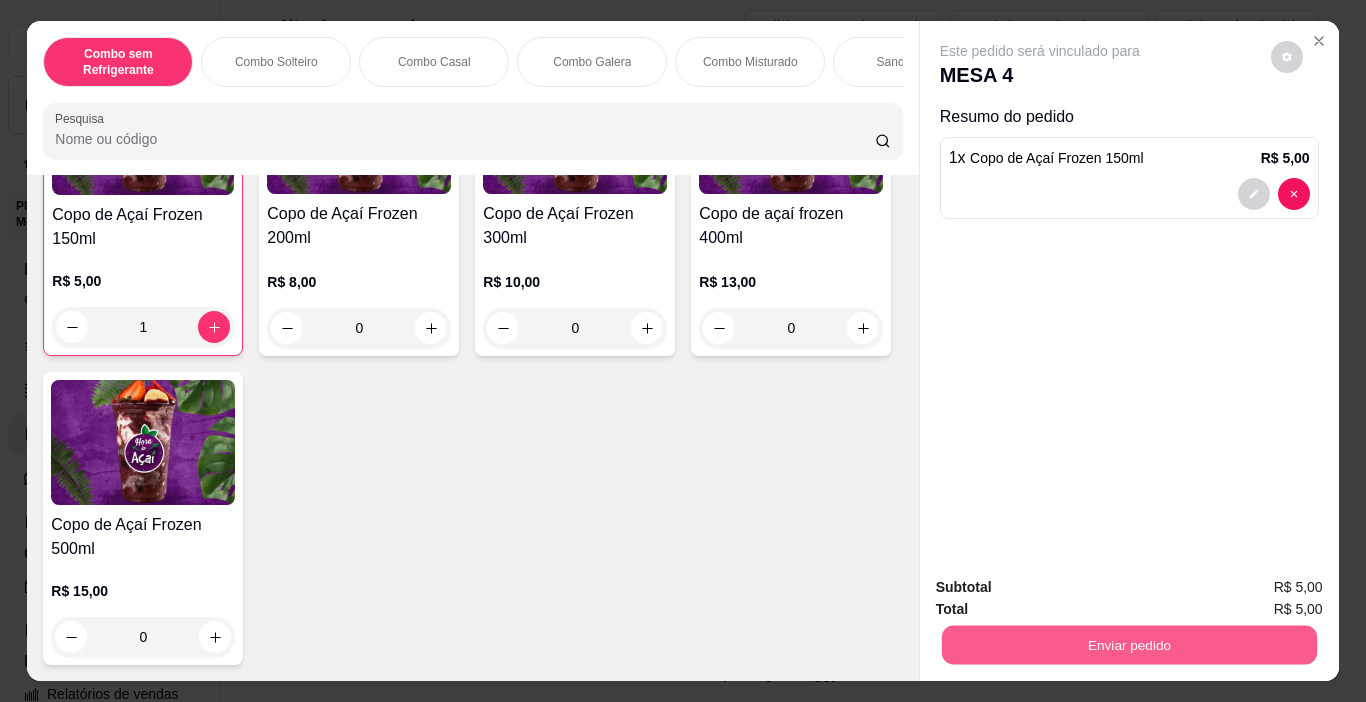 click on "Enviar pedido" at bounding box center (1128, 645) 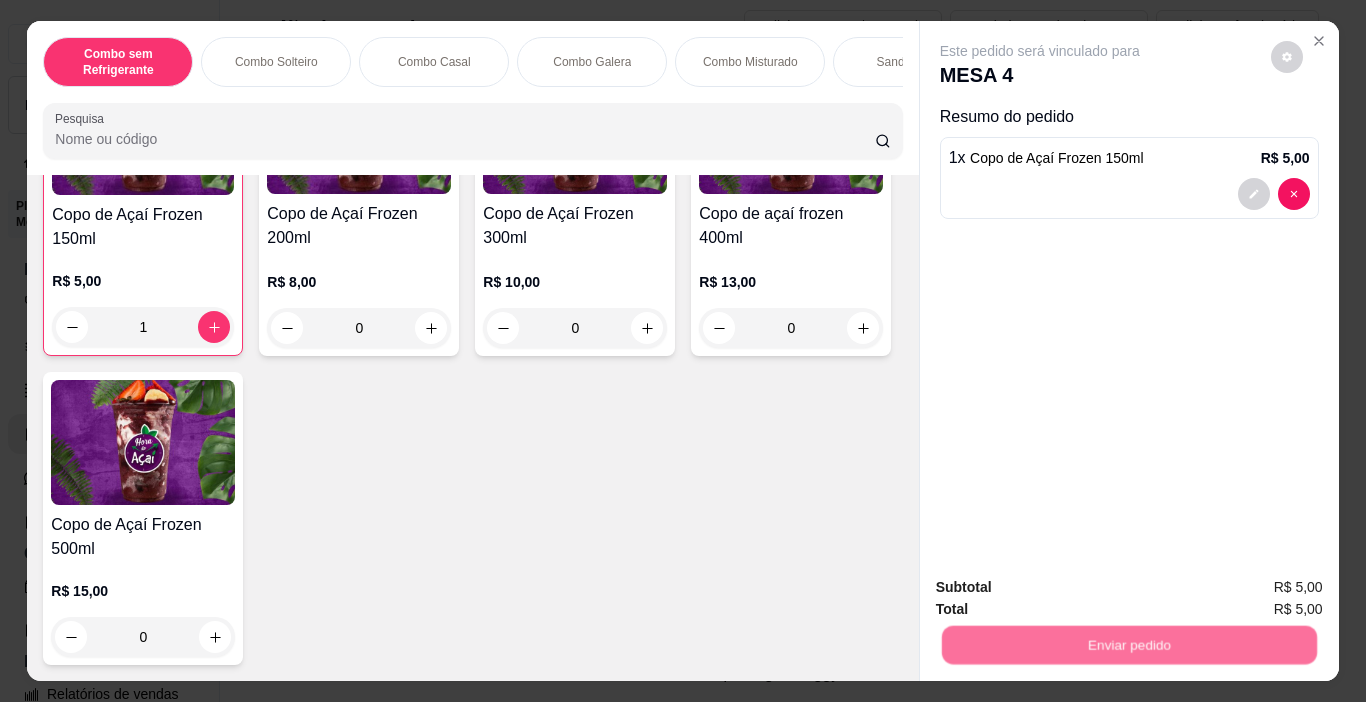 click on "Não registrar e enviar pedido" at bounding box center (1063, 588) 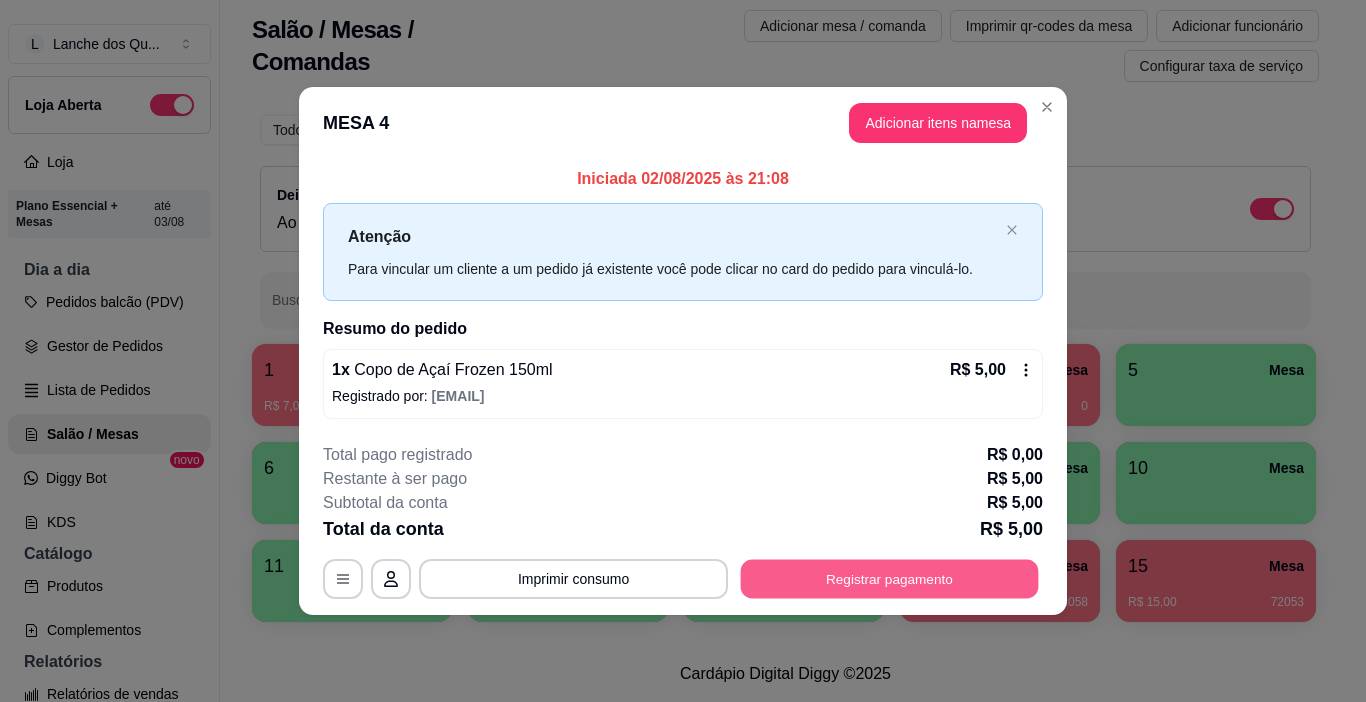 click on "Registrar pagamento" at bounding box center (890, 578) 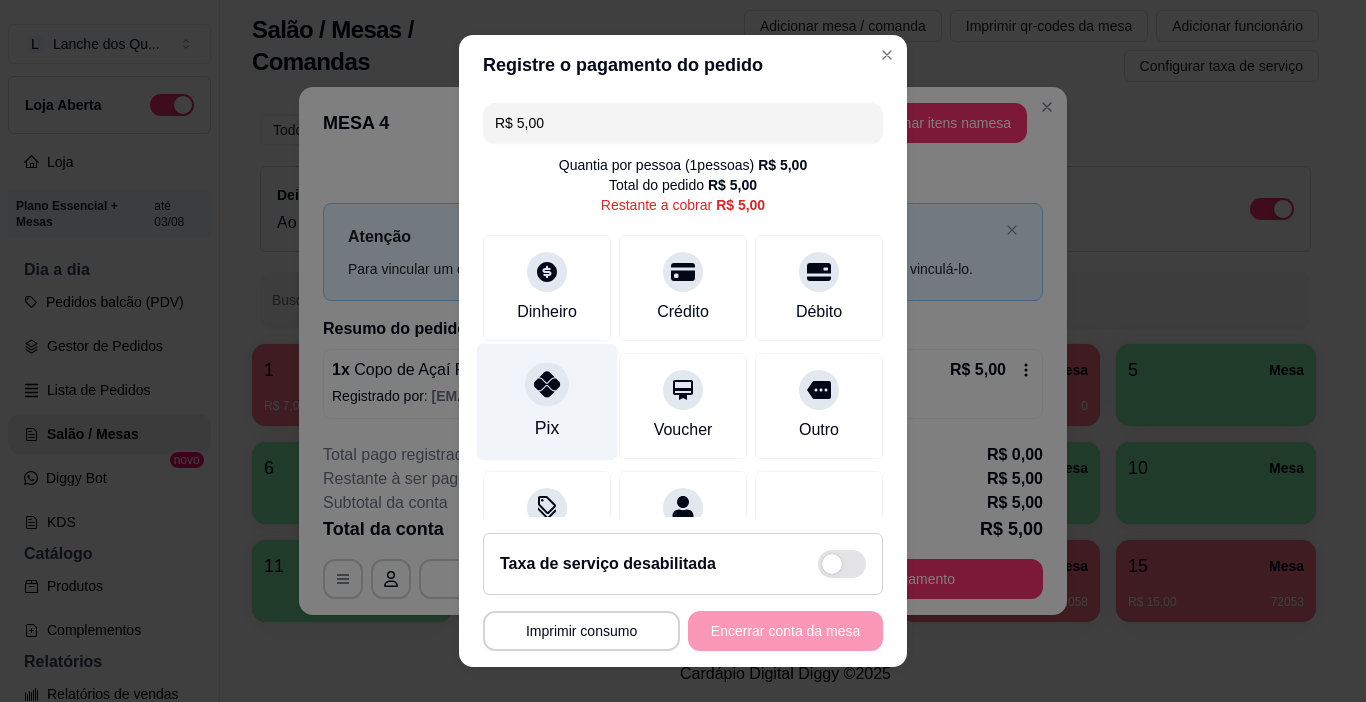 click 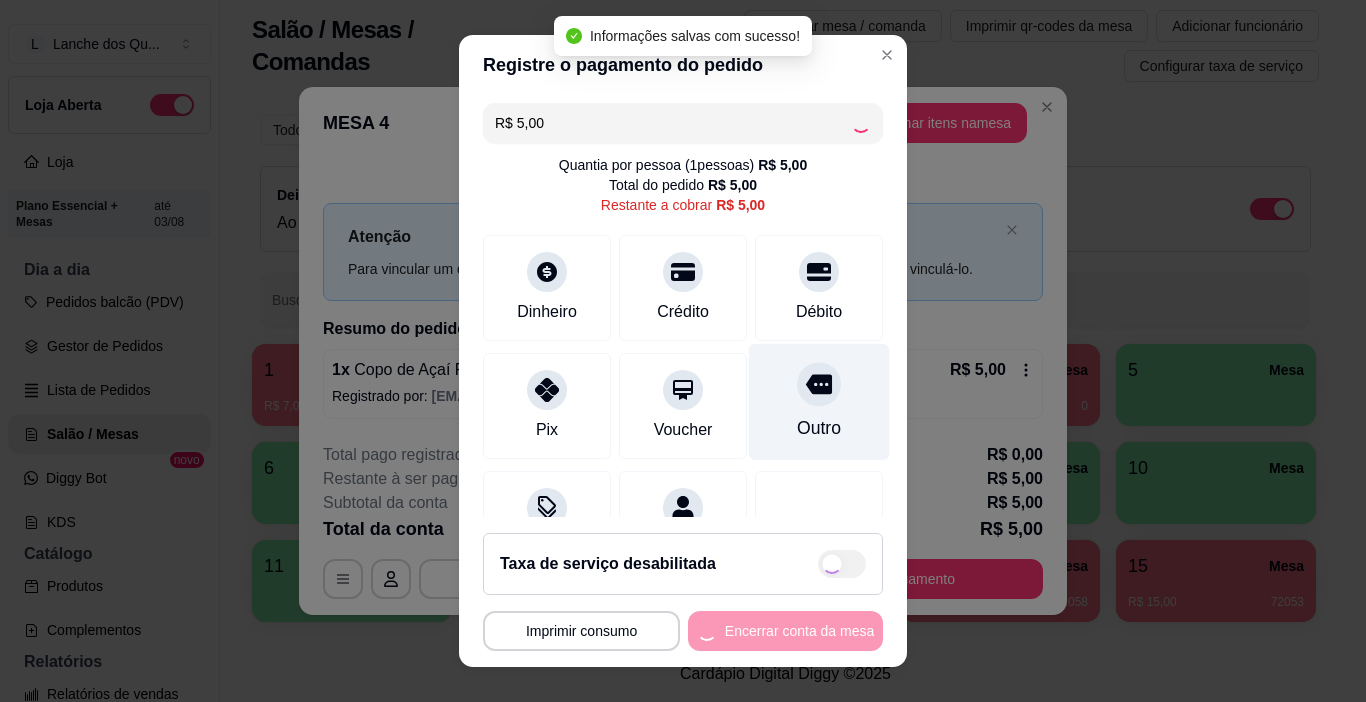 type on "R$ 0,00" 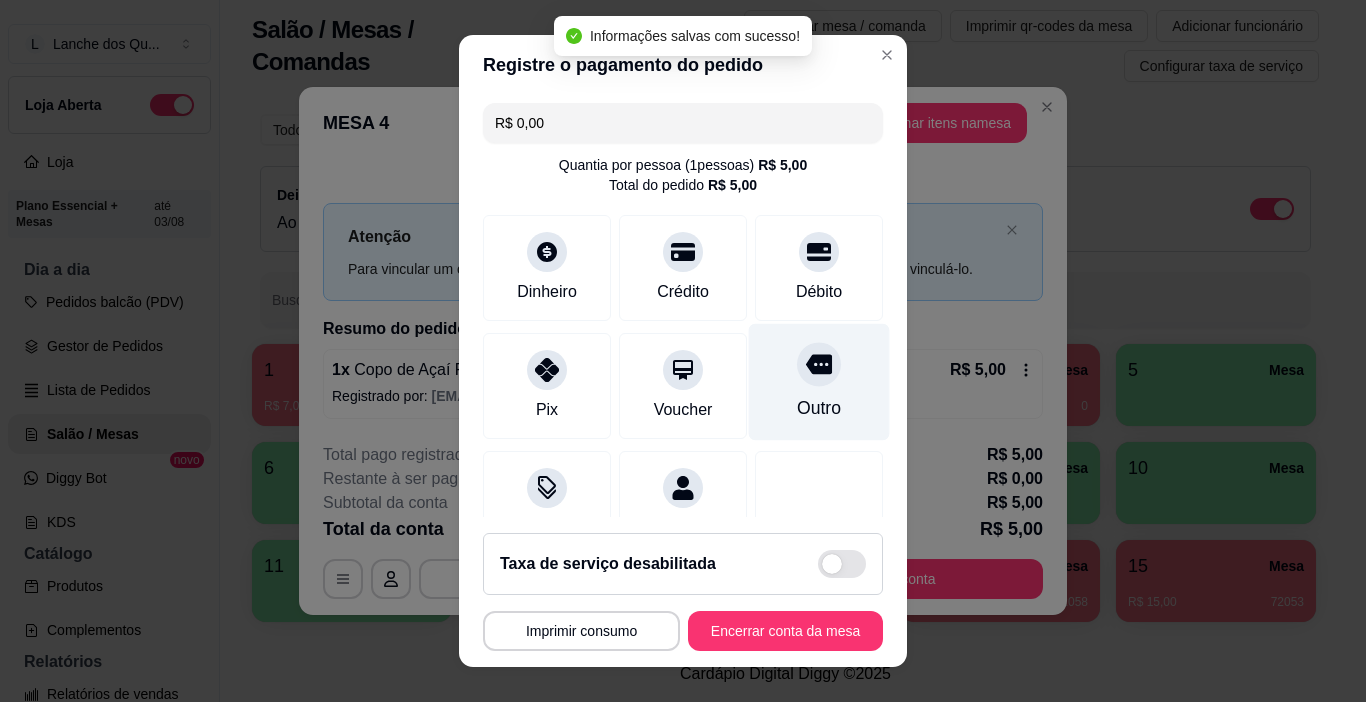 scroll, scrollTop: 176, scrollLeft: 0, axis: vertical 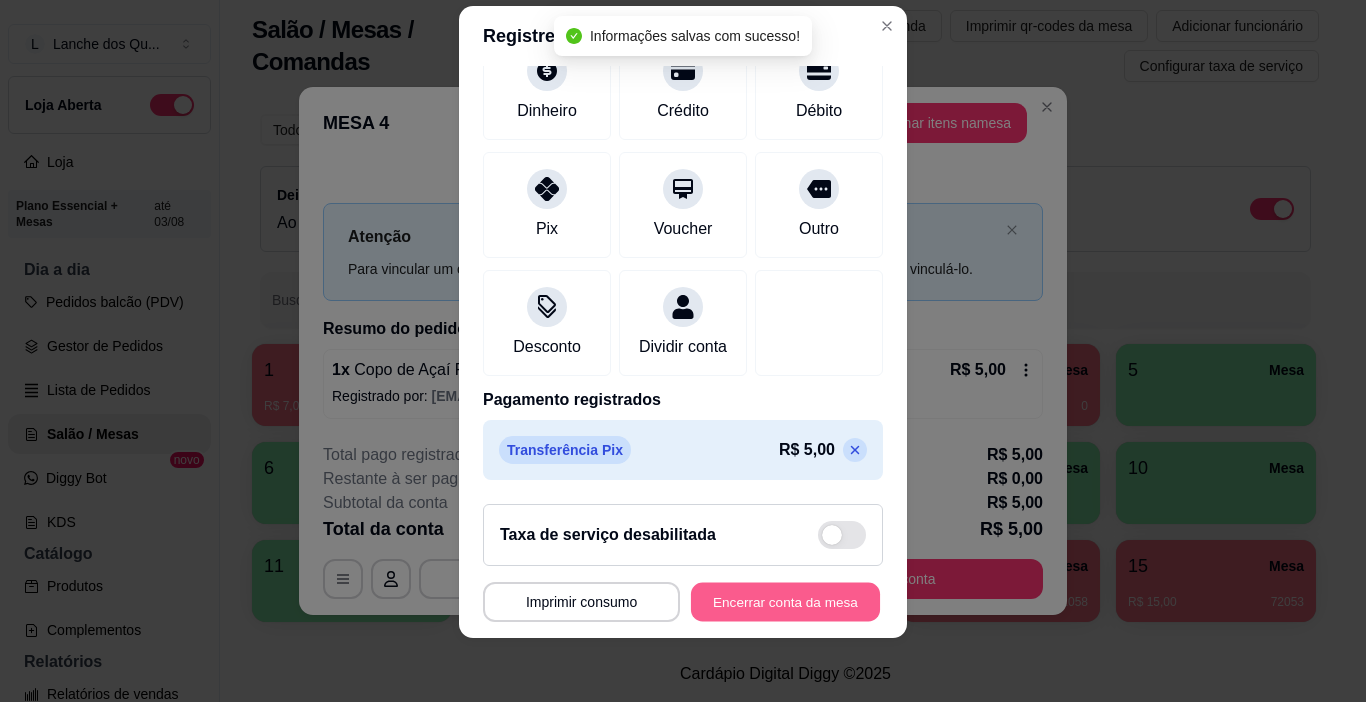 click on "Encerrar conta da mesa" at bounding box center [785, 602] 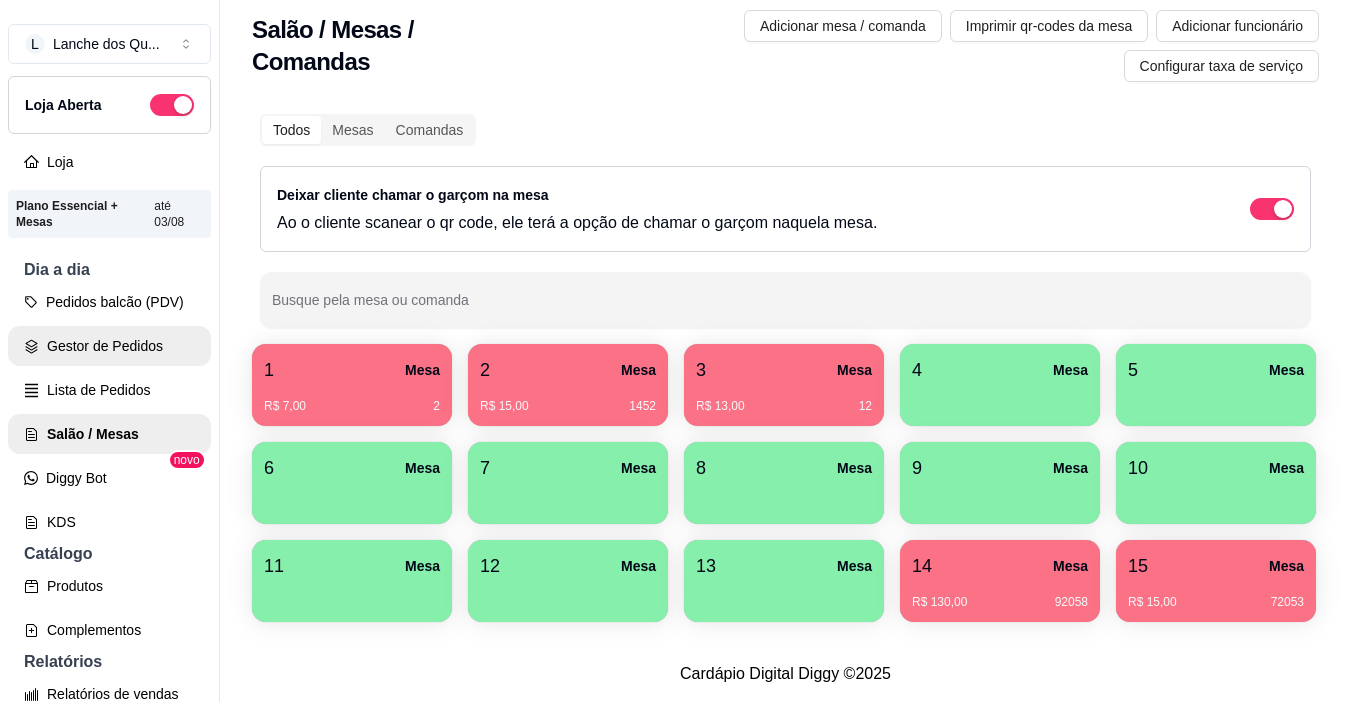 click on "Gestor de Pedidos" at bounding box center [109, 346] 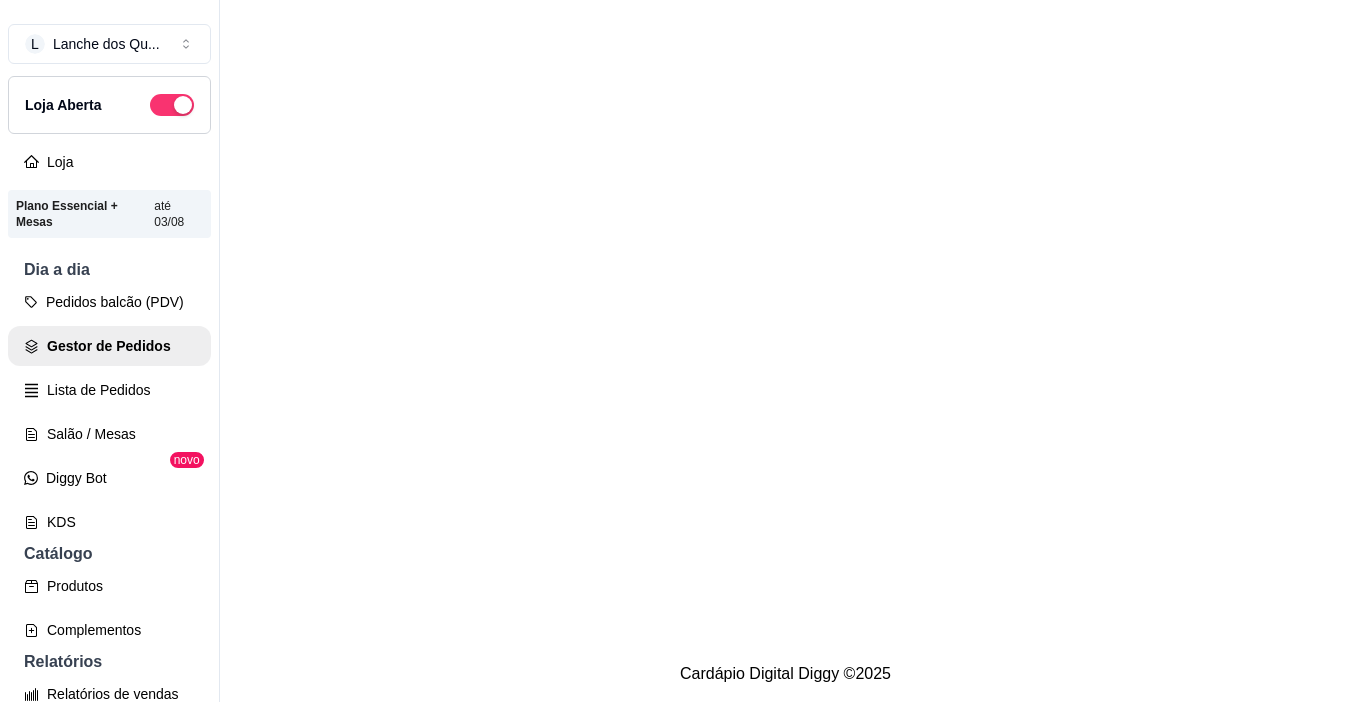 scroll, scrollTop: 0, scrollLeft: 0, axis: both 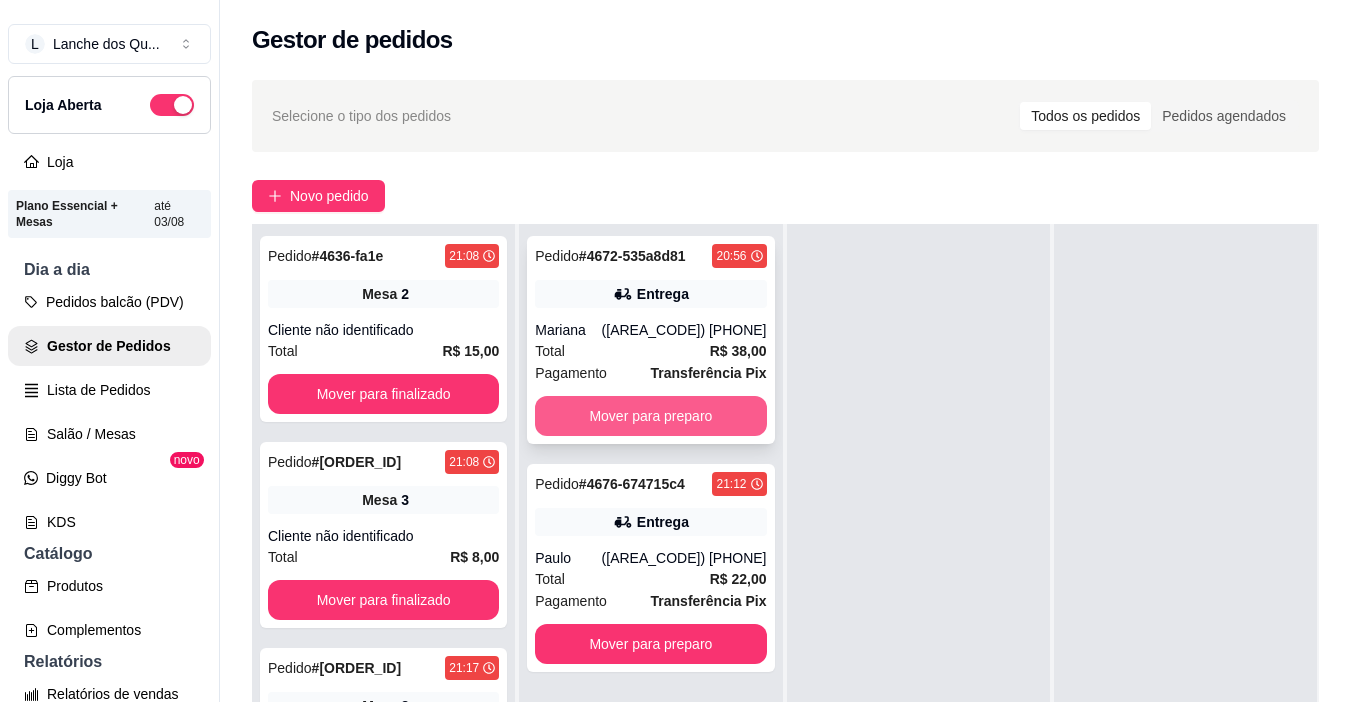 click on "Mover para preparo" at bounding box center [650, 416] 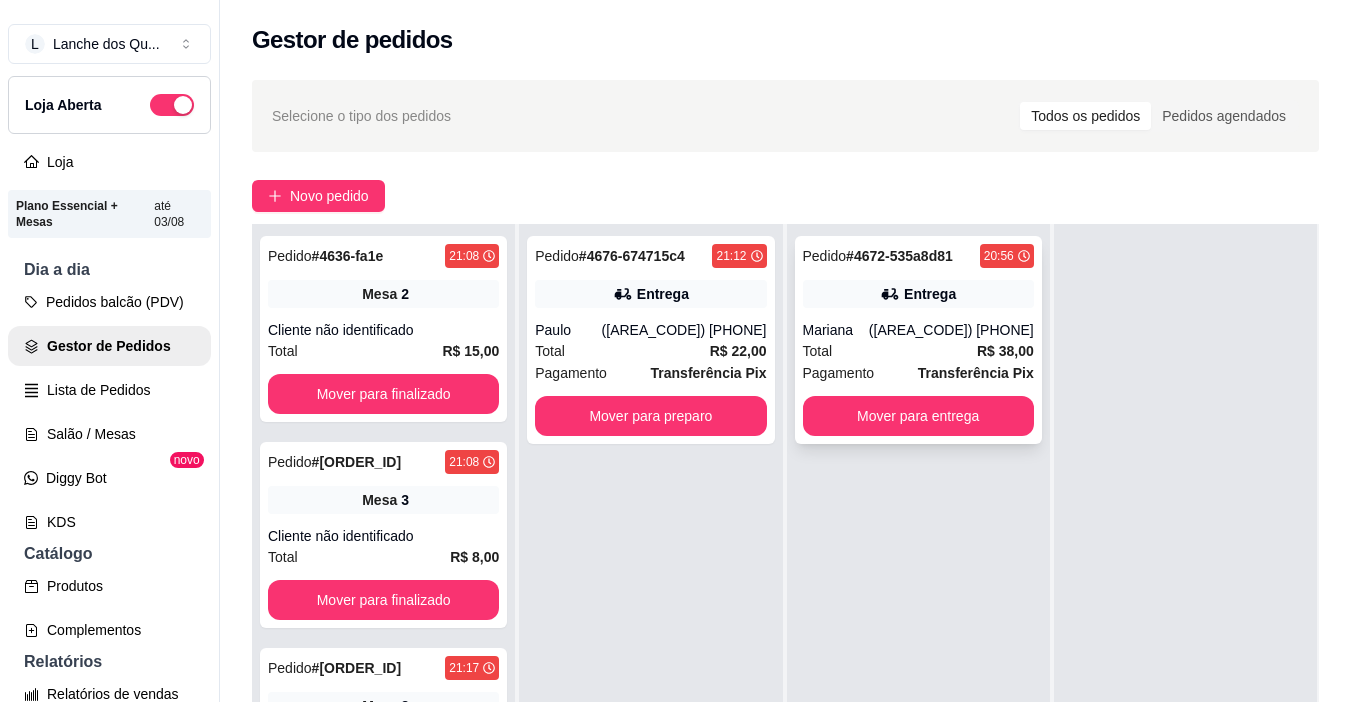 click on "(92) 98226-5627" at bounding box center [951, 330] 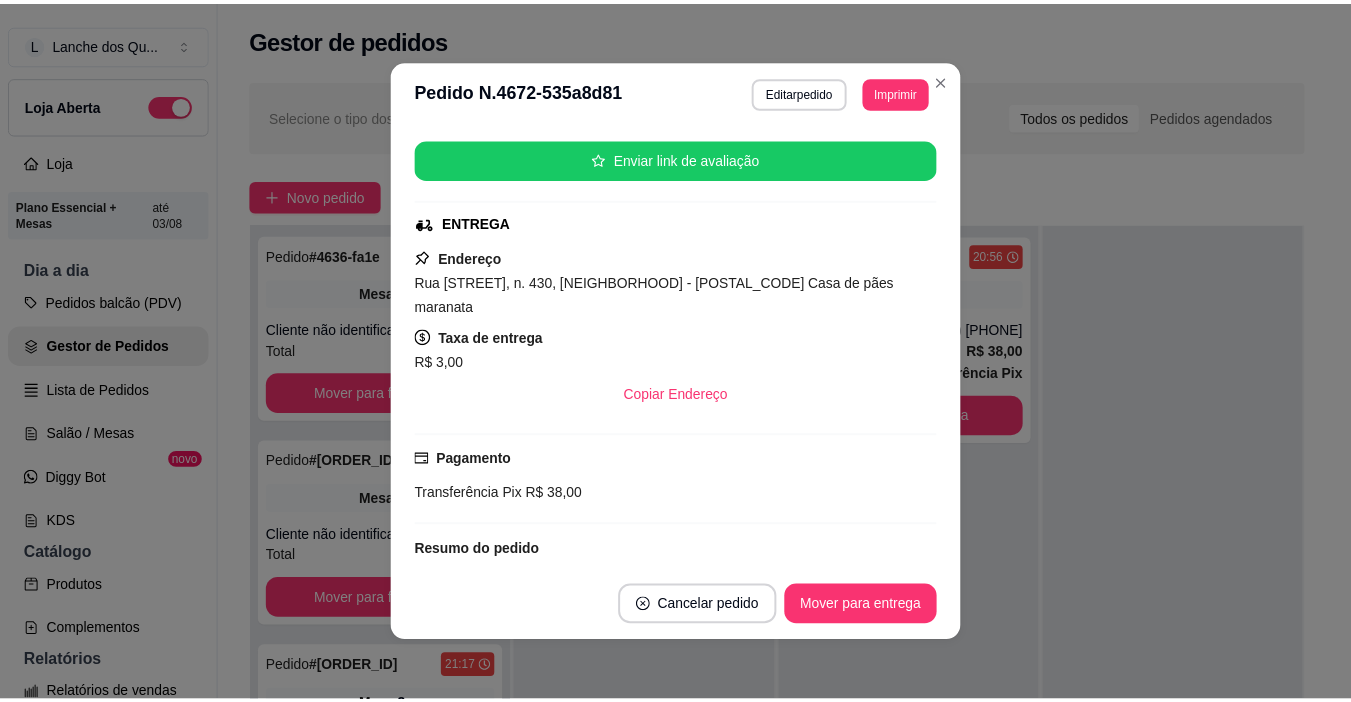 scroll, scrollTop: 500, scrollLeft: 0, axis: vertical 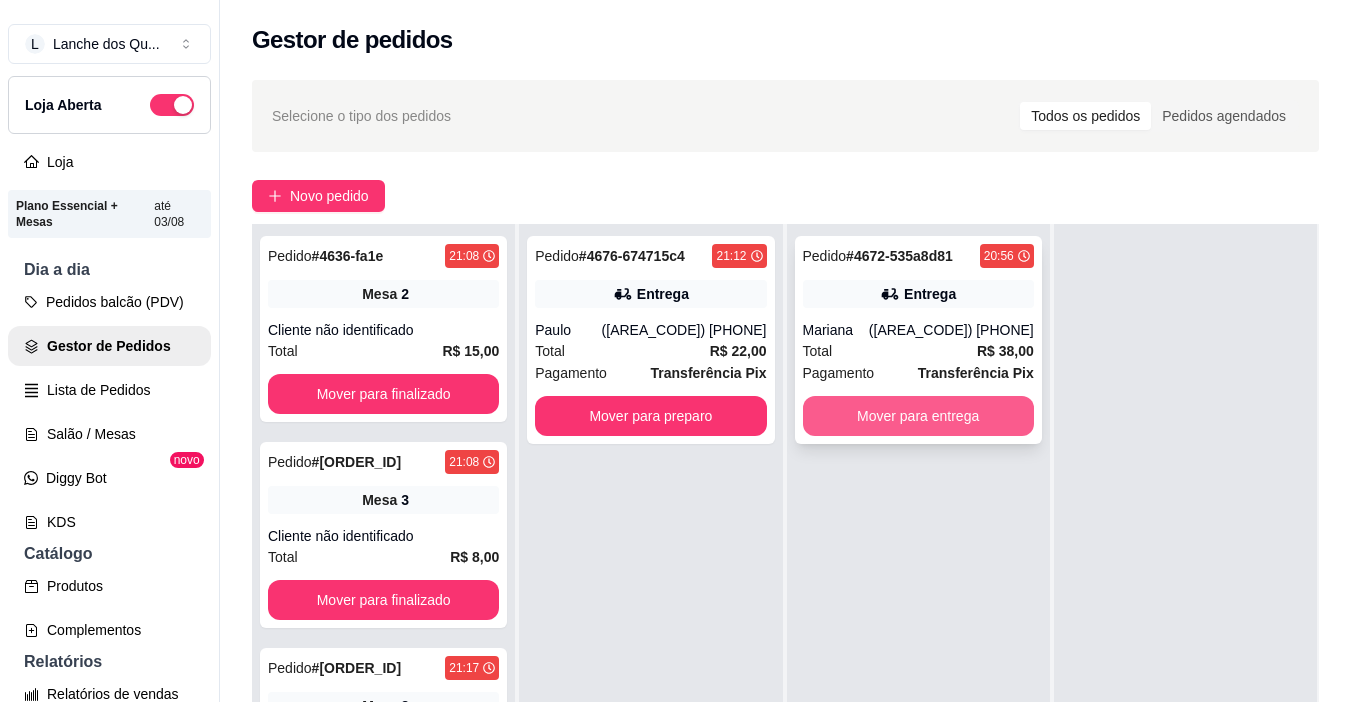 click on "Mover para entrega" at bounding box center [918, 416] 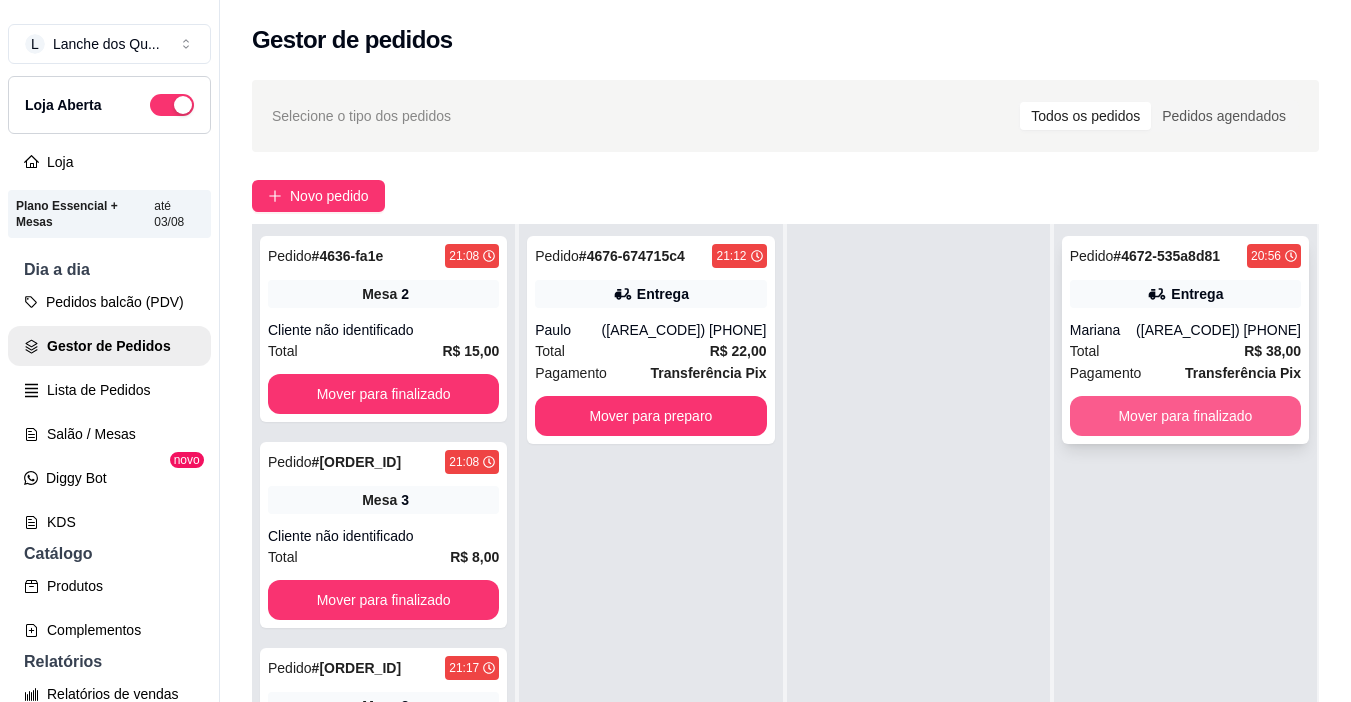 click on "Mover para finalizado" at bounding box center (1185, 416) 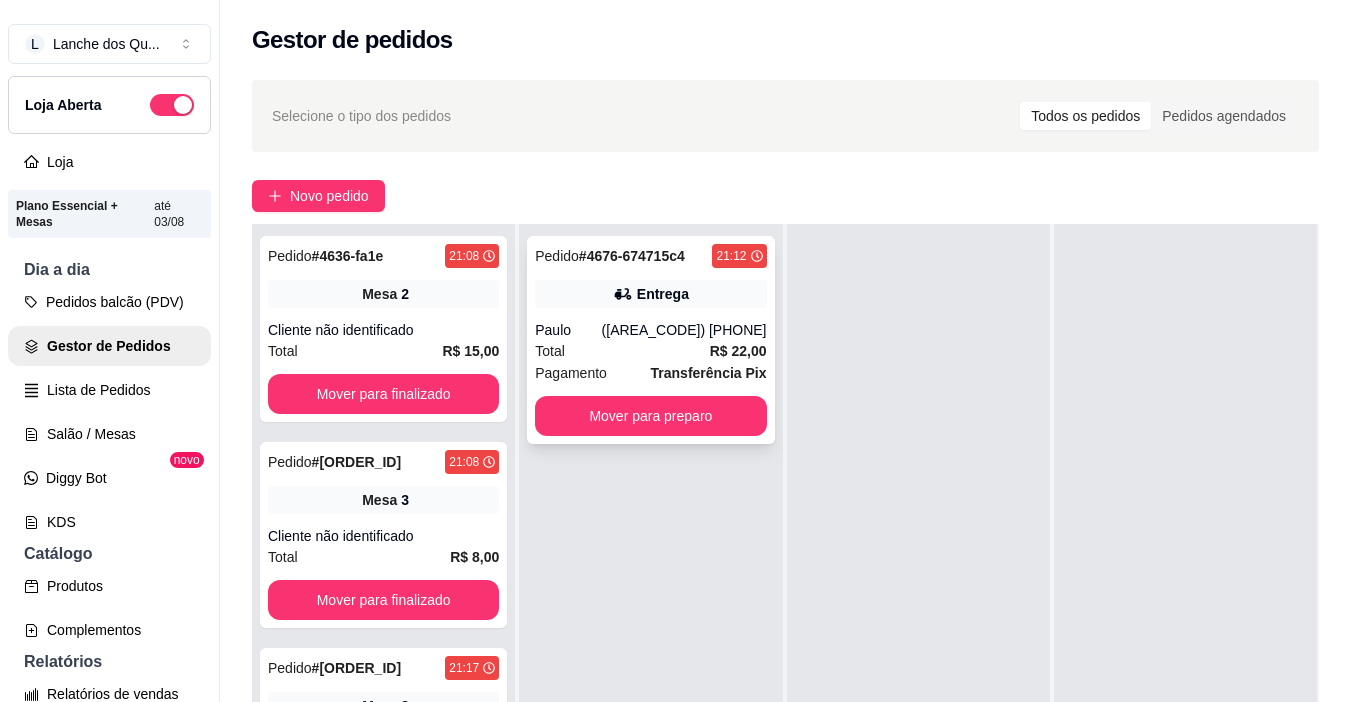 click on "(92) 99445-7873" at bounding box center [684, 330] 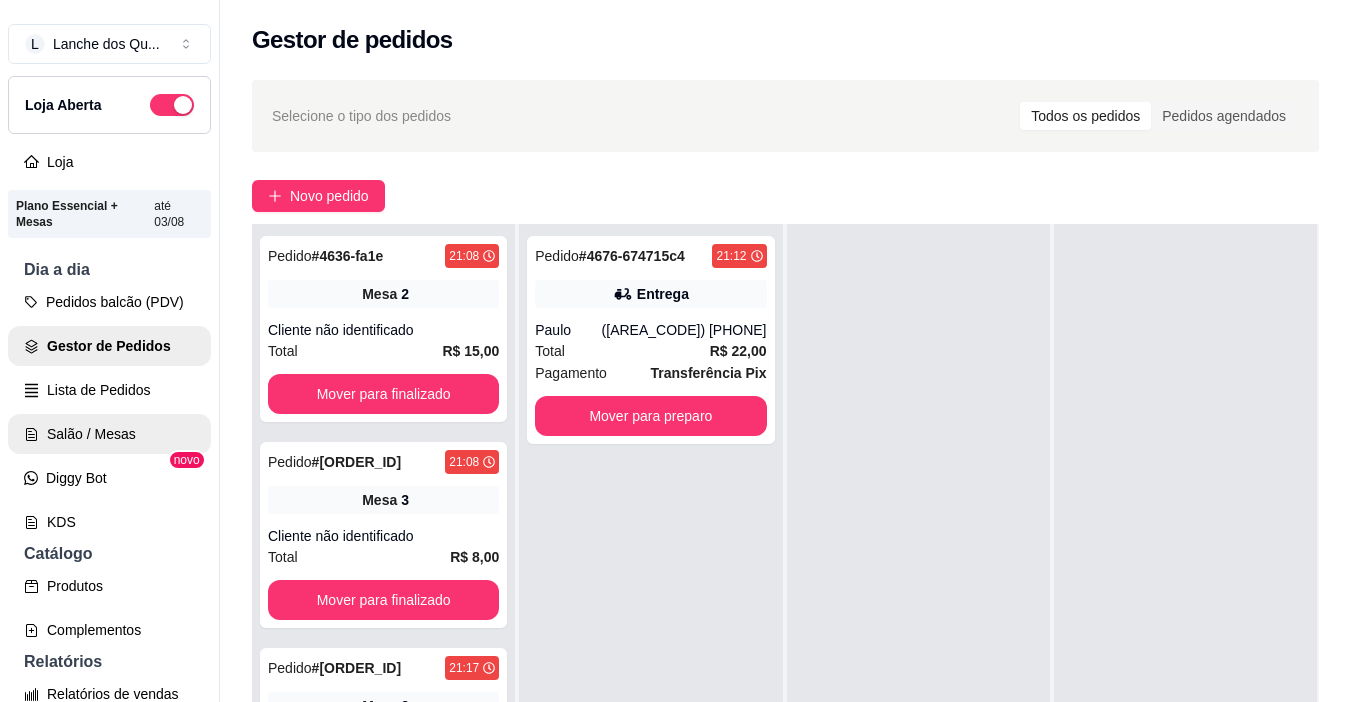 click on "Salão / Mesas" at bounding box center [109, 434] 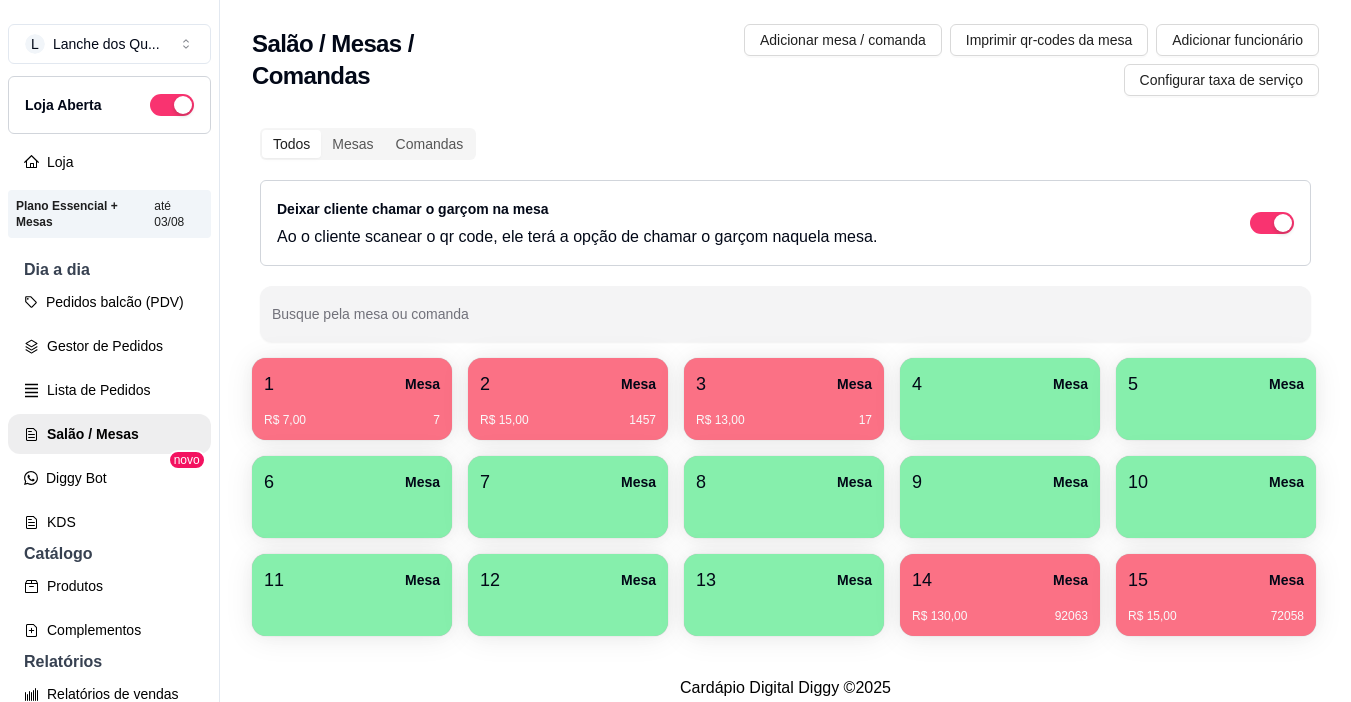 click on "R$ 13,00 17" at bounding box center (784, 413) 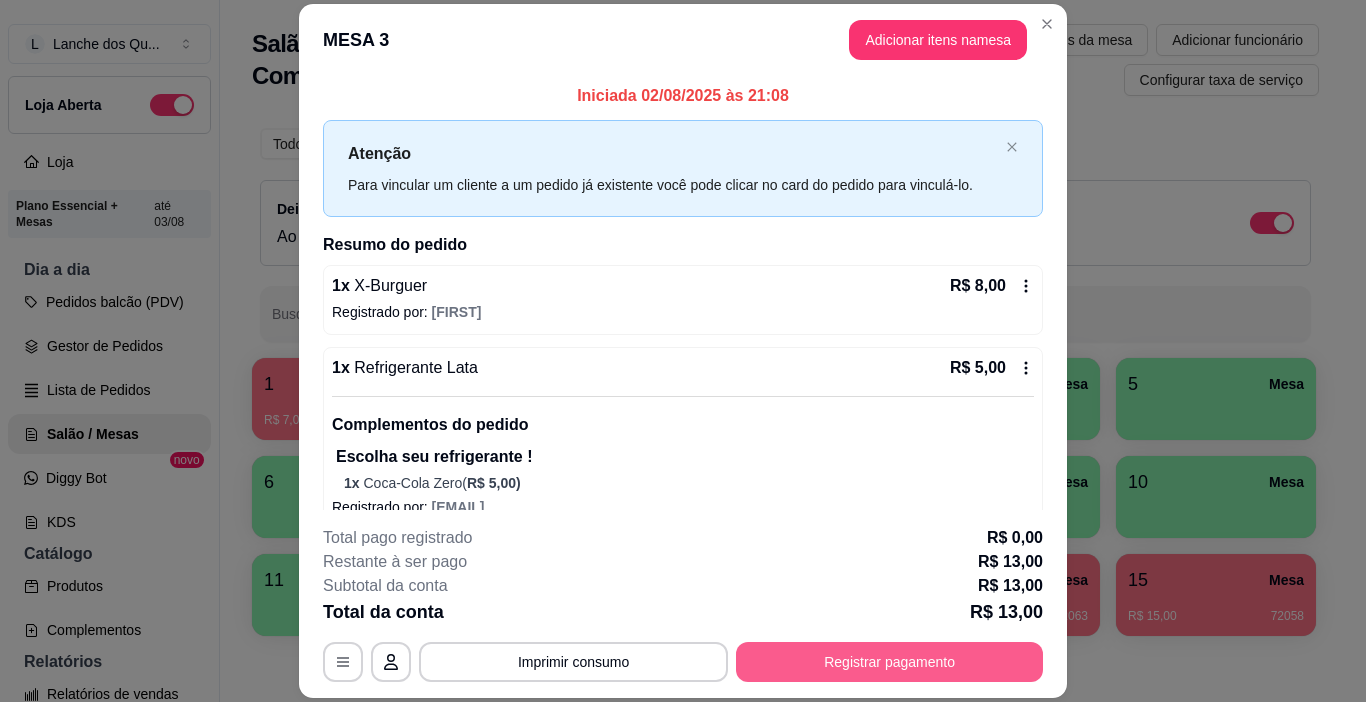 click on "Registrar pagamento" at bounding box center [889, 662] 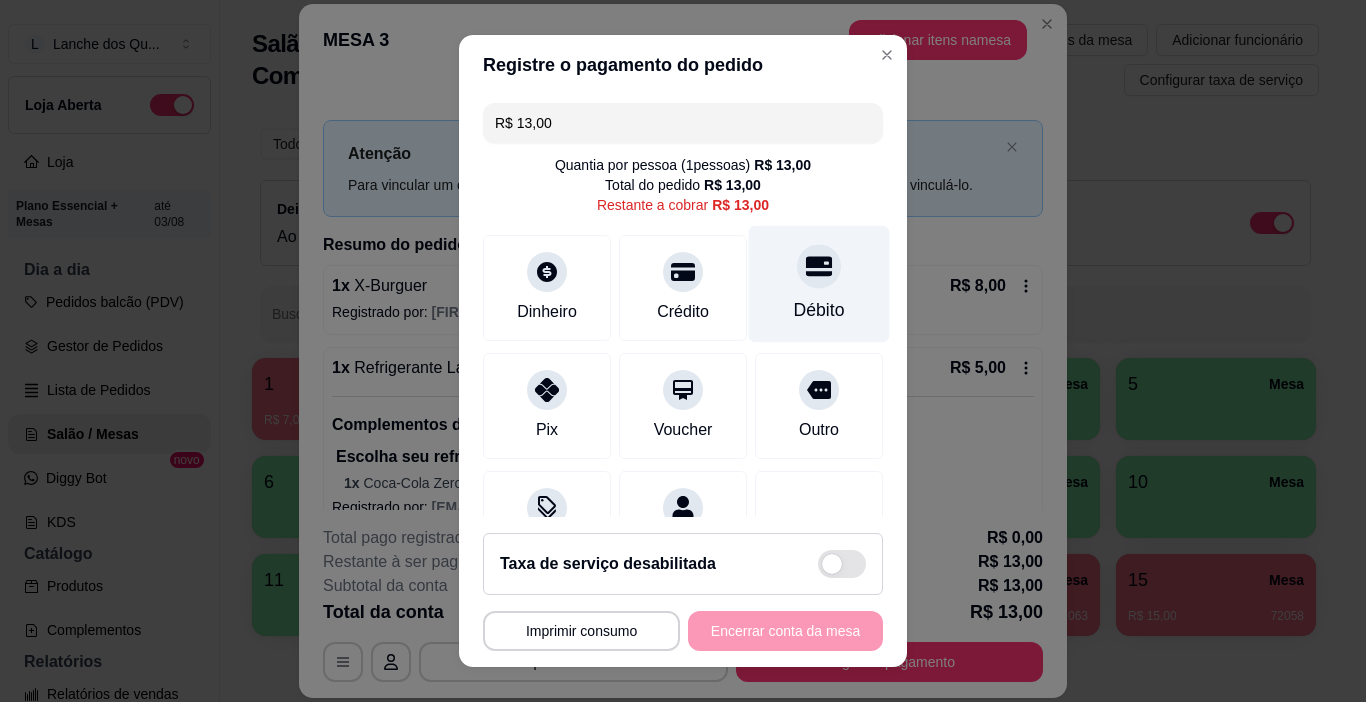 click on "Débito" at bounding box center [819, 310] 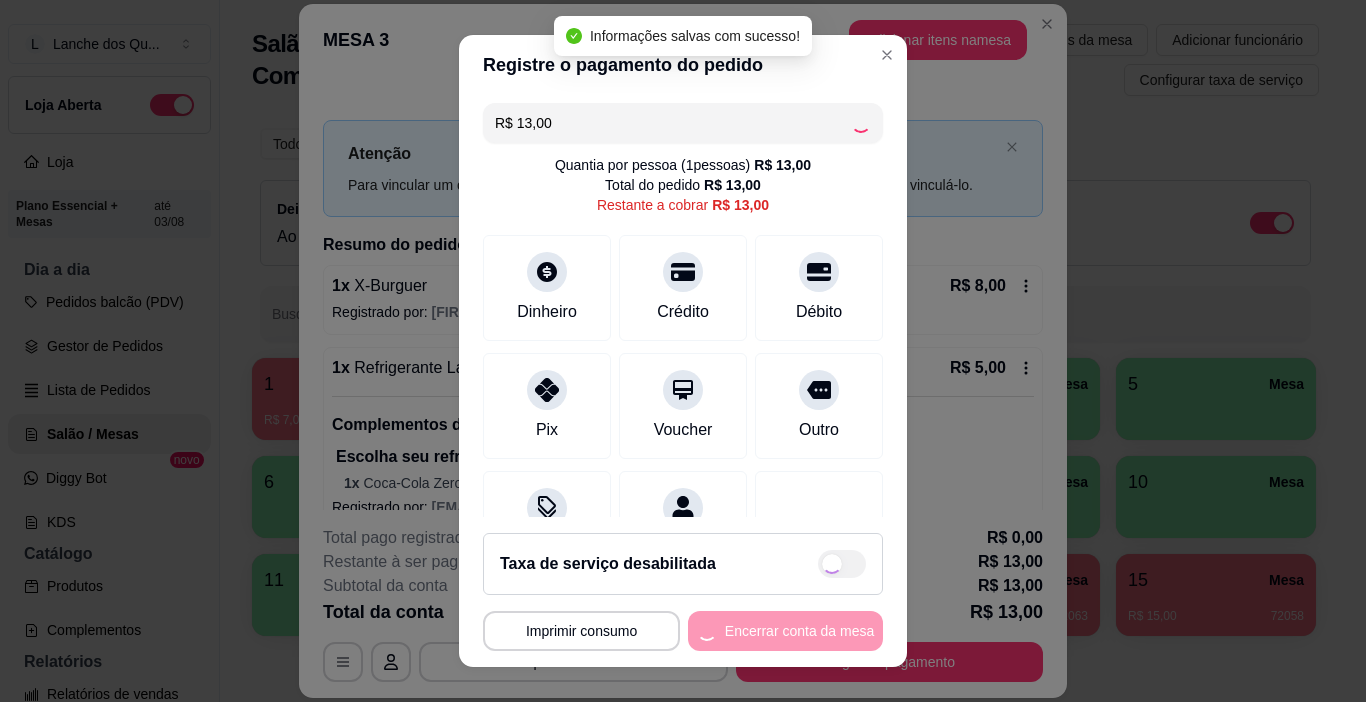 type on "R$ 0,00" 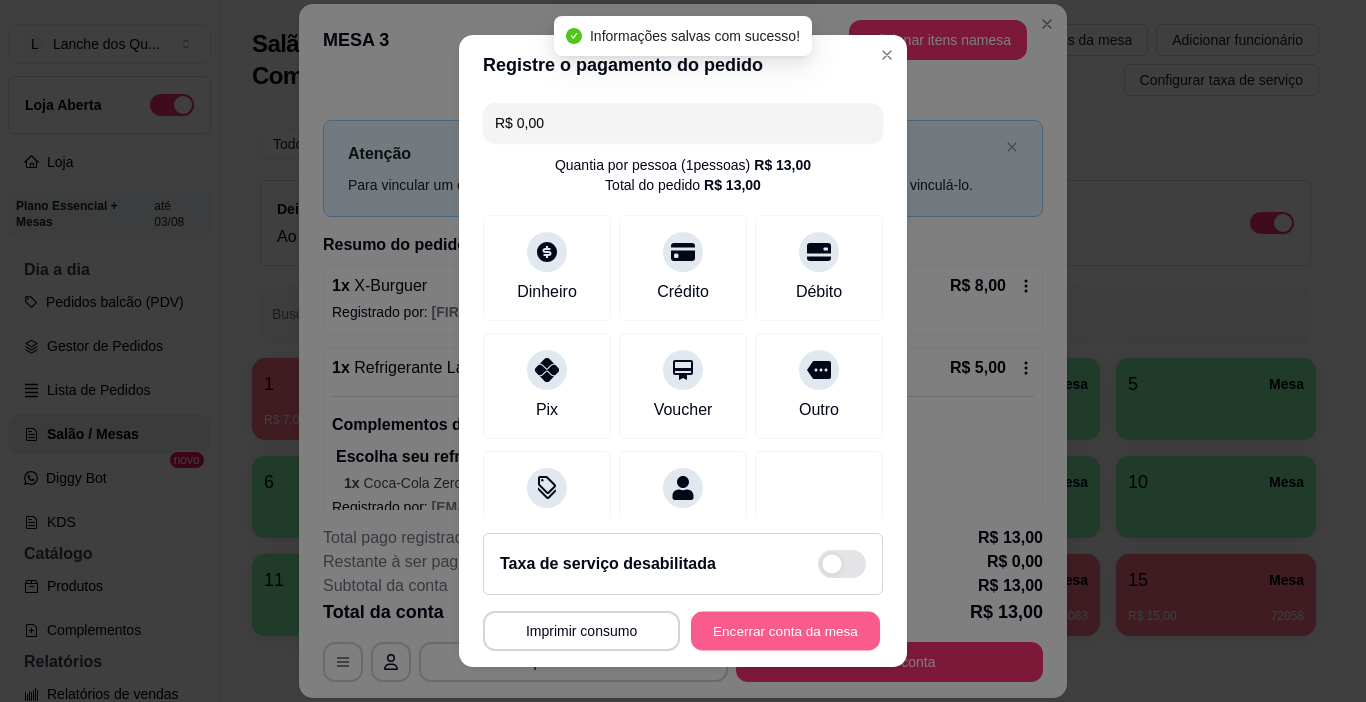 click on "Encerrar conta da mesa" at bounding box center [785, 631] 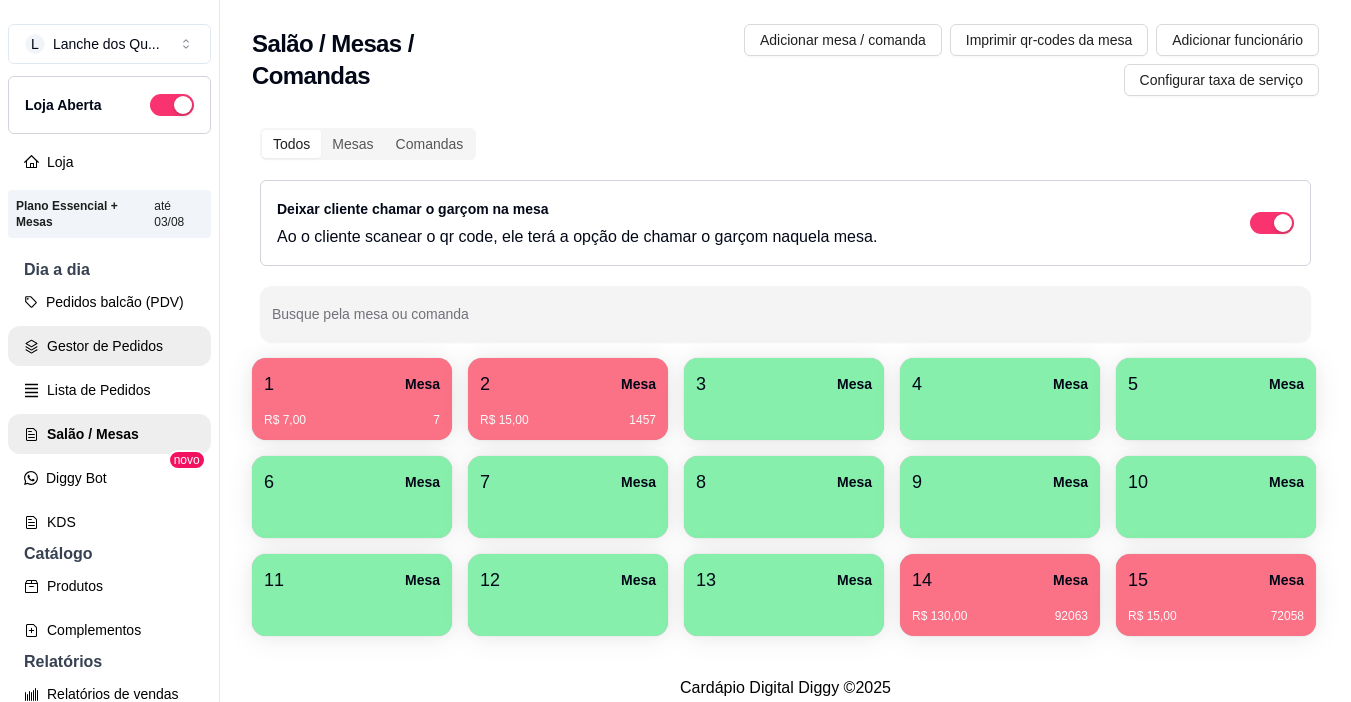 click on "Gestor de Pedidos" at bounding box center [109, 346] 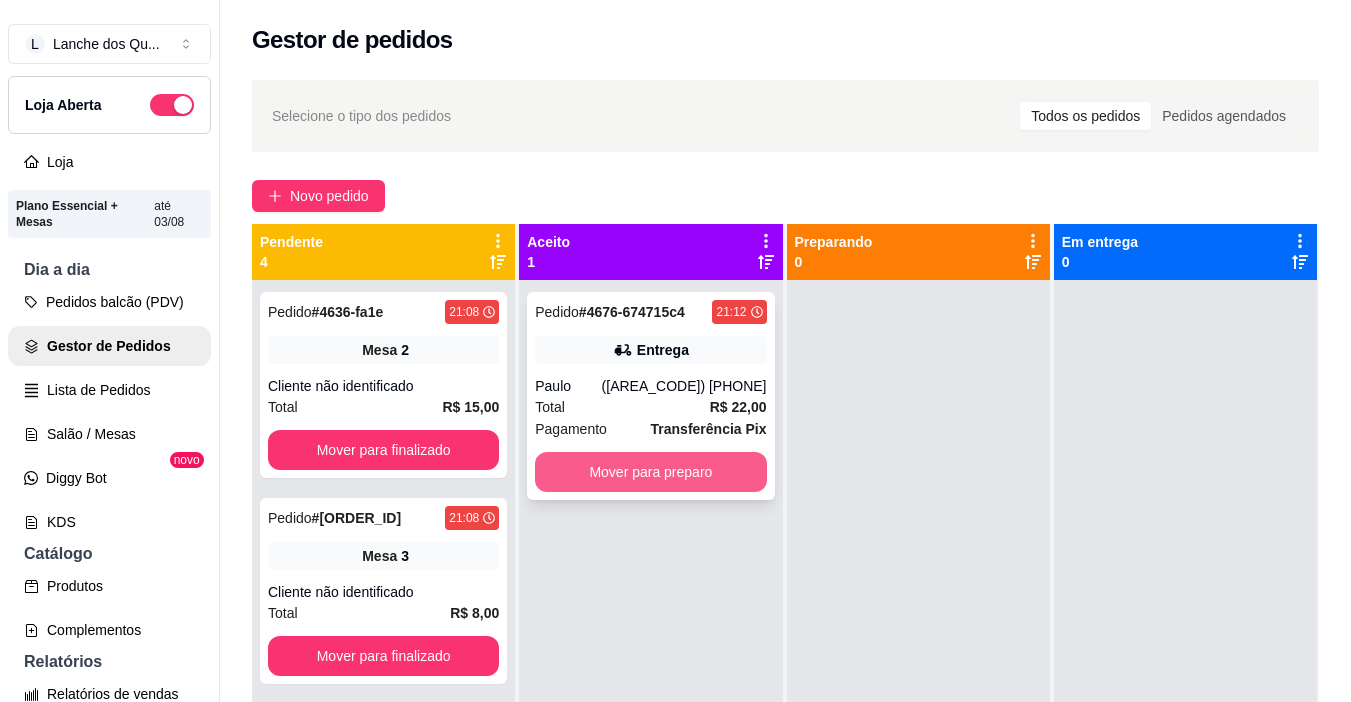 click on "Mover para preparo" at bounding box center (650, 472) 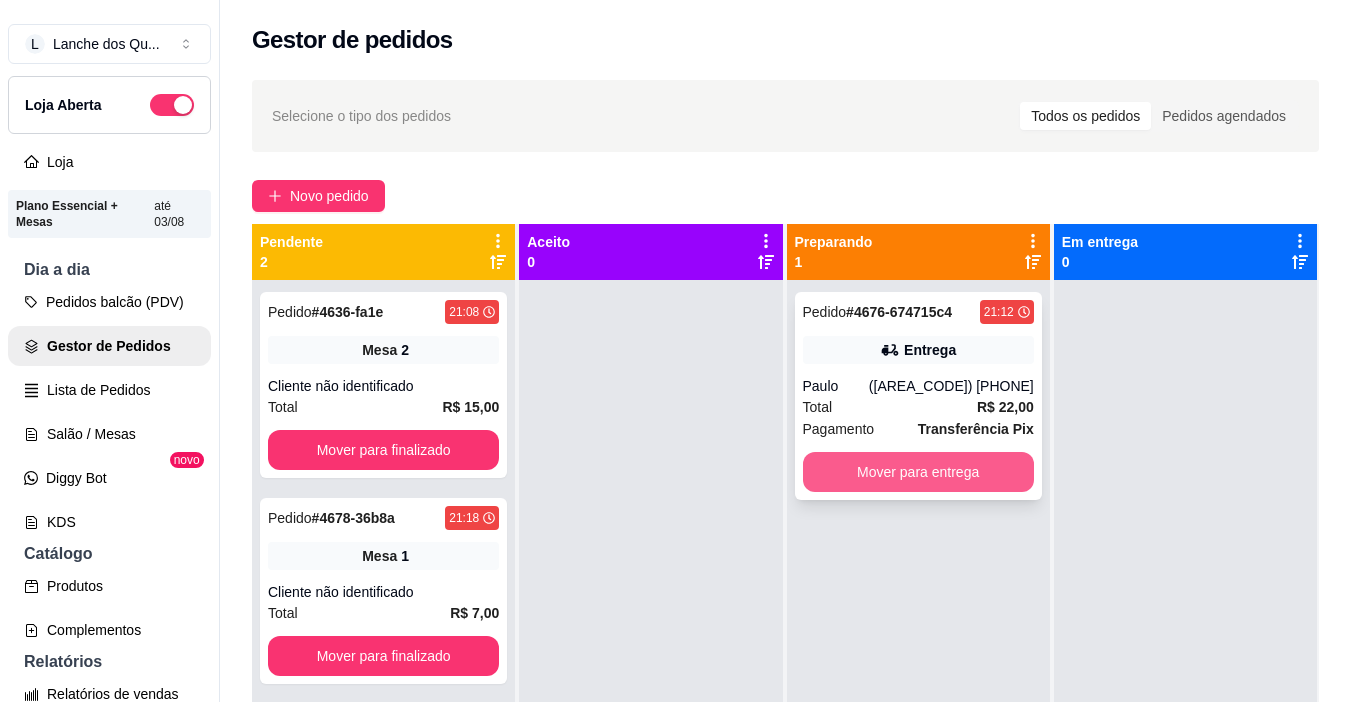 click on "Mover para entrega" at bounding box center [918, 472] 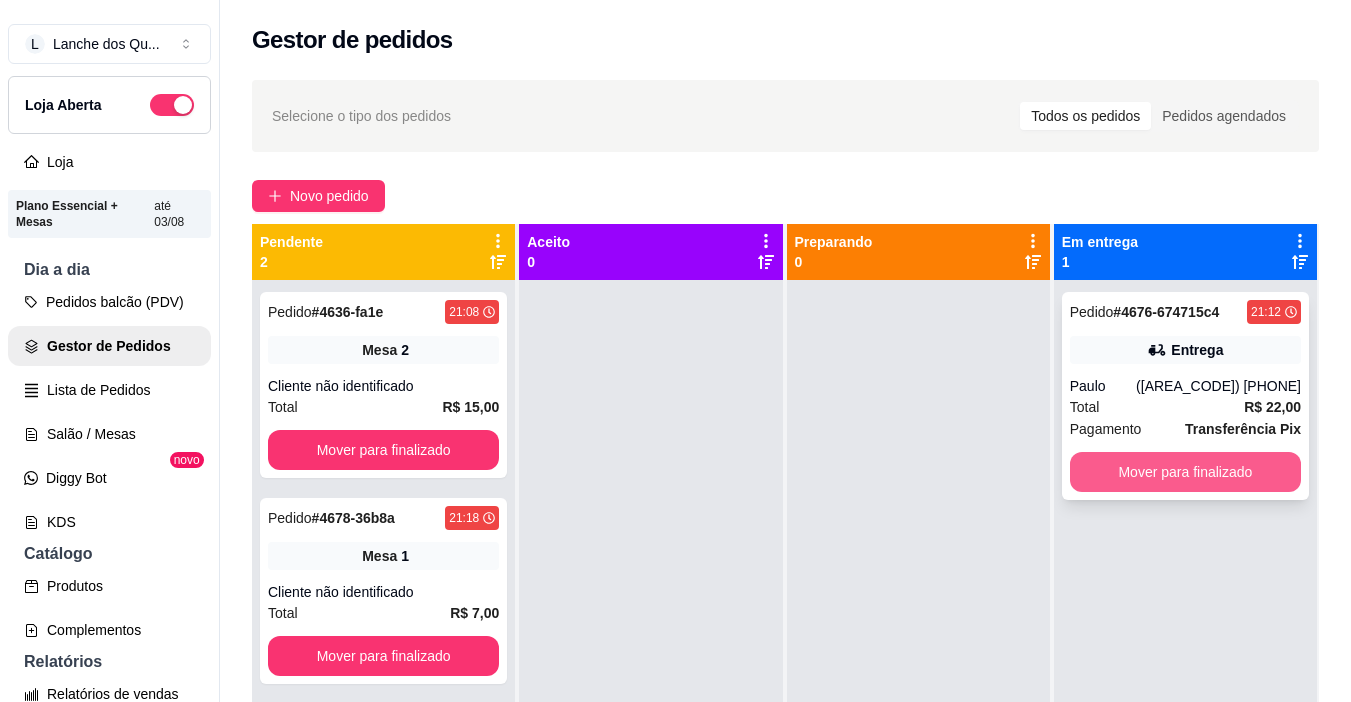 click on "Mover para finalizado" at bounding box center [1185, 472] 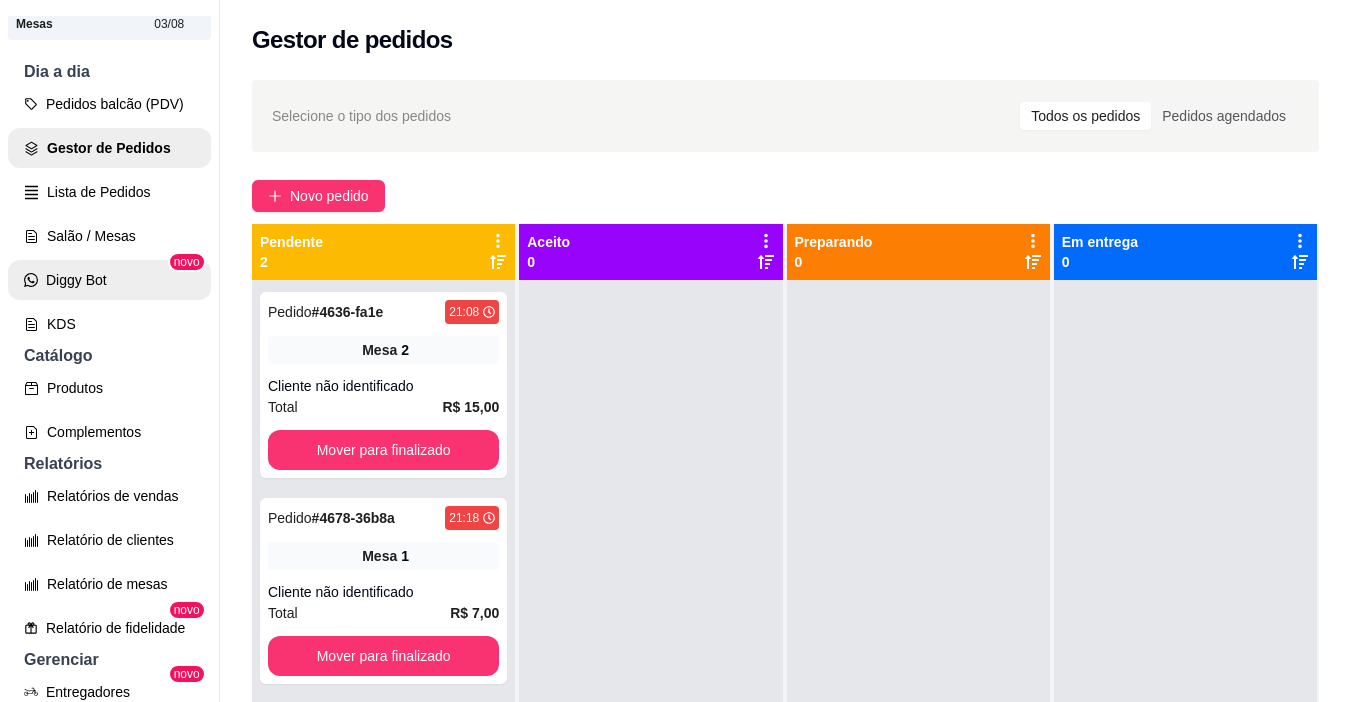 scroll, scrollTop: 200, scrollLeft: 0, axis: vertical 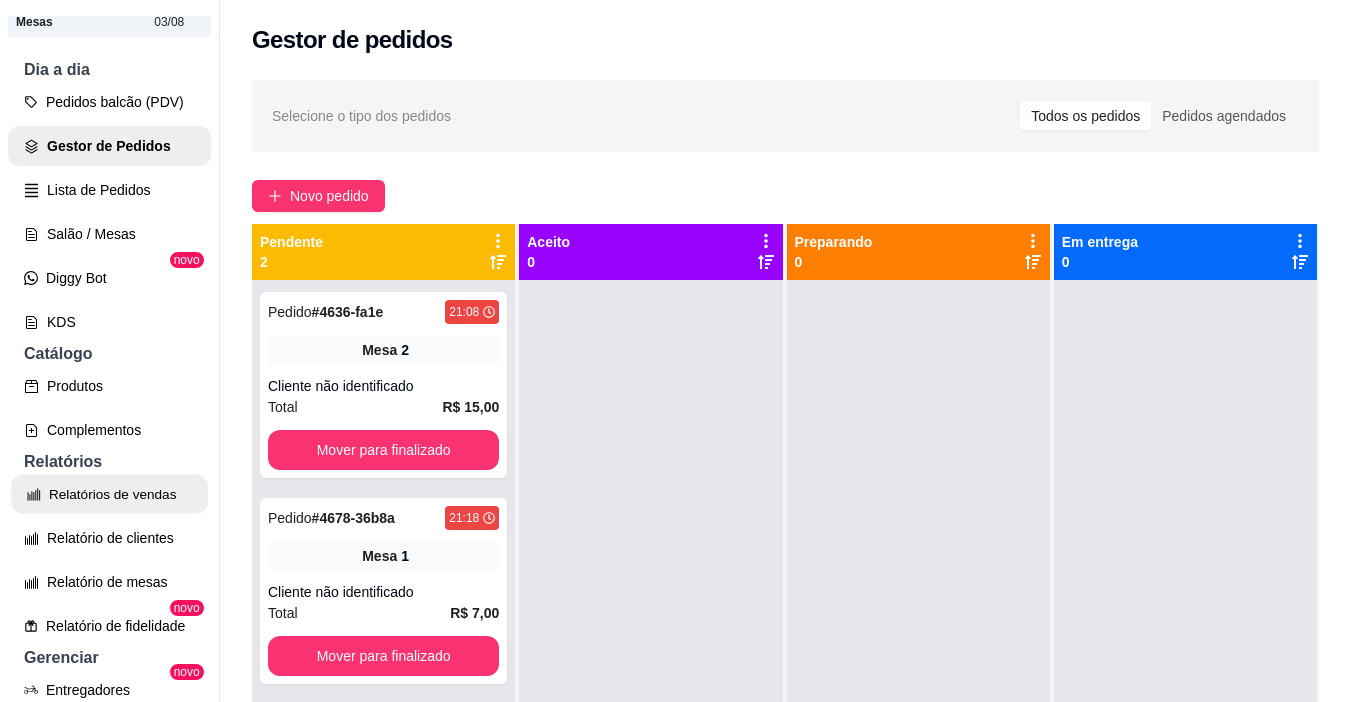click on "Relatórios de vendas" at bounding box center [109, 494] 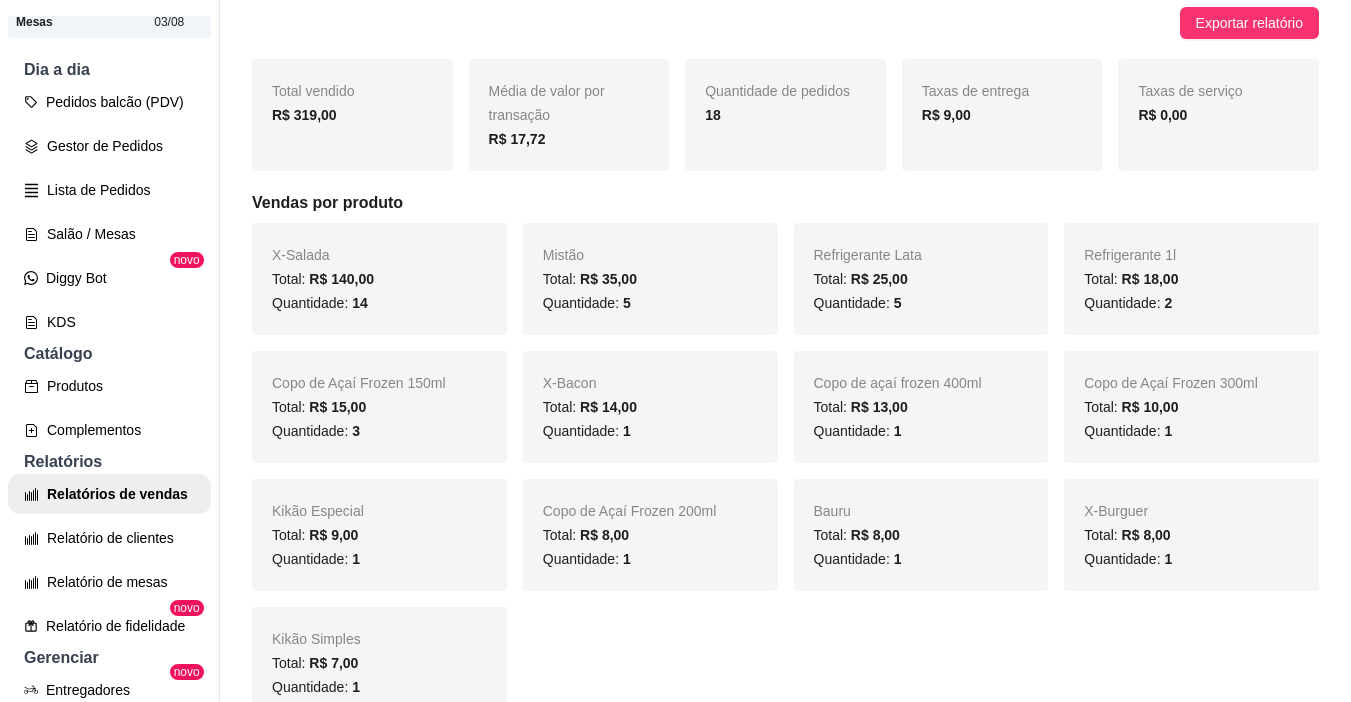 scroll, scrollTop: 300, scrollLeft: 0, axis: vertical 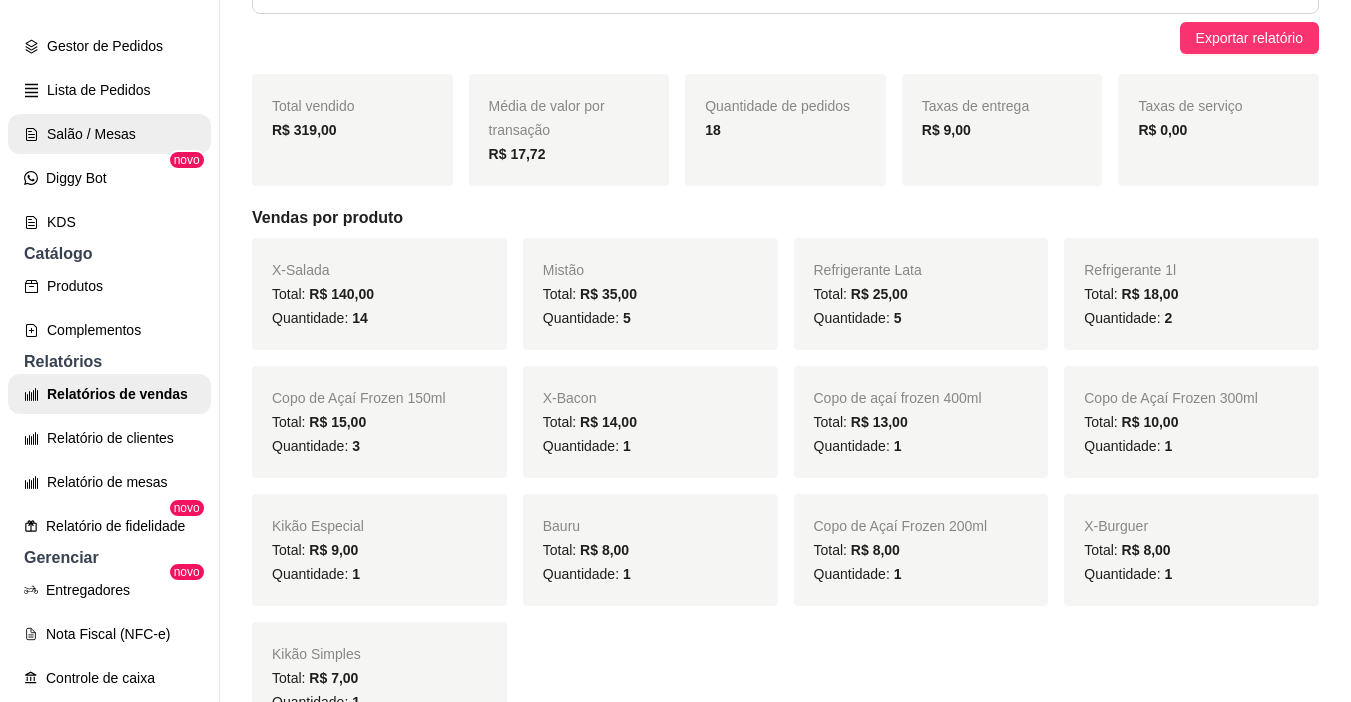 click on "Salão / Mesas" at bounding box center [109, 134] 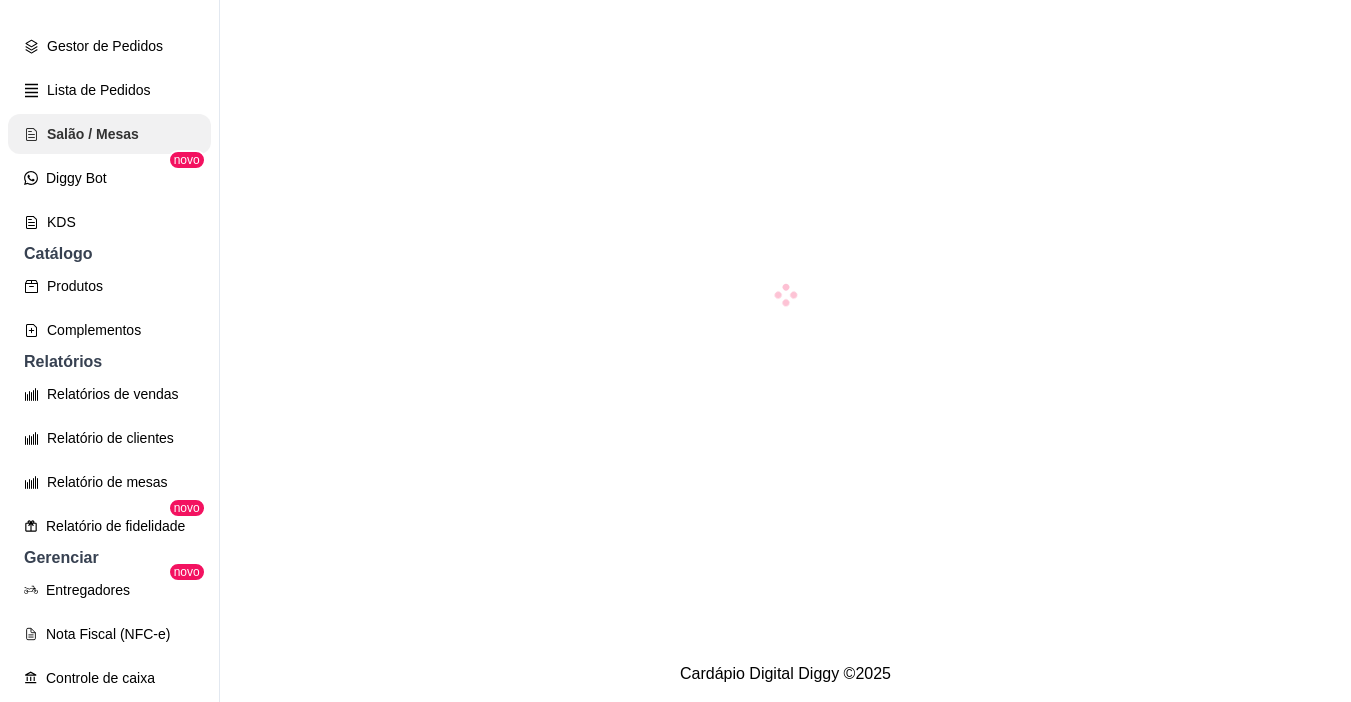 scroll, scrollTop: 0, scrollLeft: 0, axis: both 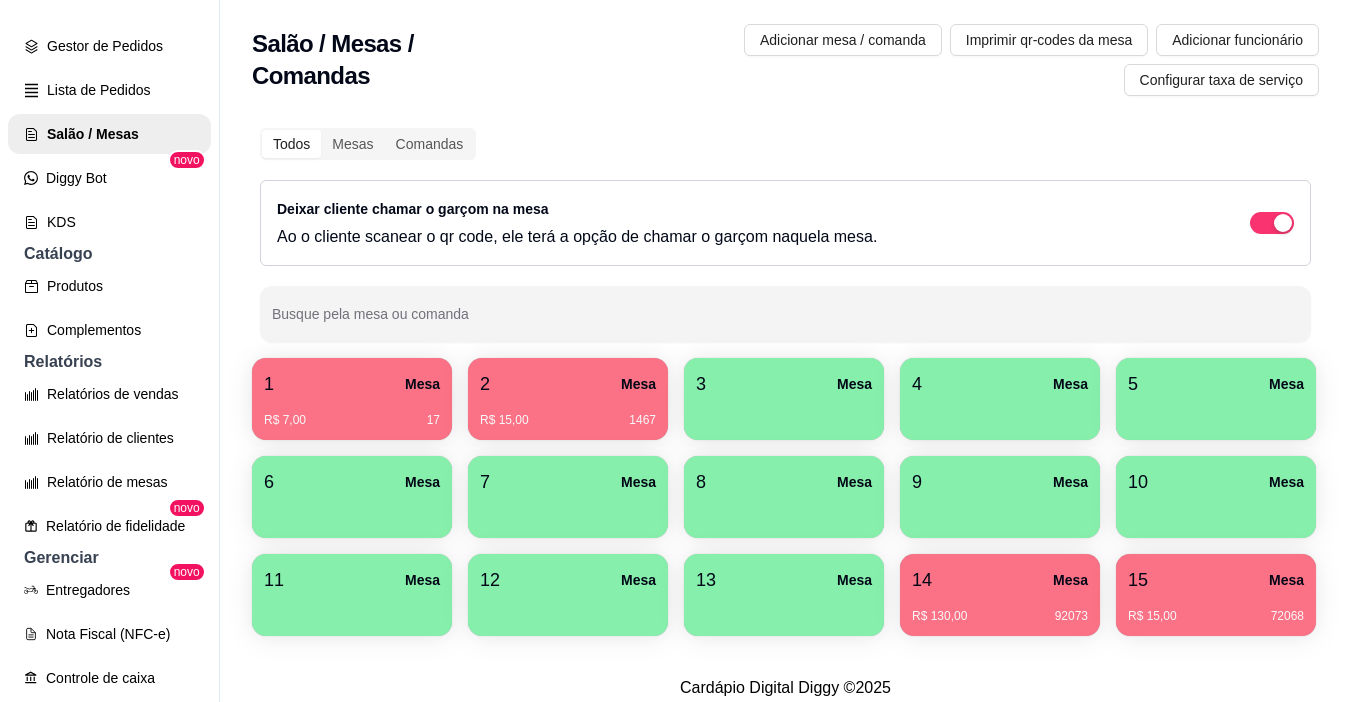 click on "2 Mesa" at bounding box center [568, 384] 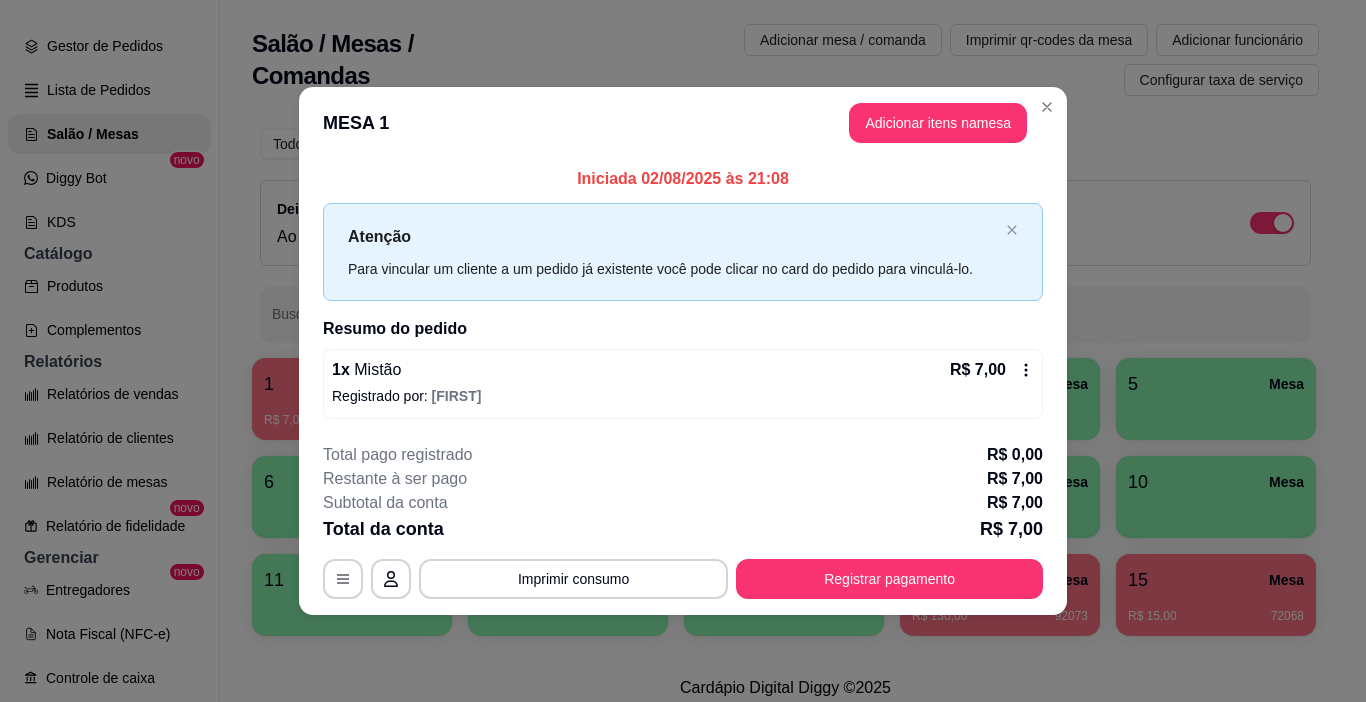 click on "Iniciada   02/08/2025 às 21:08 Atenção Para vincular um cliente a um pedido já existente você pode clicar no card do pedido para vinculá-lo. Resumo do pedido 1 x   Mistão R$ 7,00 Registrado por:   Jessica" at bounding box center (683, 292) 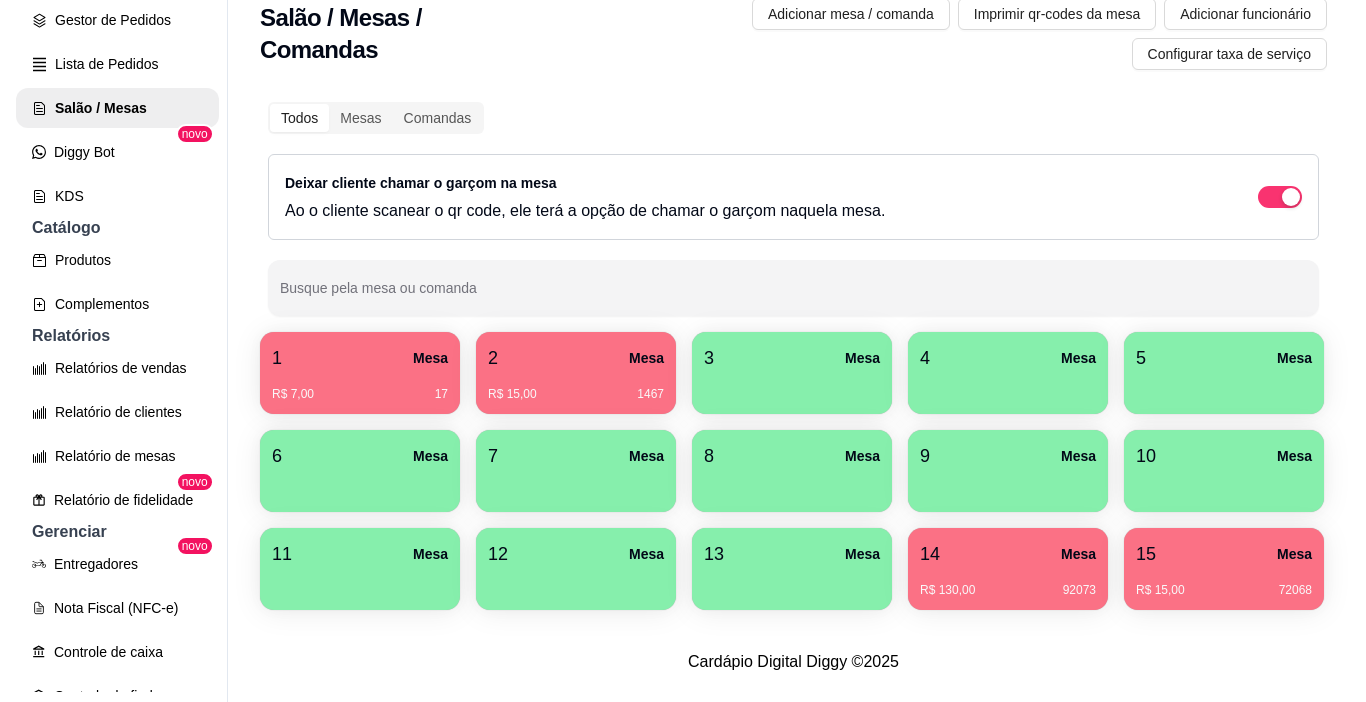 scroll, scrollTop: 32, scrollLeft: 0, axis: vertical 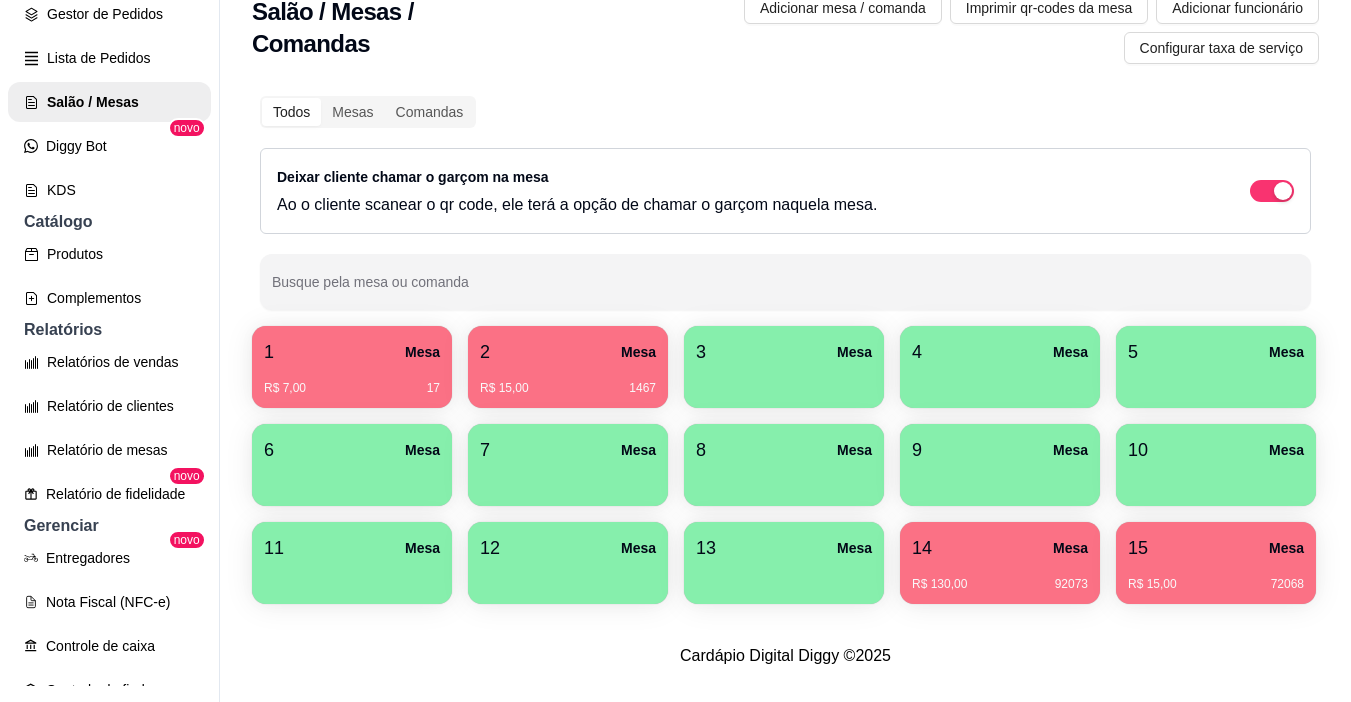 click on "1 Mesa" at bounding box center (352, 352) 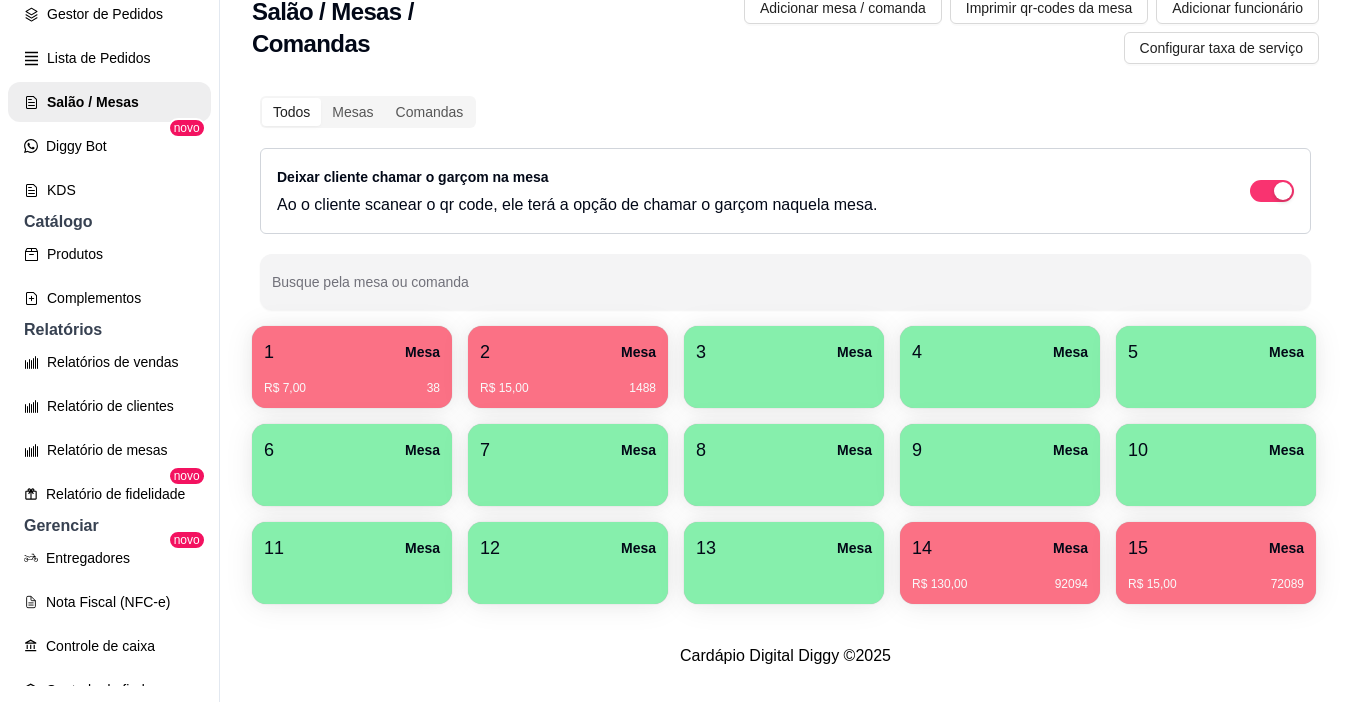 click on "3 Mesa" at bounding box center [784, 352] 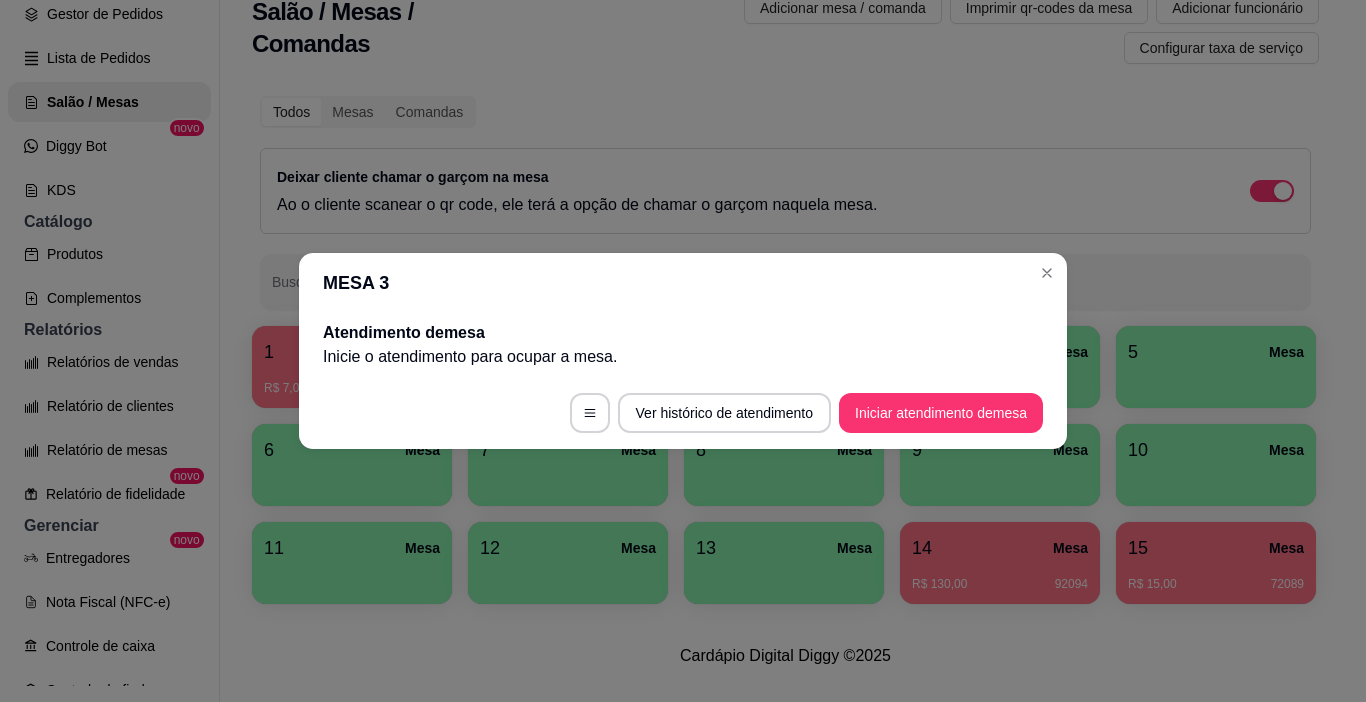 click on "Iniciar atendimento de  mesa" at bounding box center [941, 413] 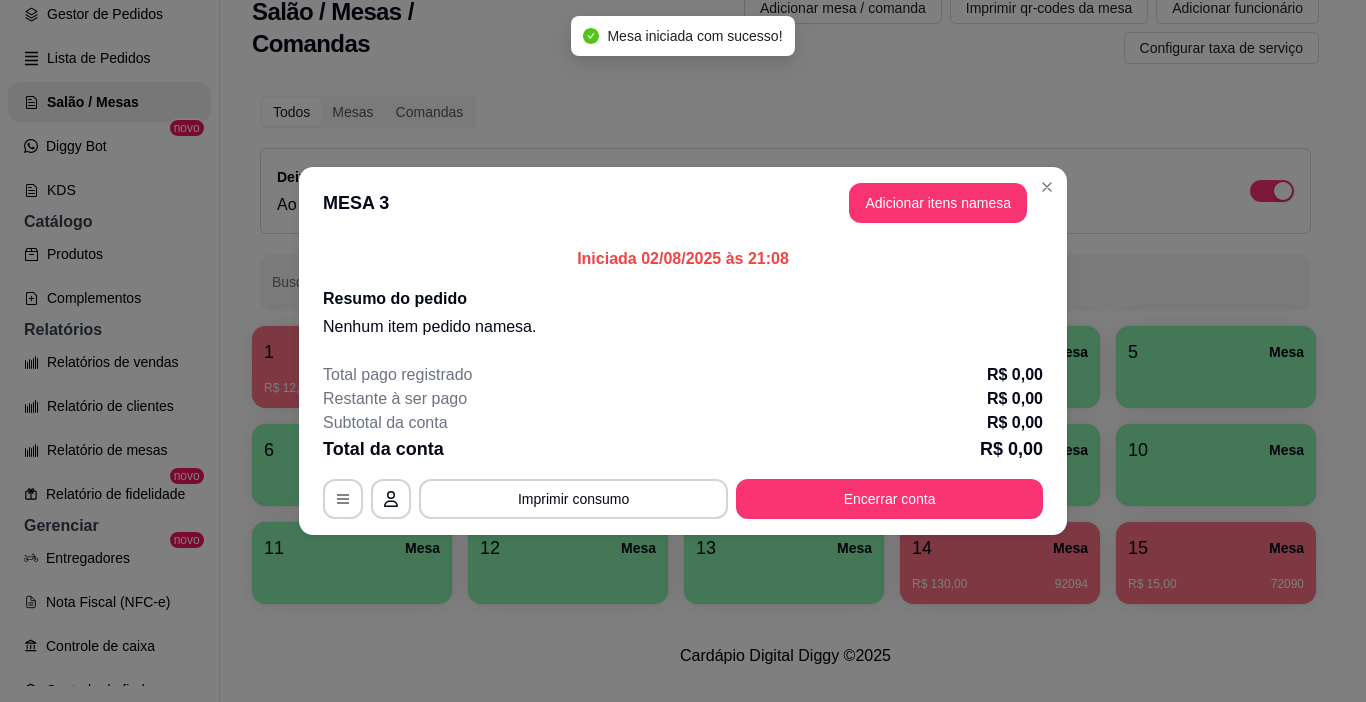 drag, startPoint x: 921, startPoint y: 181, endPoint x: 923, endPoint y: 194, distance: 13.152946 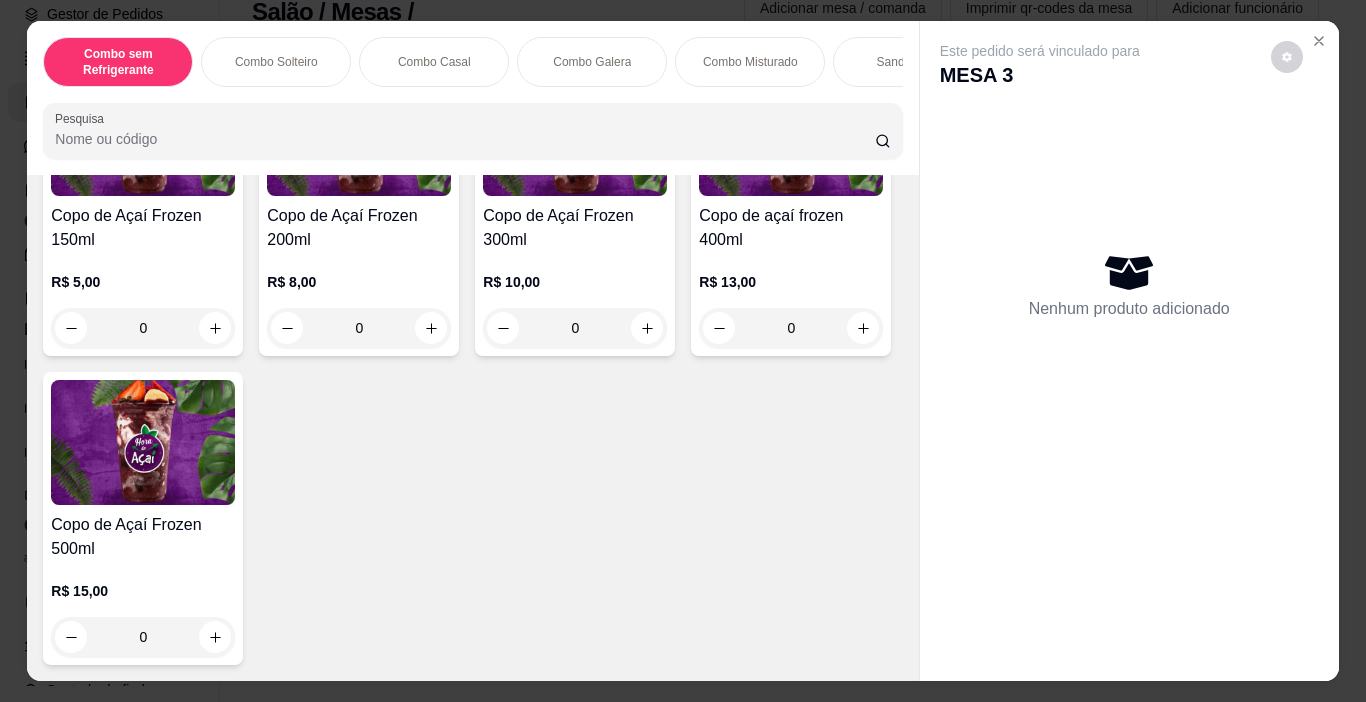 scroll, scrollTop: 5100, scrollLeft: 0, axis: vertical 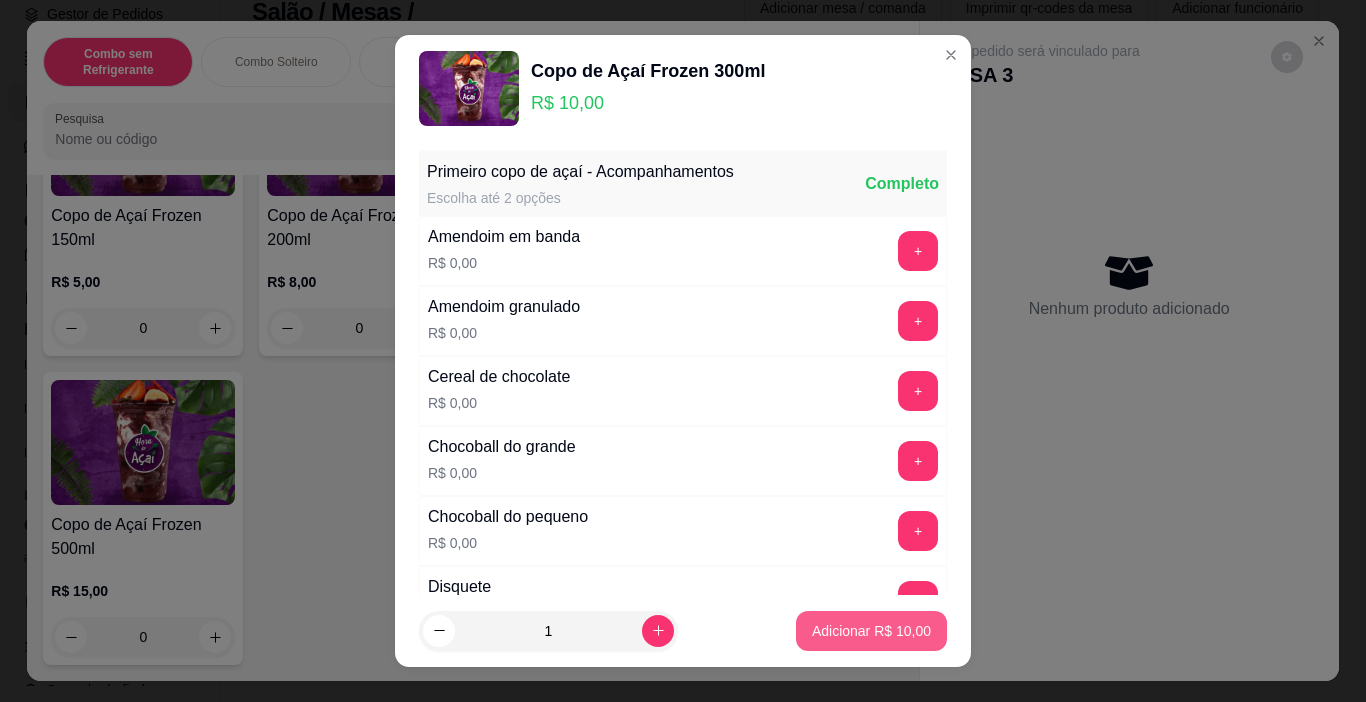click on "Adicionar   R$ 10,00" at bounding box center (871, 631) 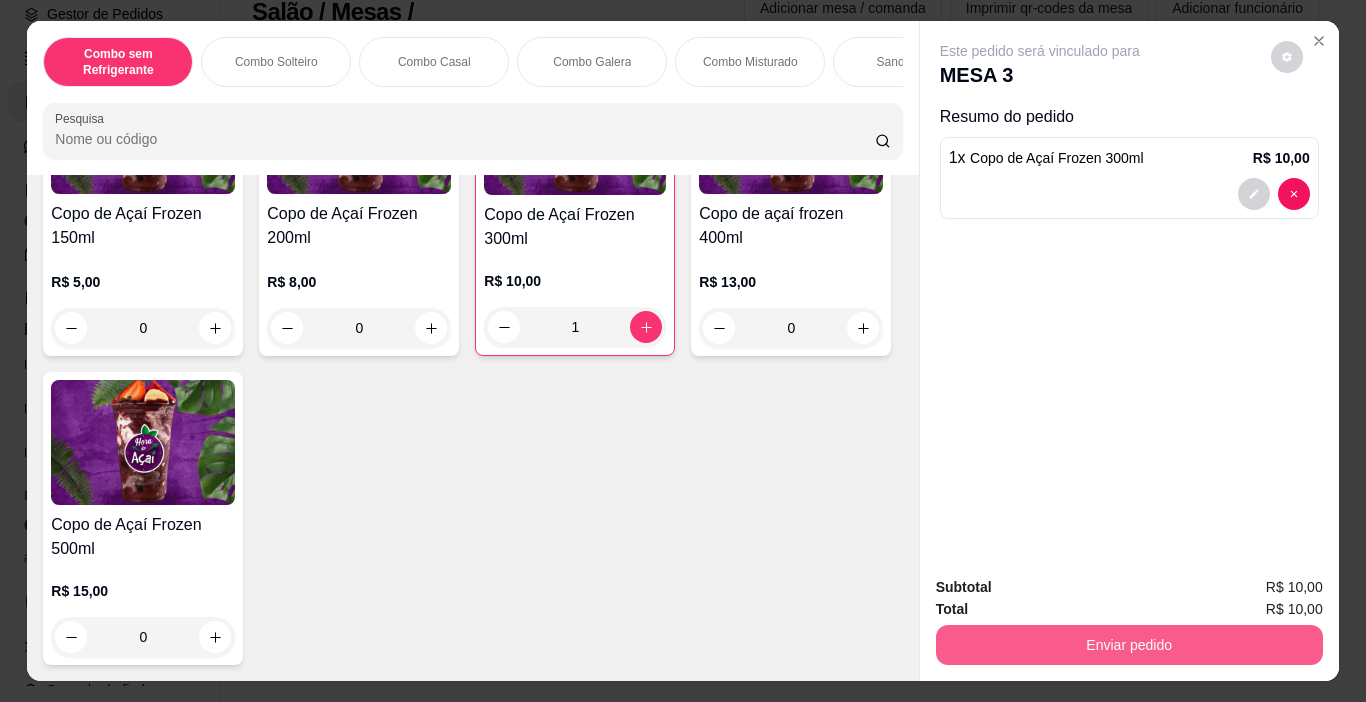 click on "Enviar pedido" at bounding box center (1129, 645) 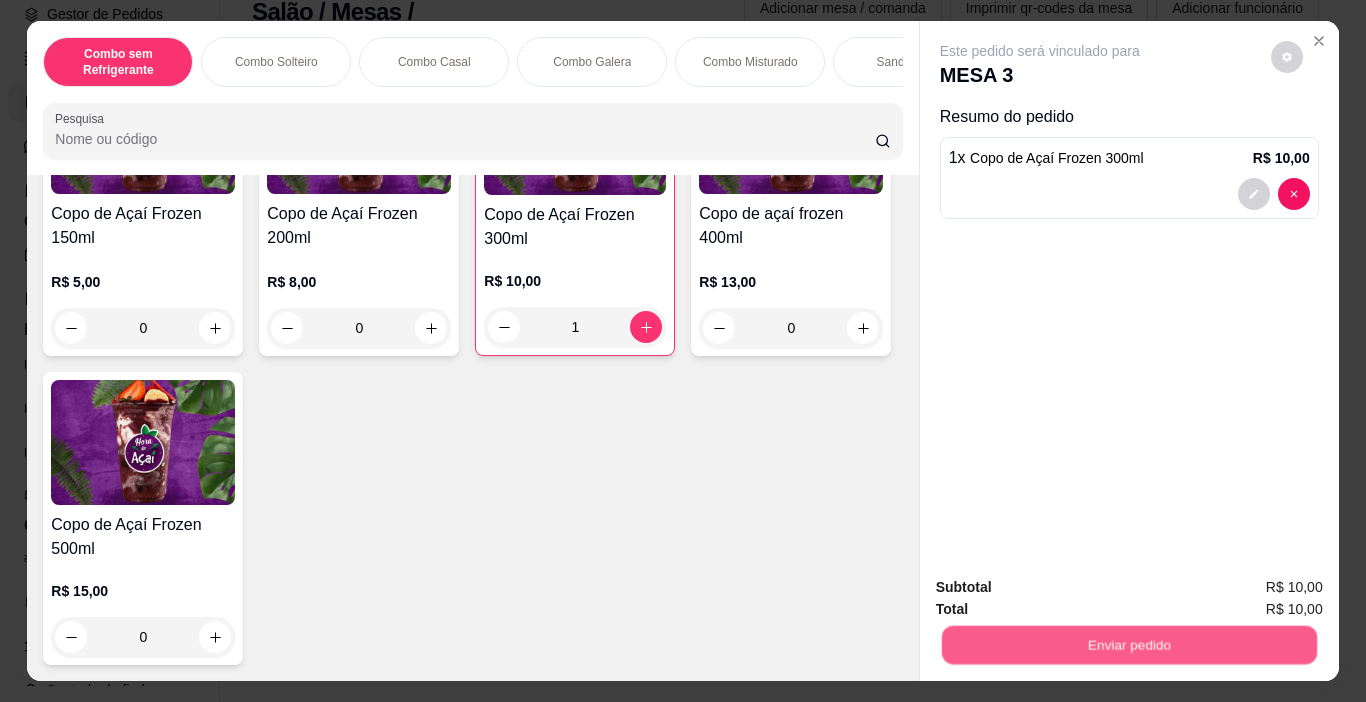 click on "Não registrar e enviar pedido" at bounding box center [1063, 588] 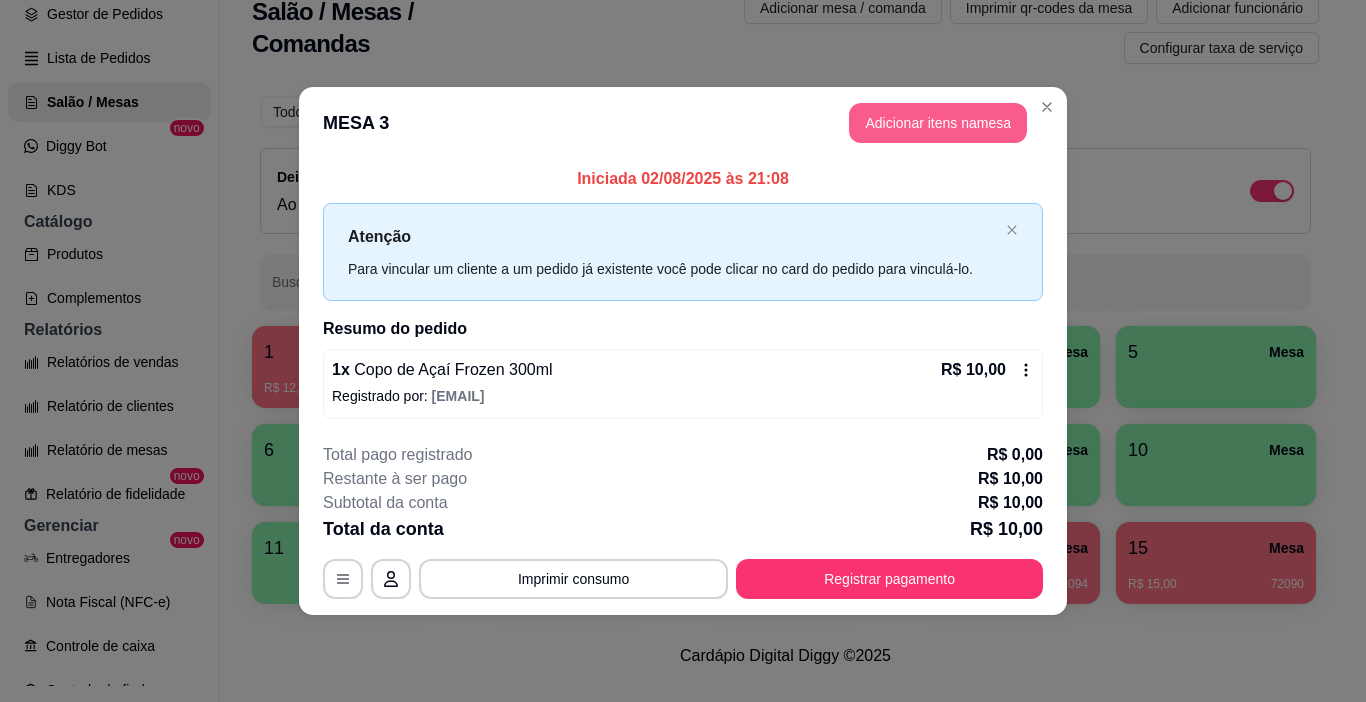 click on "Adicionar itens na  mesa" at bounding box center (938, 123) 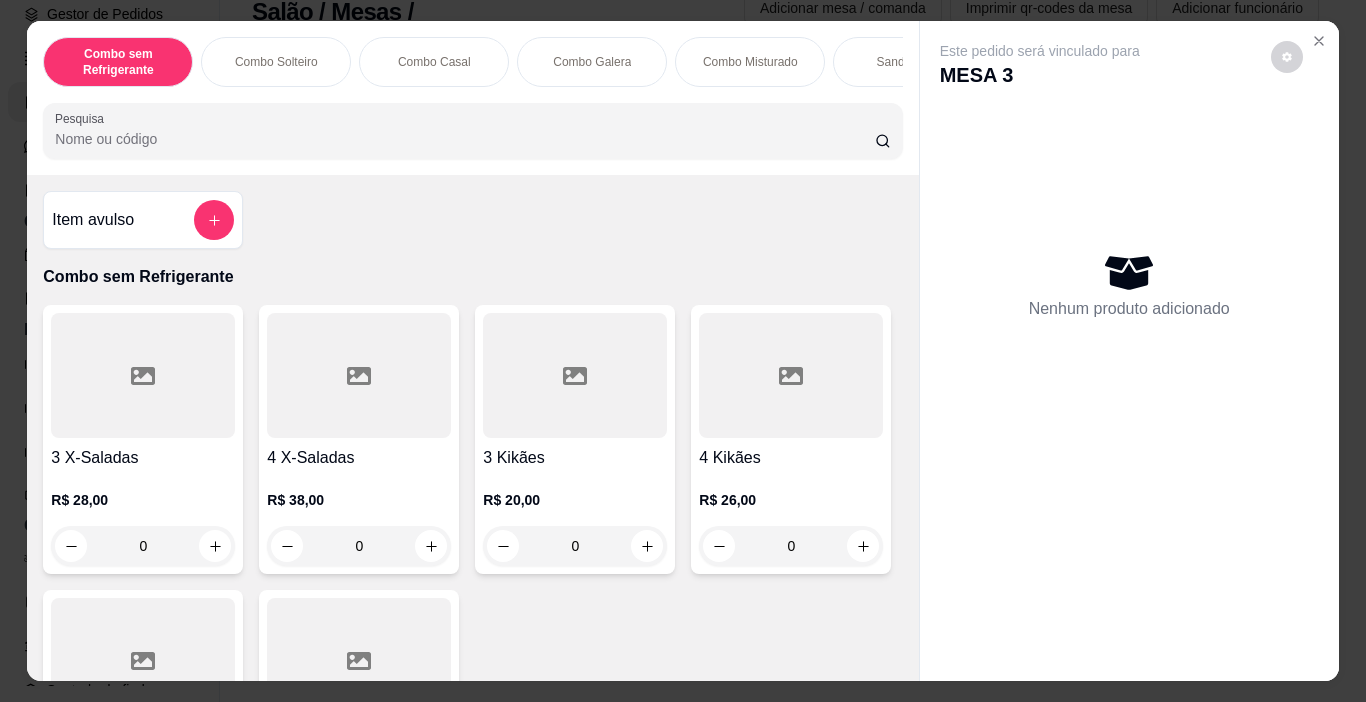 click on "Item avulso" at bounding box center [143, 220] 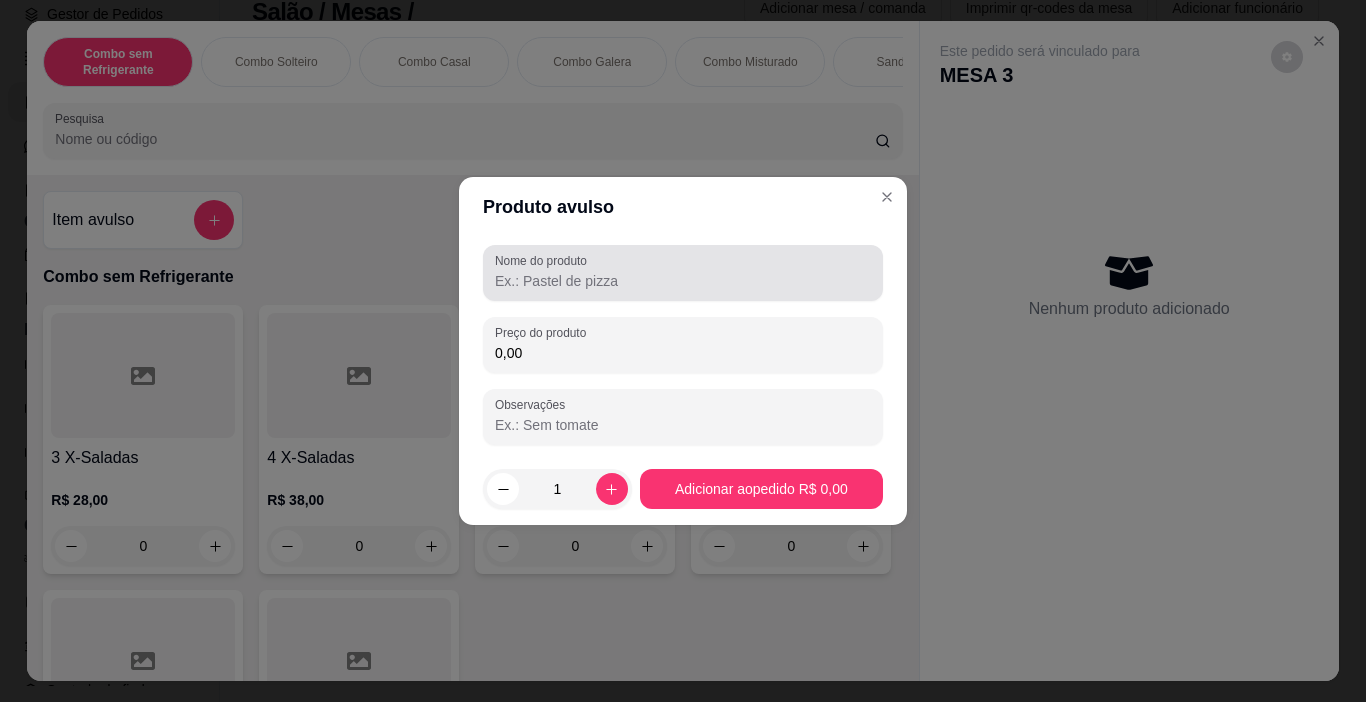 click at bounding box center [683, 273] 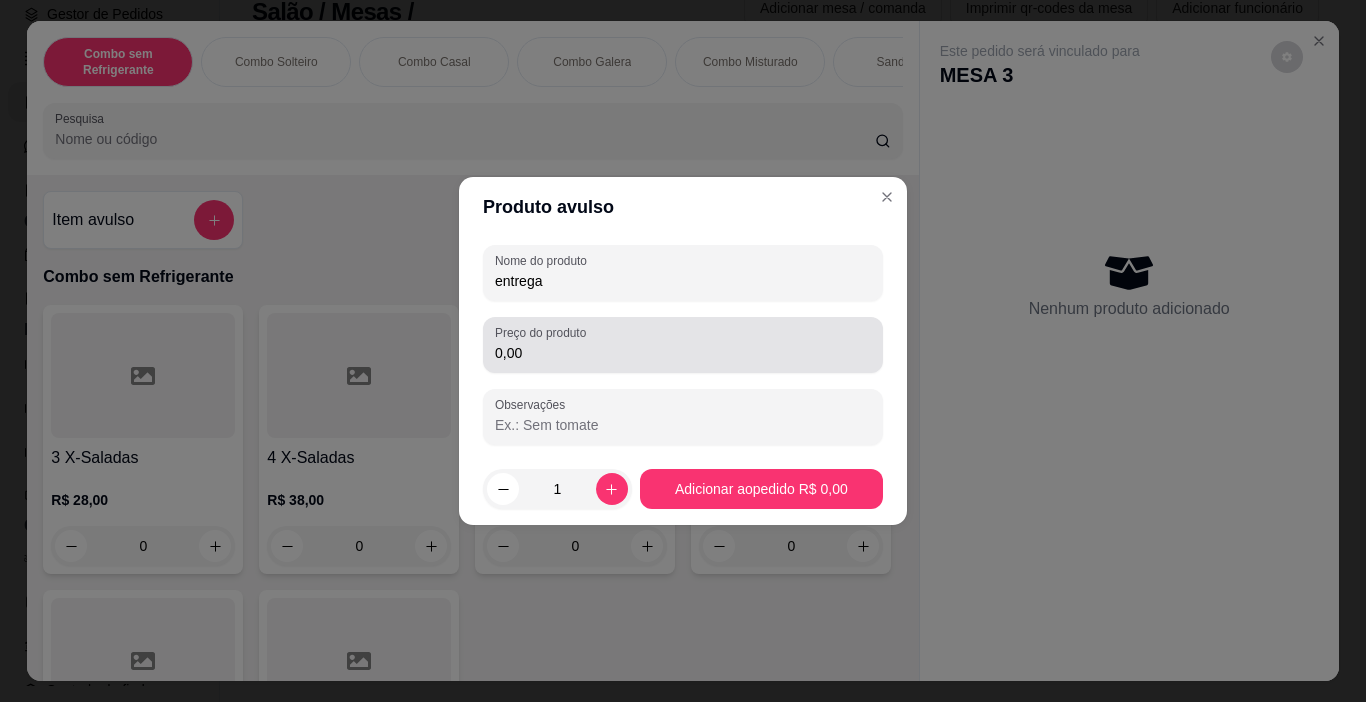 type on "entrega" 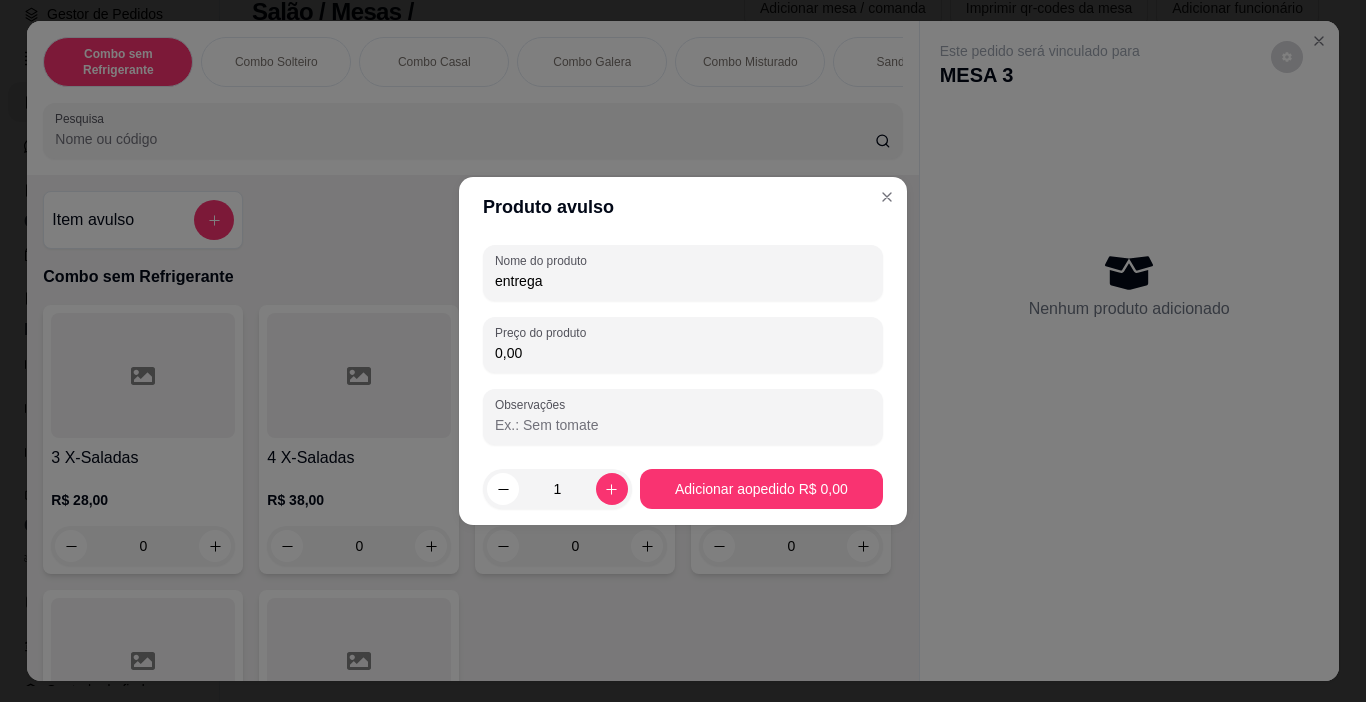 drag, startPoint x: 571, startPoint y: 355, endPoint x: 309, endPoint y: 357, distance: 262.00763 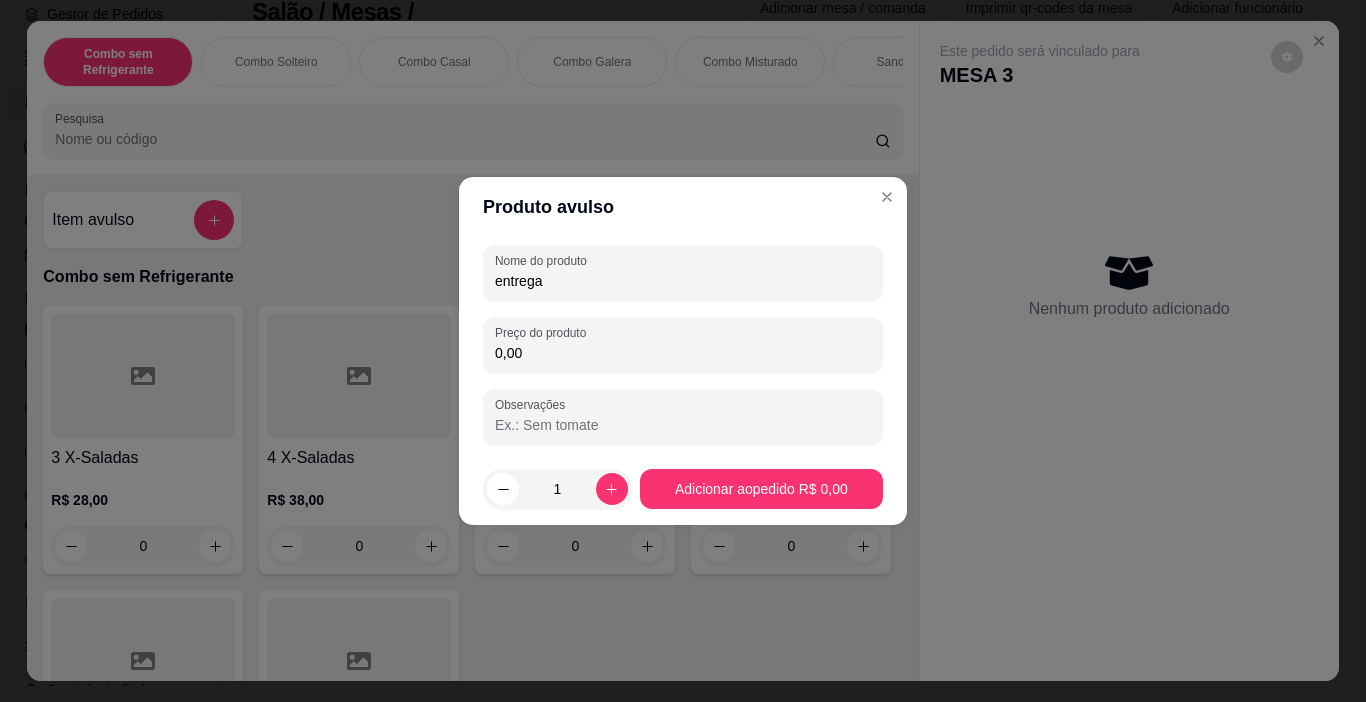 click on "Produto avulso Nome do produto entrega Preço do produto 0,00 Observações 1 Adicionar ao   pedido   R$ 0,00" at bounding box center [683, 351] 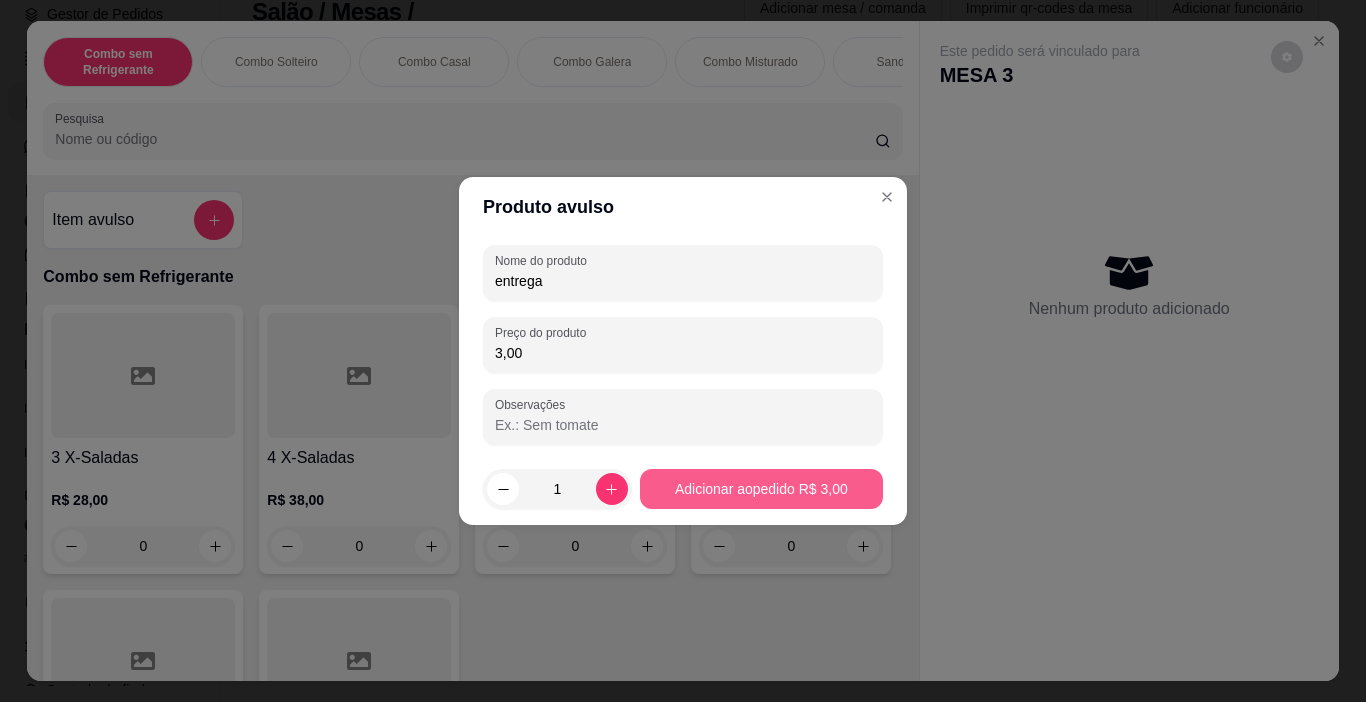 type on "3,00" 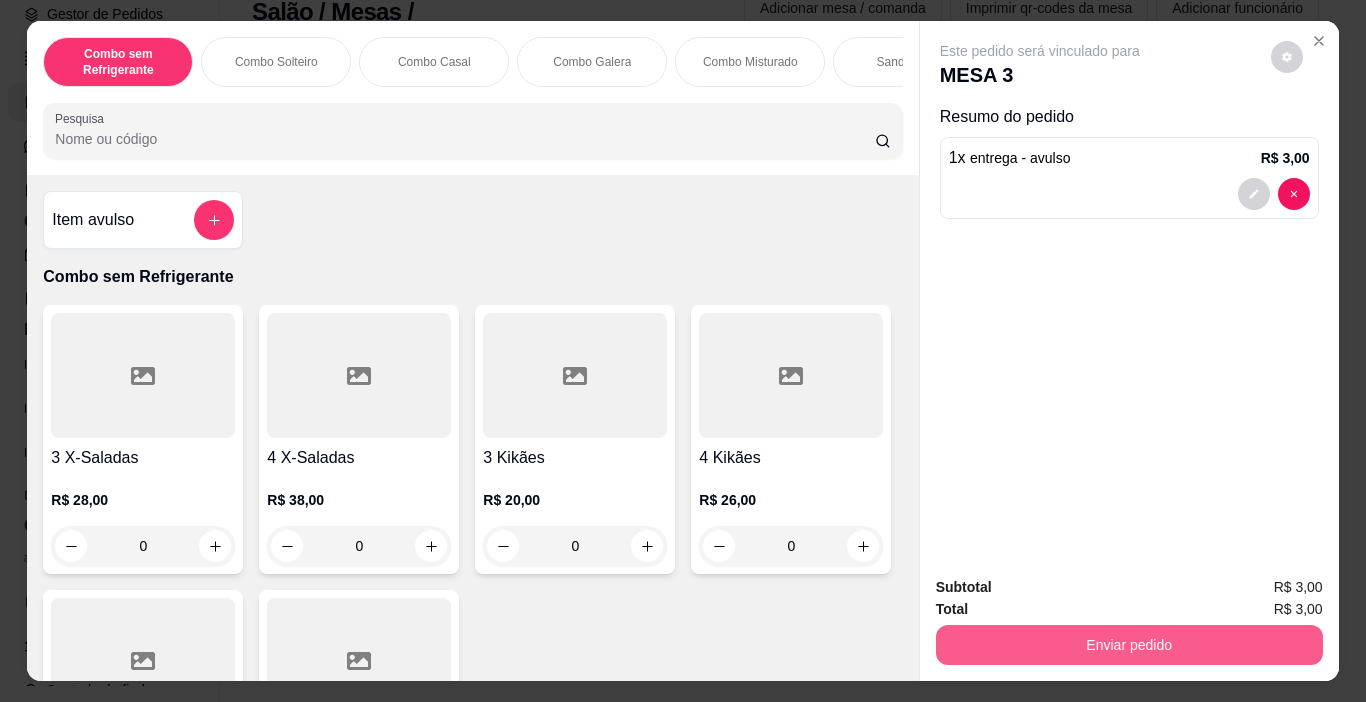 click on "Enviar pedido" at bounding box center [1129, 645] 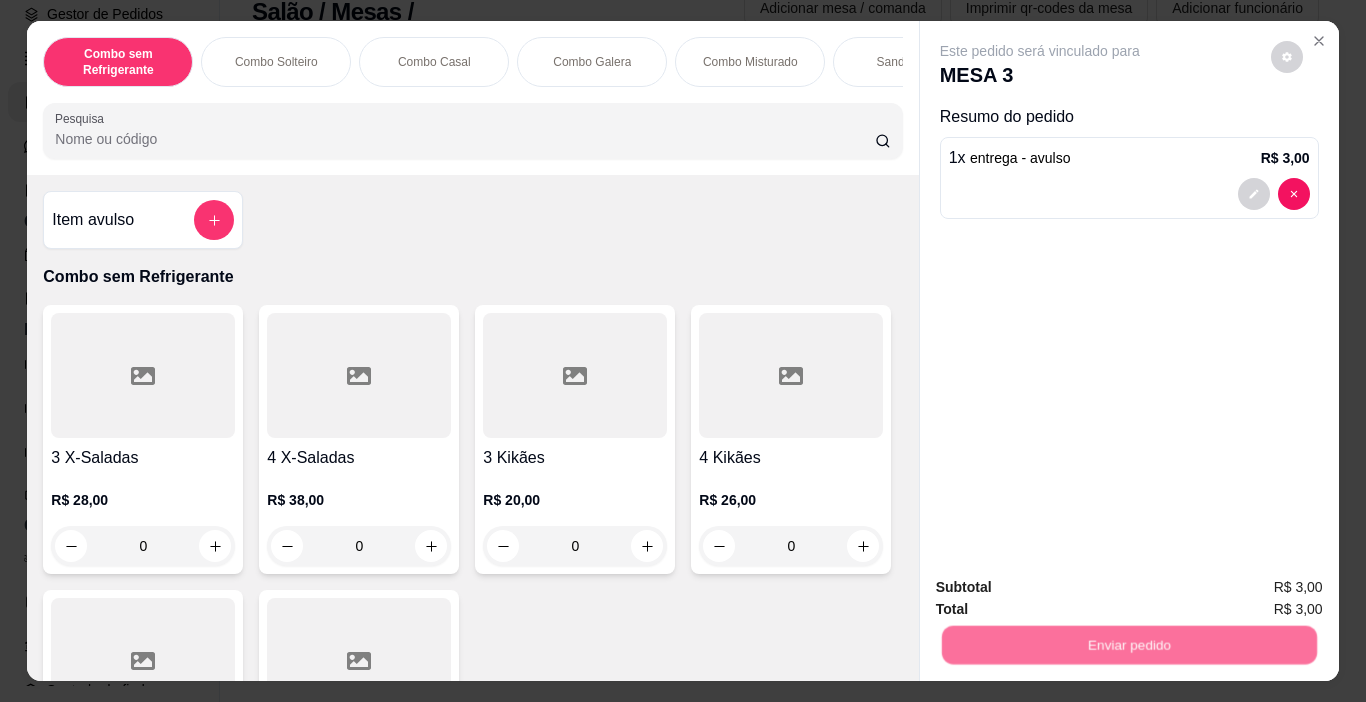 click on "Não registrar e enviar pedido" at bounding box center (1063, 588) 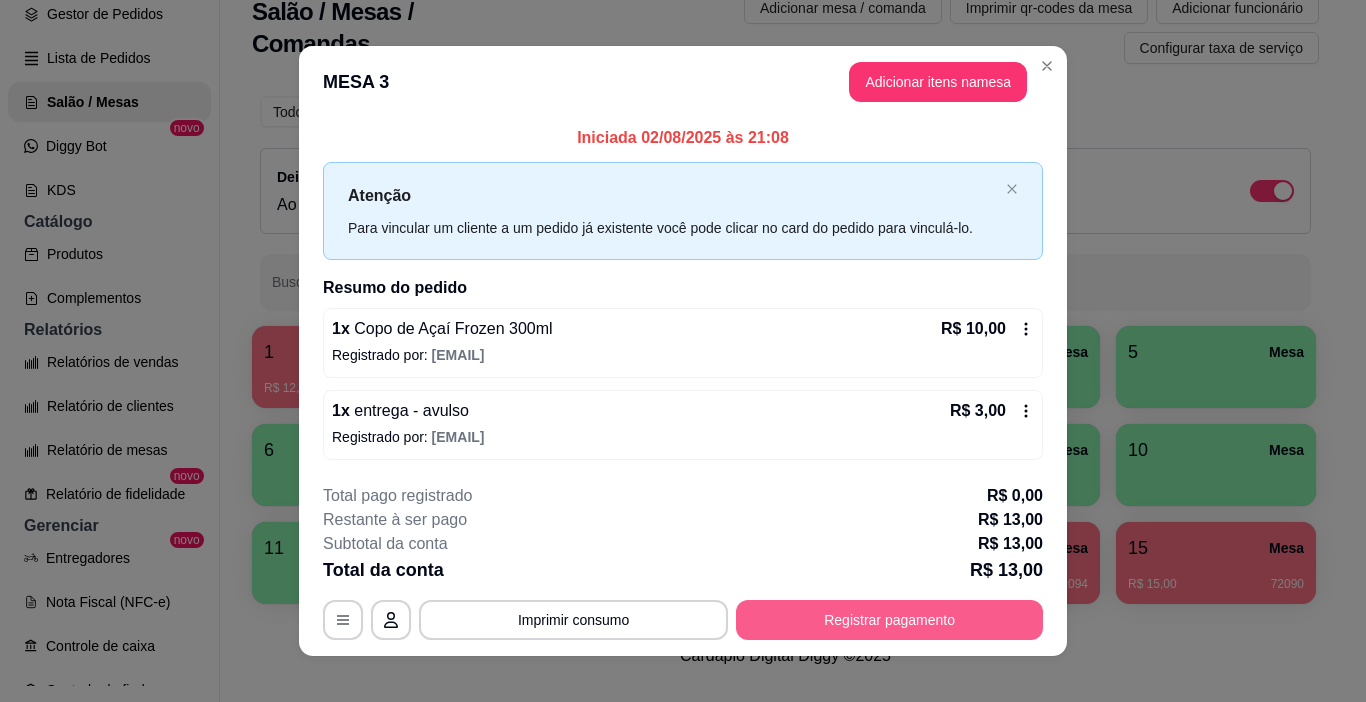 click on "Registrar pagamento" at bounding box center (889, 620) 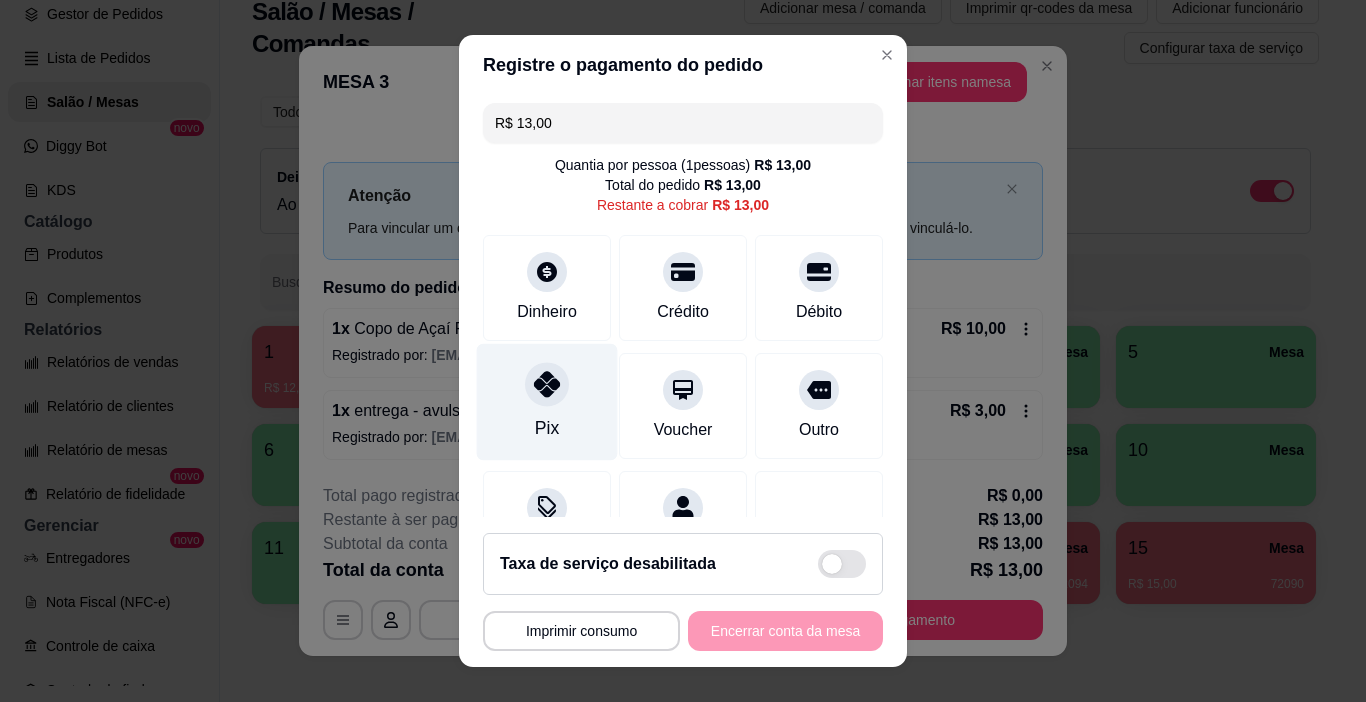 click on "Pix" at bounding box center [547, 428] 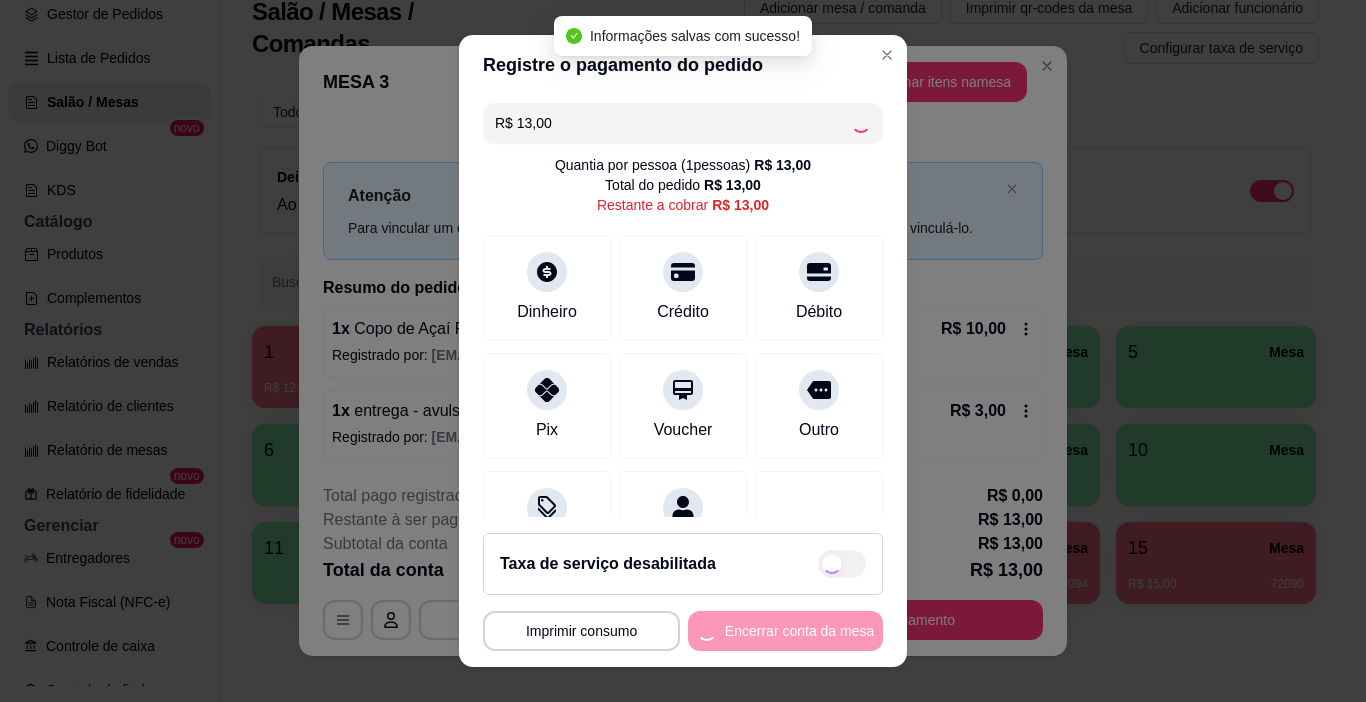 type on "R$ 0,00" 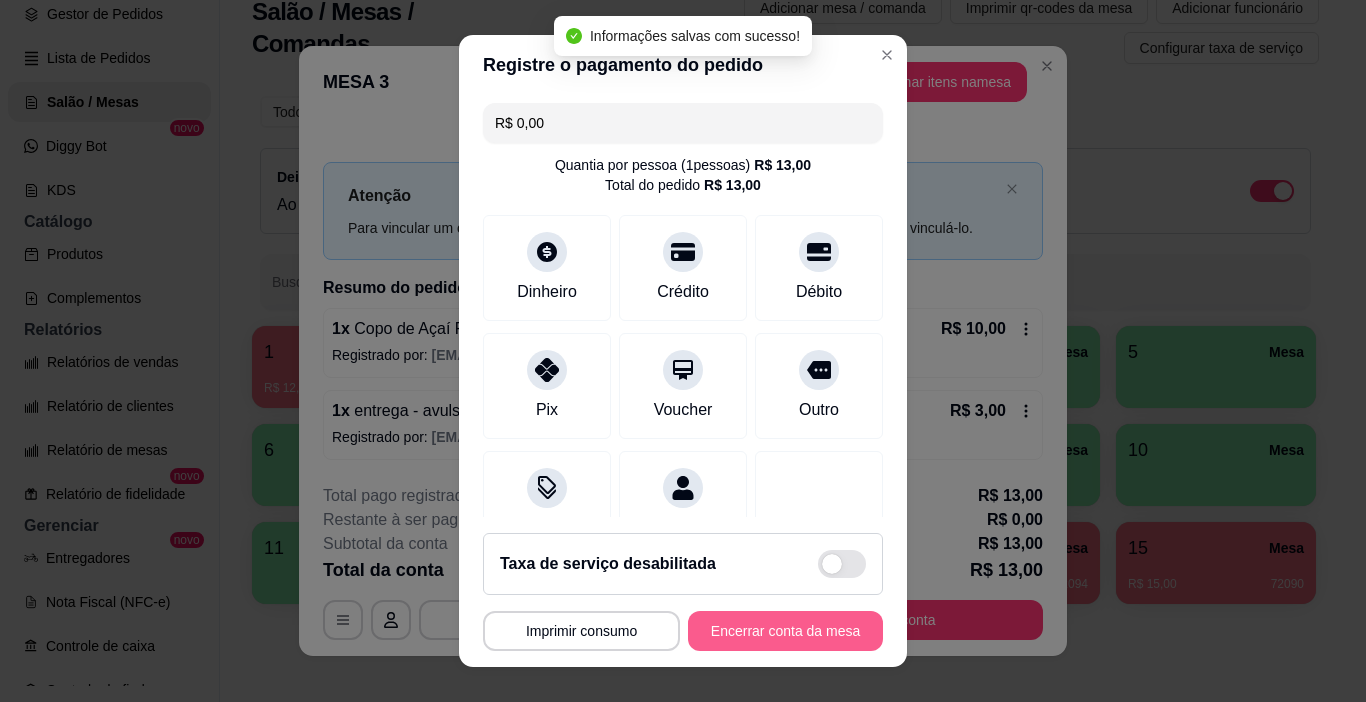 click on "Encerrar conta da mesa" at bounding box center (785, 631) 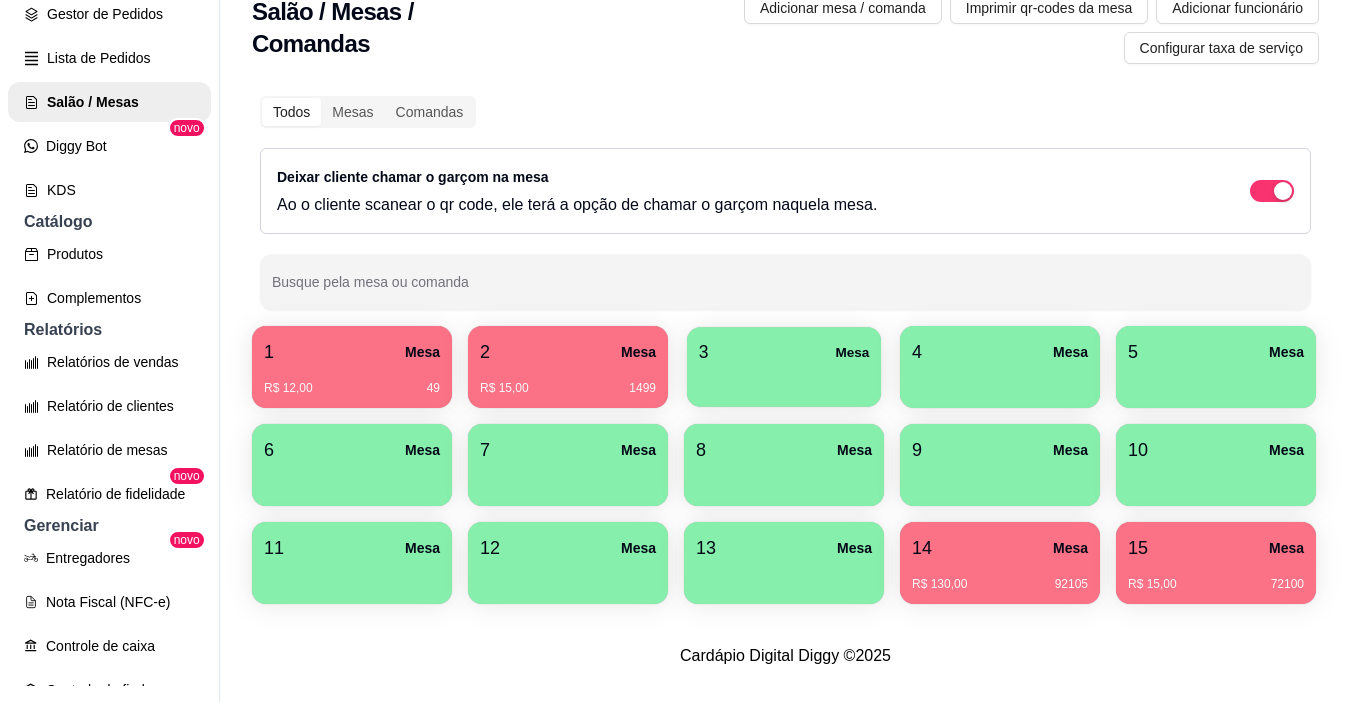 click at bounding box center (784, 380) 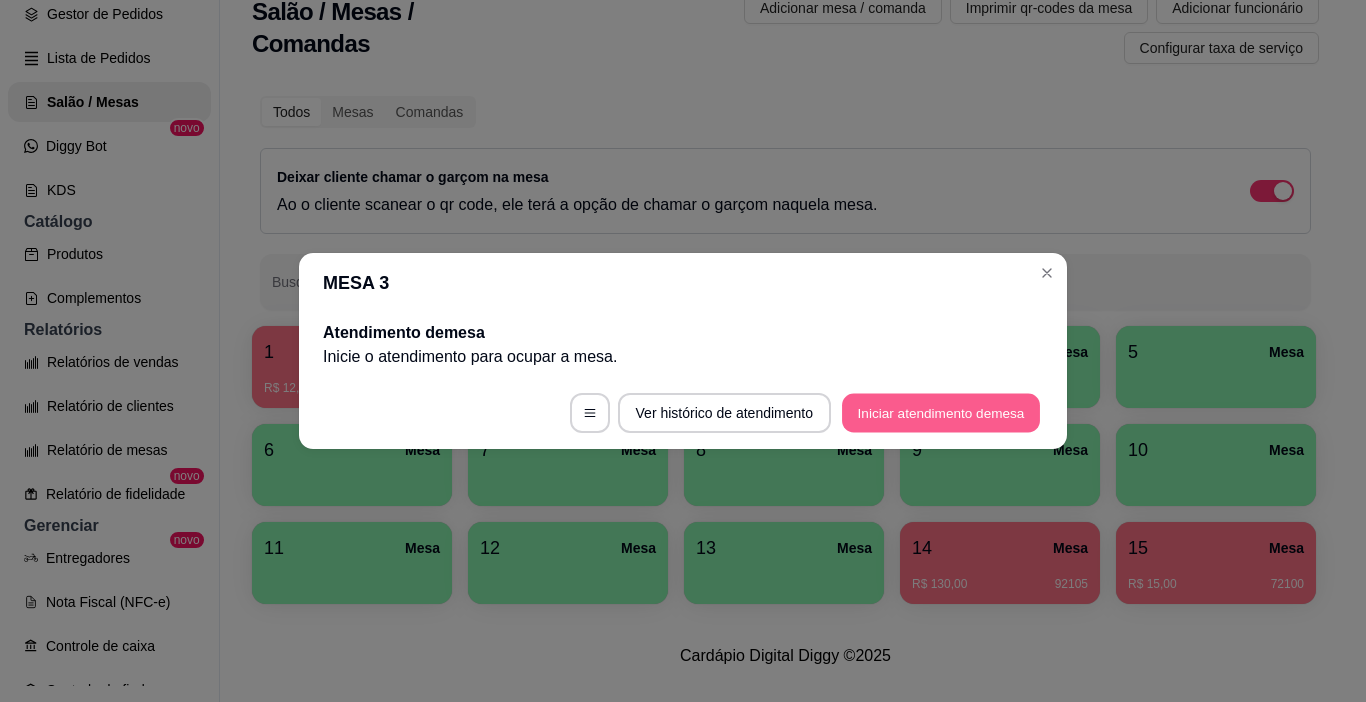 click on "Iniciar atendimento de  mesa" at bounding box center (941, 413) 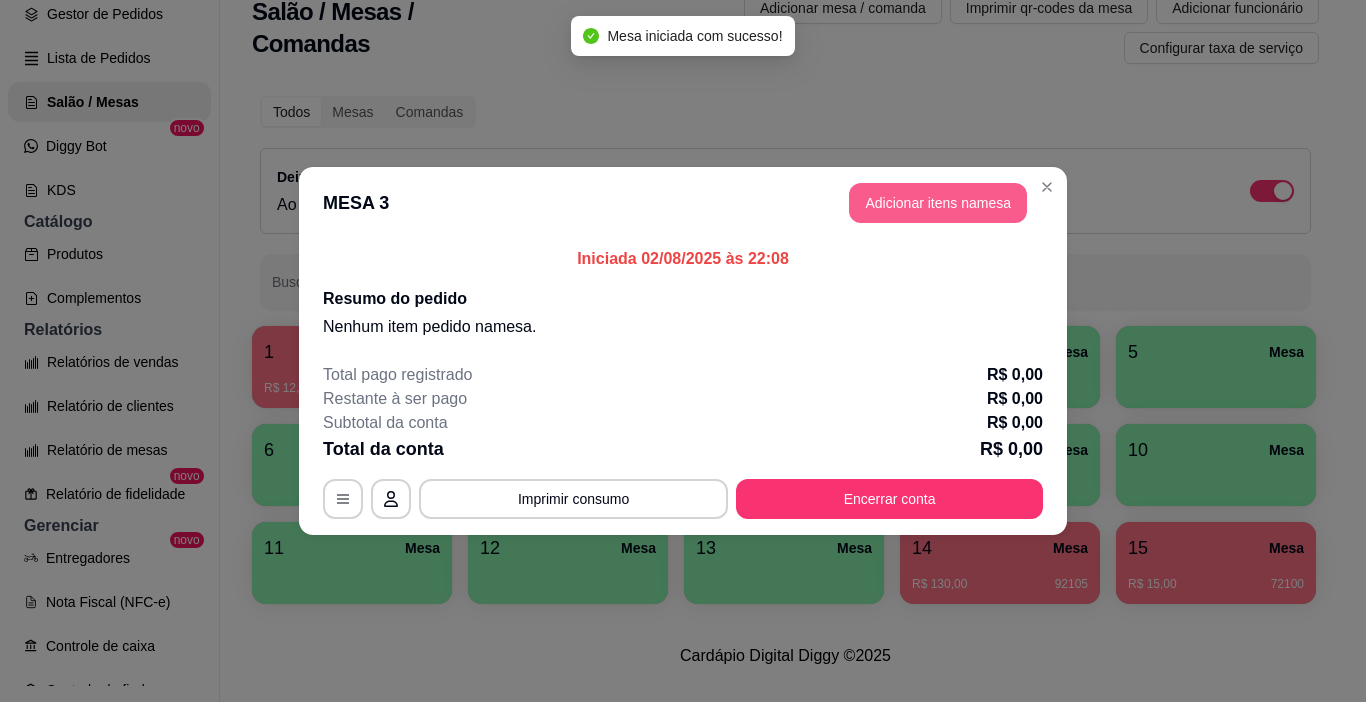 click on "Adicionar itens na  mesa" at bounding box center [938, 203] 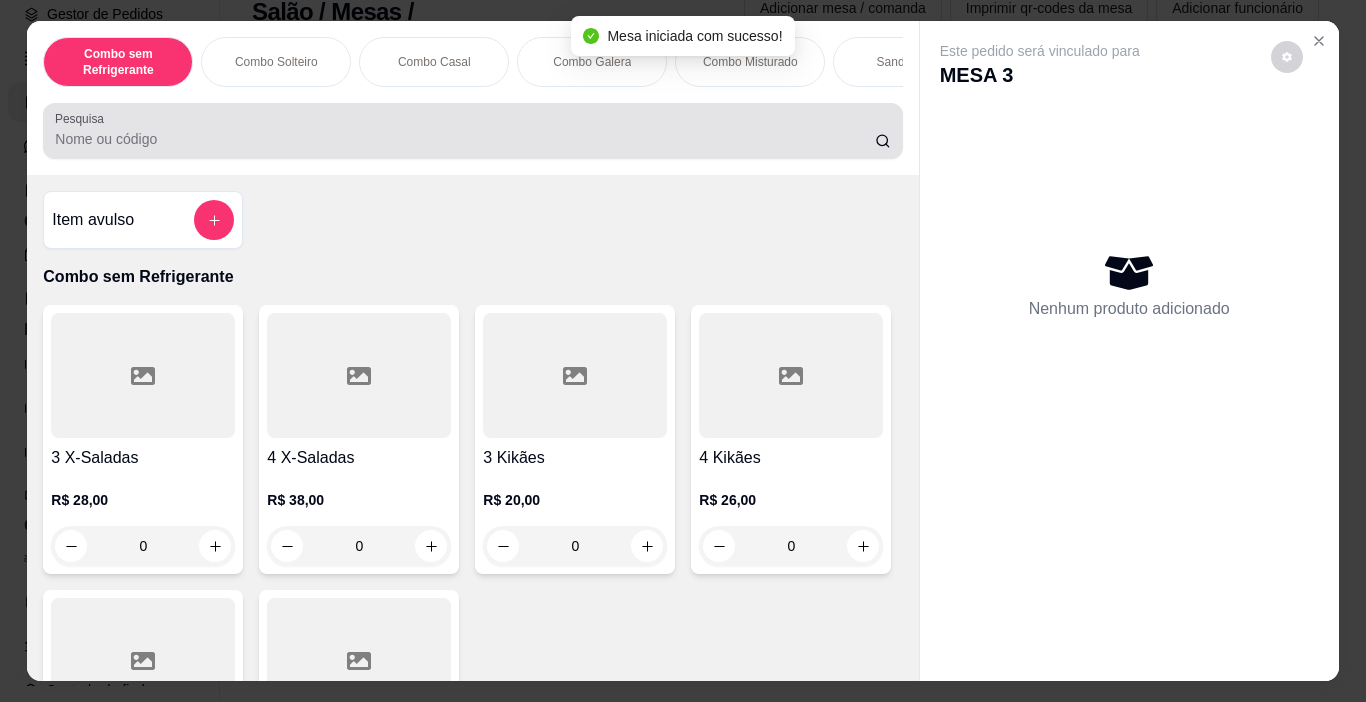 click at bounding box center [472, 131] 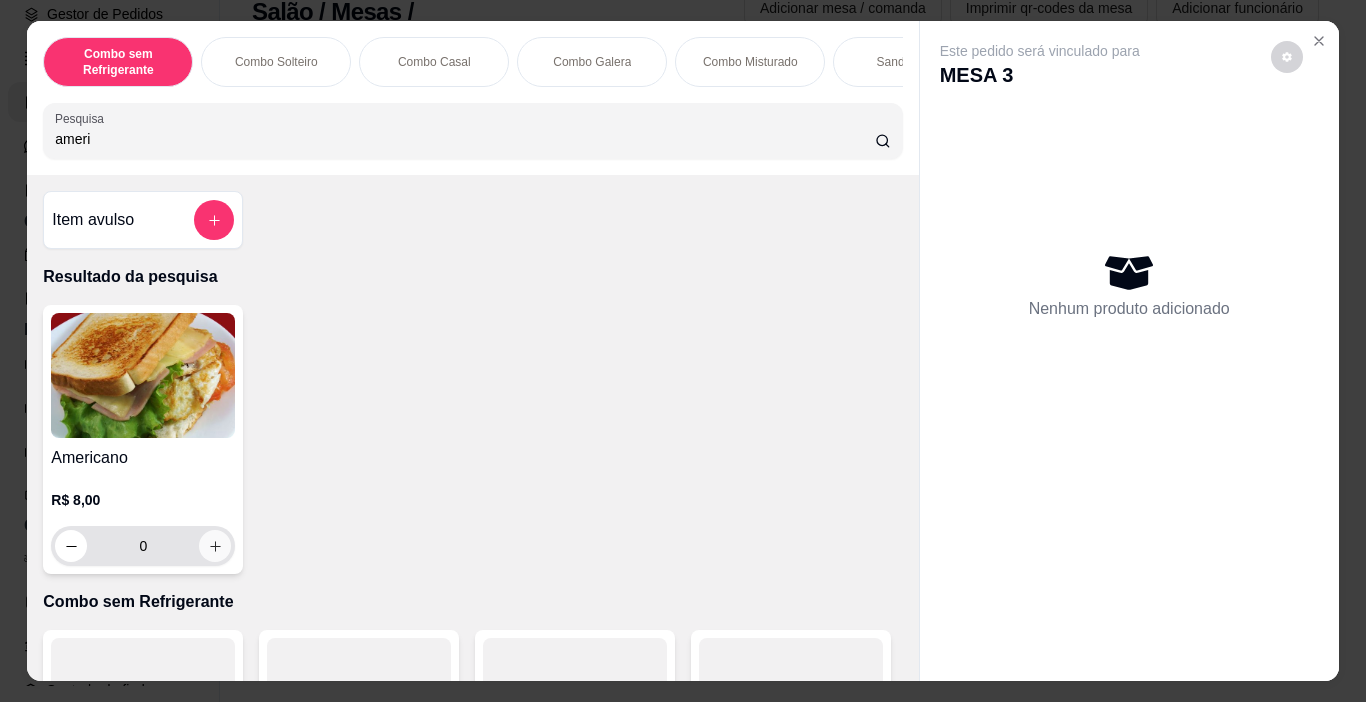 type on "ameri" 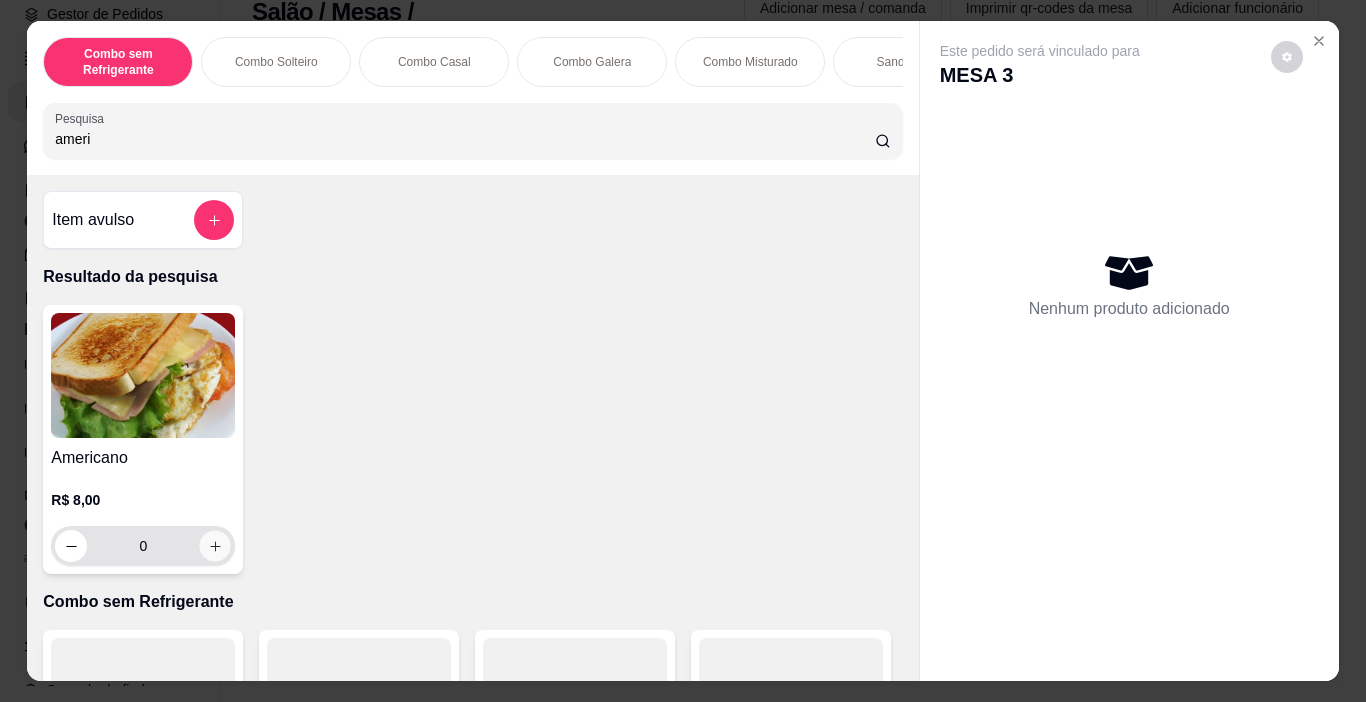 click 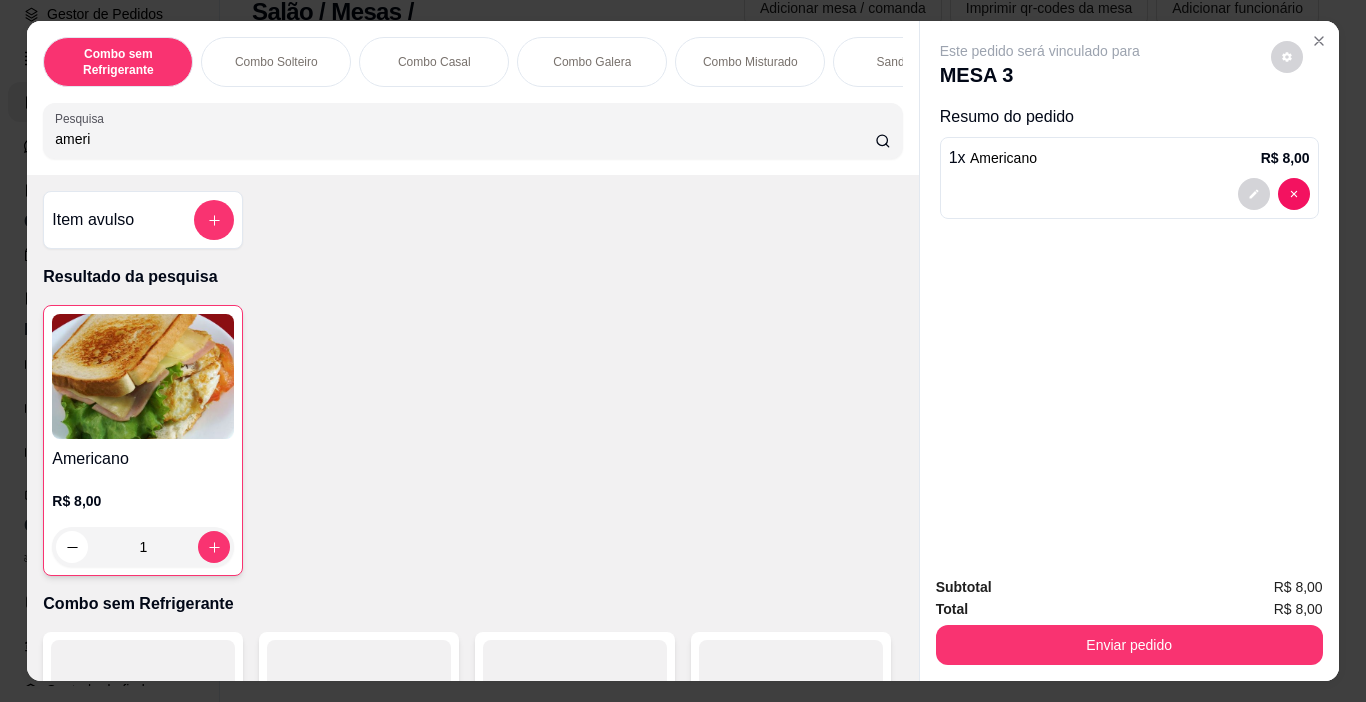 click on "Americano   R$ 8,00 1" at bounding box center (472, 440) 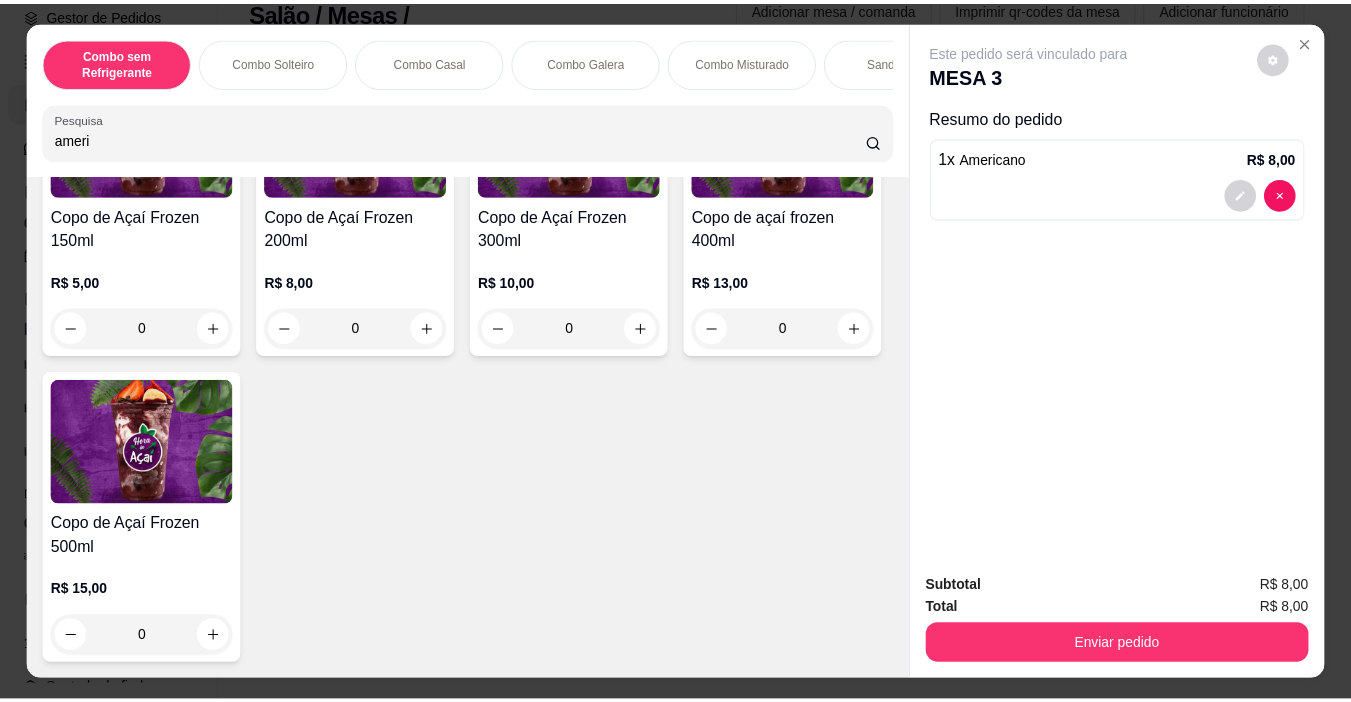 scroll, scrollTop: 5438, scrollLeft: 0, axis: vertical 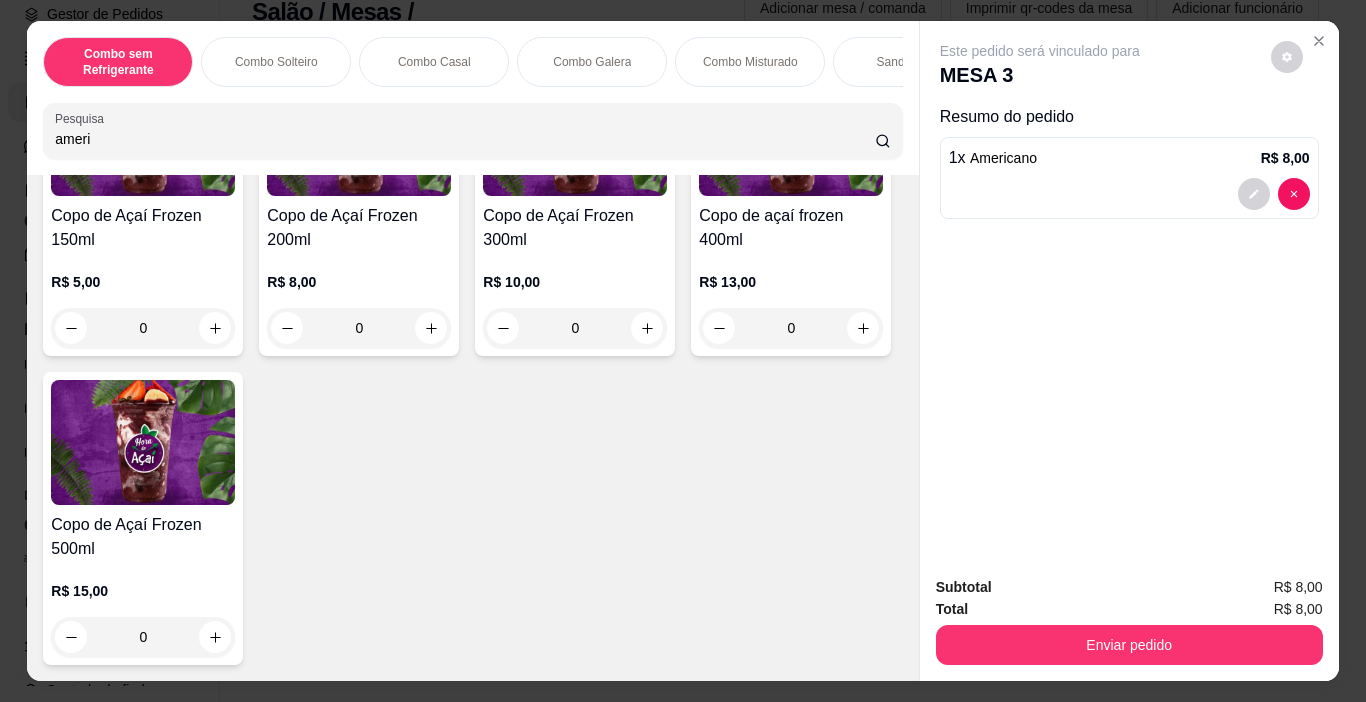 click on "0" at bounding box center (359, 328) 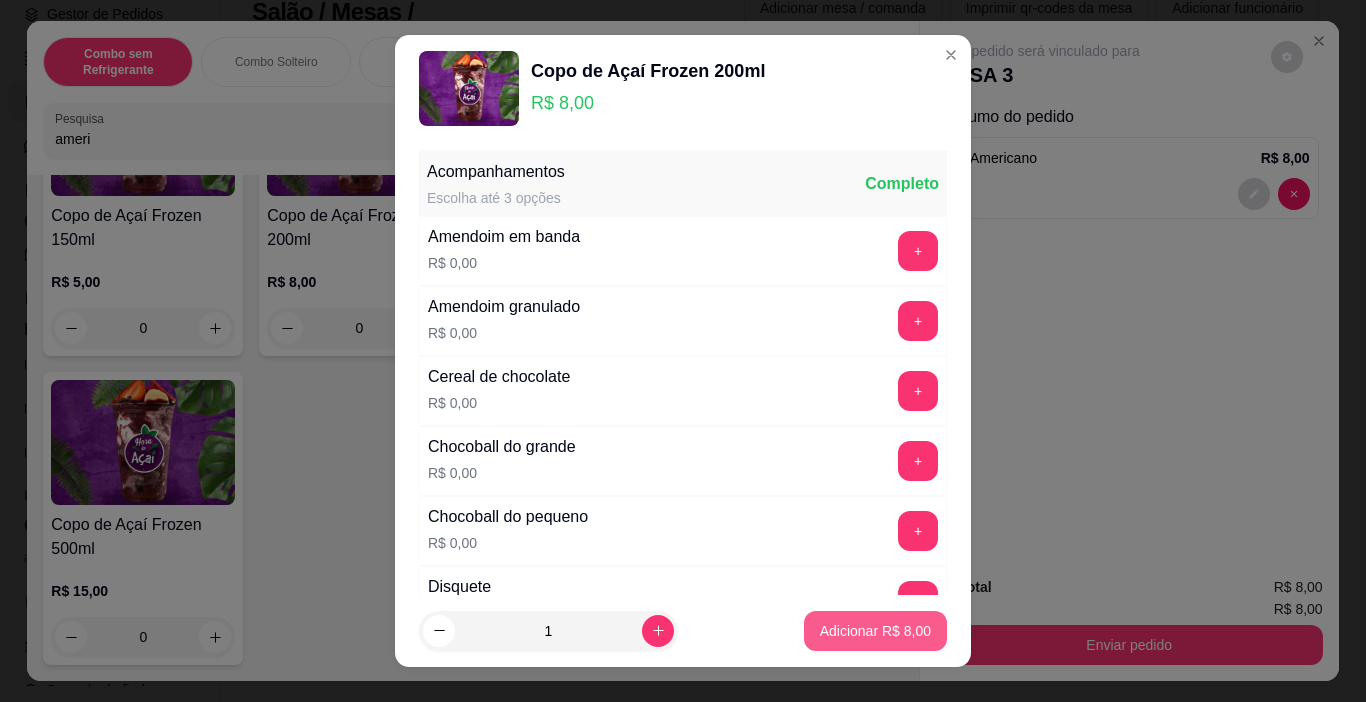click on "Adicionar   R$ 8,00" at bounding box center [875, 631] 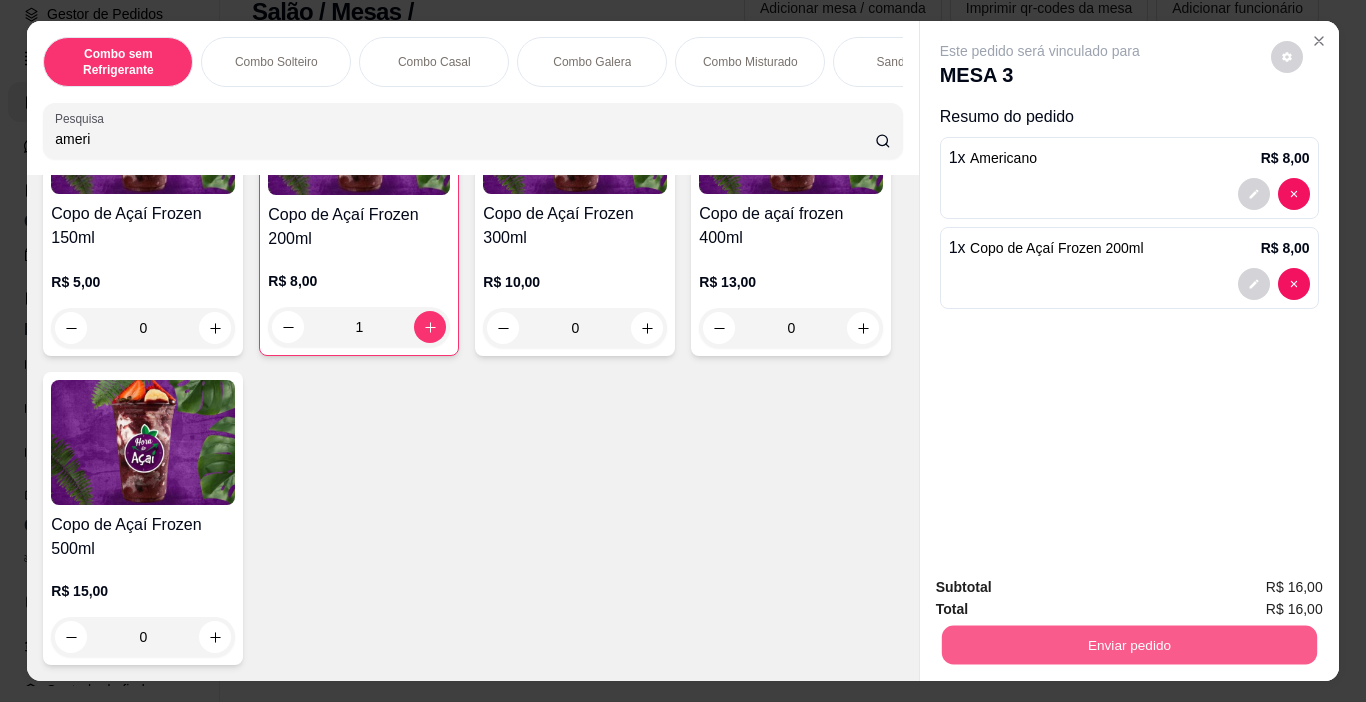 click on "Enviar pedido" at bounding box center [1128, 645] 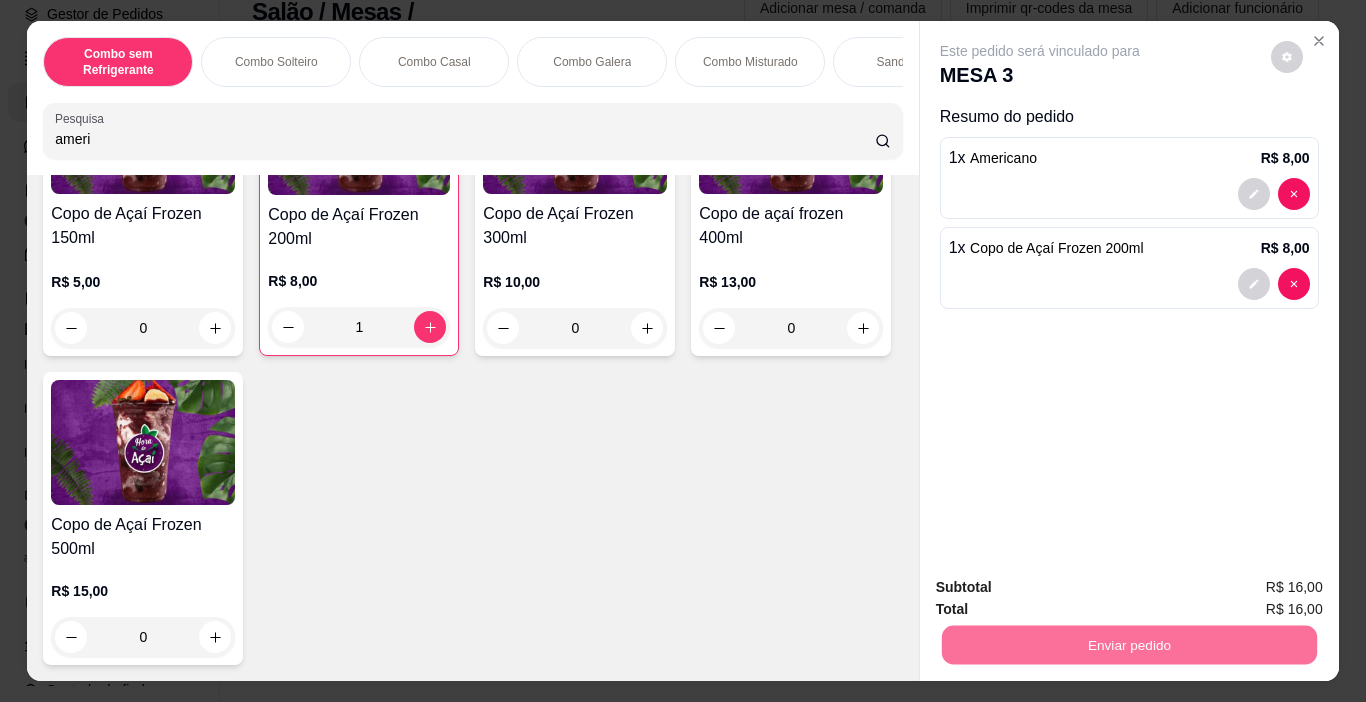 click on "Não registrar e enviar pedido" at bounding box center [1063, 587] 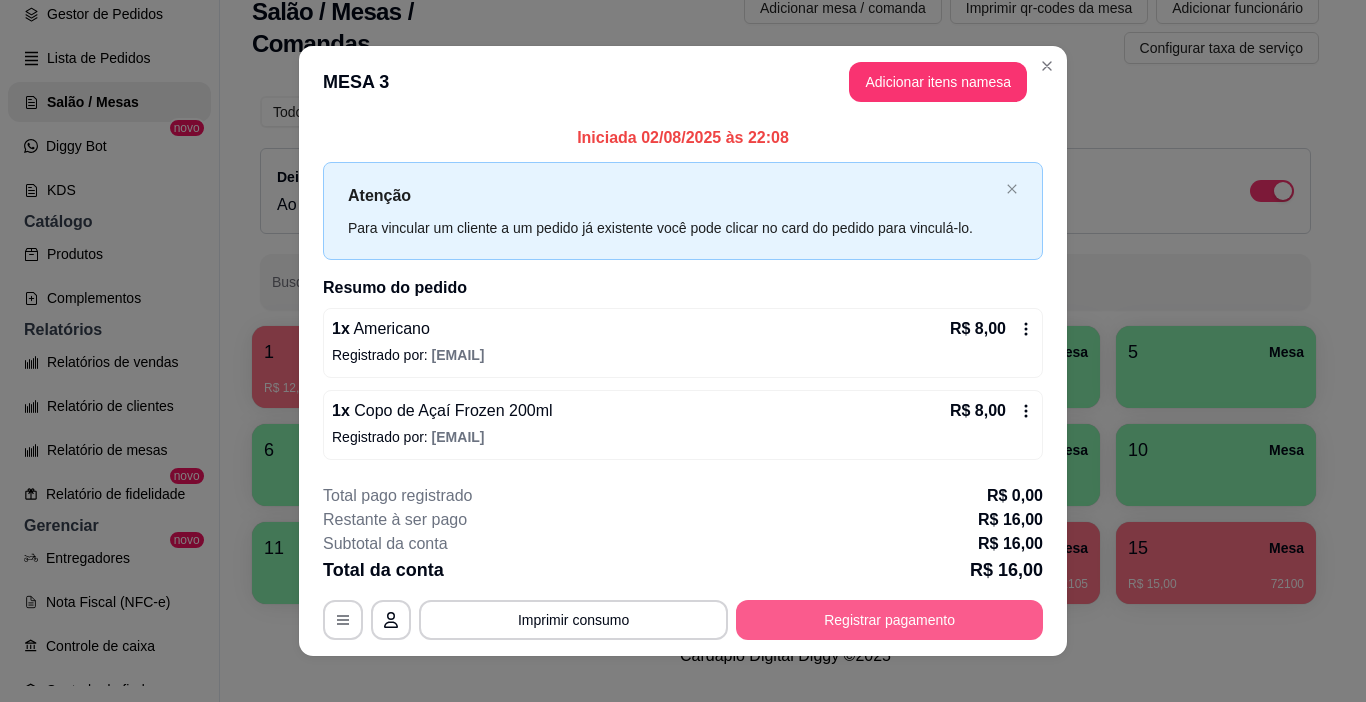 click on "Registrar pagamento" at bounding box center [889, 620] 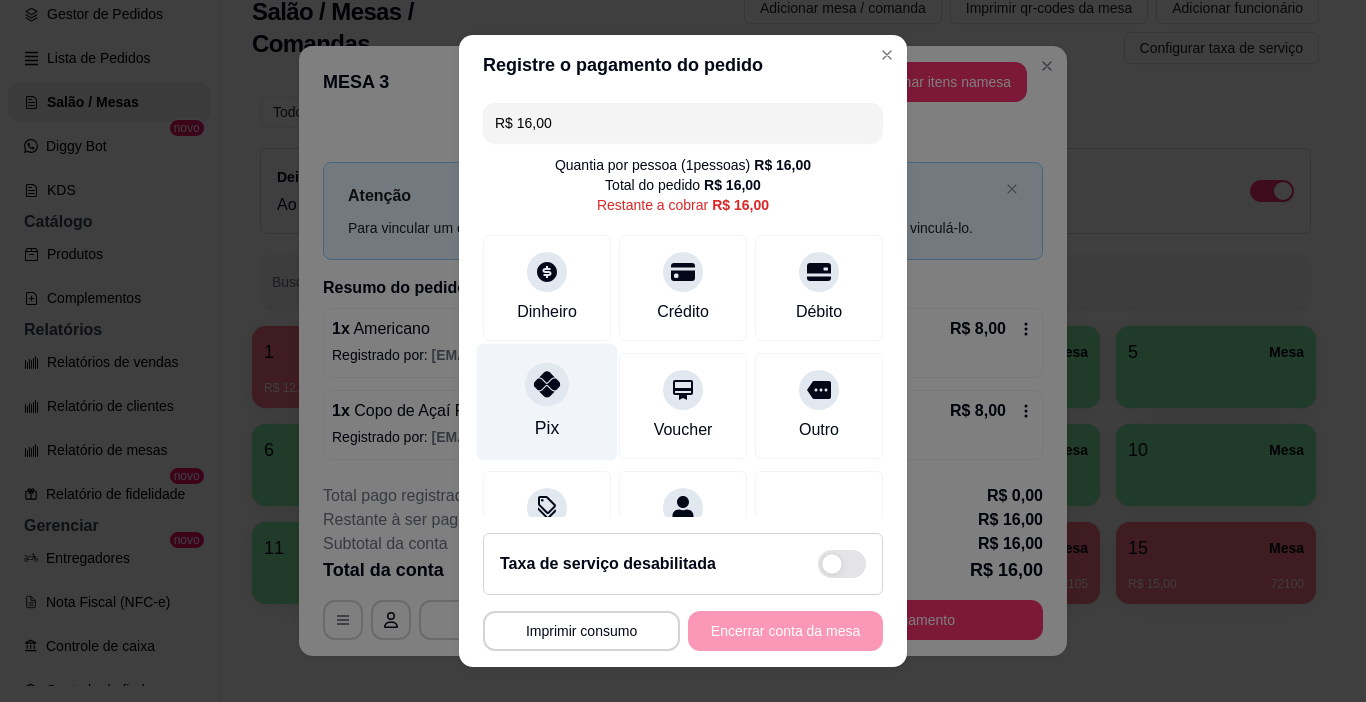 click at bounding box center (547, 385) 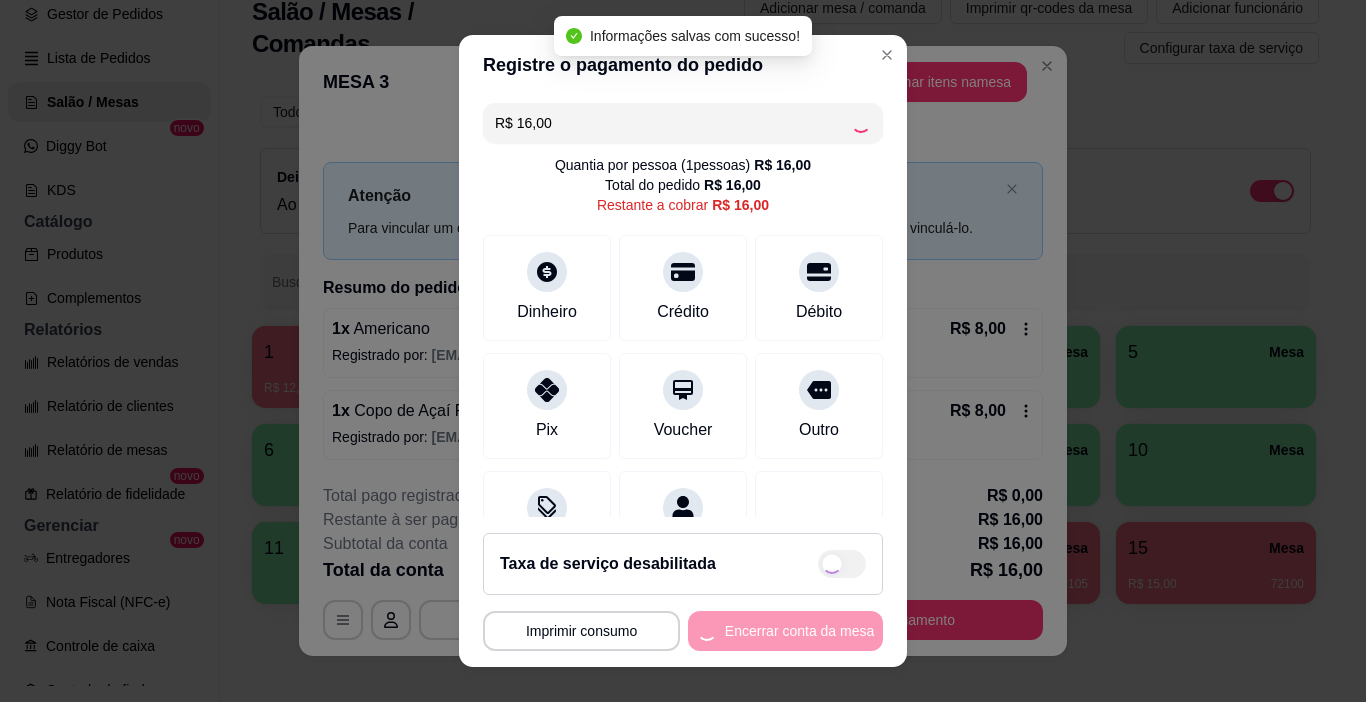 type on "R$ 0,00" 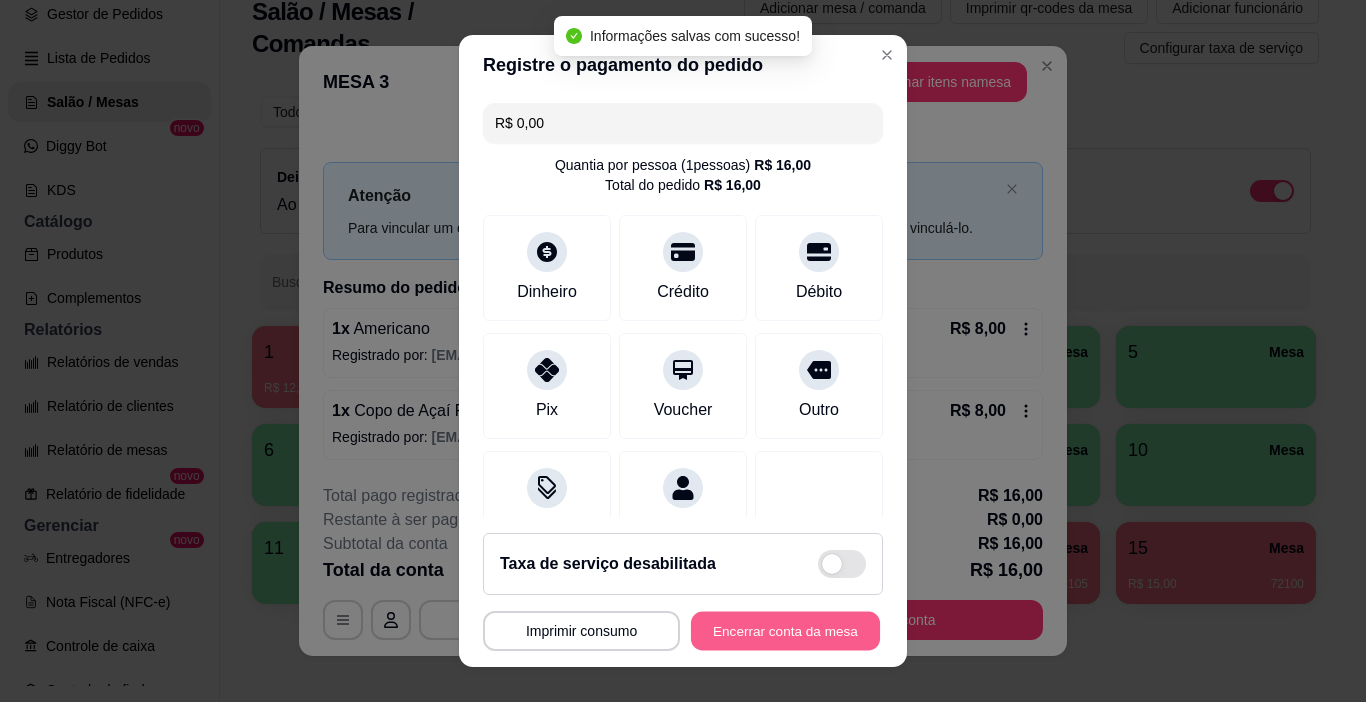 click on "Encerrar conta da mesa" at bounding box center (785, 631) 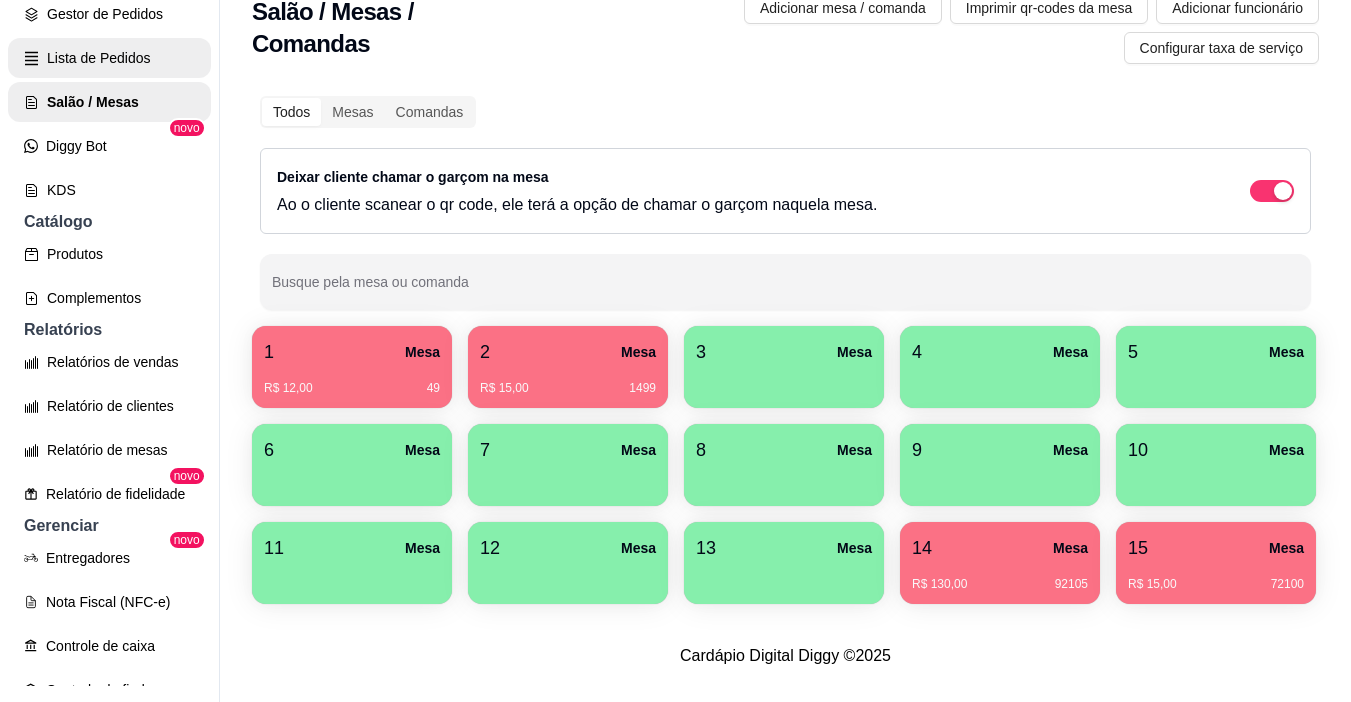 click on "Lista de Pedidos" at bounding box center [109, 58] 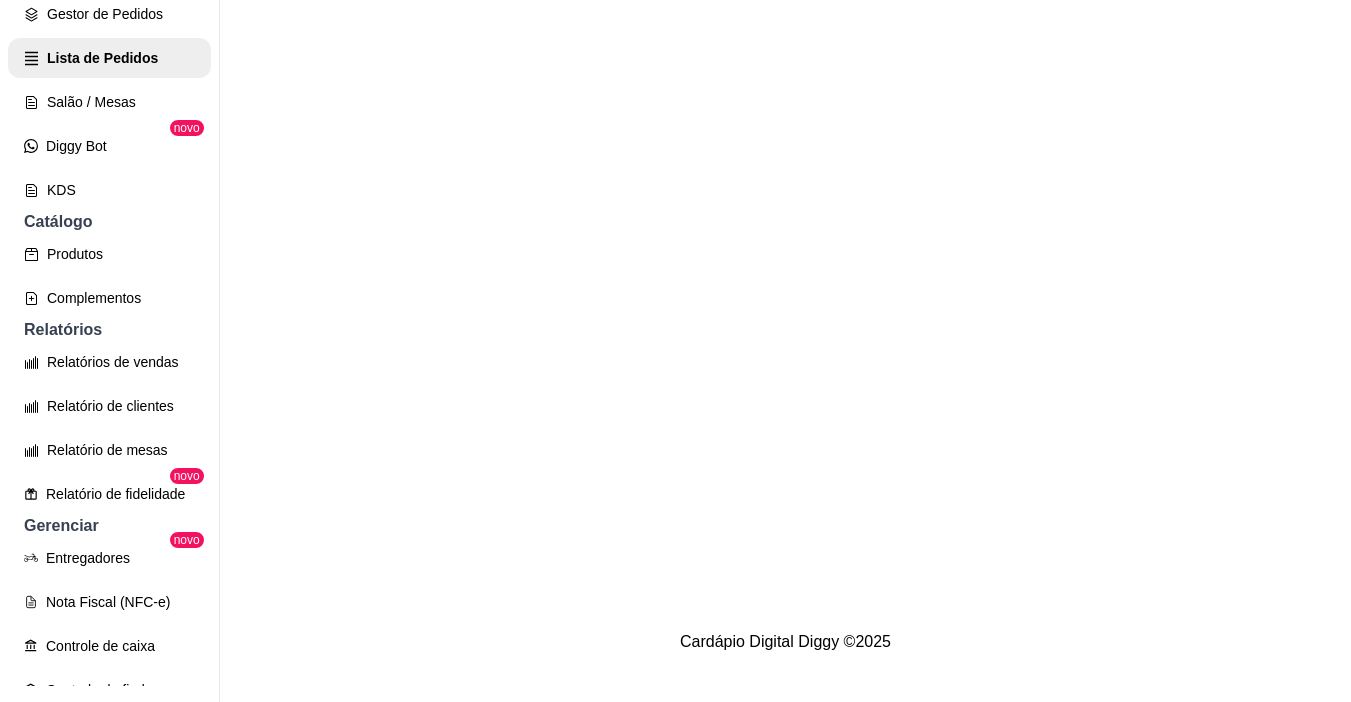 scroll, scrollTop: 0, scrollLeft: 0, axis: both 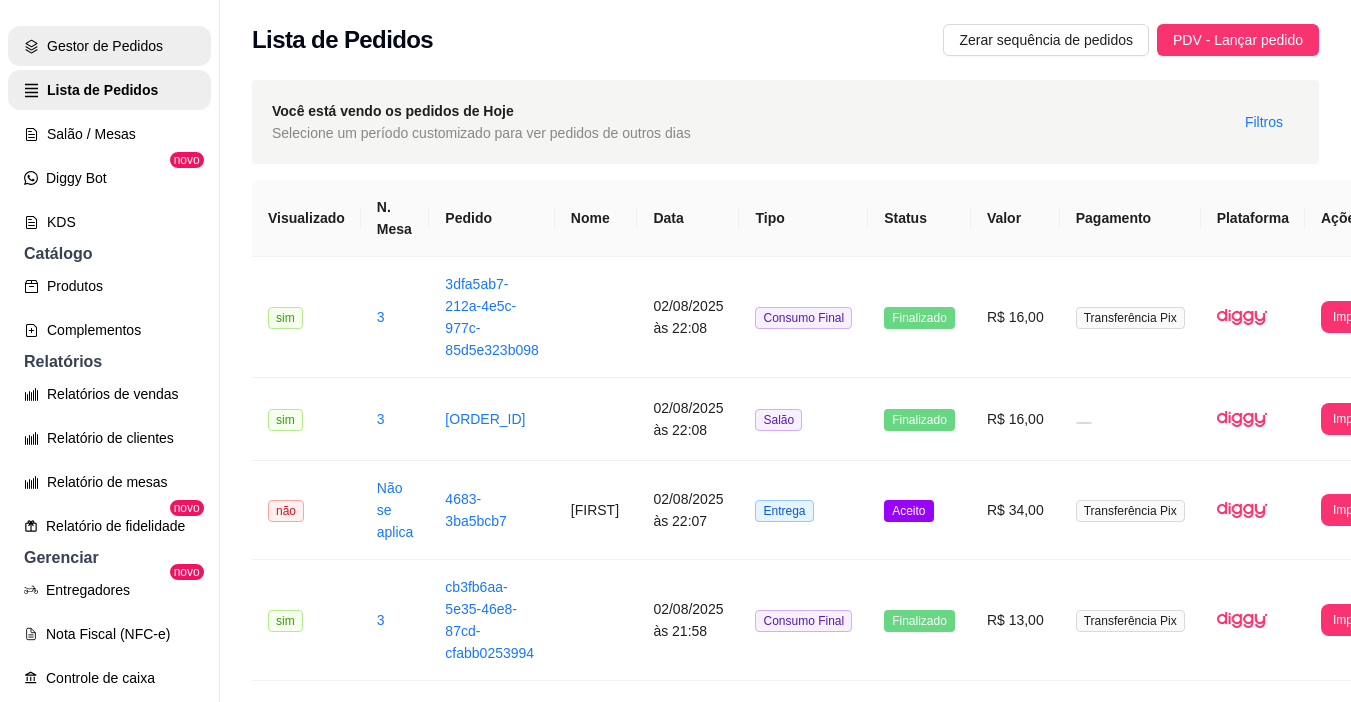 click on "Gestor de Pedidos" at bounding box center (109, 46) 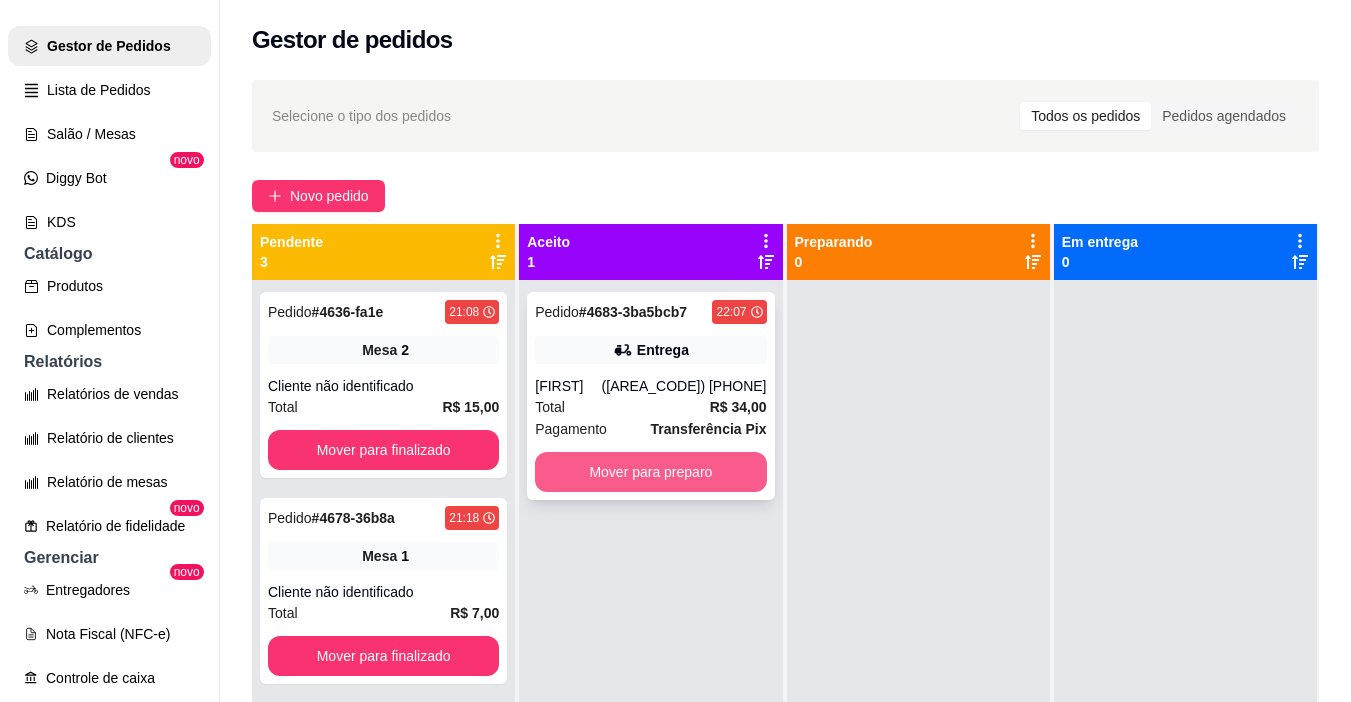 click on "Mover para preparo" at bounding box center [650, 472] 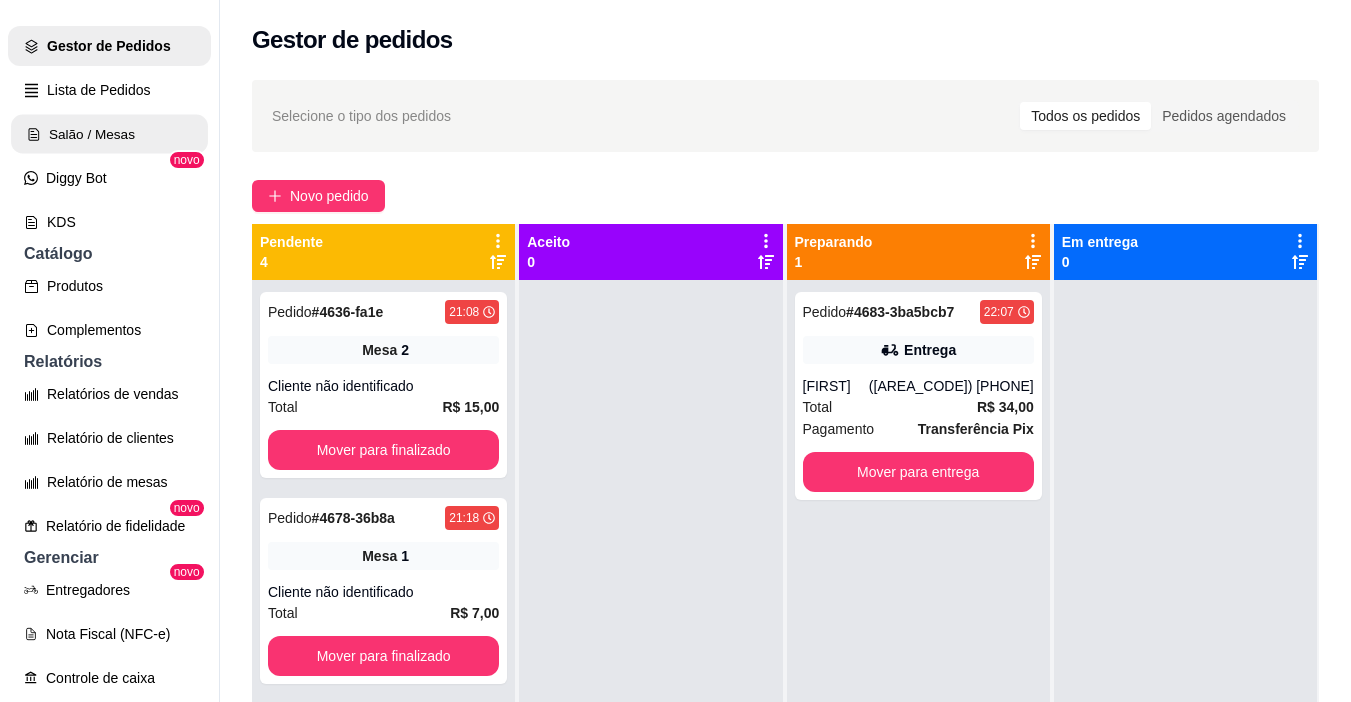 click on "Salão / Mesas" at bounding box center [109, 134] 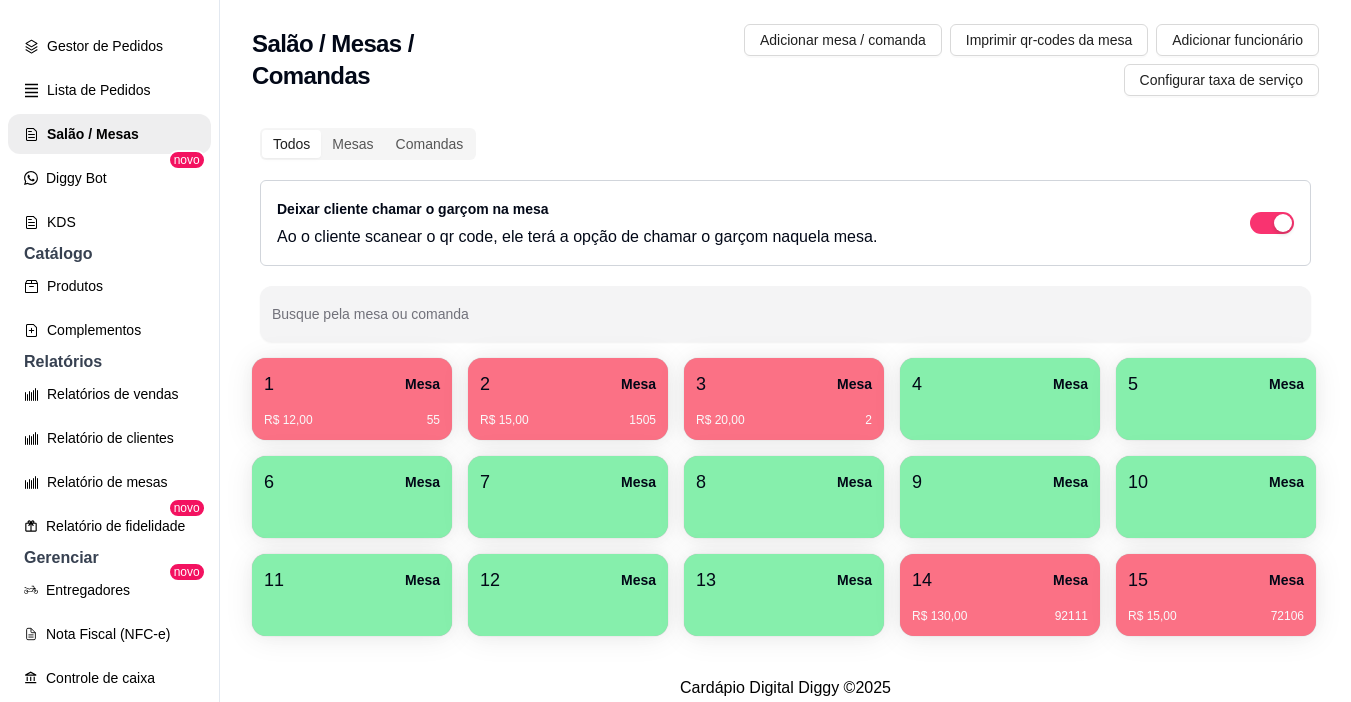 click on "R$ 20,00 2" at bounding box center [784, 413] 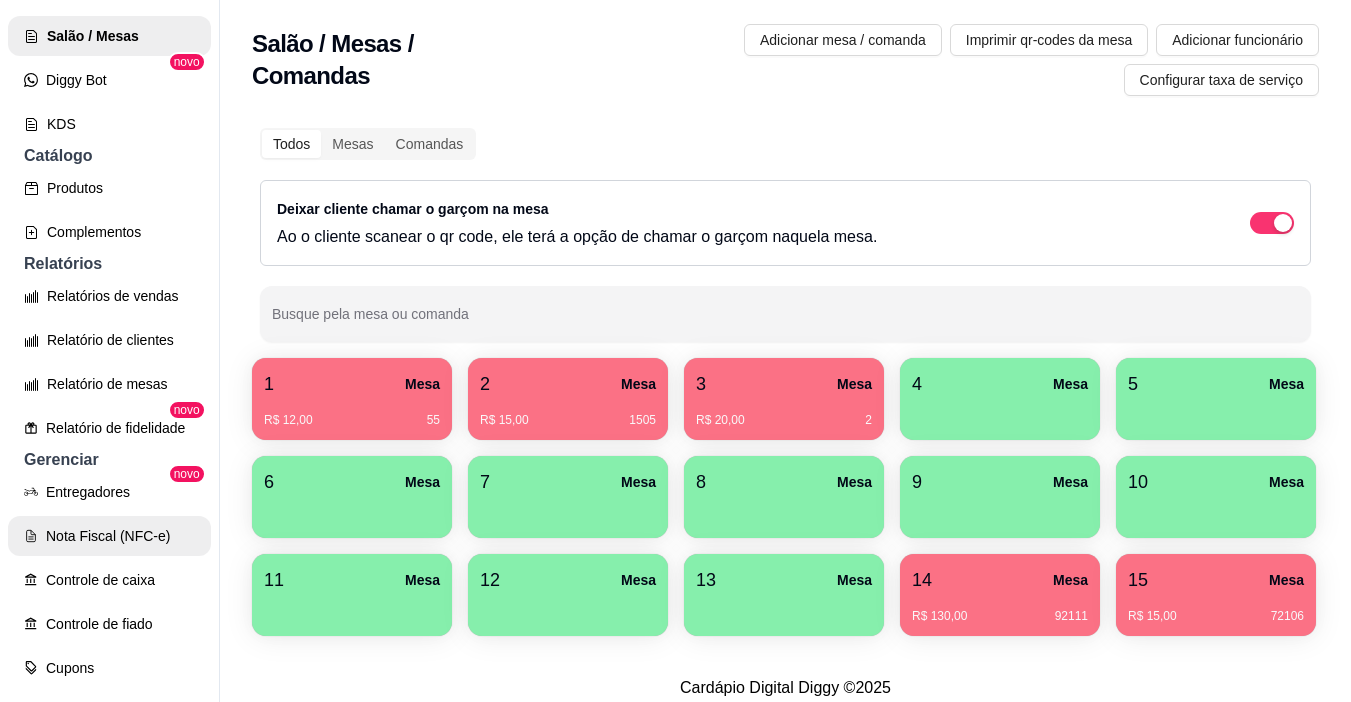 scroll, scrollTop: 500, scrollLeft: 0, axis: vertical 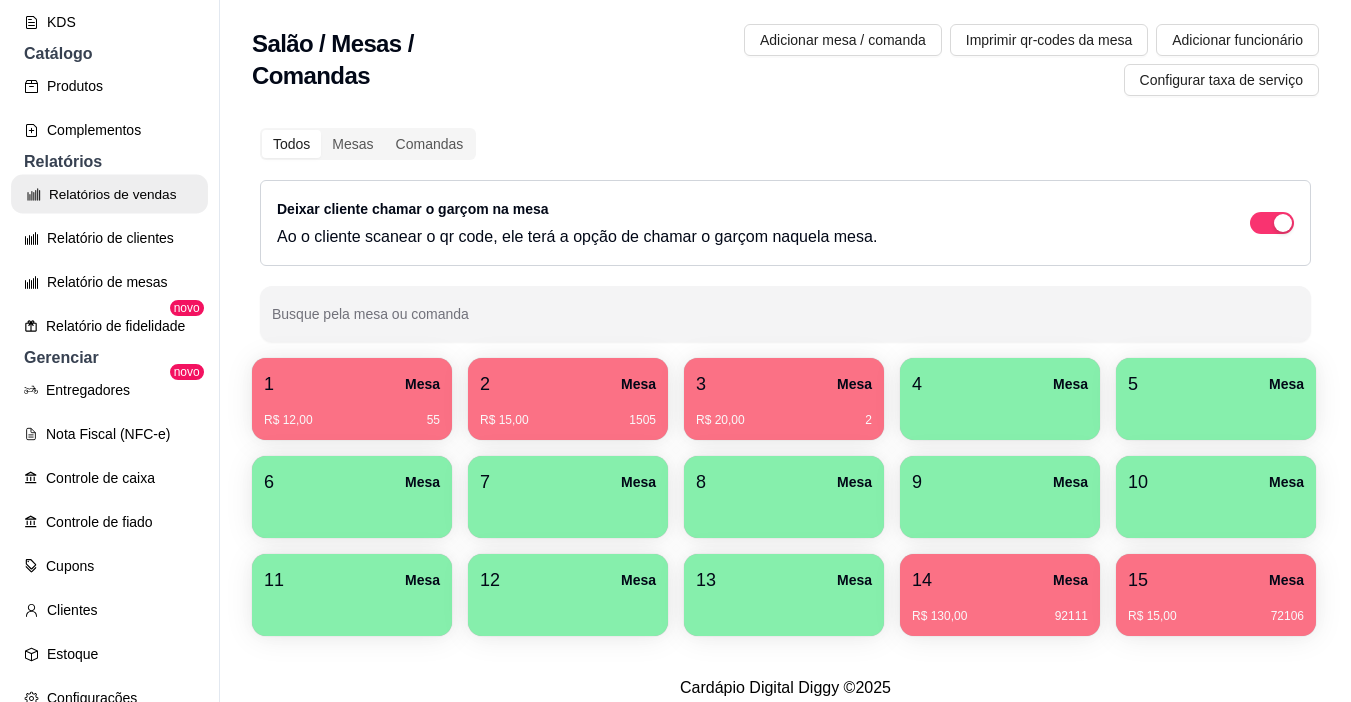 click on "Relatórios de vendas" at bounding box center (109, 194) 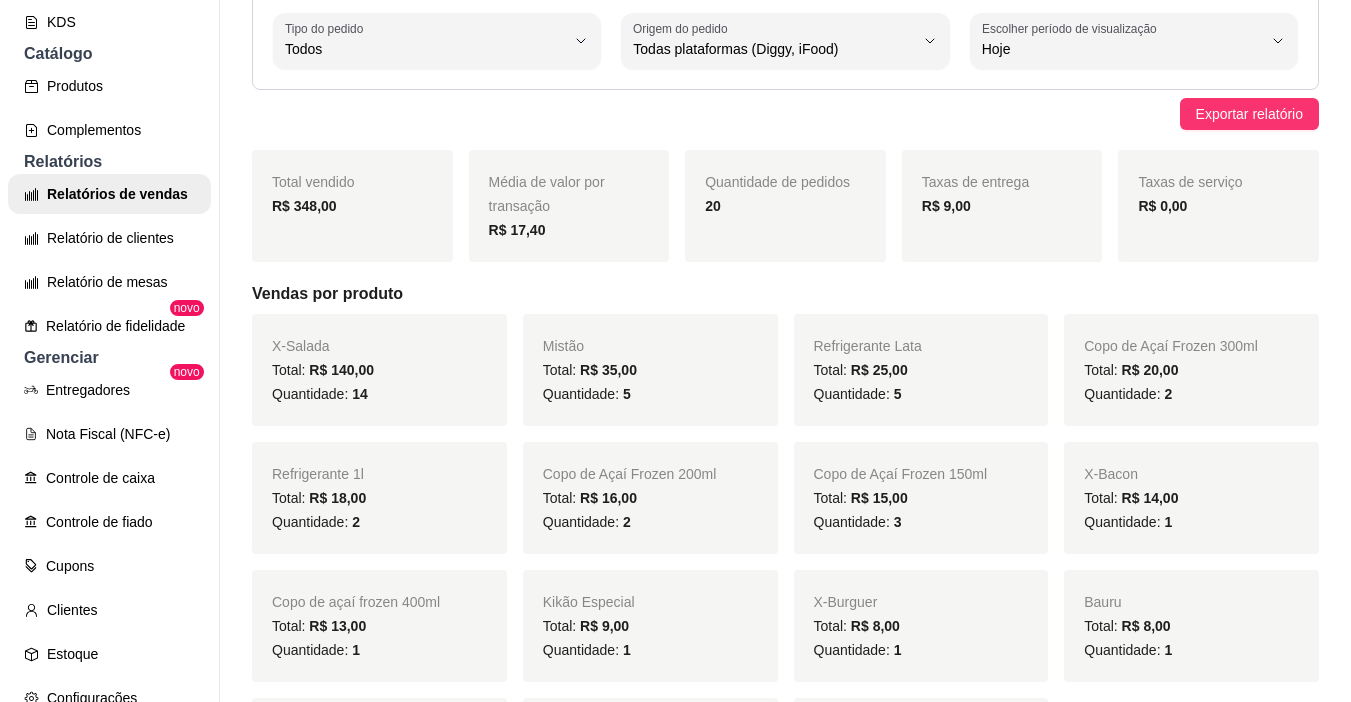 scroll, scrollTop: 0, scrollLeft: 0, axis: both 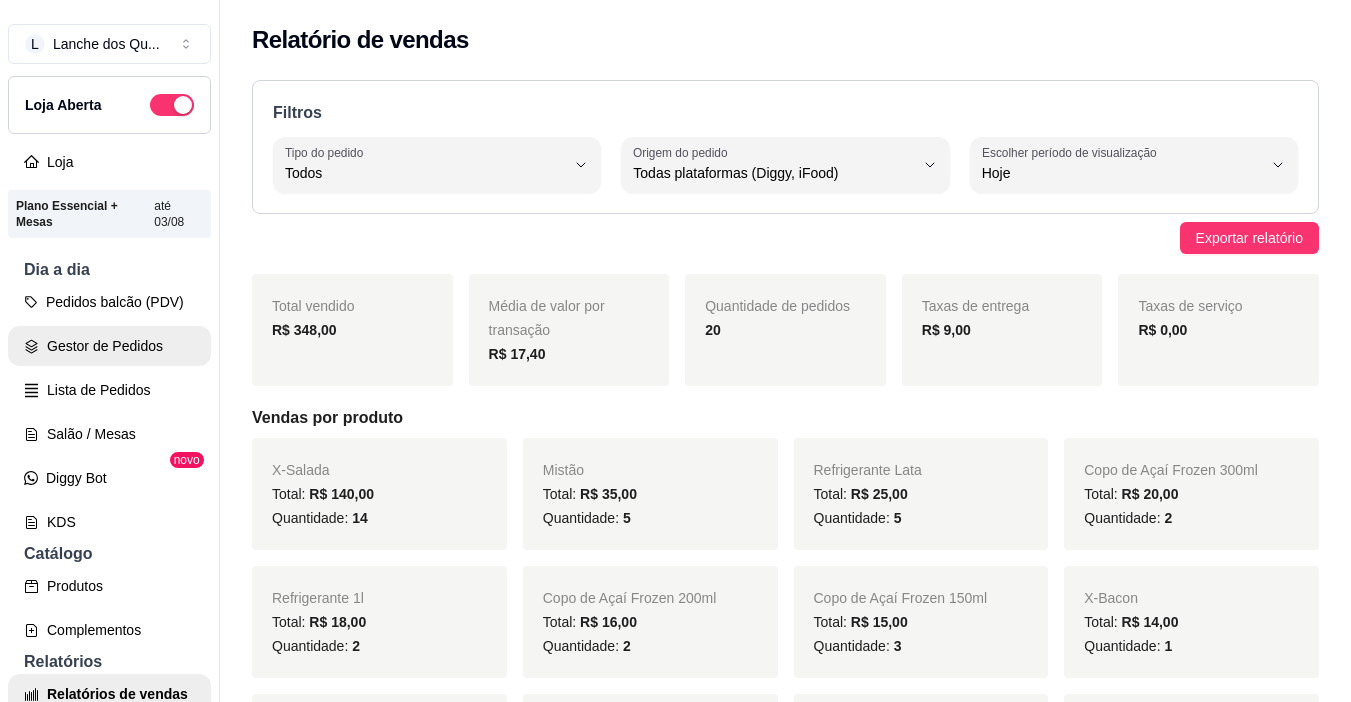 click on "Gestor de Pedidos" at bounding box center [109, 346] 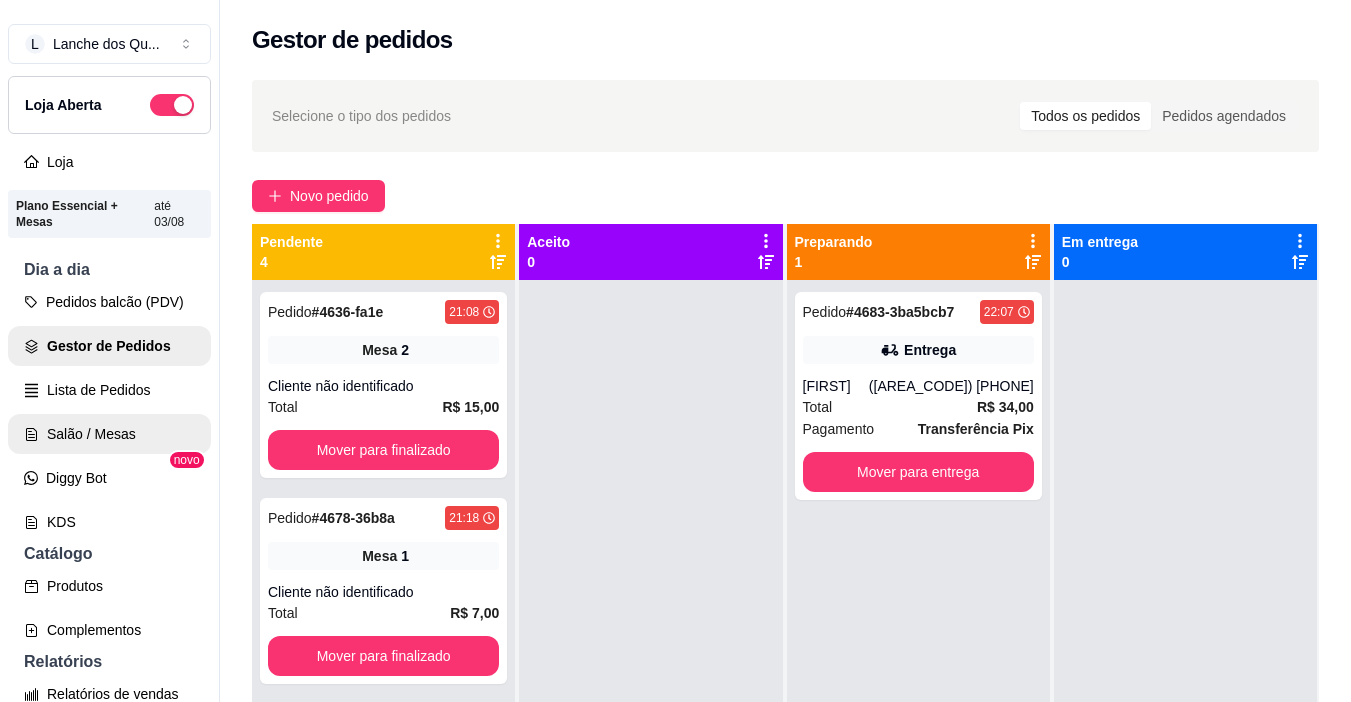 click on "Salão / Mesas" at bounding box center [109, 434] 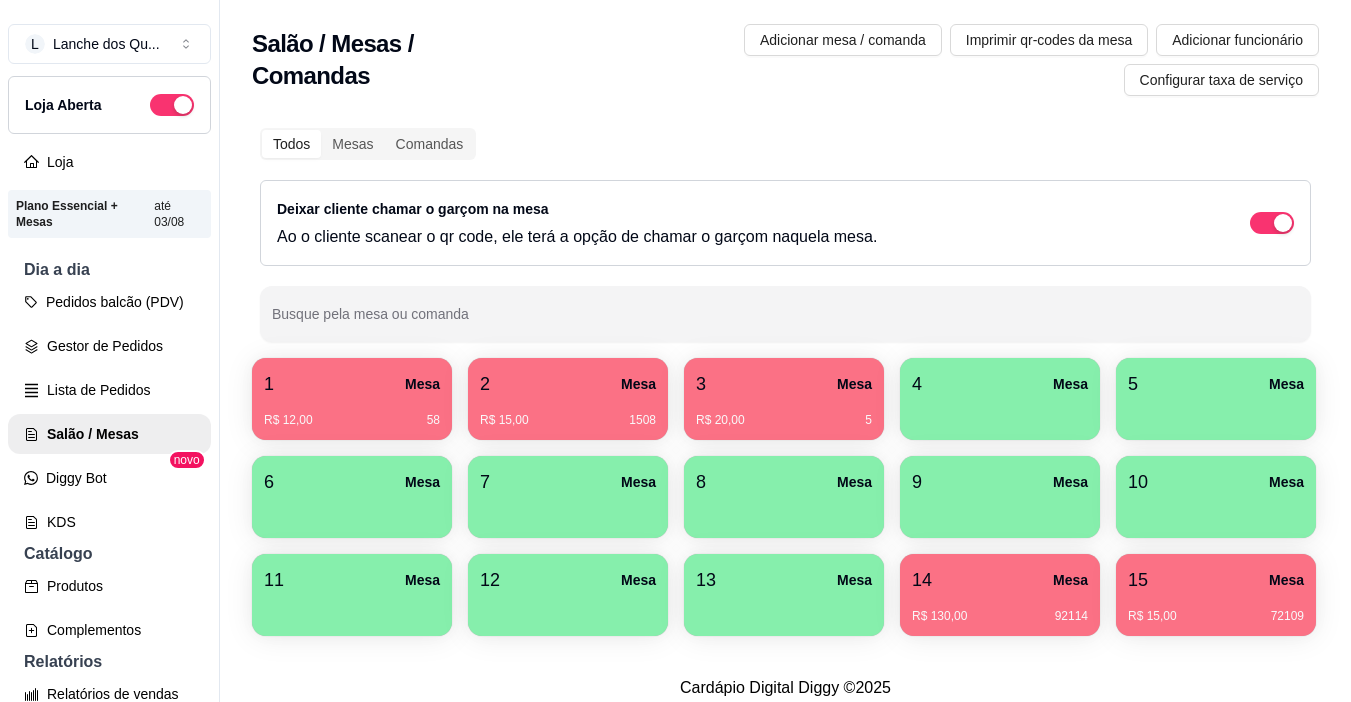 click on "R$ 15,00 1508" at bounding box center [568, 413] 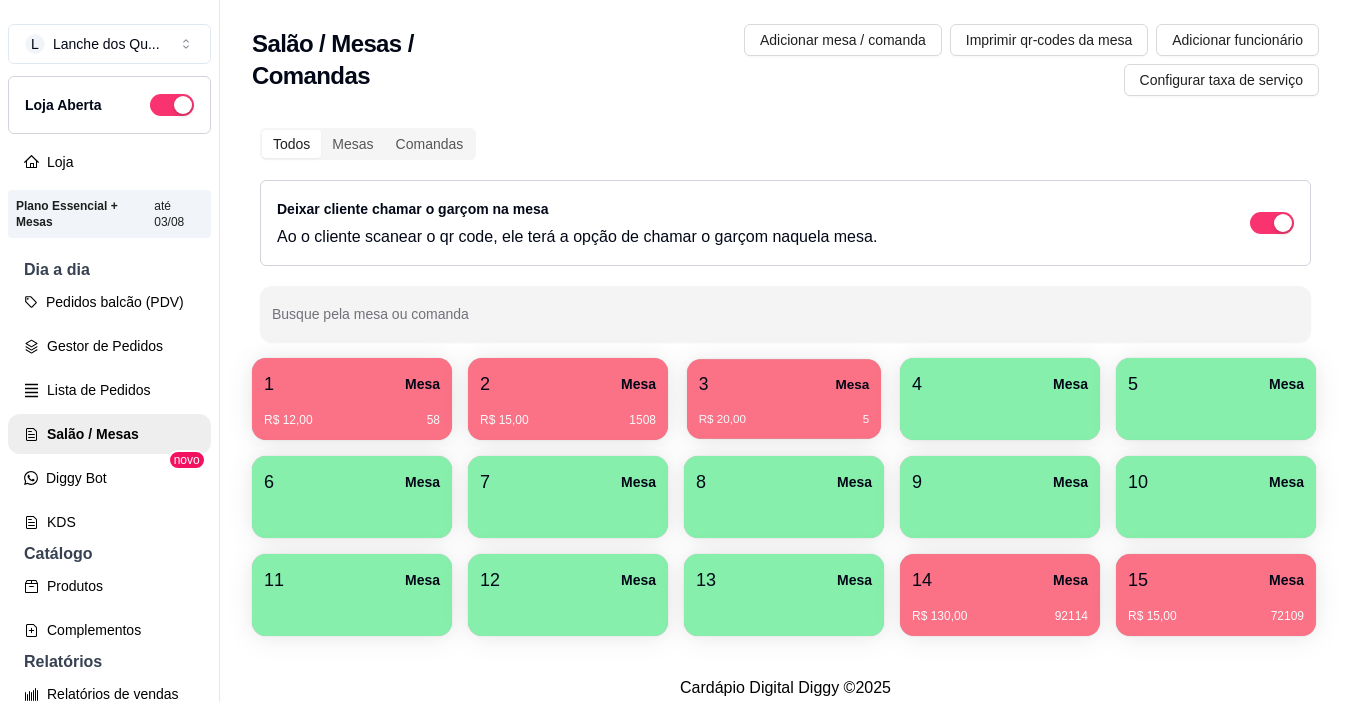 click on "3 Mesa" at bounding box center (784, 384) 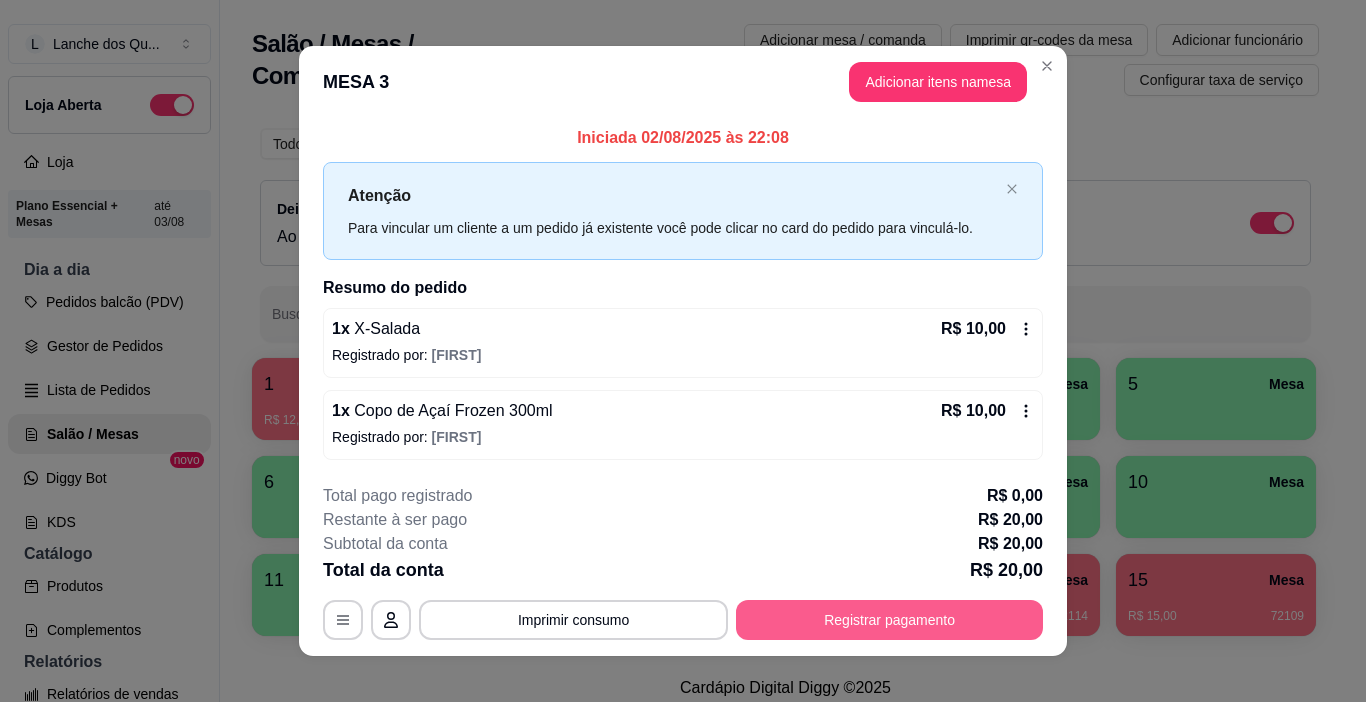 click on "Registrar pagamento" at bounding box center (889, 620) 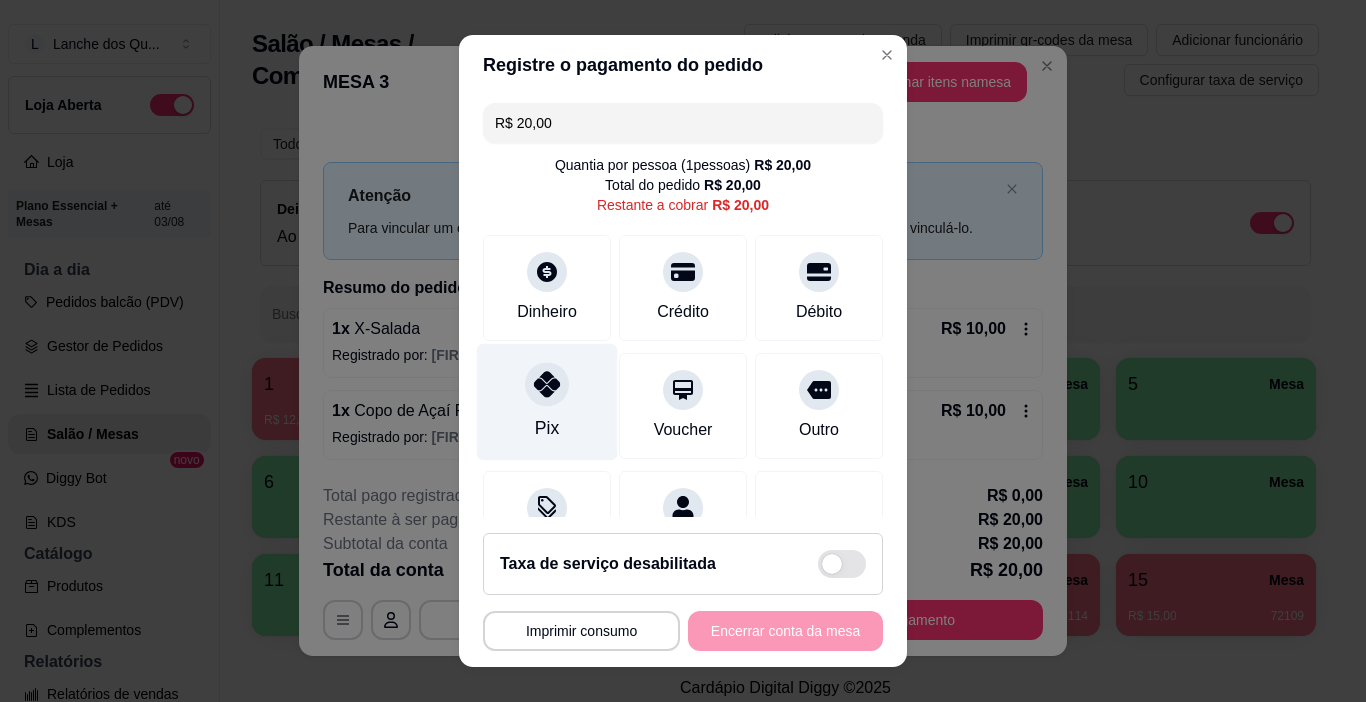 click 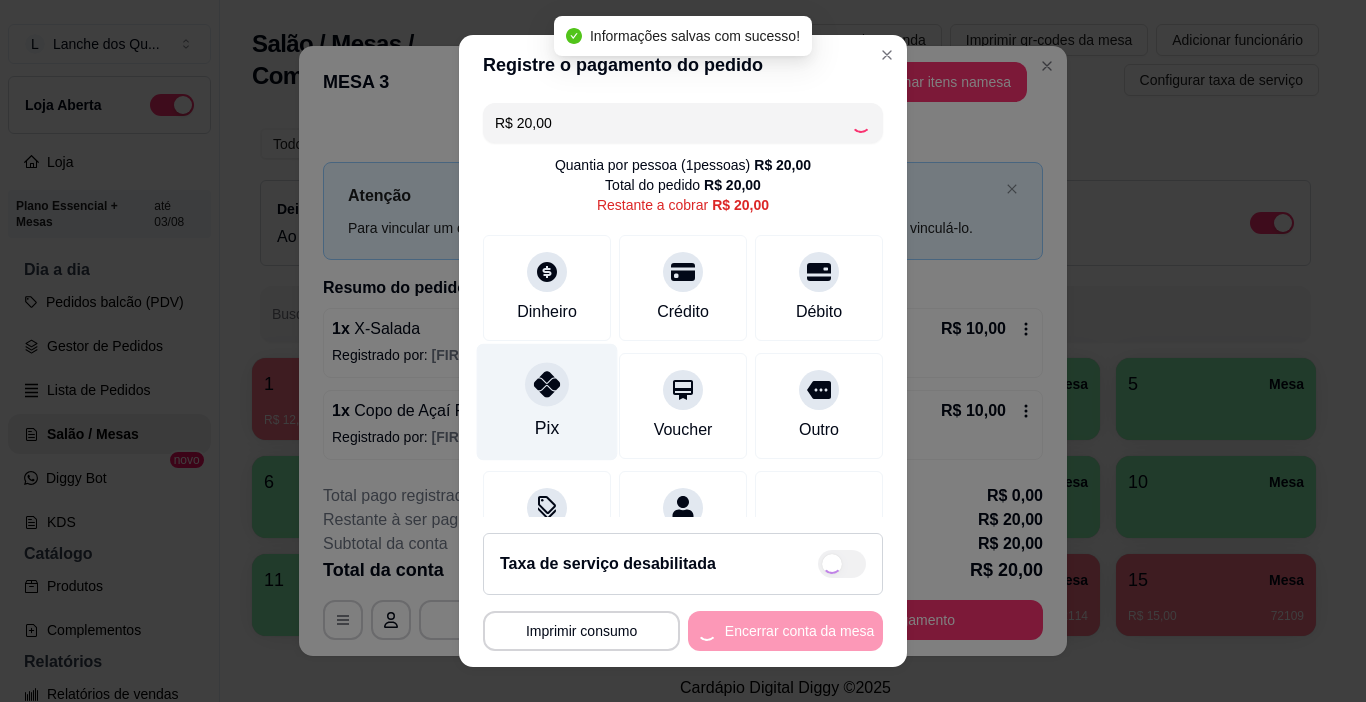 type on "R$ 0,00" 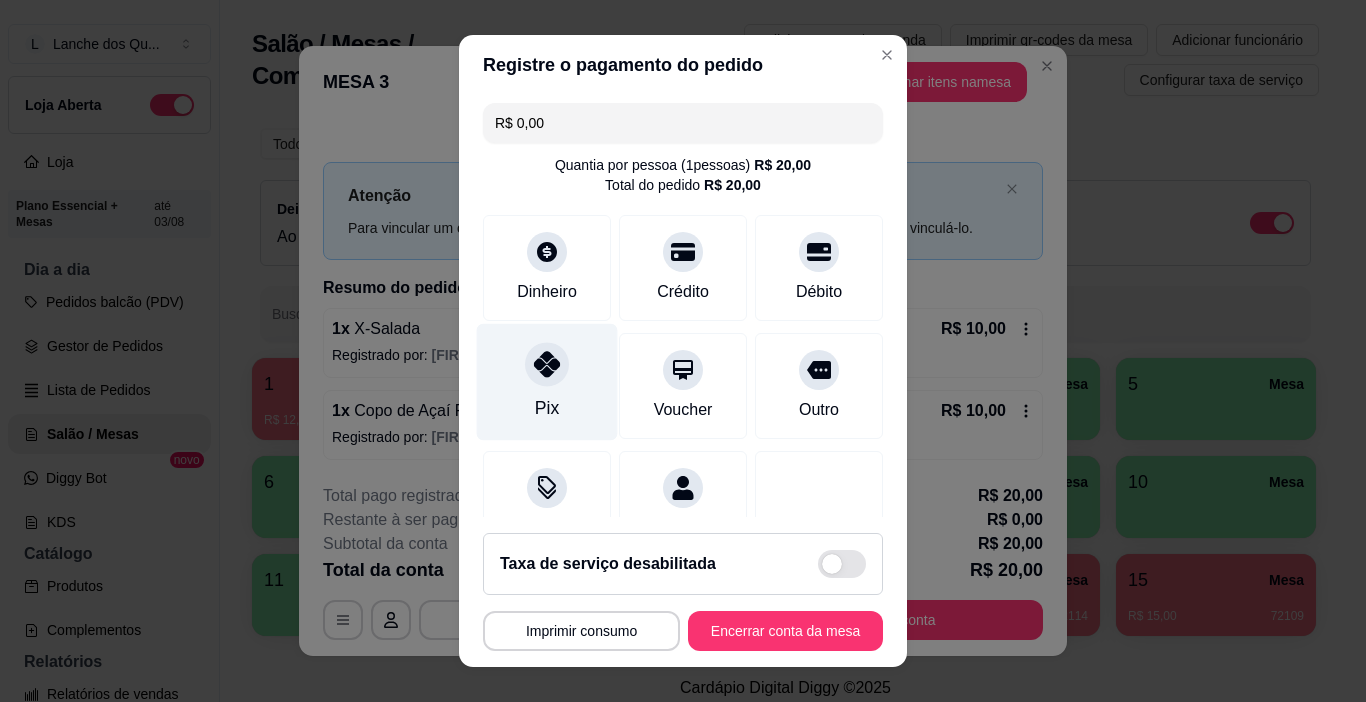 click on "Pix" at bounding box center [547, 382] 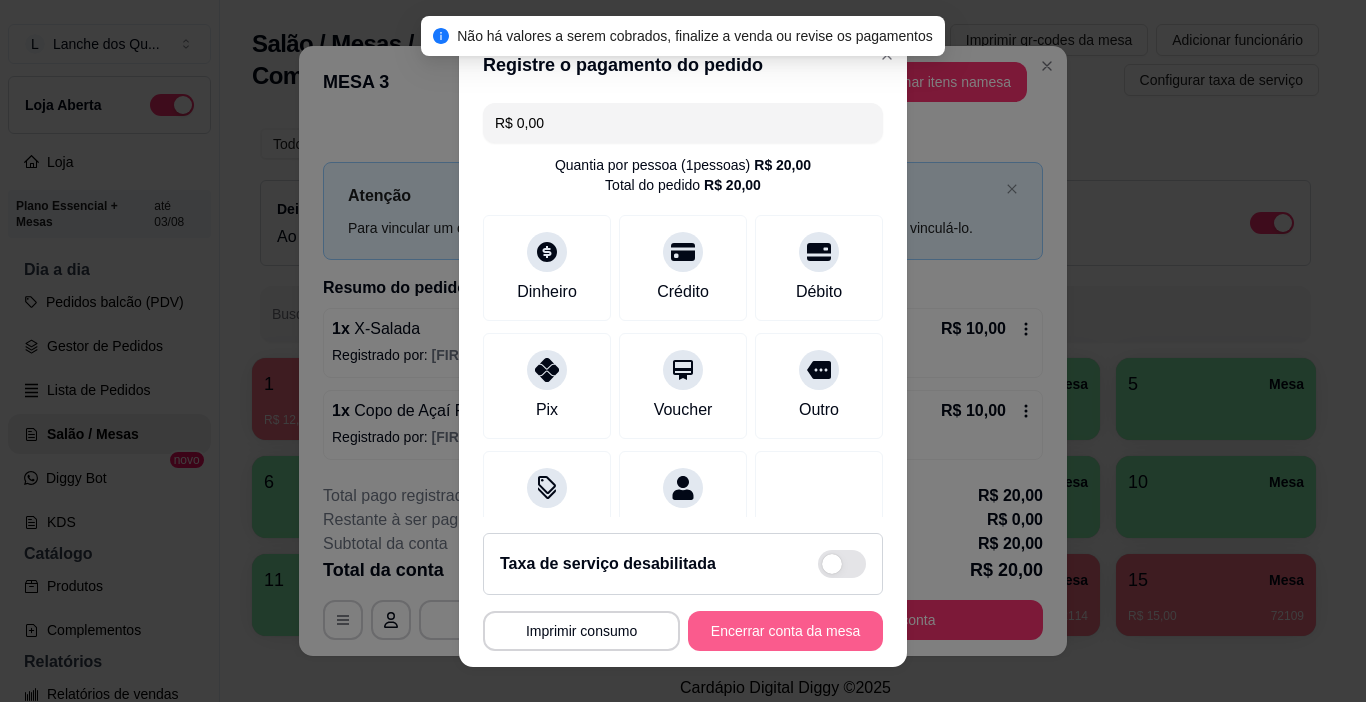 click on "Encerrar conta da mesa" at bounding box center (785, 631) 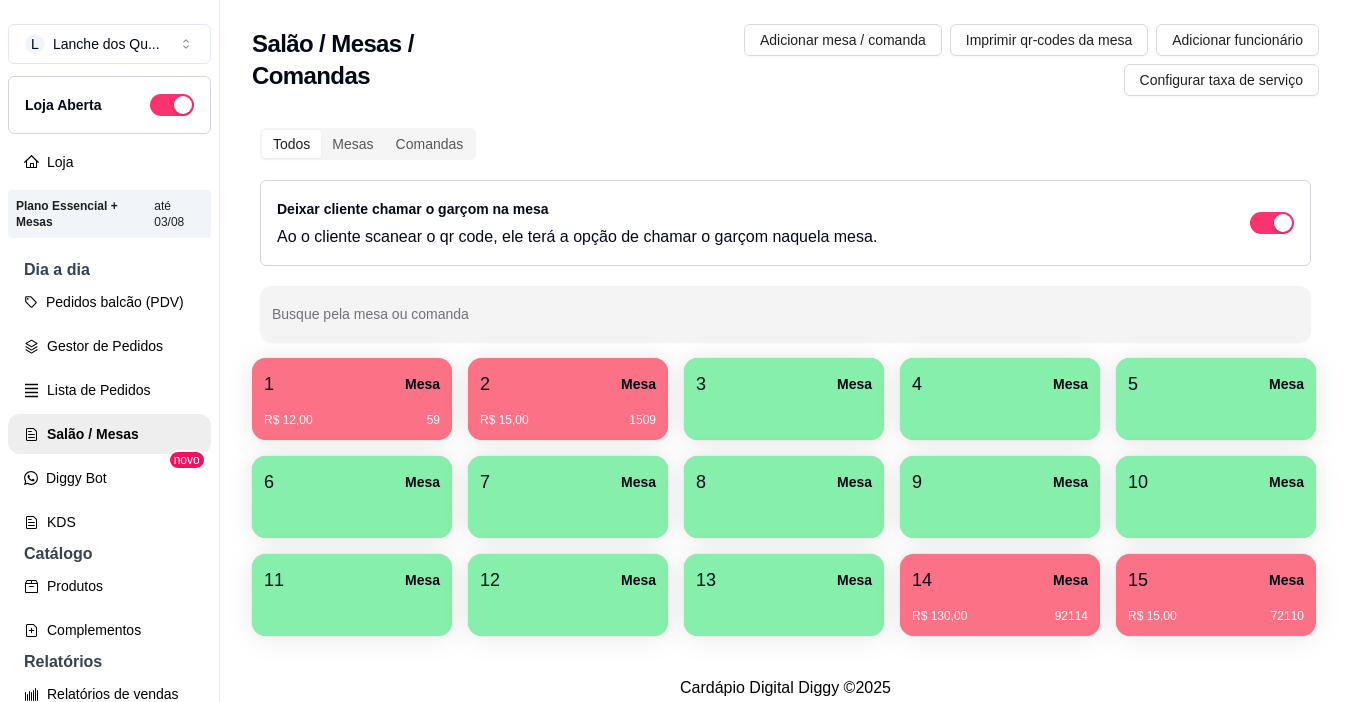 type 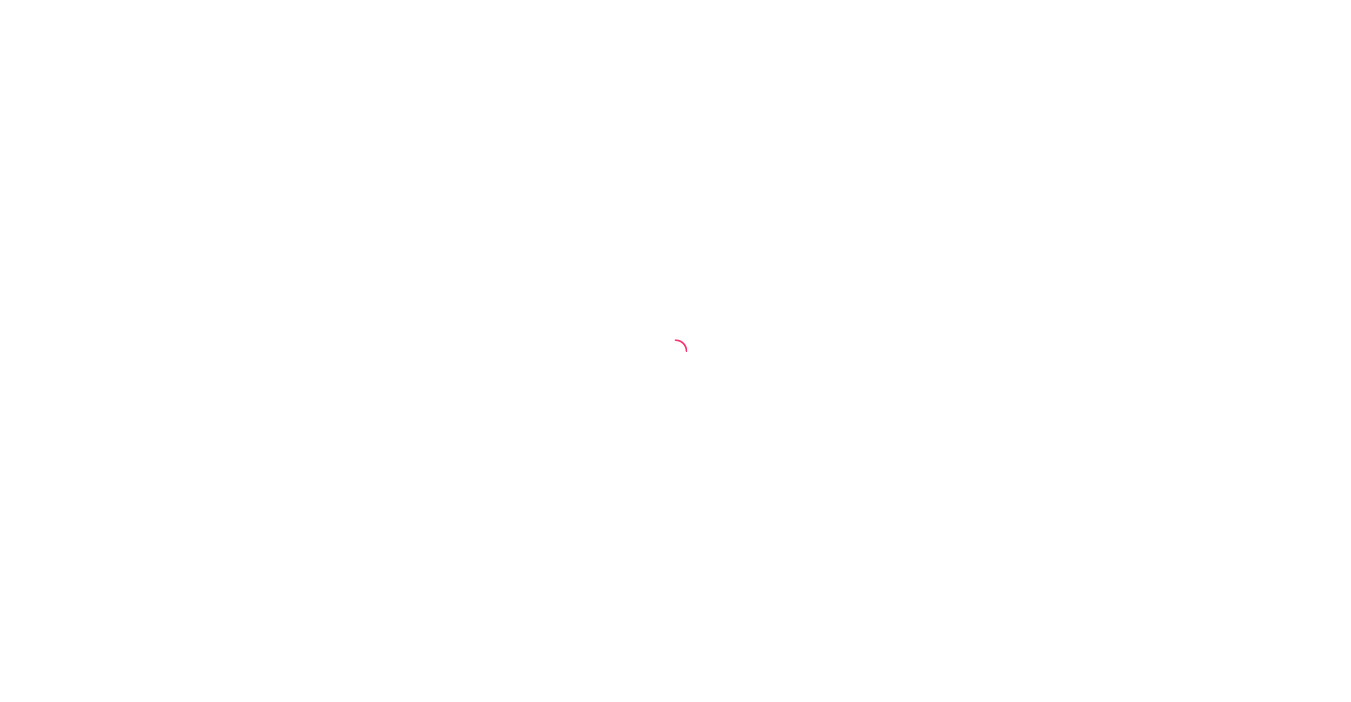 scroll, scrollTop: 0, scrollLeft: 0, axis: both 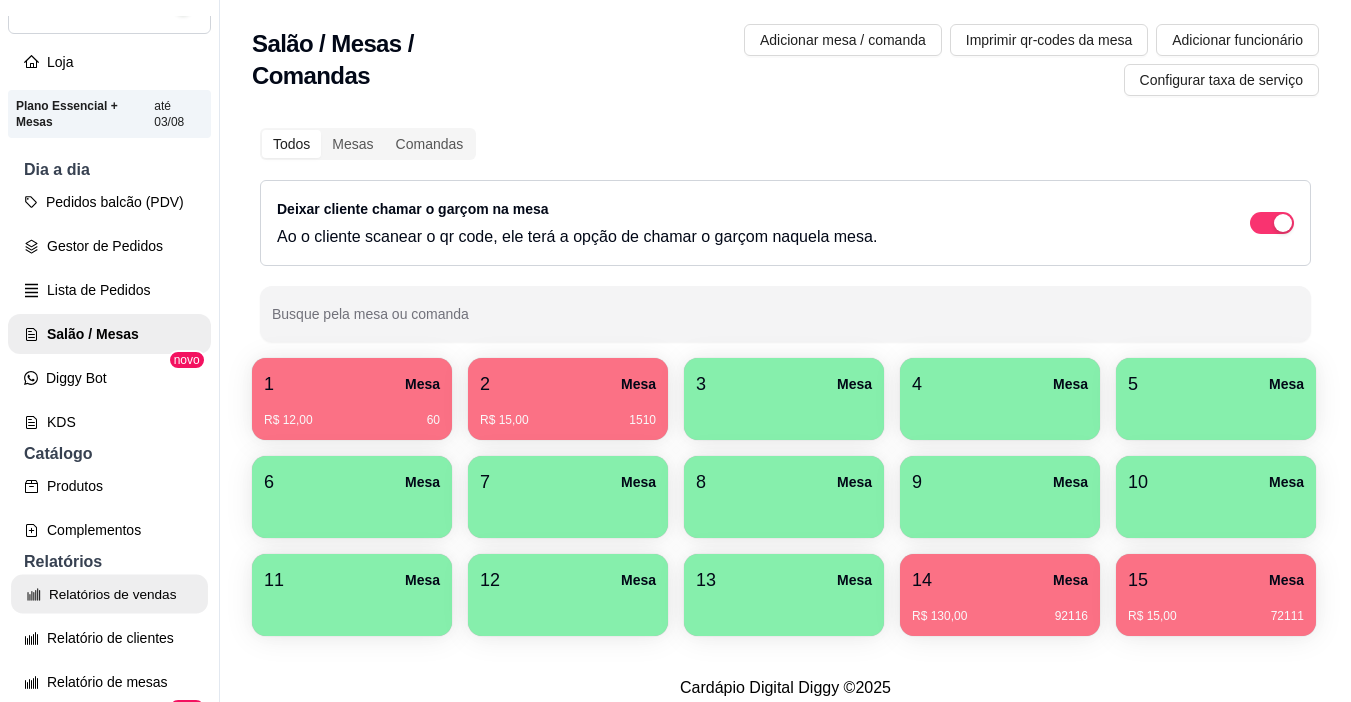 click on "Relatórios de vendas" at bounding box center [109, 594] 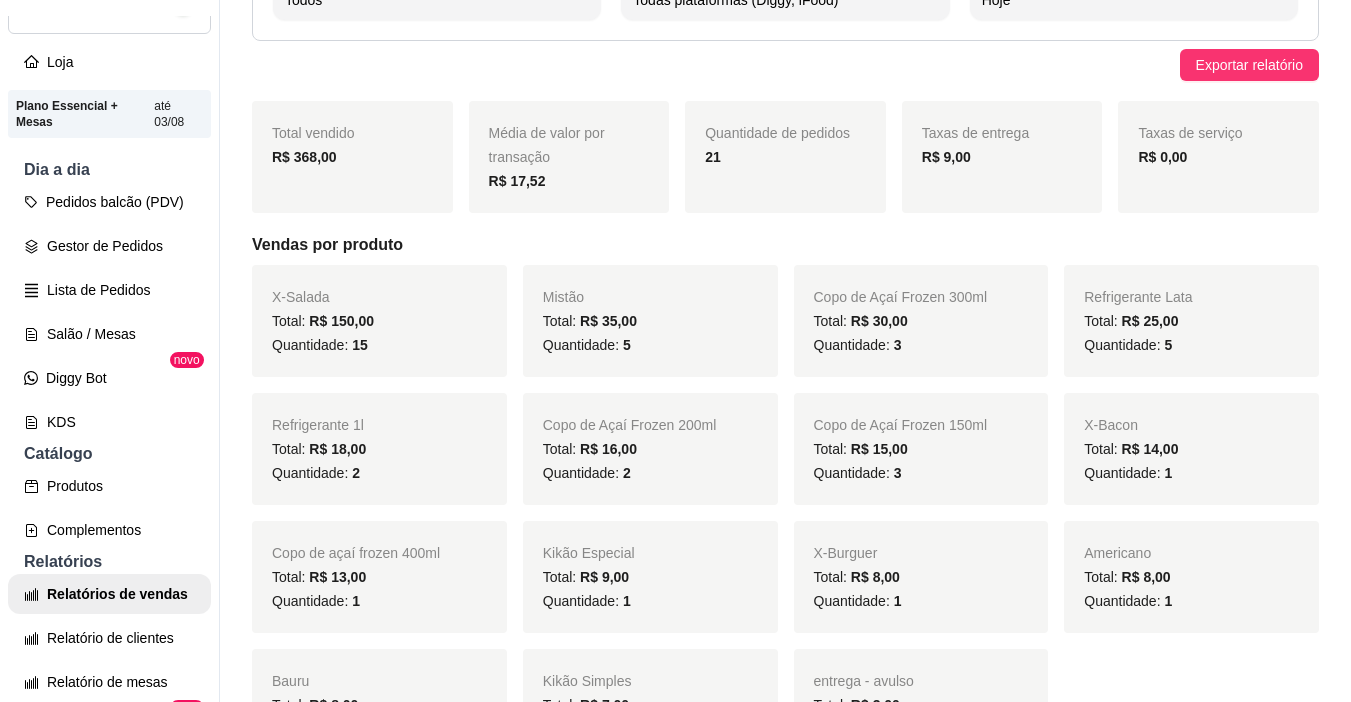 scroll, scrollTop: 100, scrollLeft: 0, axis: vertical 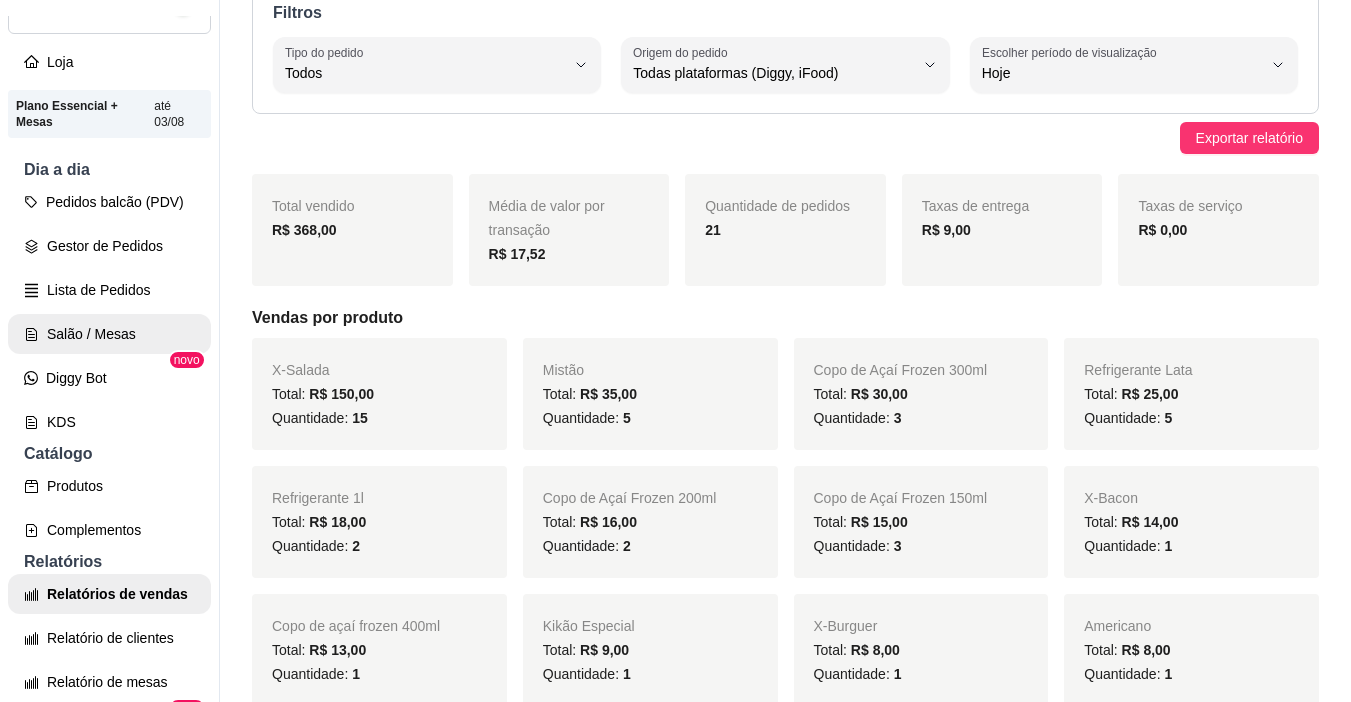 click on "Salão / Mesas" at bounding box center (109, 334) 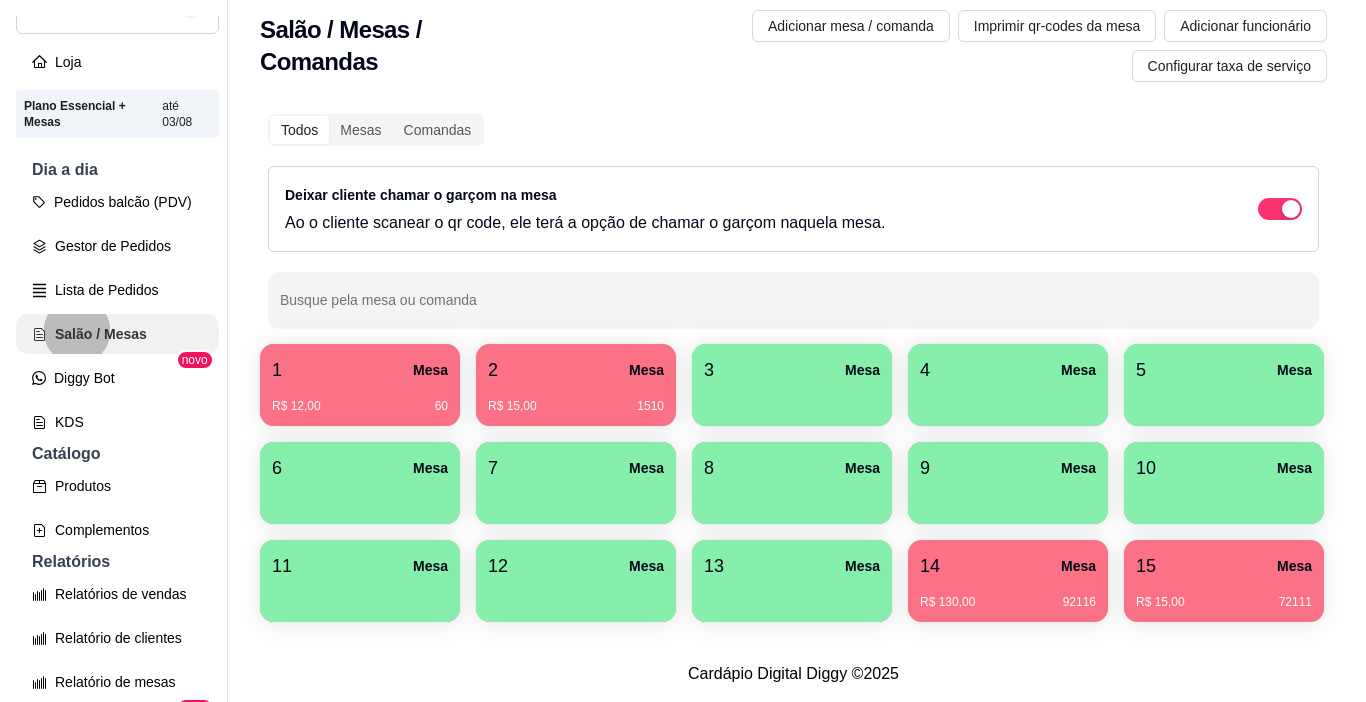 scroll, scrollTop: 0, scrollLeft: 0, axis: both 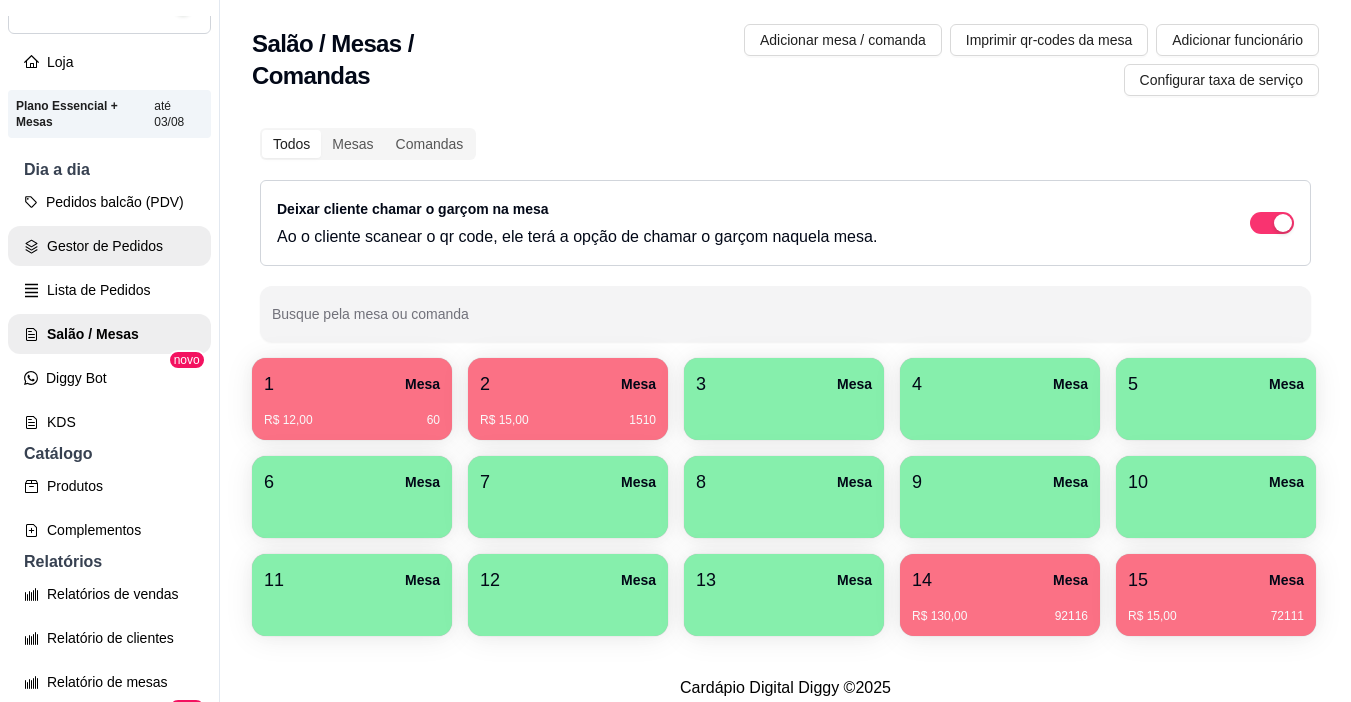 click on "Gestor de Pedidos" at bounding box center [109, 246] 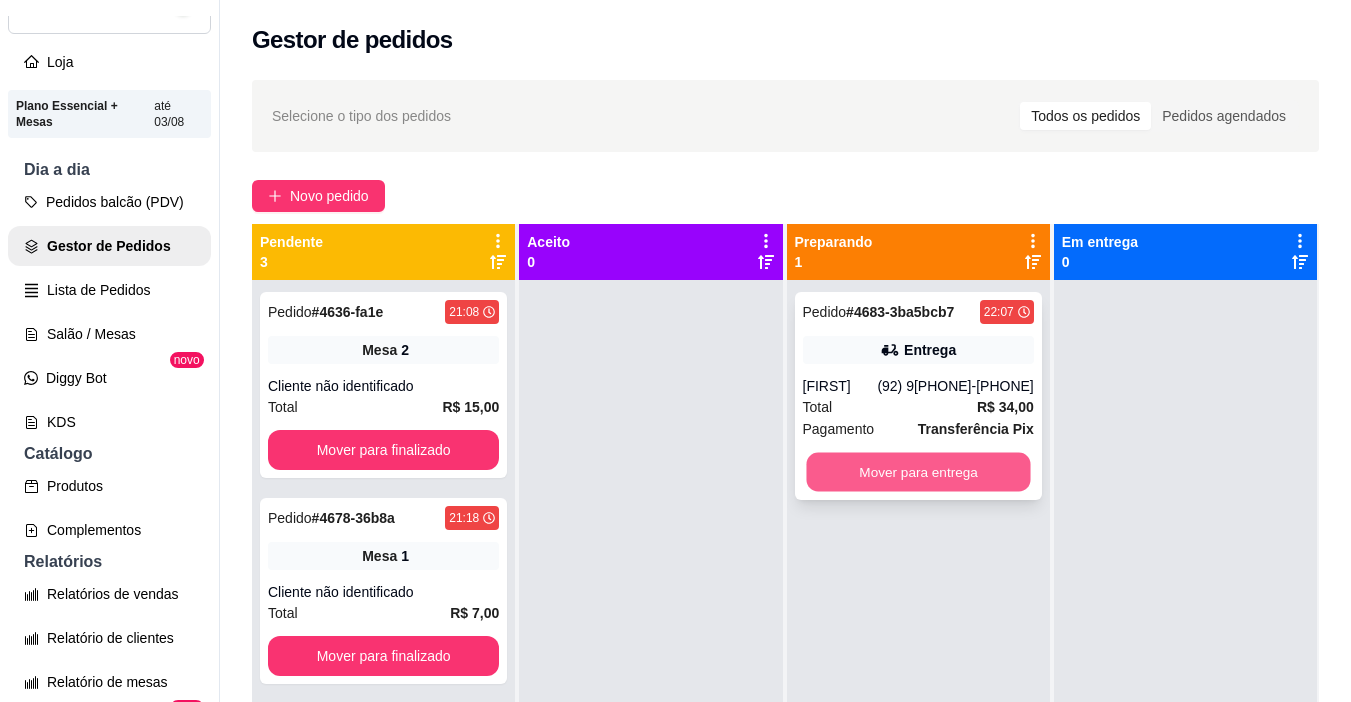 click on "Mover para entrega" at bounding box center (918, 472) 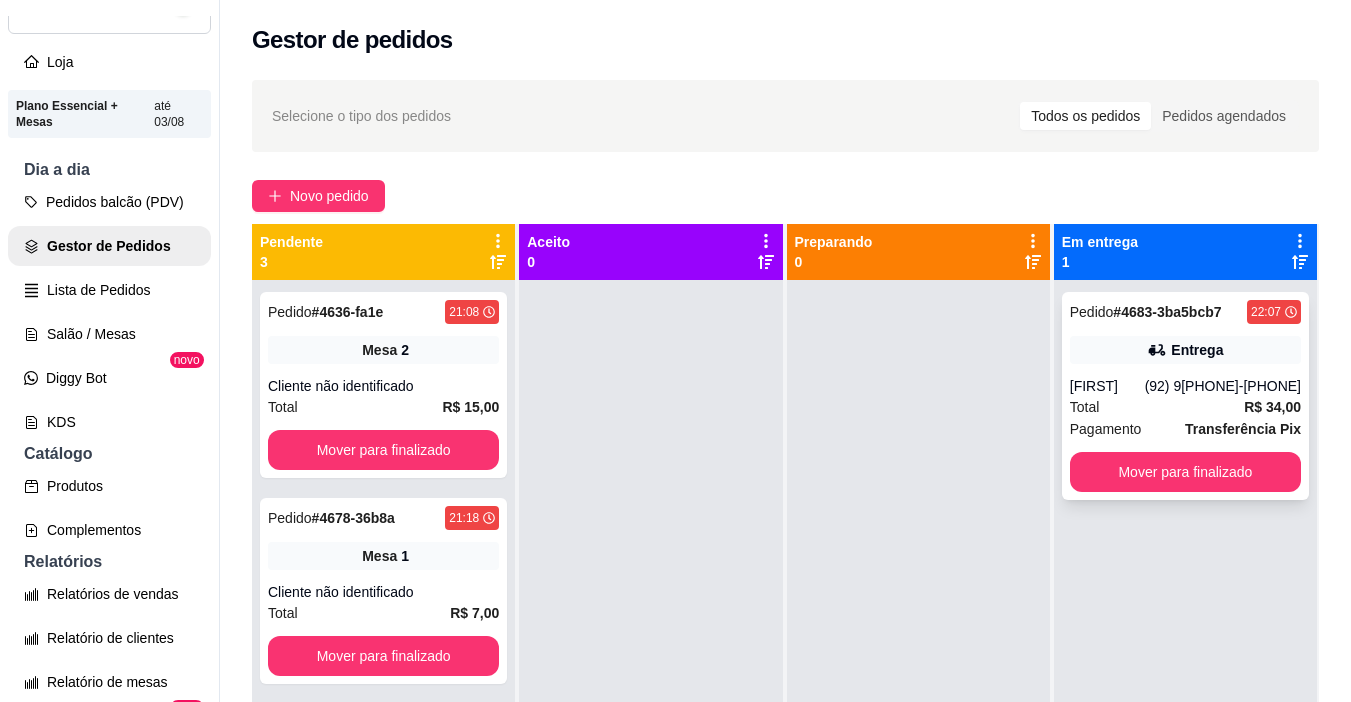 click on "Pedido  # 4683-3ba5bcb7 22:07 Entrega [FIRST]  (92) 99[PHONE][PHONE] Total R$ 34,00 Pagamento Transferência Pix Mover para finalizado" at bounding box center [1185, 396] 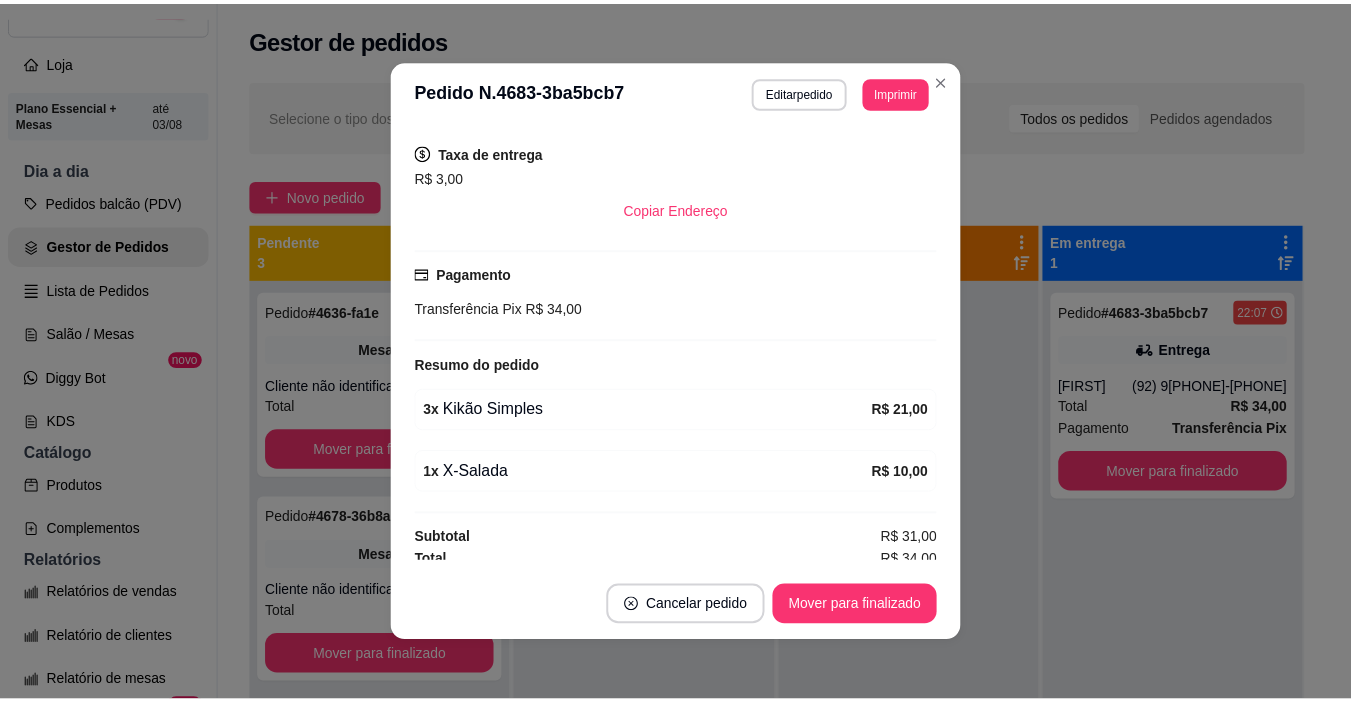 scroll, scrollTop: 409, scrollLeft: 0, axis: vertical 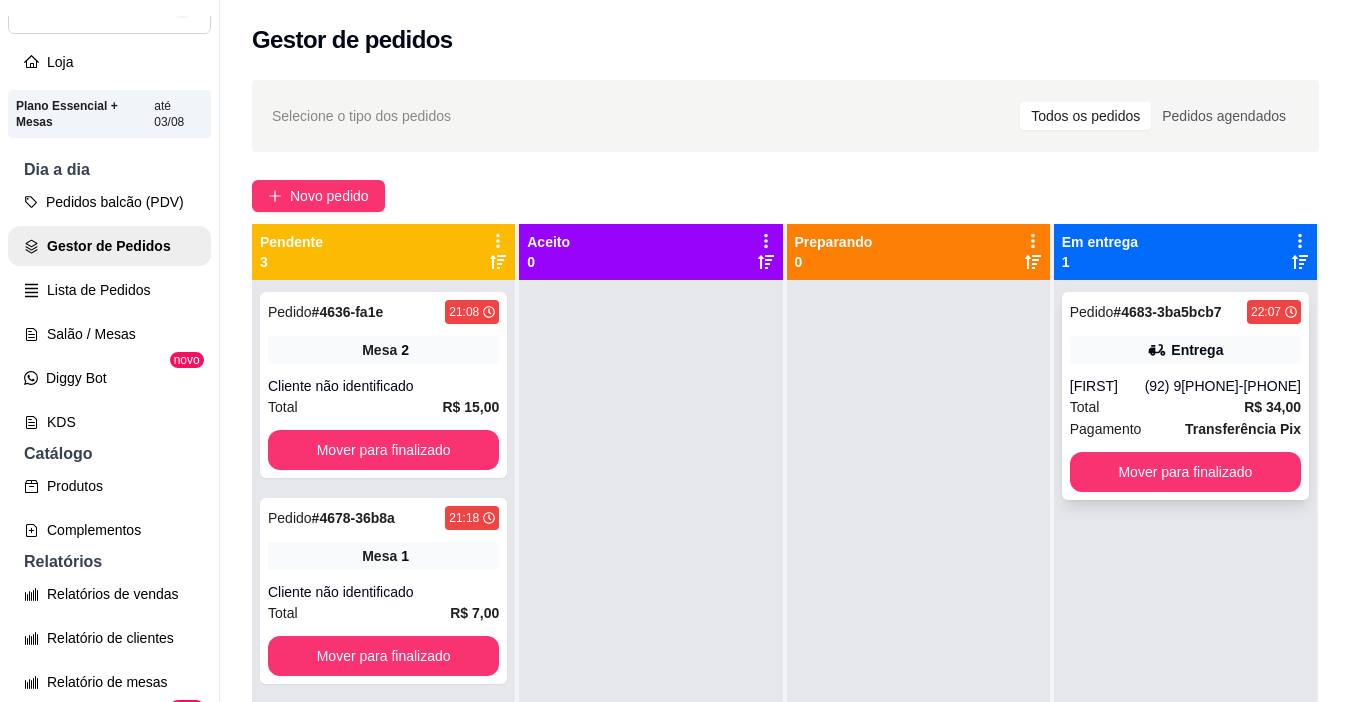 click on "Entrega" at bounding box center (1185, 350) 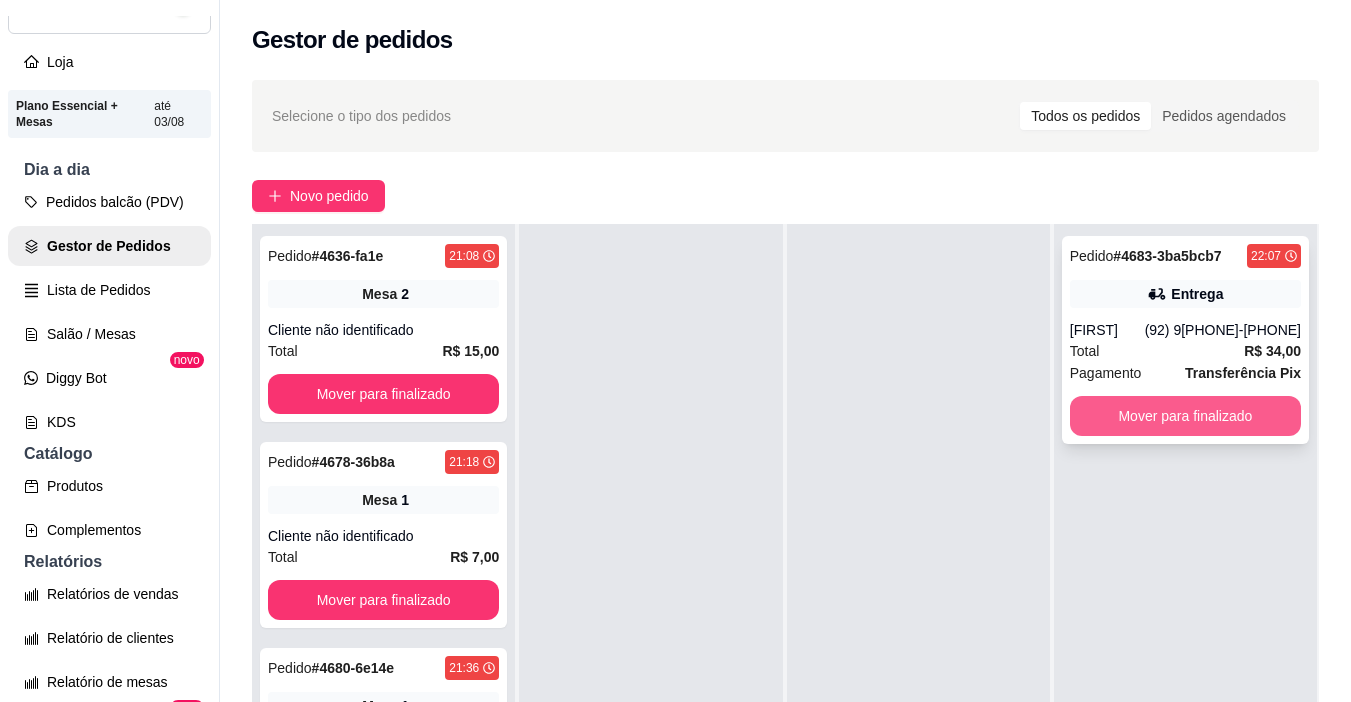scroll, scrollTop: 0, scrollLeft: 0, axis: both 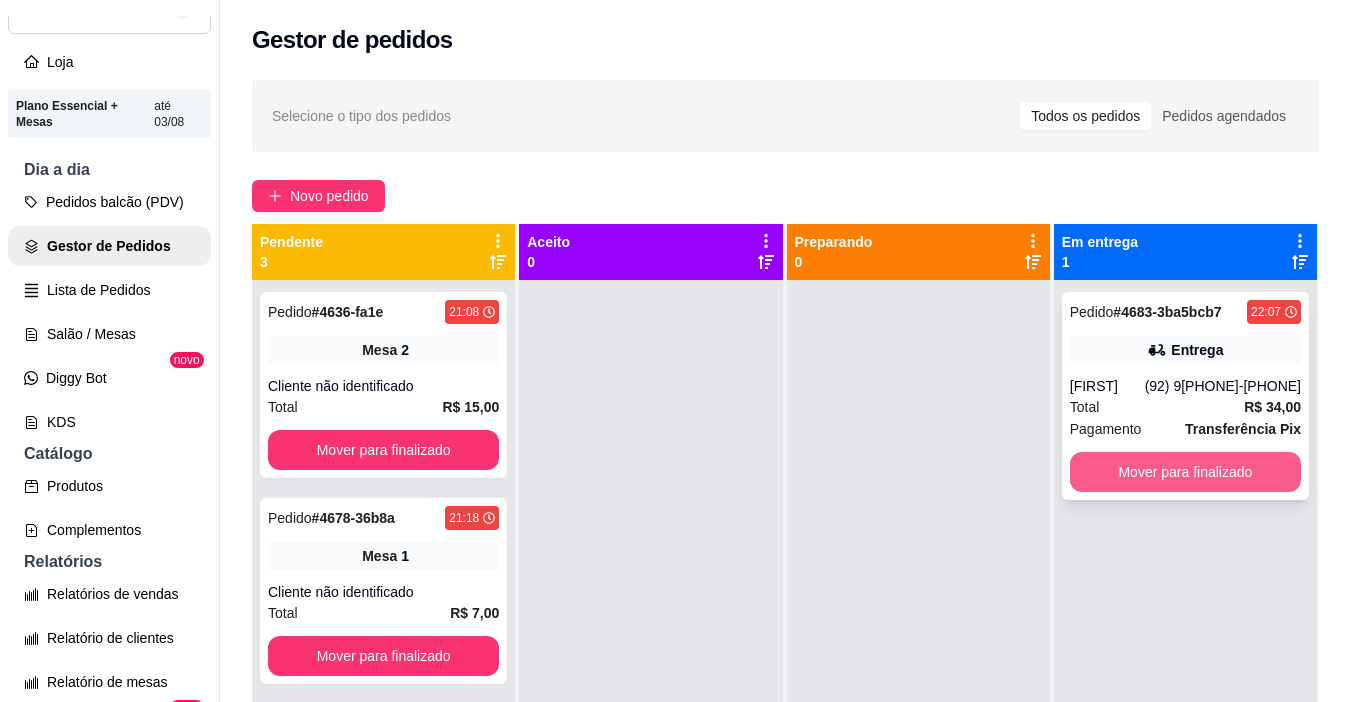click on "Mover para finalizado" at bounding box center (1185, 472) 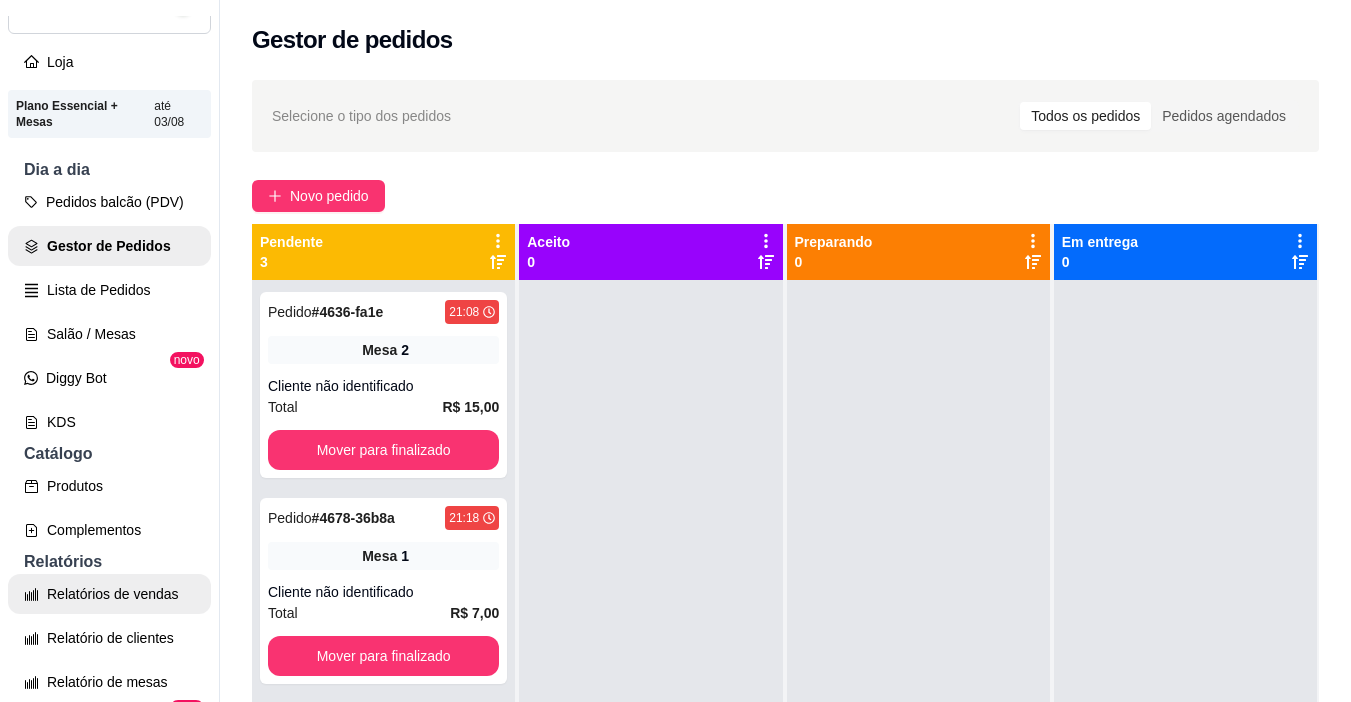 click on "Relatórios de vendas" at bounding box center (109, 594) 